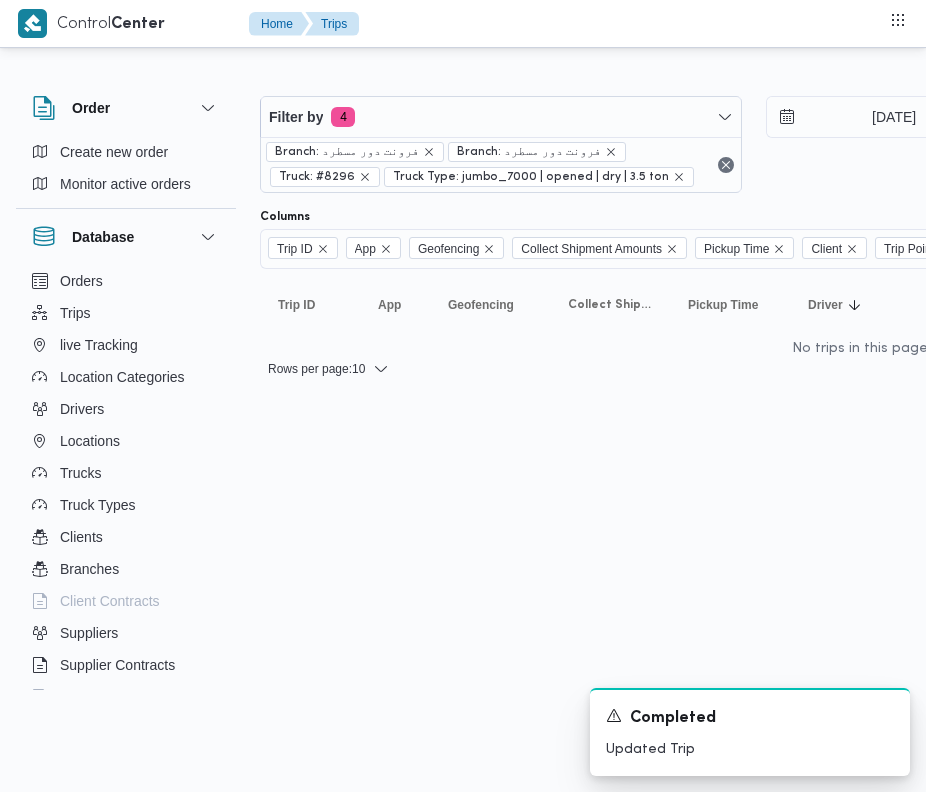 scroll, scrollTop: 0, scrollLeft: 0, axis: both 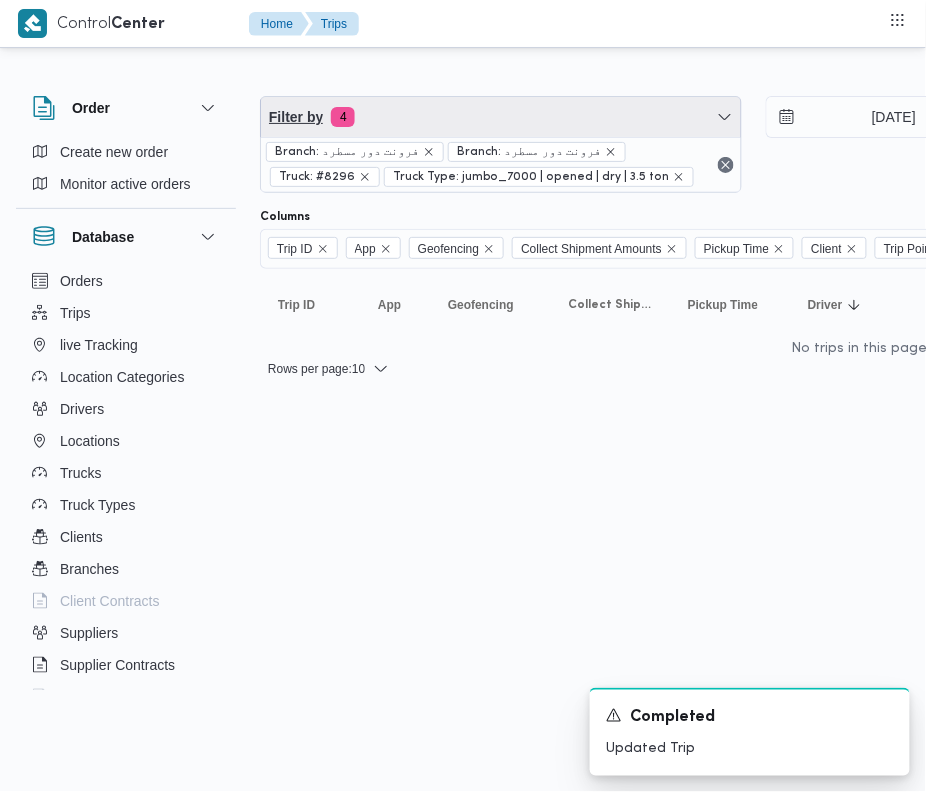 click on "Filter by 4" at bounding box center [501, 117] 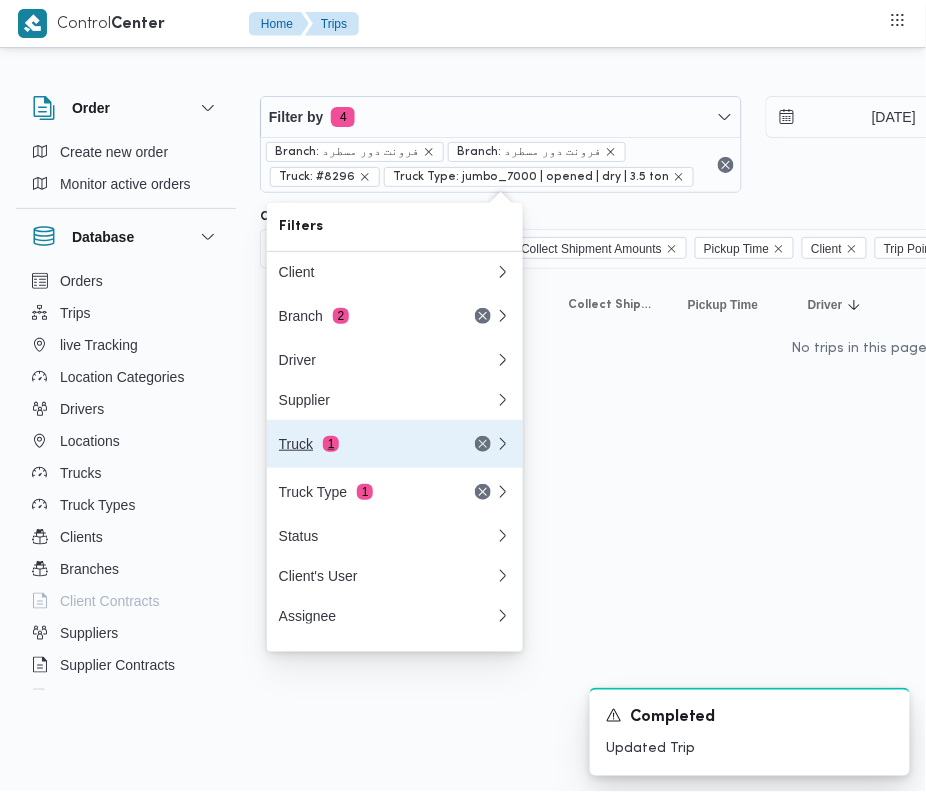 click on "Truck 1" at bounding box center [363, 444] 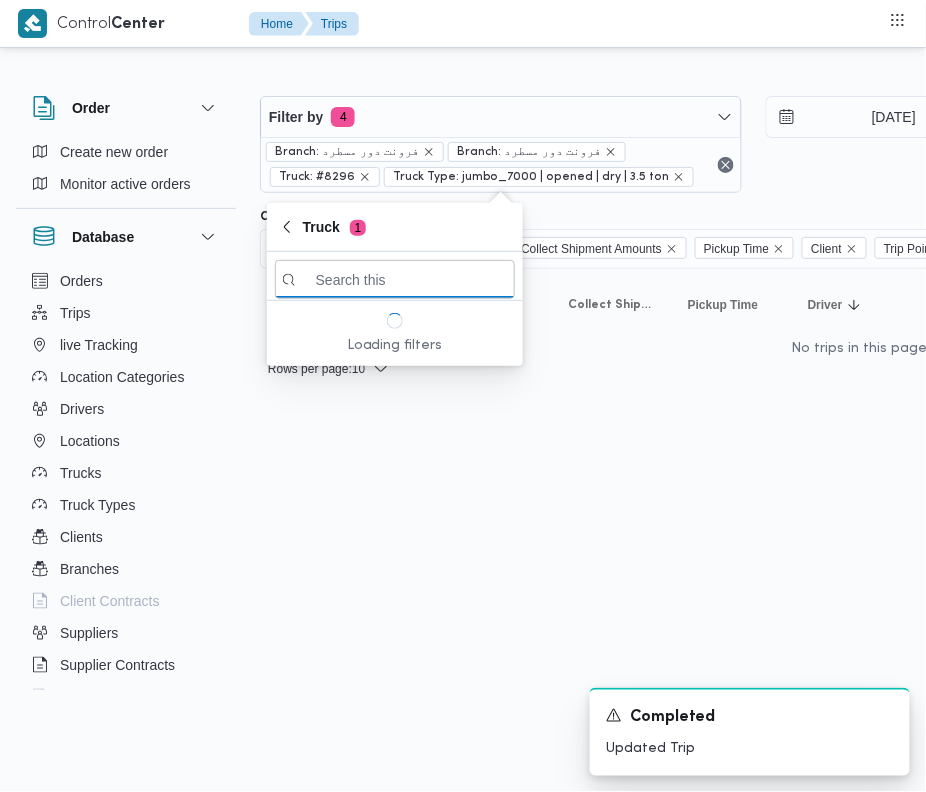 paste on "قيب2879" 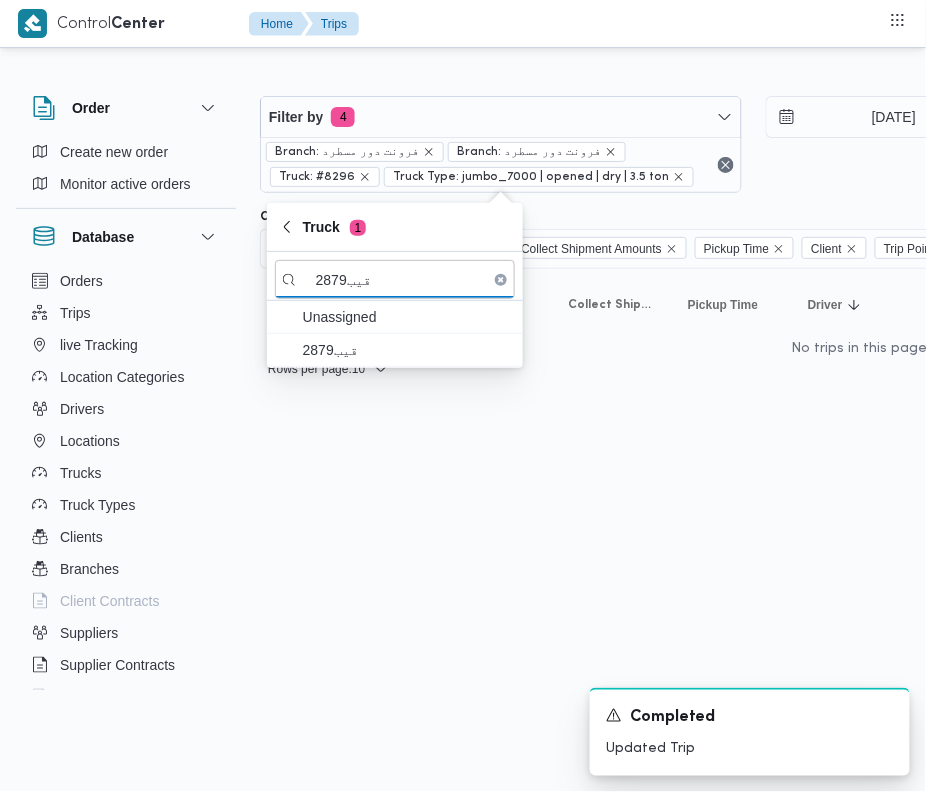 type on "قيب2879" 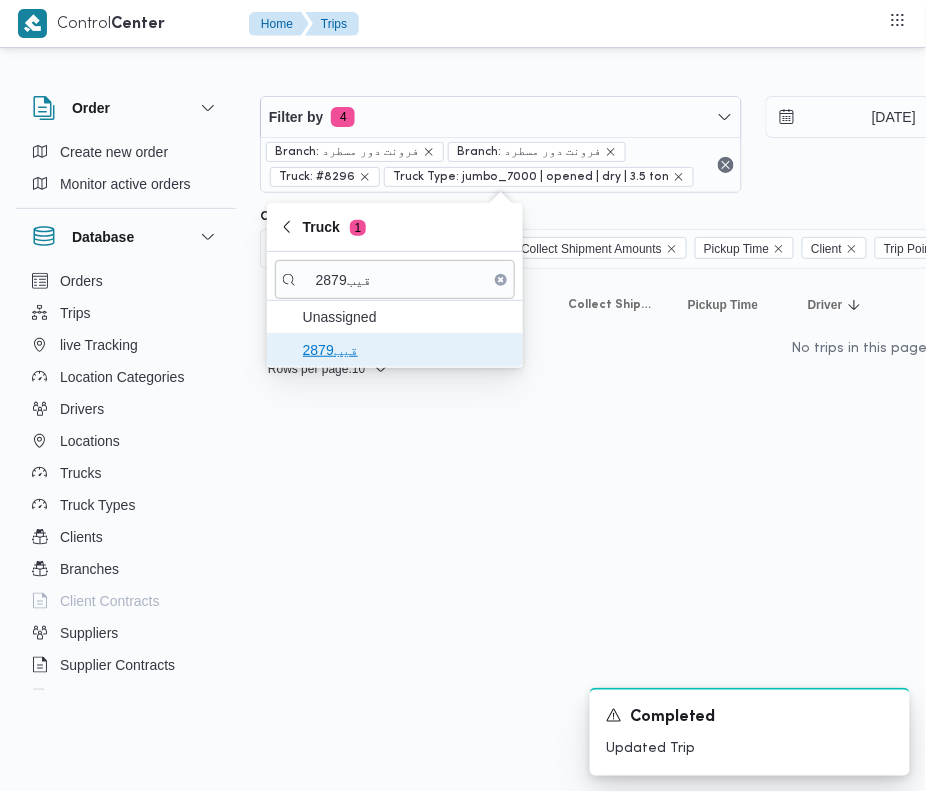 click on "قيب2879" at bounding box center [407, 350] 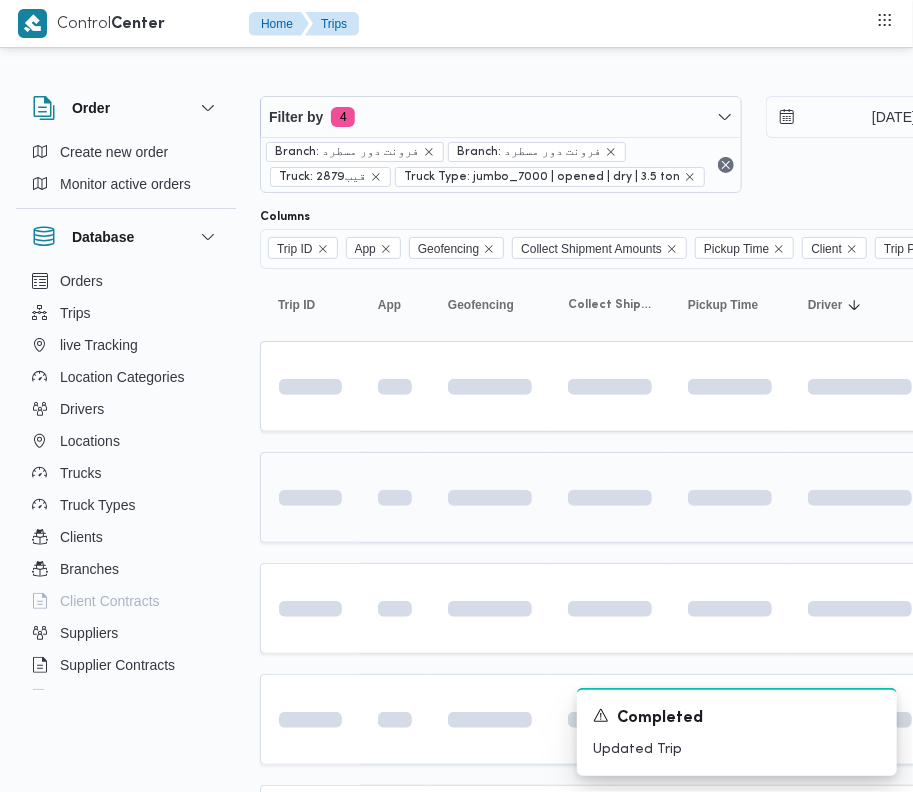 click at bounding box center (310, 497) 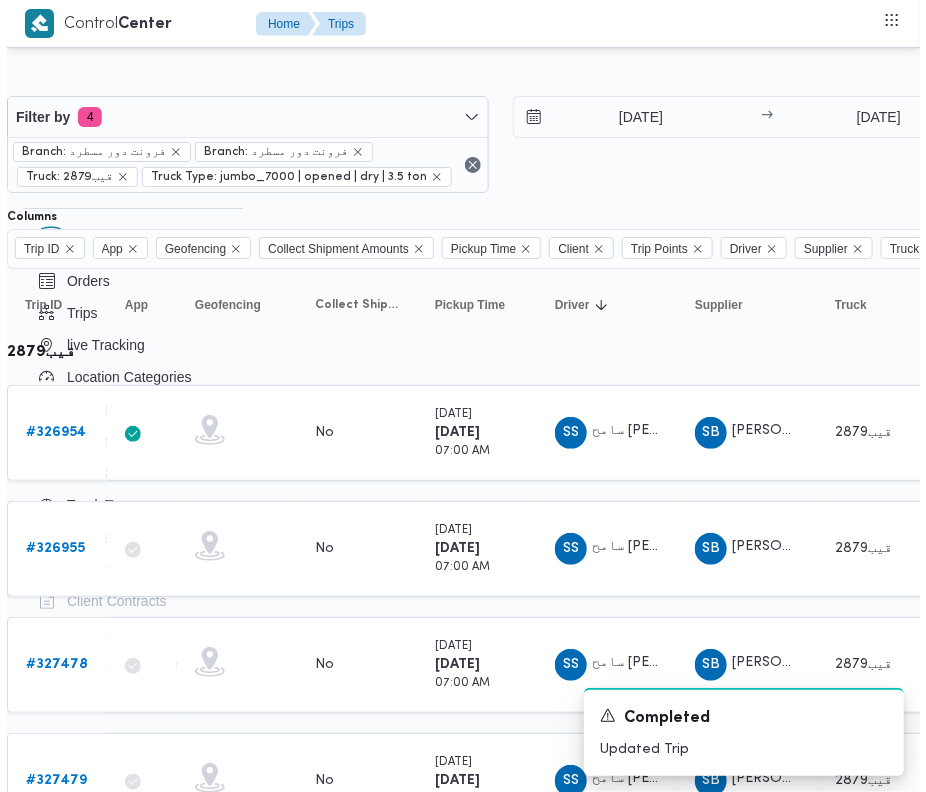 scroll, scrollTop: 0, scrollLeft: 329, axis: horizontal 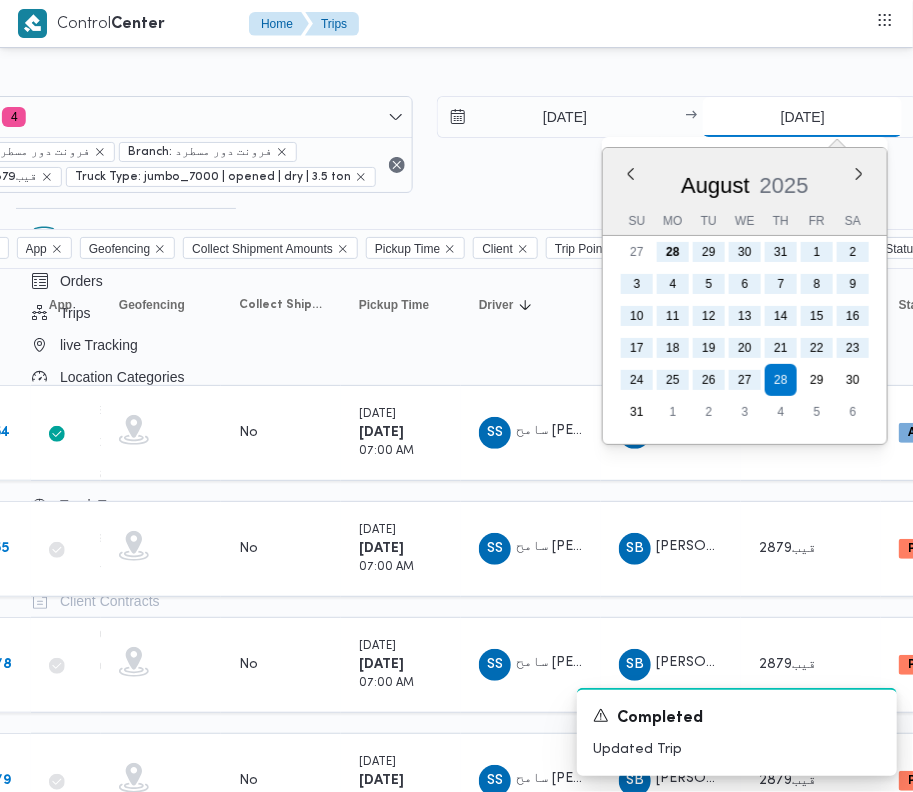 click on "28/8/2025" at bounding box center [802, 117] 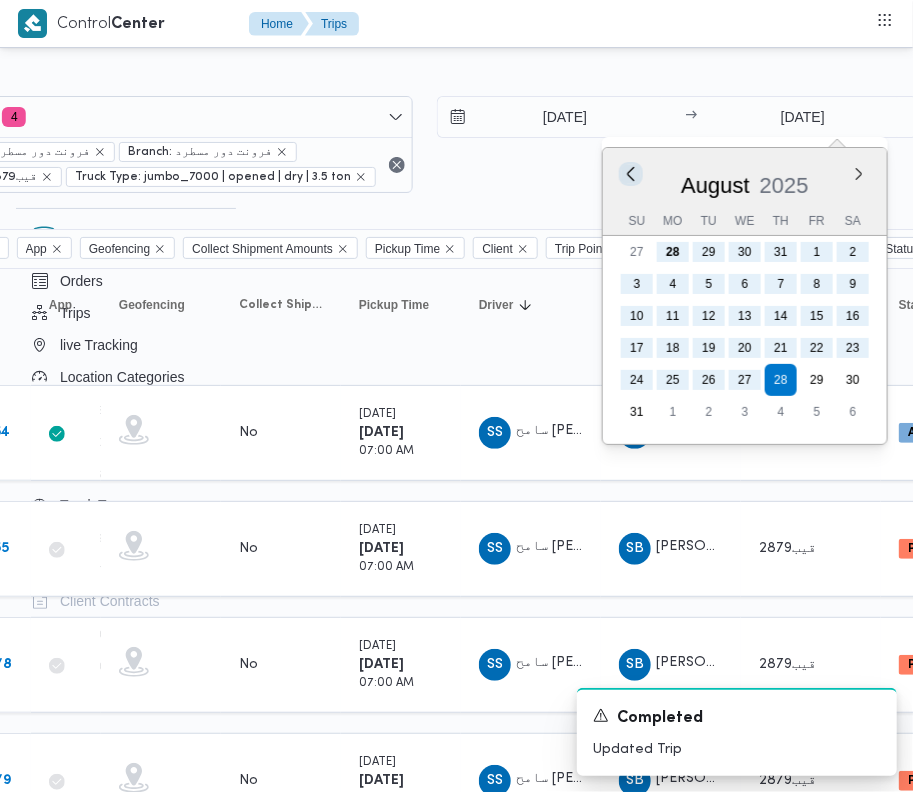 click on "Previous Month" at bounding box center (631, 173) 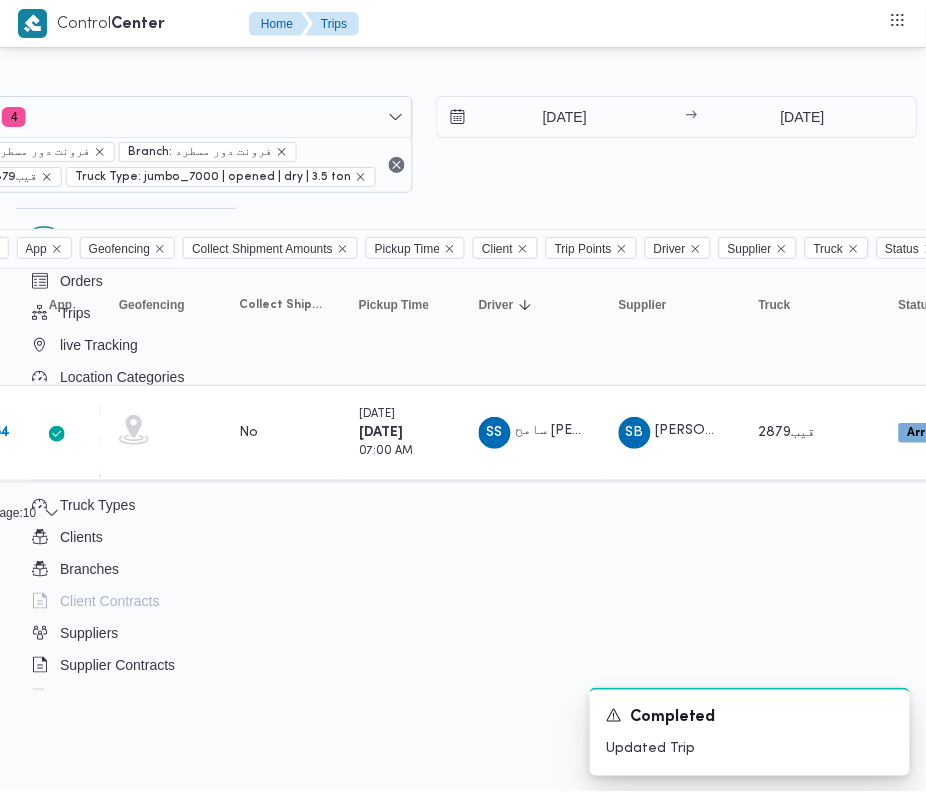 click on "Control  Center Home Trips Order Create new order Monitor active orders Database Orders Trips live Tracking Location Categories Drivers Locations Trucks Truck Types Clients Branches Client Contracts Suppliers Supplier Contracts Devices Users Projects SP Projects Admins organization assignees Tags Filter by 4 Branch: فرونت دور مسطرد Branch: فرونت دور مسطرد  Truck: قيب2879 Truck Type: jumbo_7000 | opened | dry | 3.5 ton 28/7/2025 → 28/7/2025 Group By Truck Columns Trip ID App Geofencing Collect Shipment Amounts Pickup Time Client Trip Points Driver Supplier Truck Status Platform Sorting Trip ID Click to sort in ascending order App Click to sort in ascending order Geofencing Click to sort in ascending order Collect Shipment Amounts Pickup Time Click to sort in ascending order Client Click to sort in ascending order Trip Points Driver Click to sort in ascending order Supplier Click to sort in ascending order Truck Click to sort in ascending order Status Platform Actions قيب2879 #" at bounding box center [134, 396] 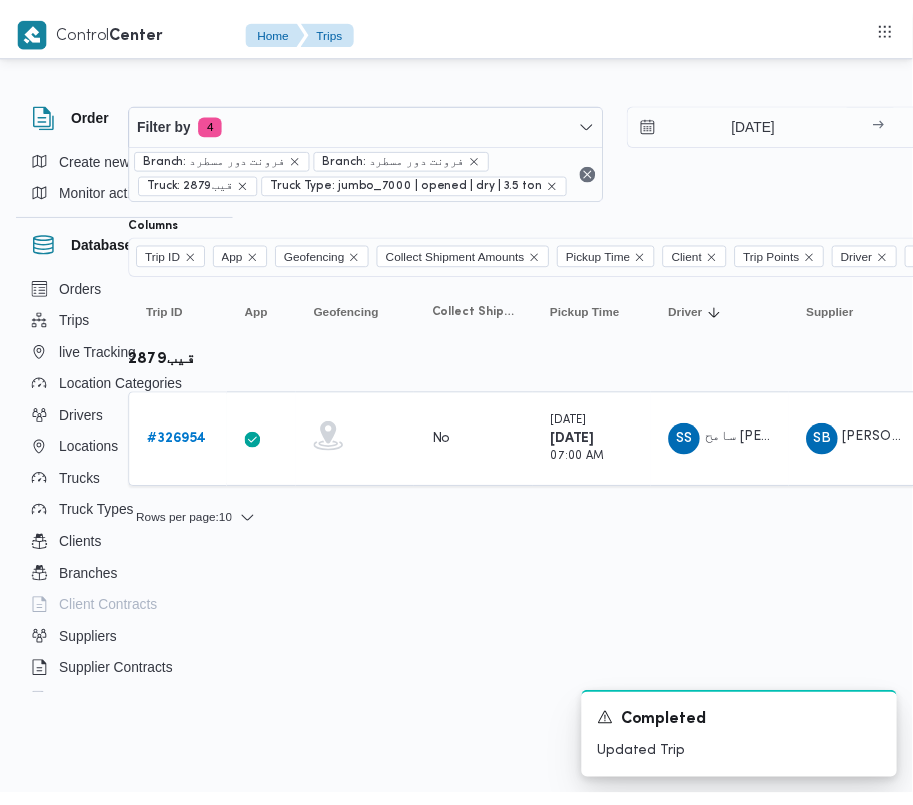 scroll, scrollTop: 0, scrollLeft: 0, axis: both 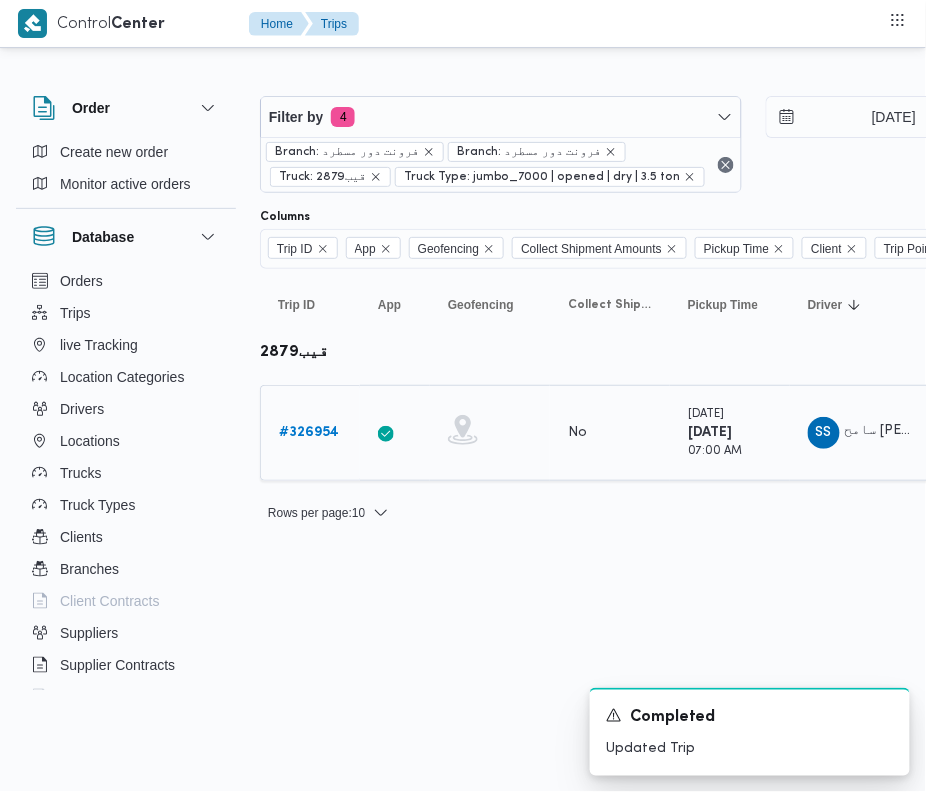 click on "# 326954" at bounding box center (309, 432) 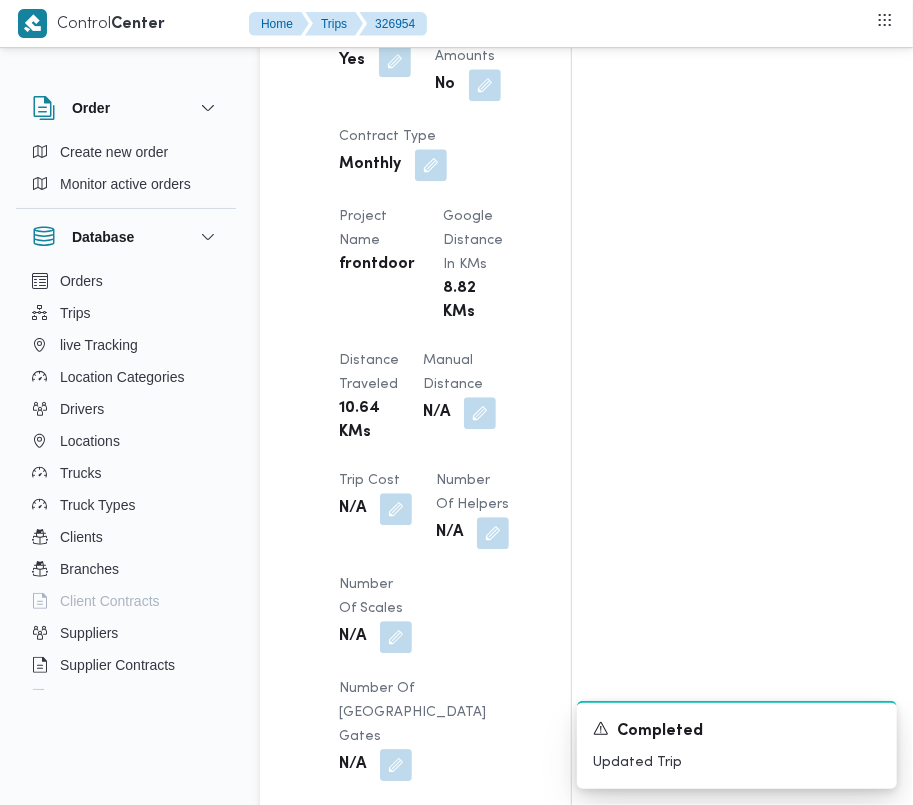 scroll, scrollTop: 2533, scrollLeft: 0, axis: vertical 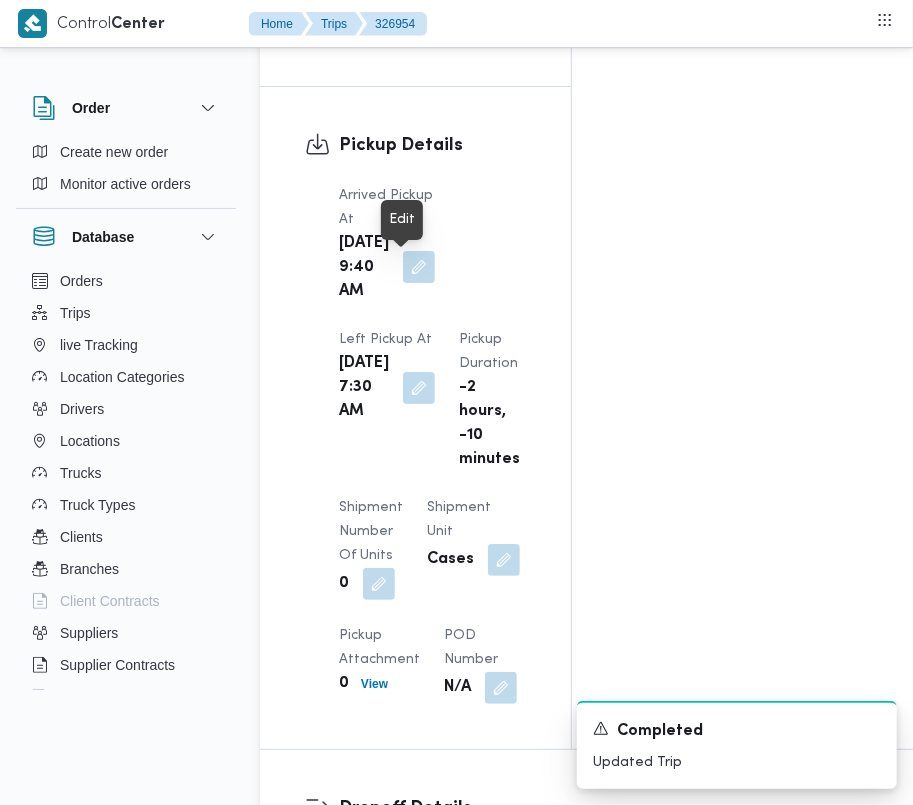 click at bounding box center (419, 267) 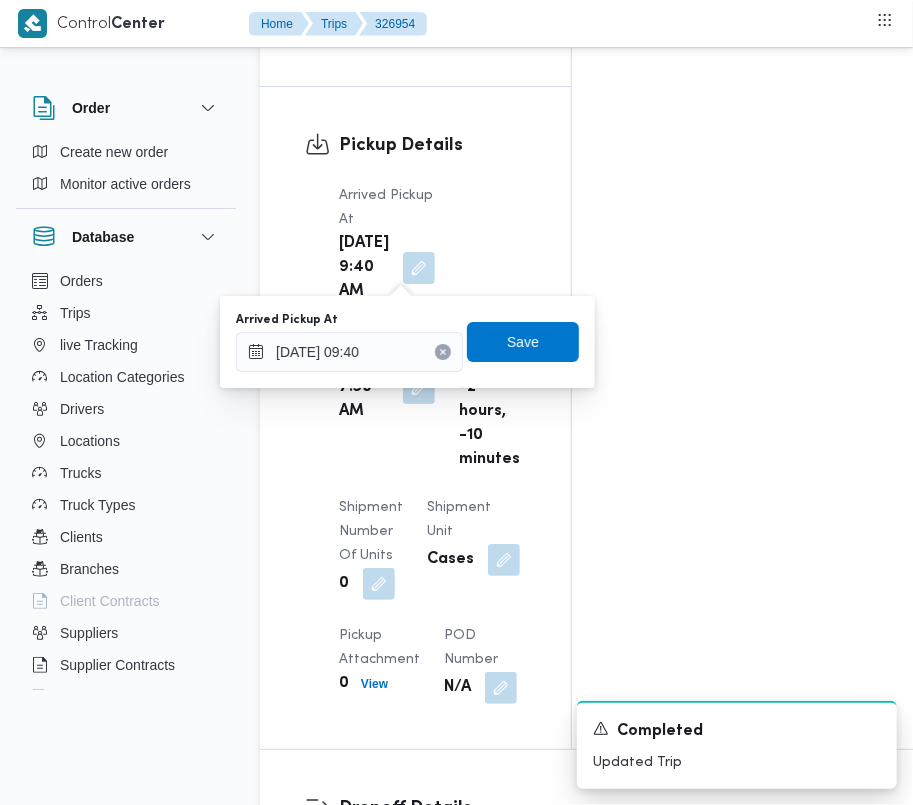 click on "Arrived Pickup At 28/07/2025 09:40 Save" at bounding box center (407, 342) 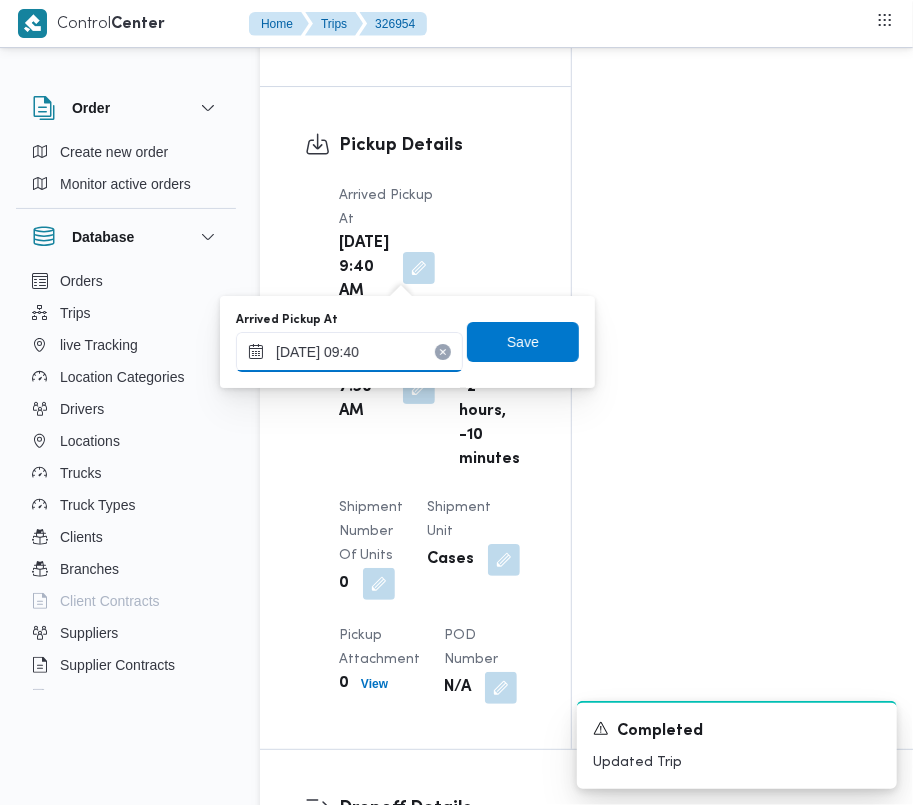 click on "28/07/2025 09:40" at bounding box center (349, 352) 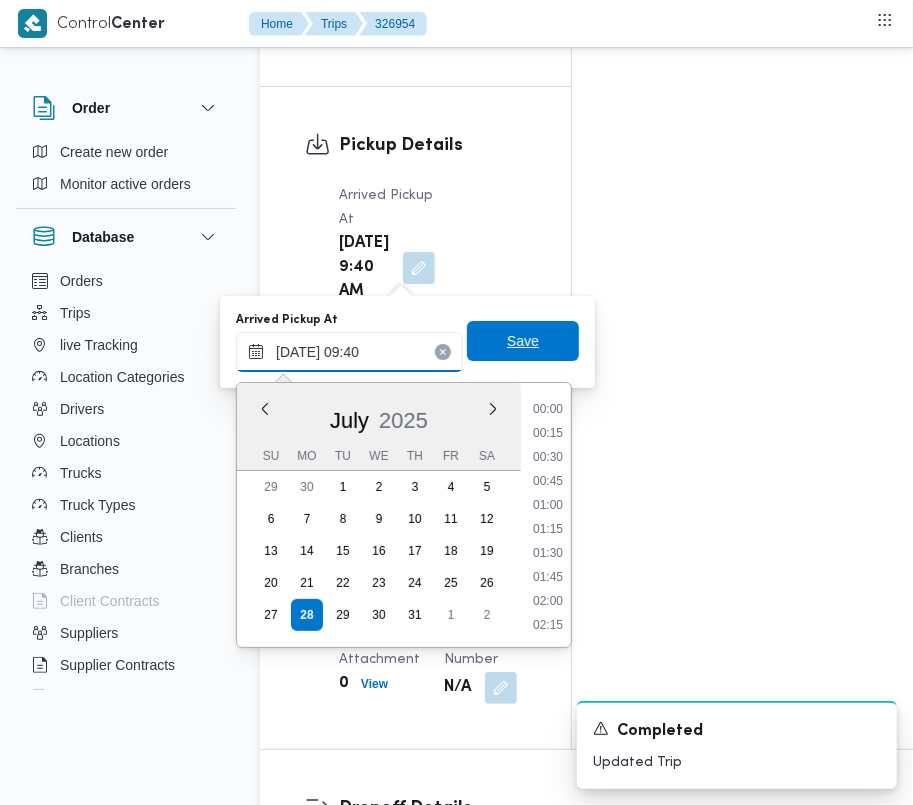 scroll, scrollTop: 792, scrollLeft: 0, axis: vertical 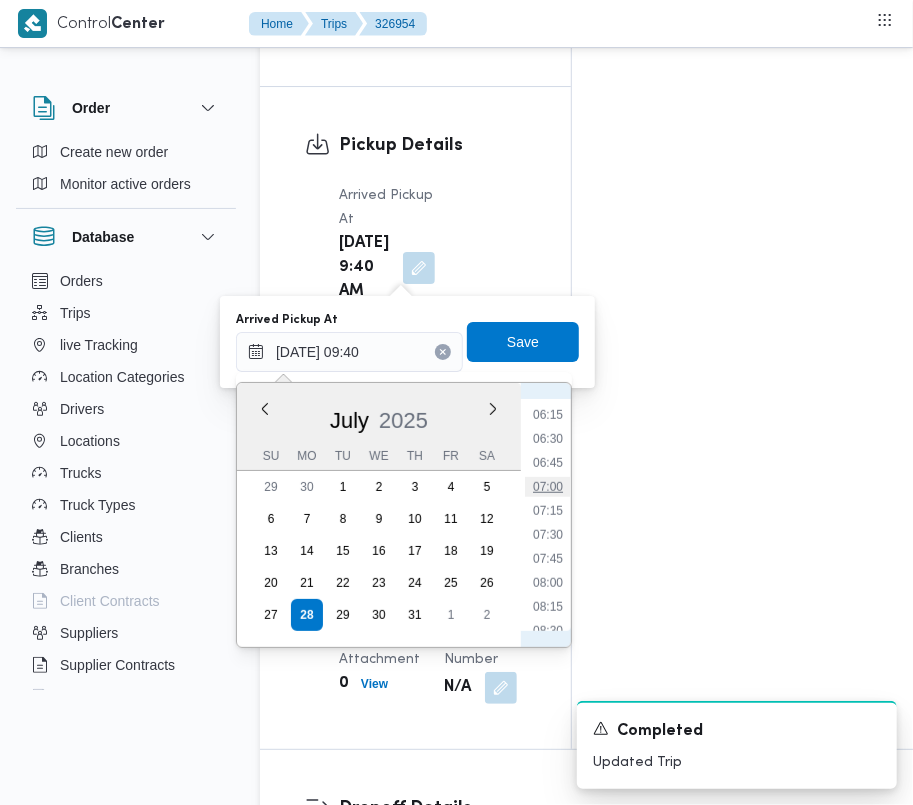 click on "07:00" at bounding box center [548, 487] 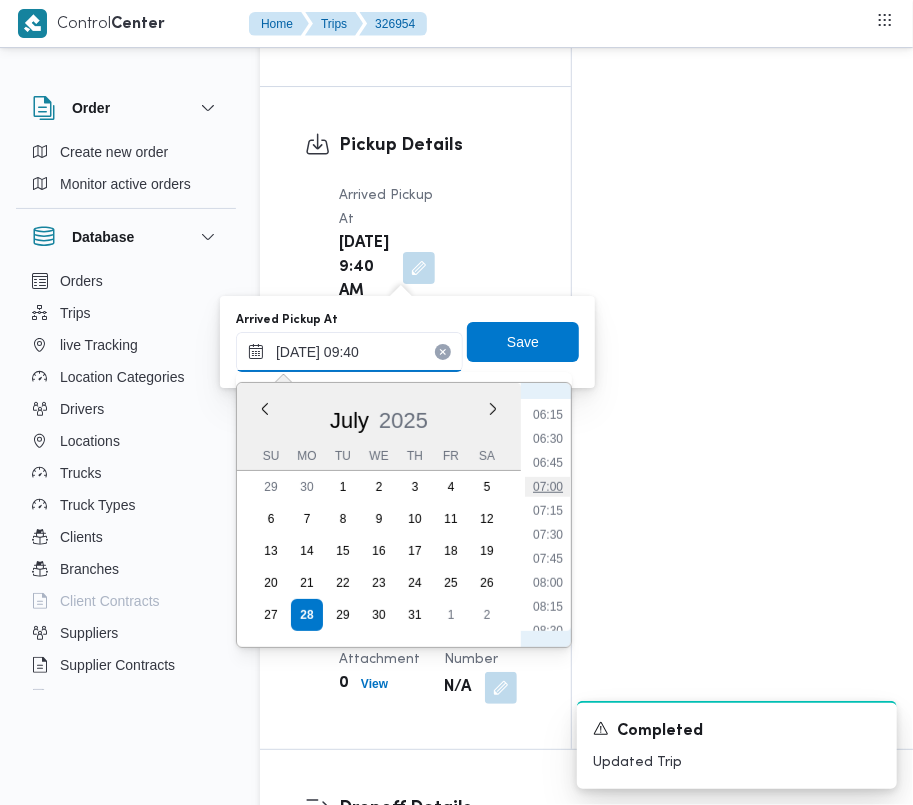 type on "28/07/2025 07:00" 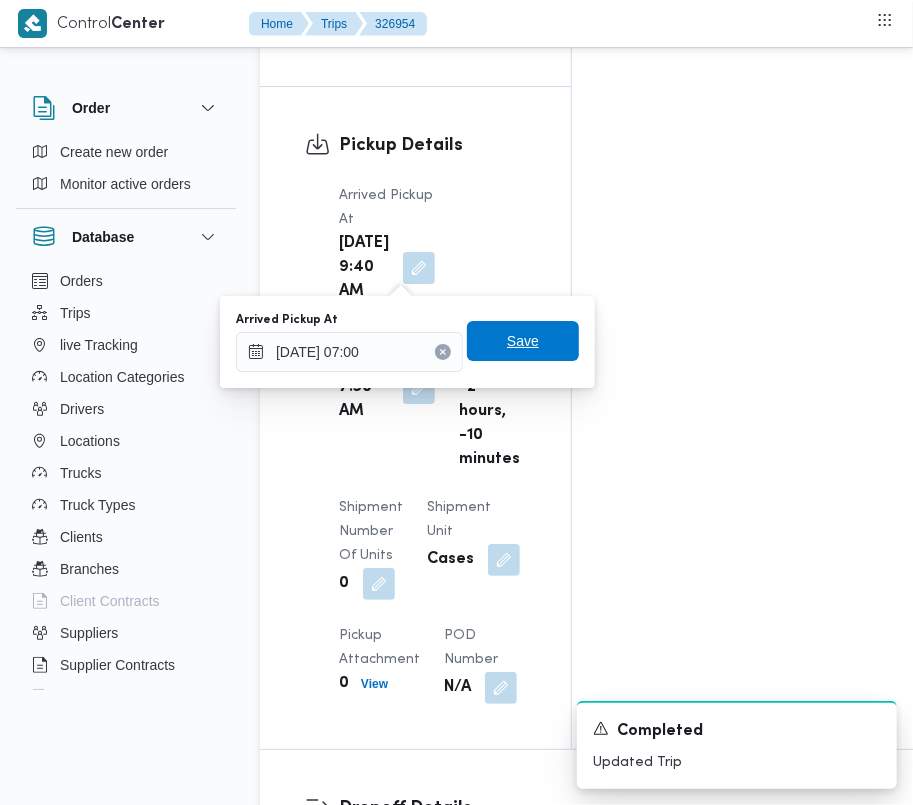 click on "Save" at bounding box center (523, 341) 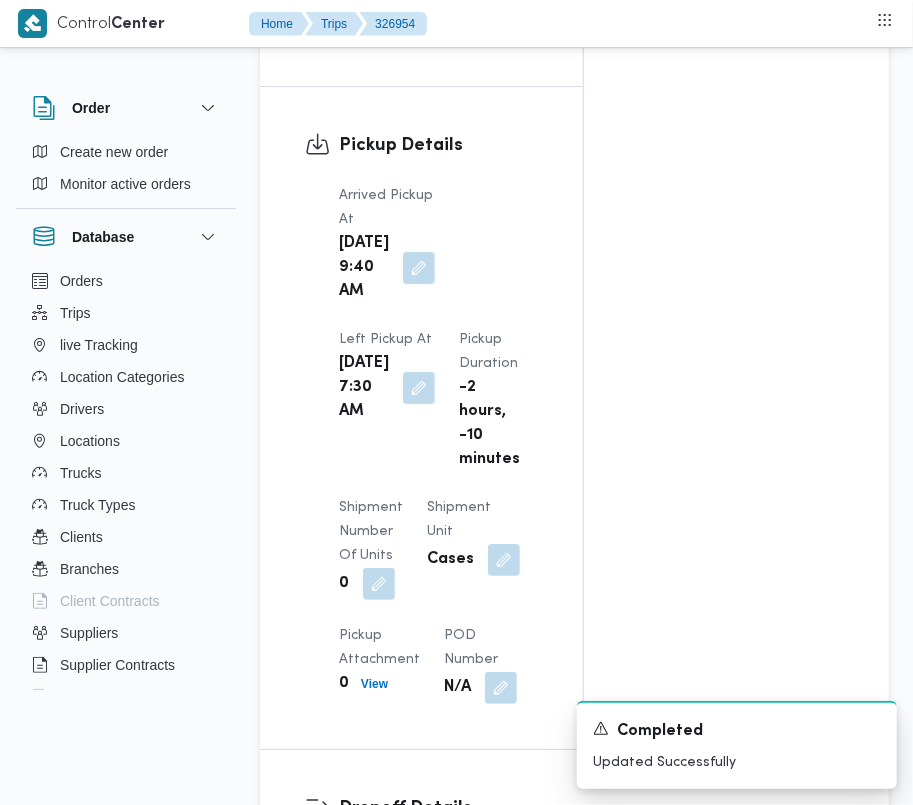 click on "Left Pickup At" at bounding box center [385, 339] 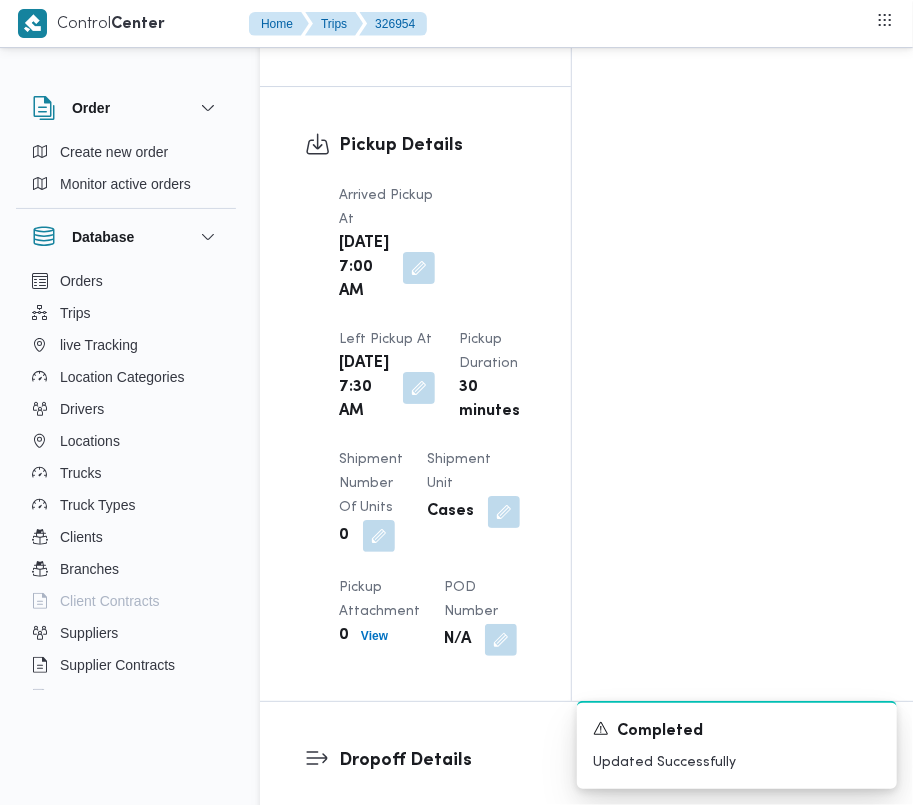 click on "Pickup Details Arrived Pickup At Mon, Jul 28, 2025 7:00 AM Left Pickup At Mon, Jul 28, 2025 7:30 AM Pickup Duration 30 minutes Shipment Number of Units 0 Shipment Unit Cases Pickup Attachment 0 View POD Number N/A" at bounding box center [432, 394] 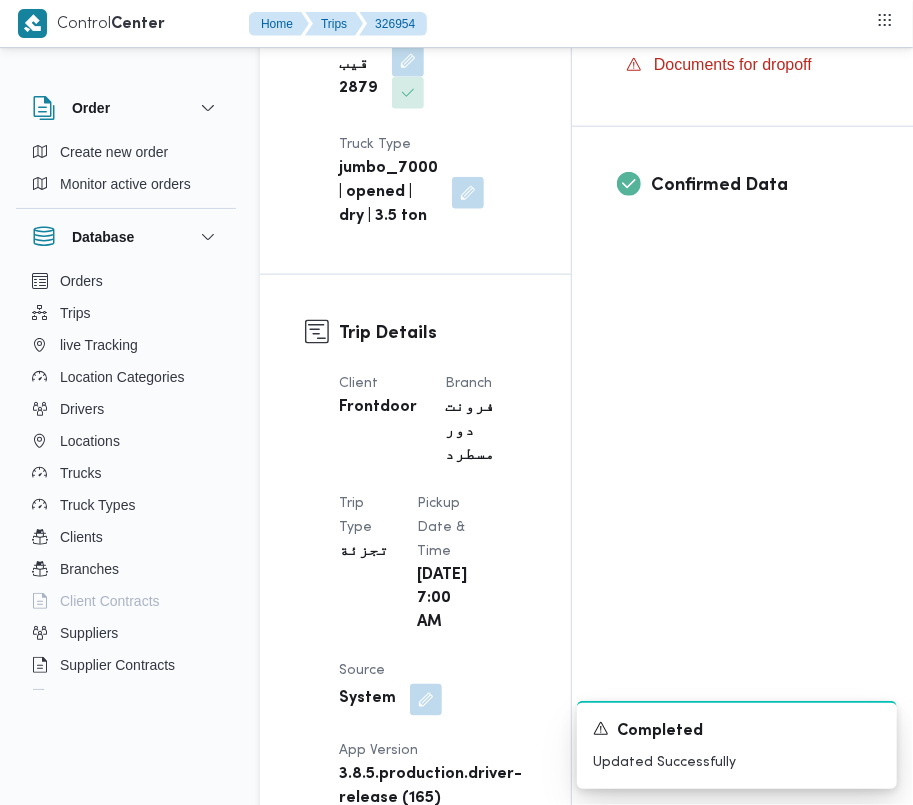 scroll, scrollTop: 0, scrollLeft: 0, axis: both 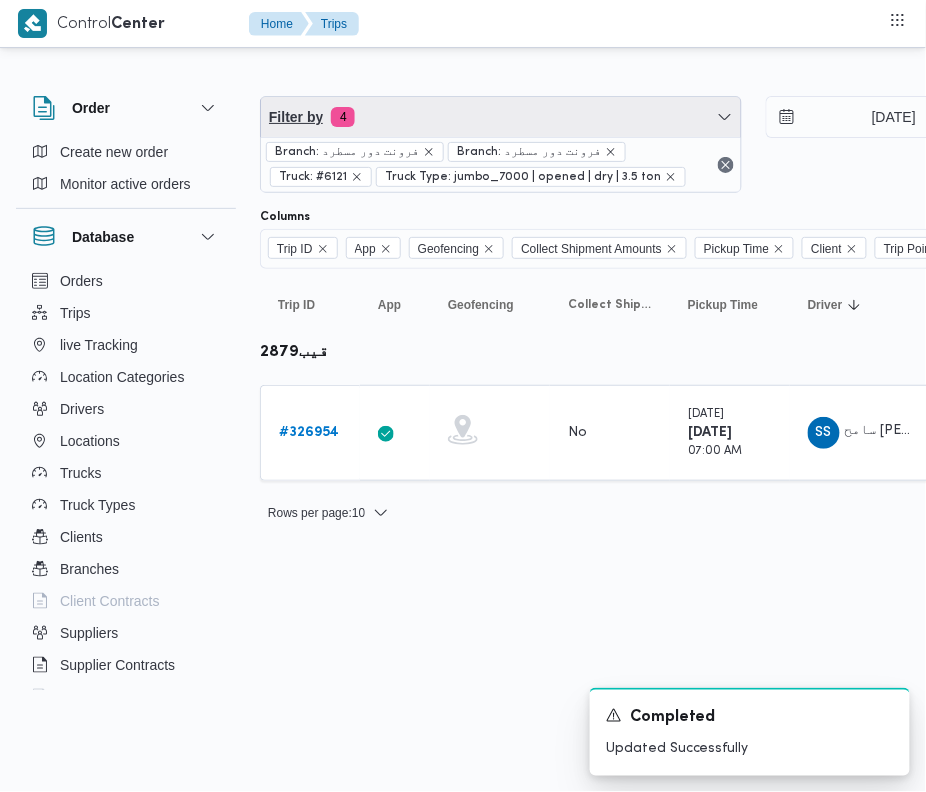 drag, startPoint x: 484, startPoint y: 100, endPoint x: 484, endPoint y: 118, distance: 18 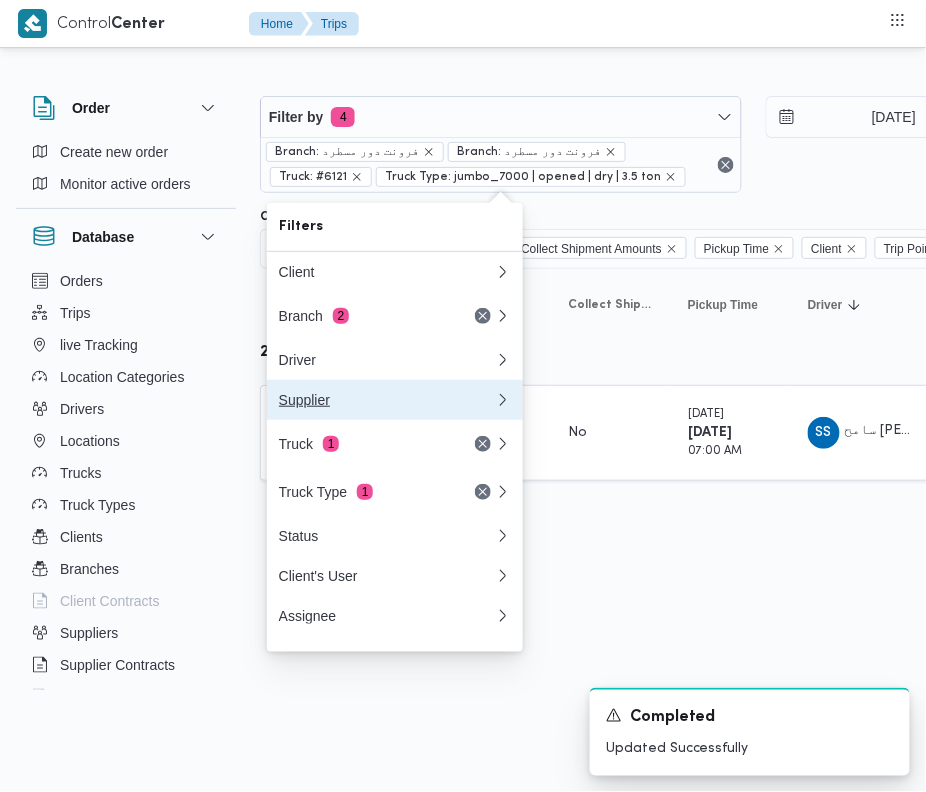 click on "Supplier" at bounding box center (395, 400) 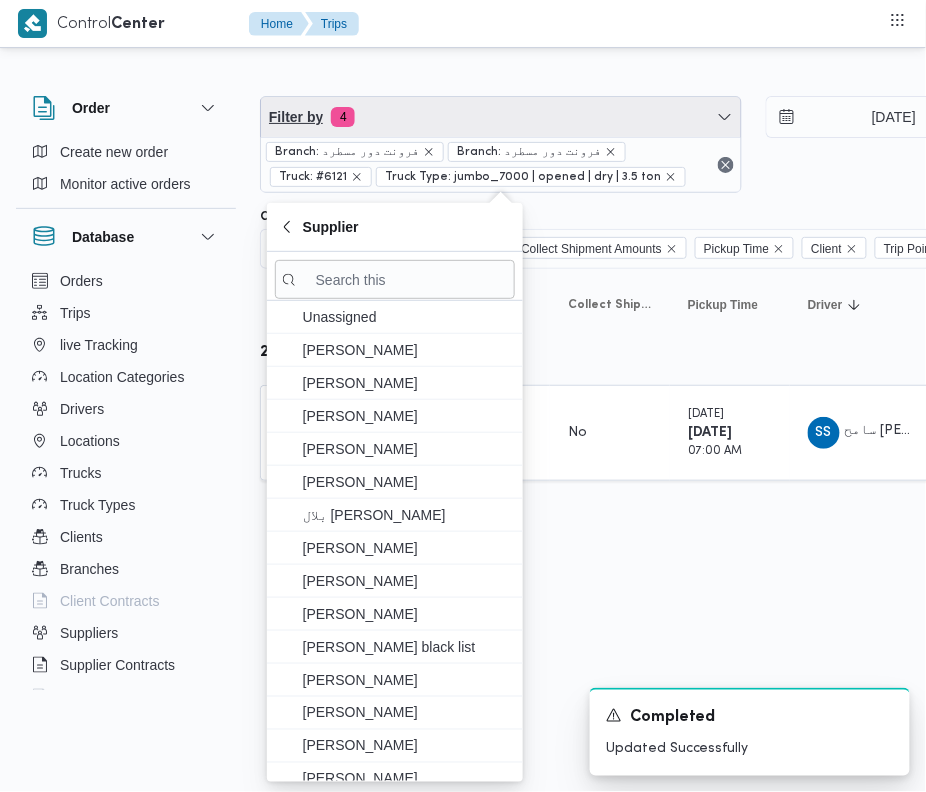 click on "Filter by 4" at bounding box center [501, 117] 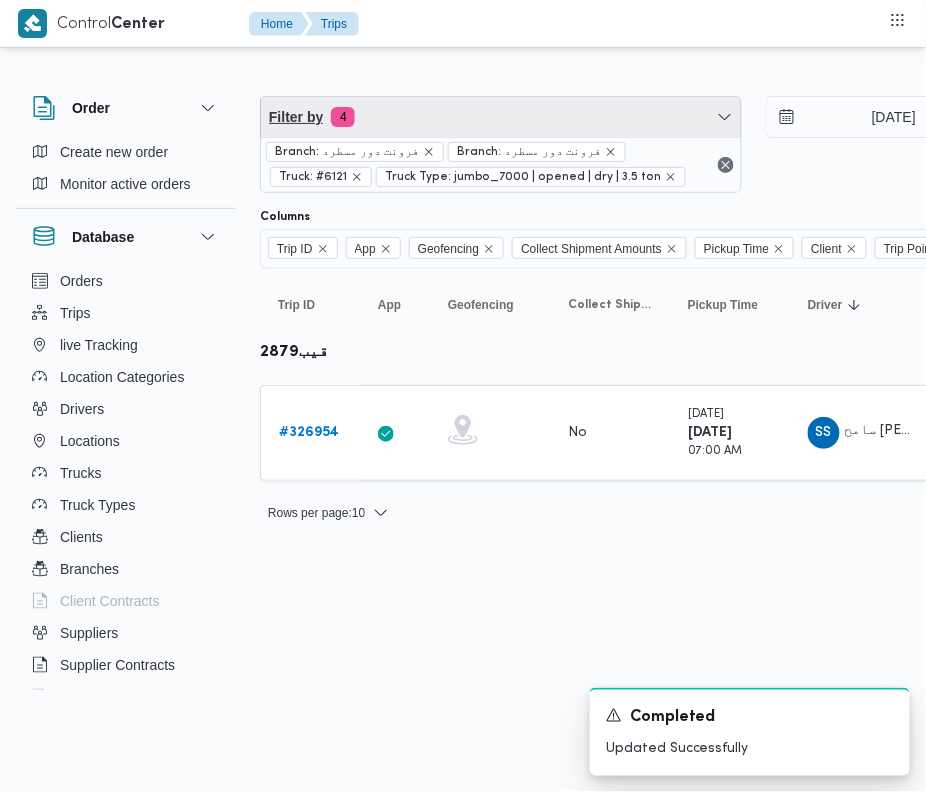 click on "Filter by 4" at bounding box center [501, 117] 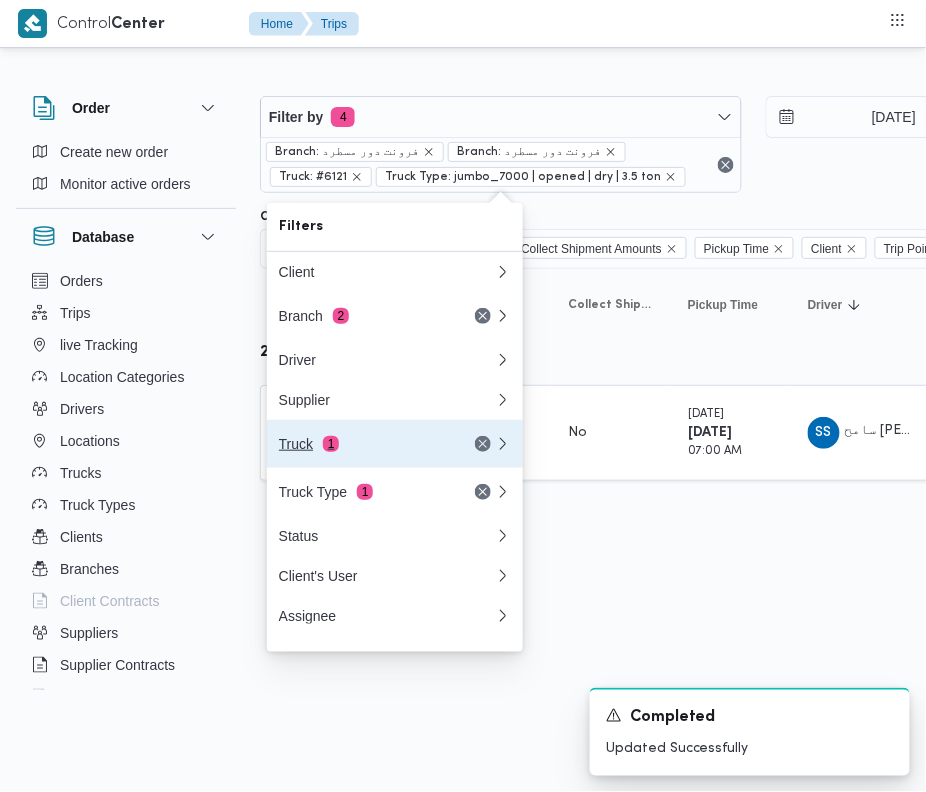 click on "Truck 1" at bounding box center (363, 444) 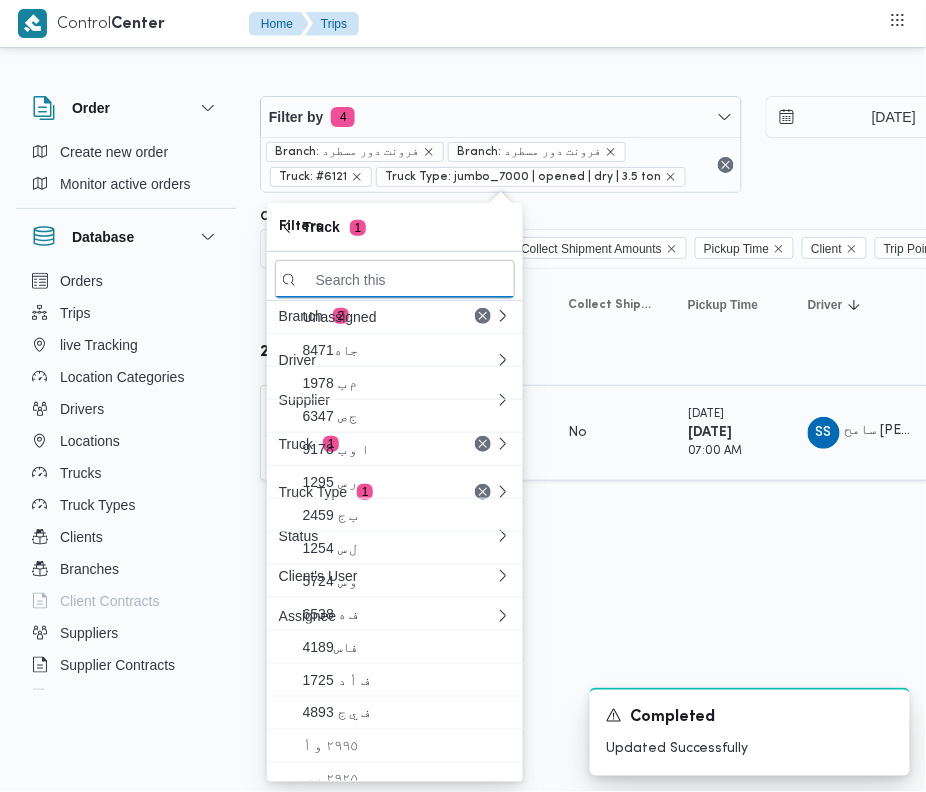 paste on "عمج4843" 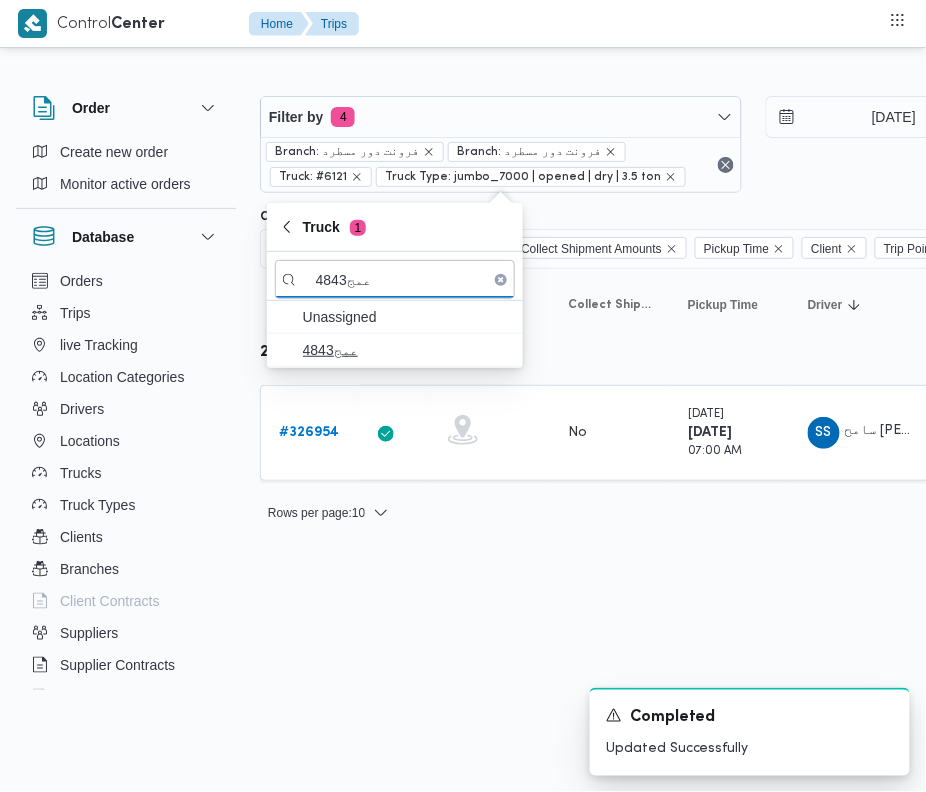 type on "عمج4843" 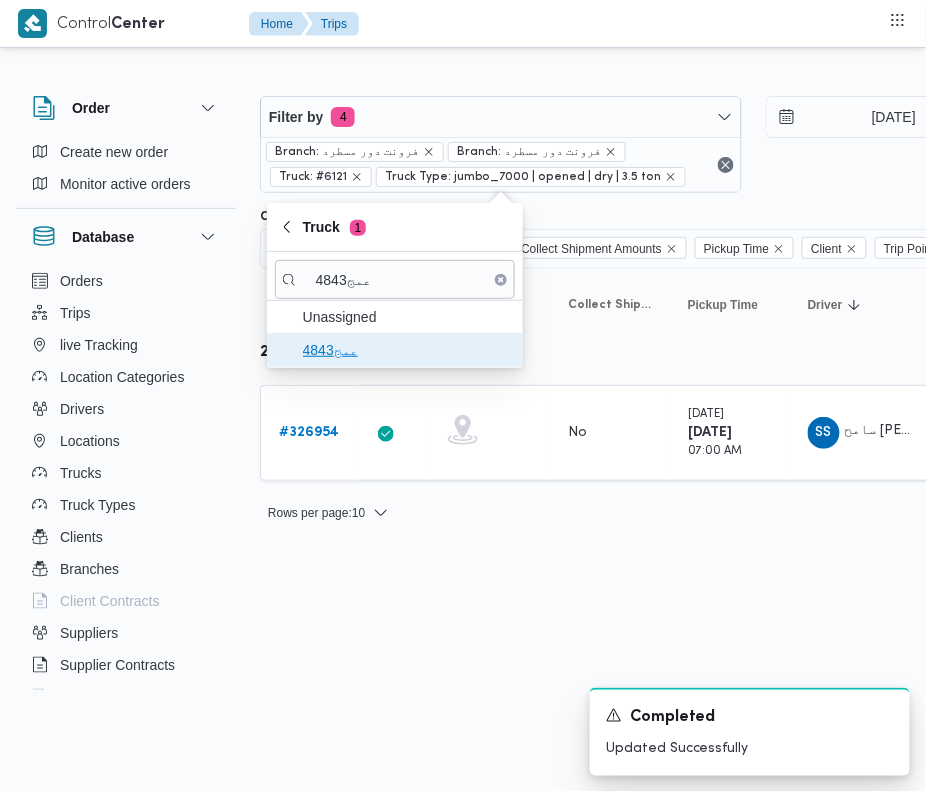 click on "عمج4843" at bounding box center [407, 350] 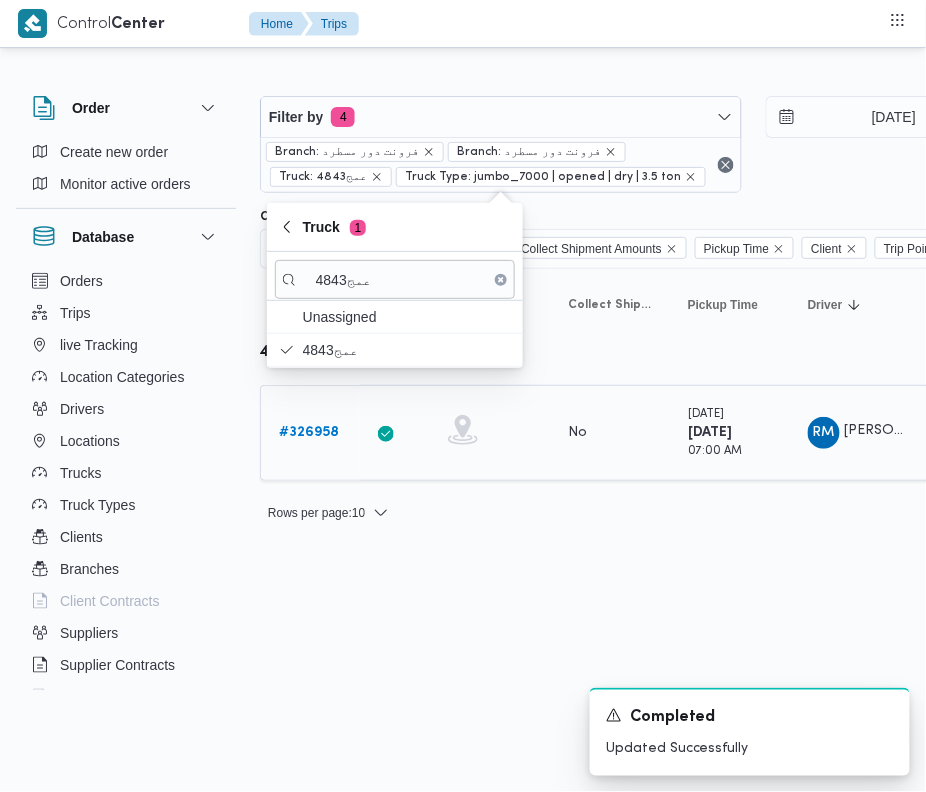 click on "# 326958" at bounding box center (310, 433) 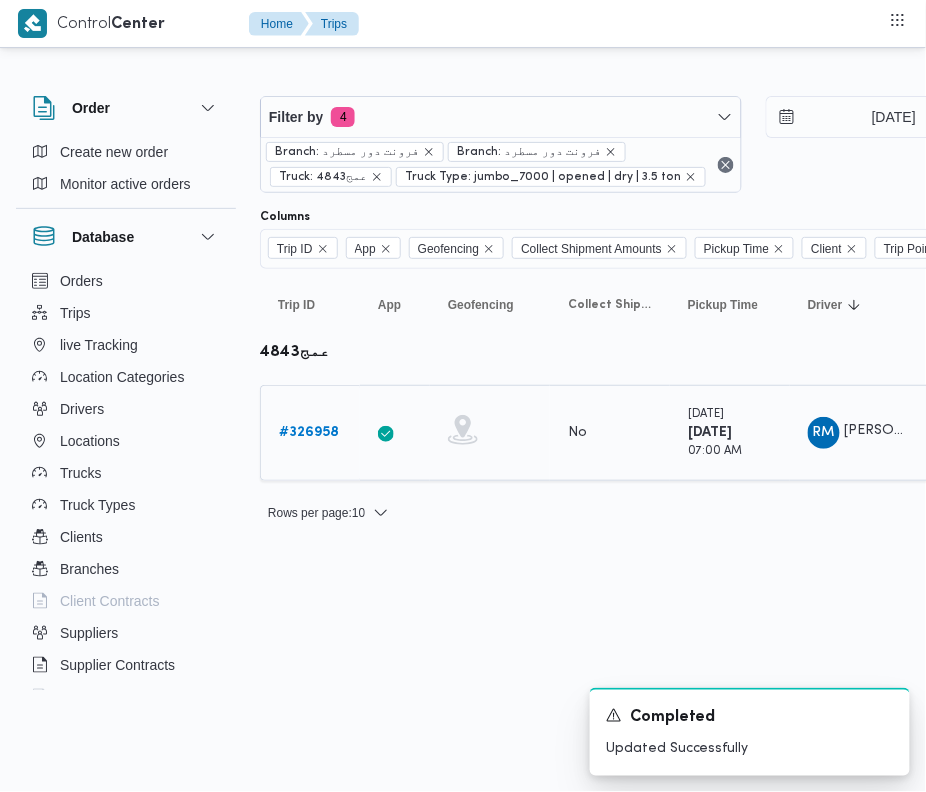 click on "# 326958" at bounding box center (309, 432) 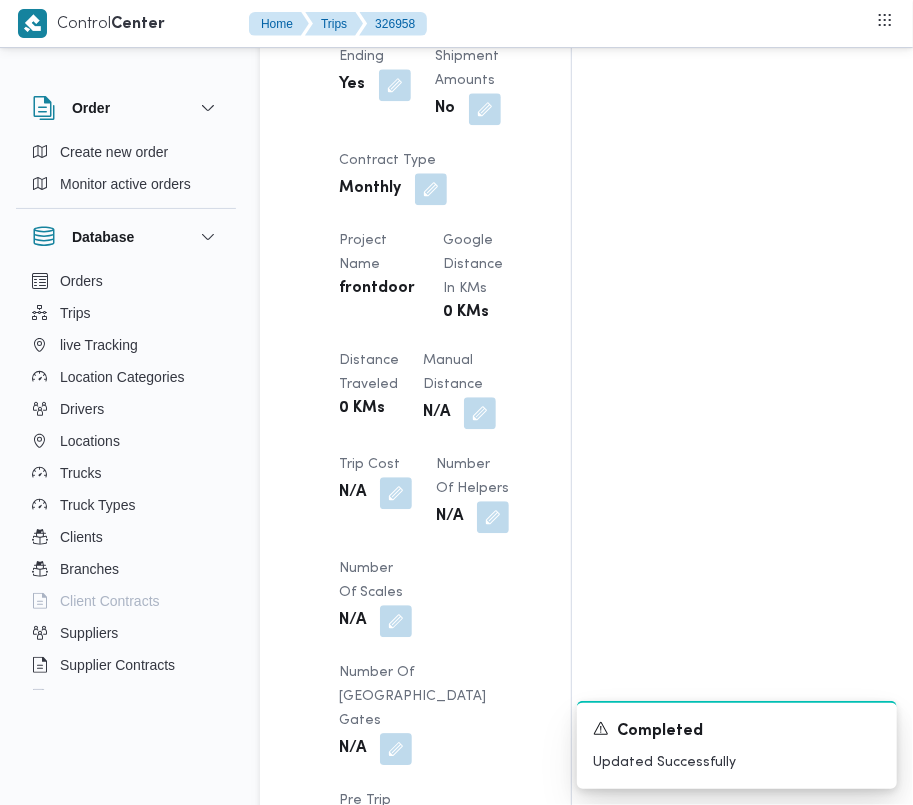 scroll, scrollTop: 2533, scrollLeft: 0, axis: vertical 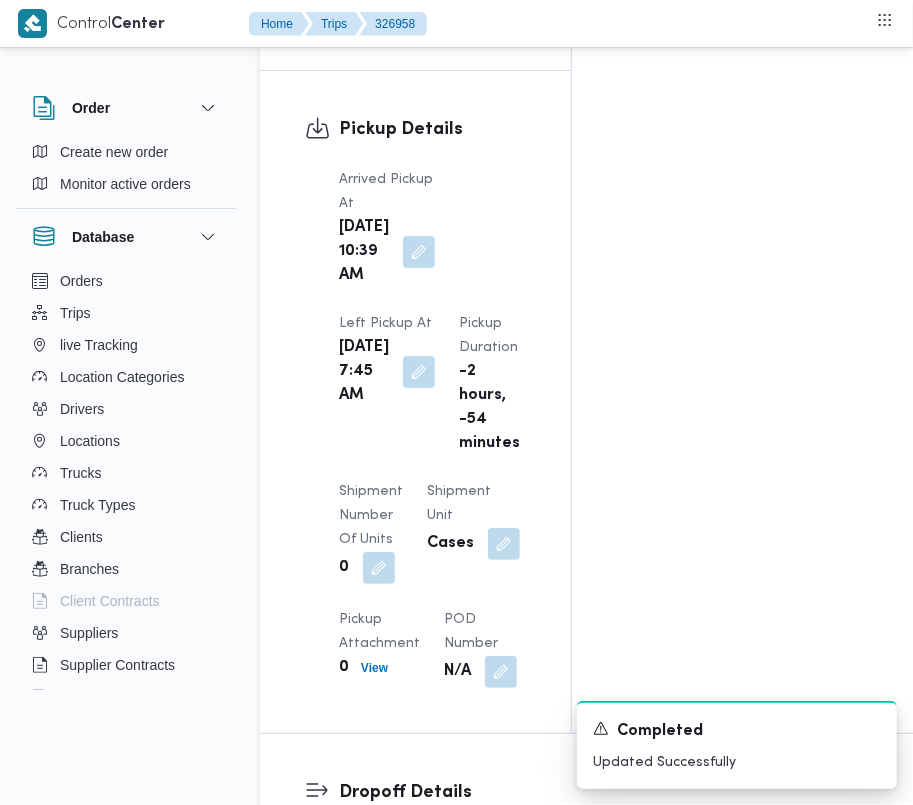 click at bounding box center (414, 252) 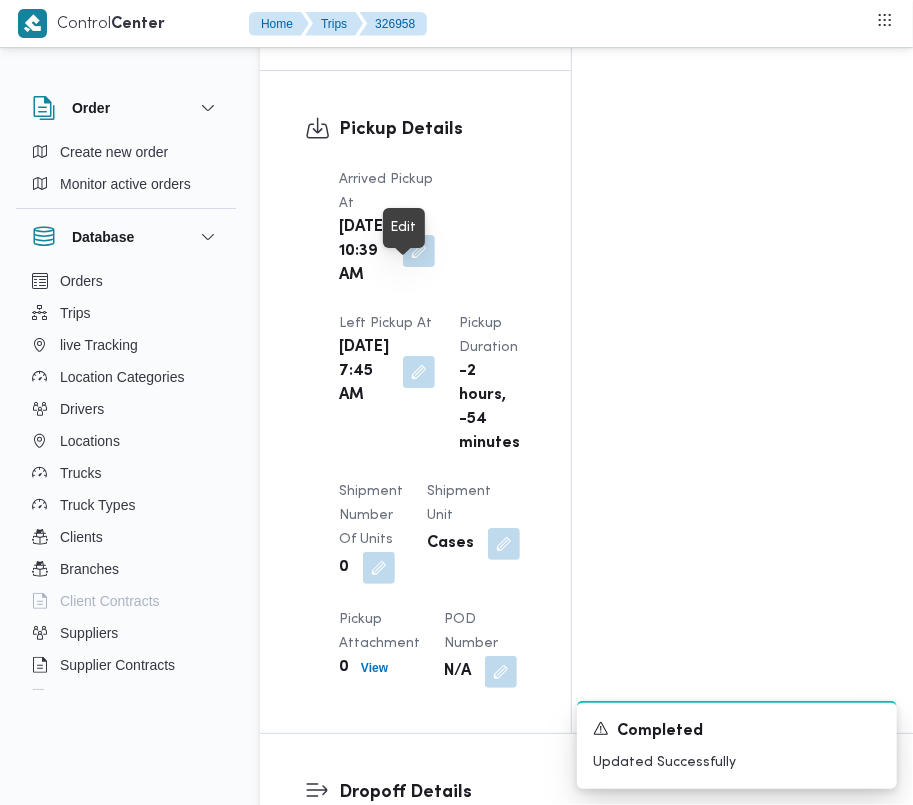 click at bounding box center [419, 251] 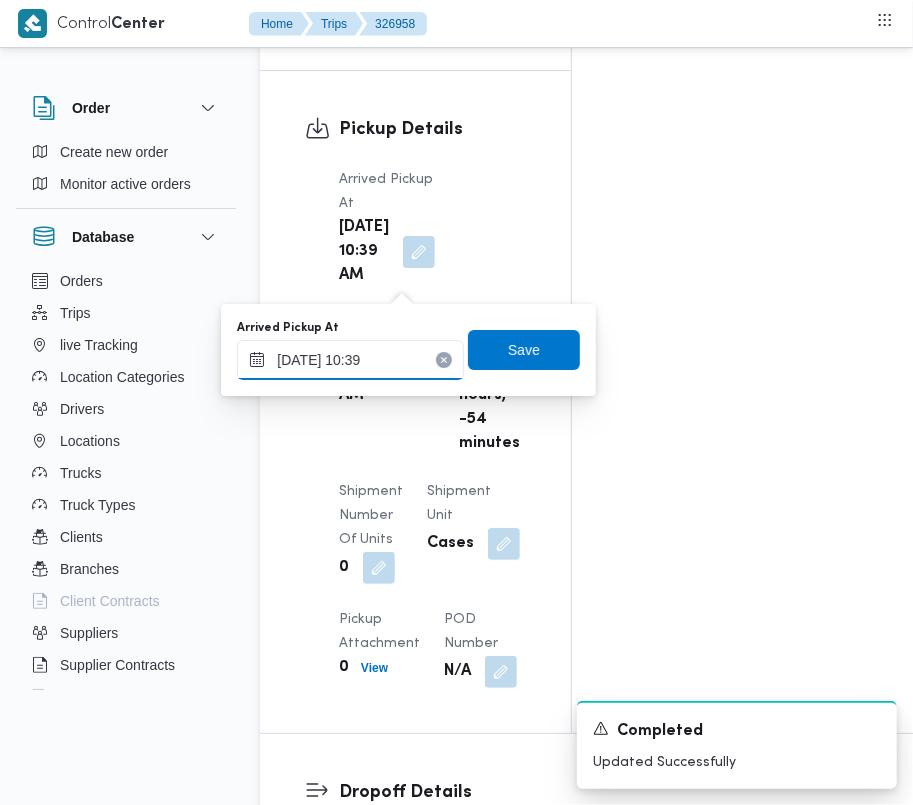 click on "28/07/2025 10:39" at bounding box center [350, 360] 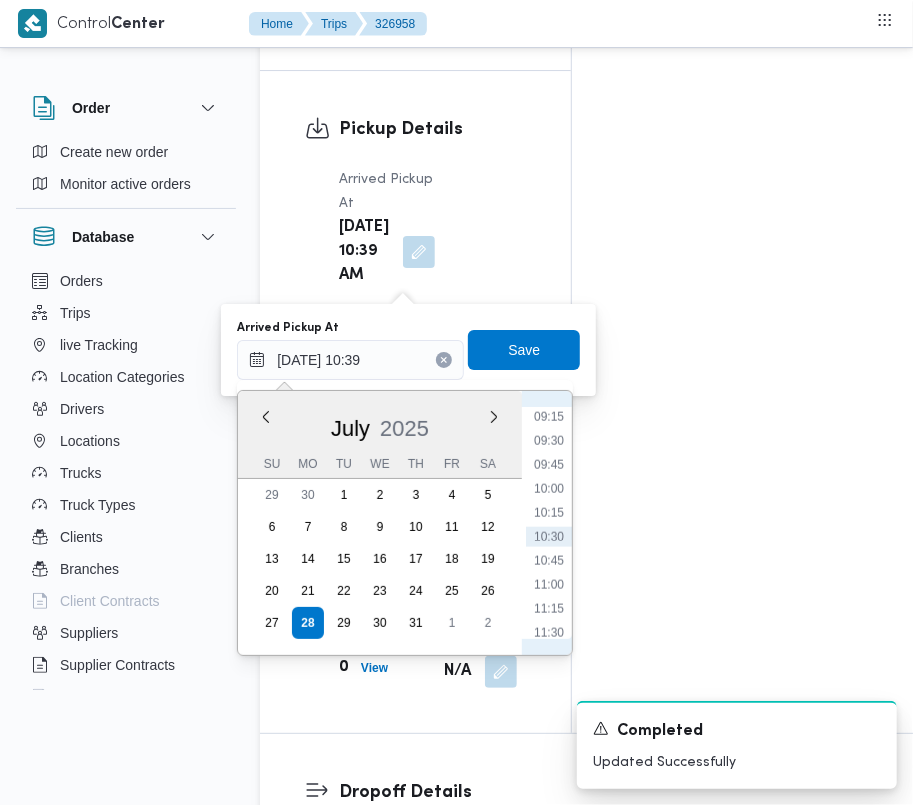 scroll, scrollTop: 690, scrollLeft: 0, axis: vertical 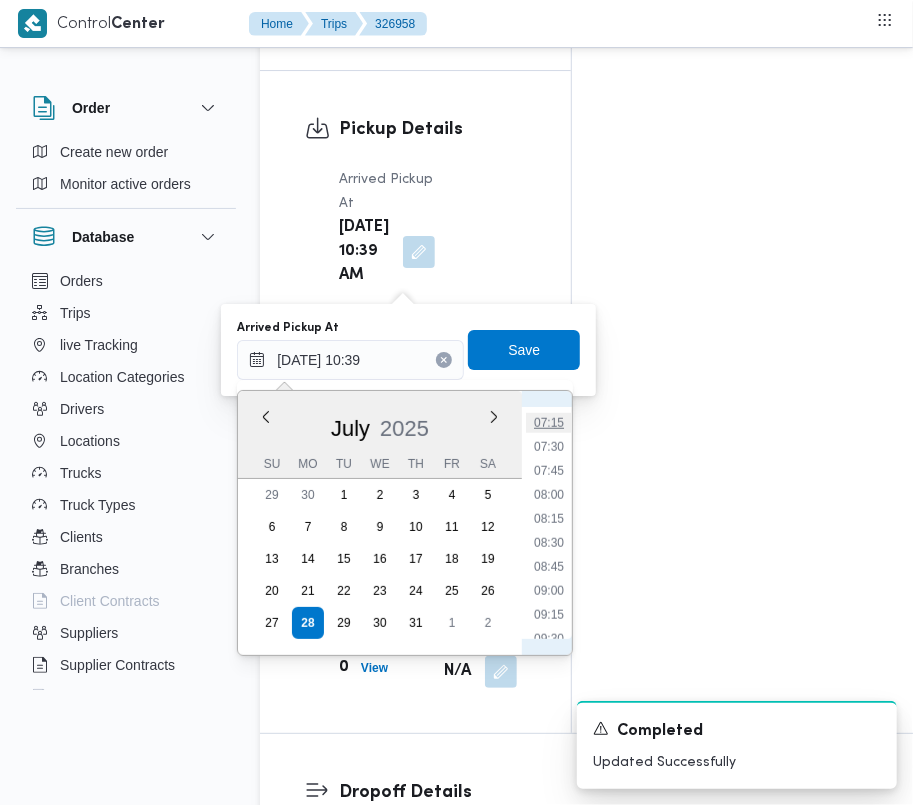 click on "07:15" at bounding box center (549, 423) 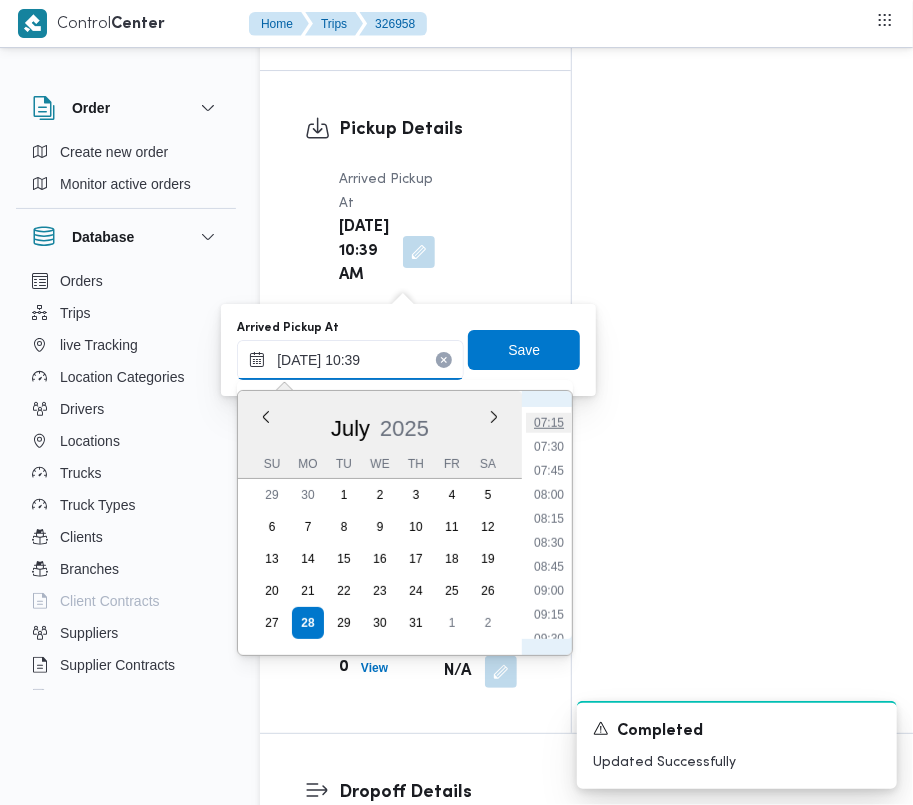 type on "28/07/2025 07:15" 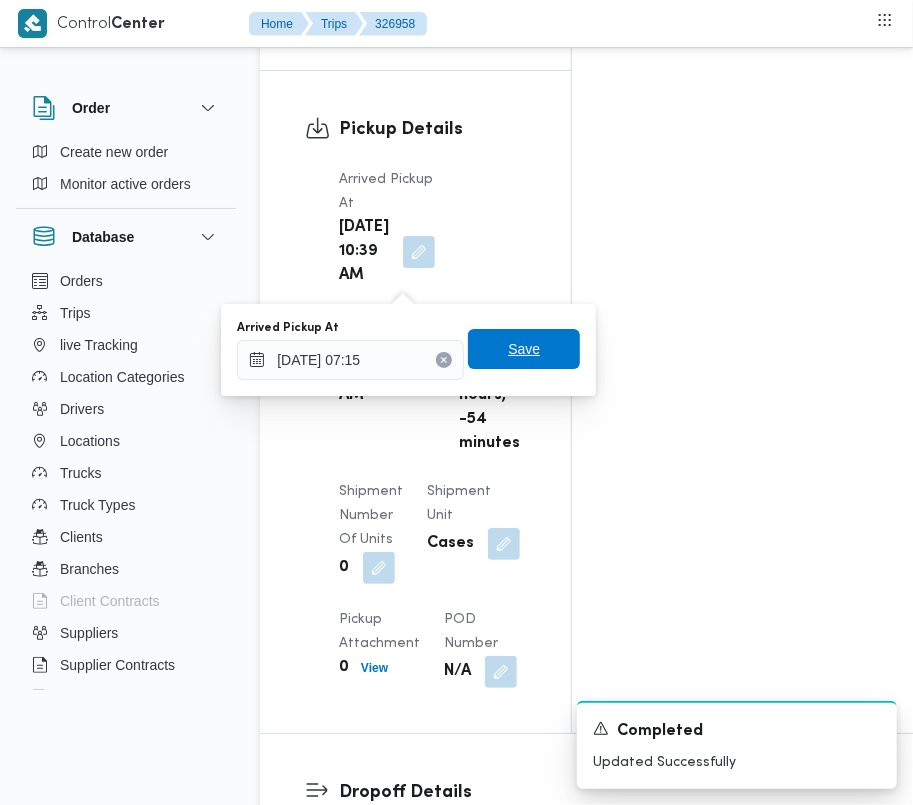 click on "Save" at bounding box center [524, 349] 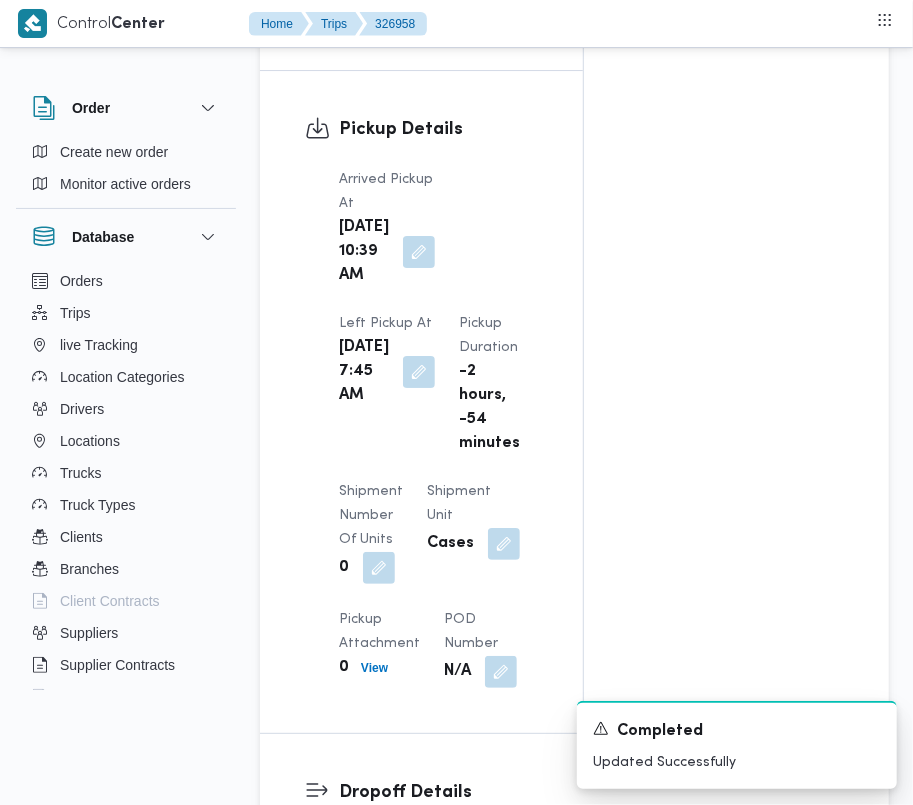 click on "Pickup Details Arrived Pickup At Mon, Jul 28, 2025 10:39 AM Left Pickup At Mon, Jul 28, 2025 7:45 AM Pickup Duration -2 hours, -54 minutes Shipment Number of Units 0 Shipment Unit Cases Pickup Attachment 0 View POD Number N/A" at bounding box center [421, 402] 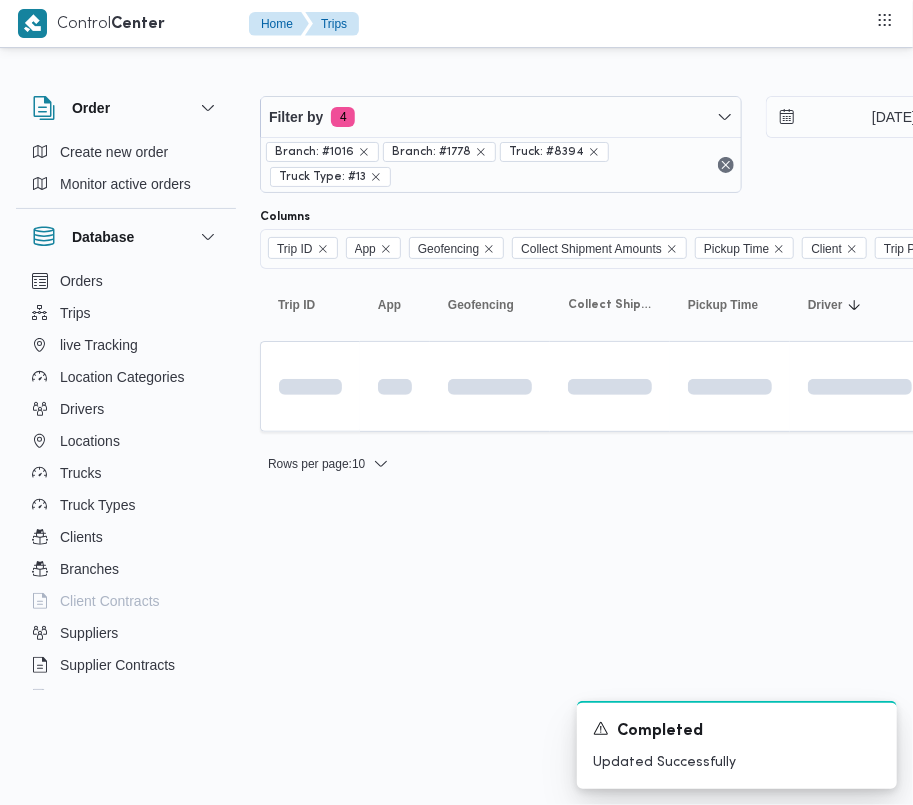 scroll, scrollTop: 0, scrollLeft: 0, axis: both 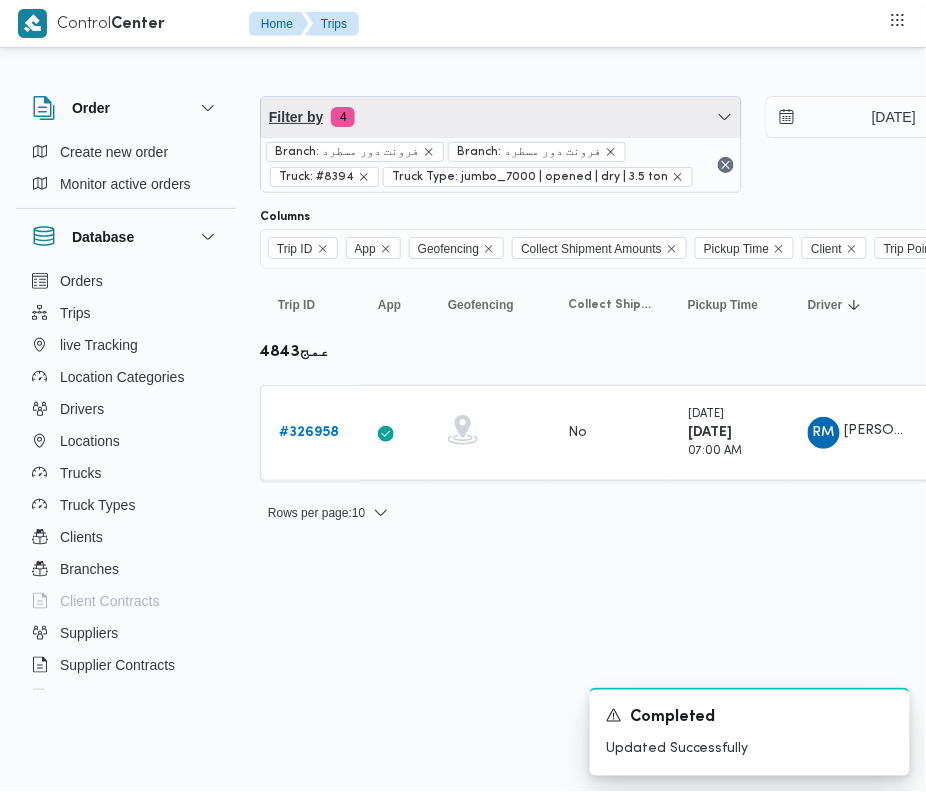 click on "Filter by 4" at bounding box center [501, 117] 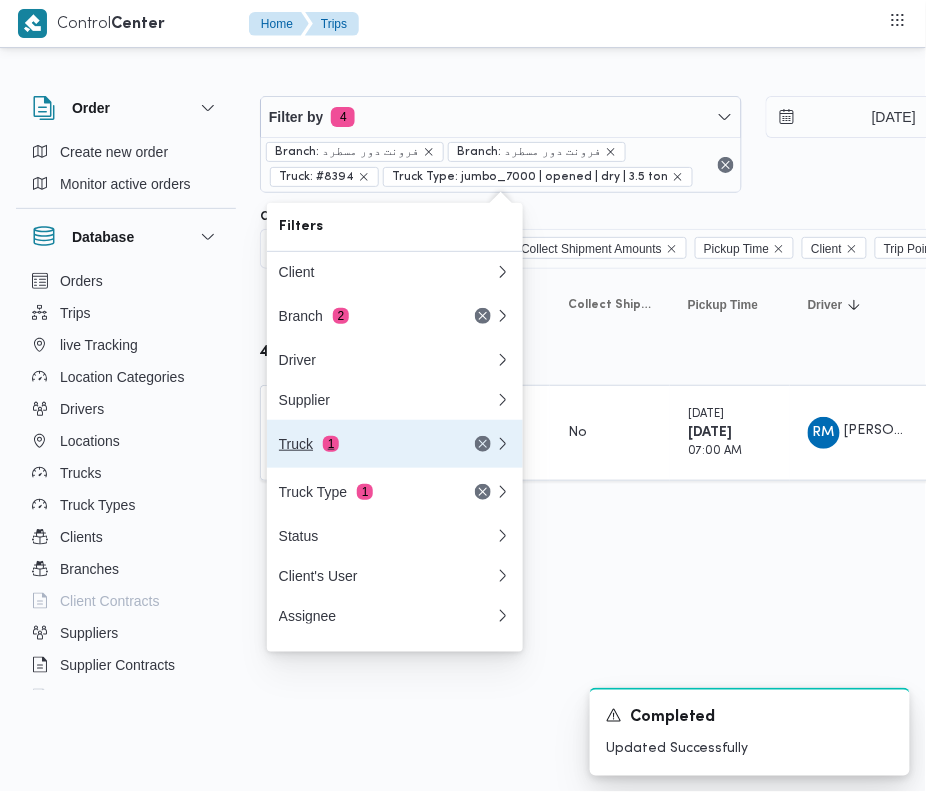 click on "1" at bounding box center [331, 444] 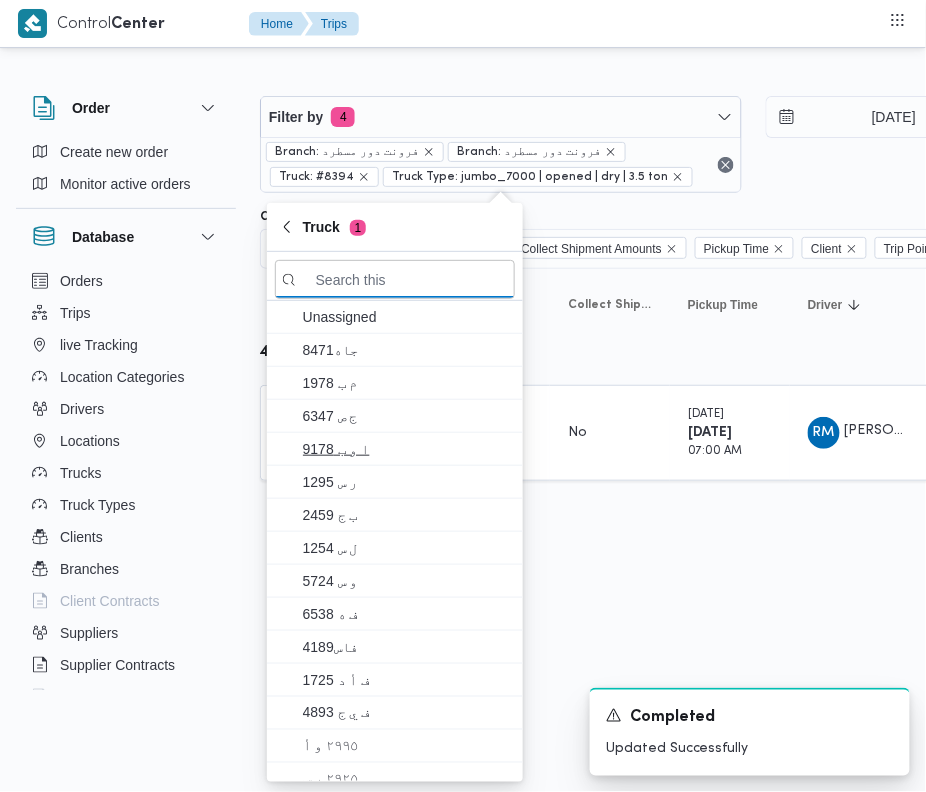 paste on "الب3853" 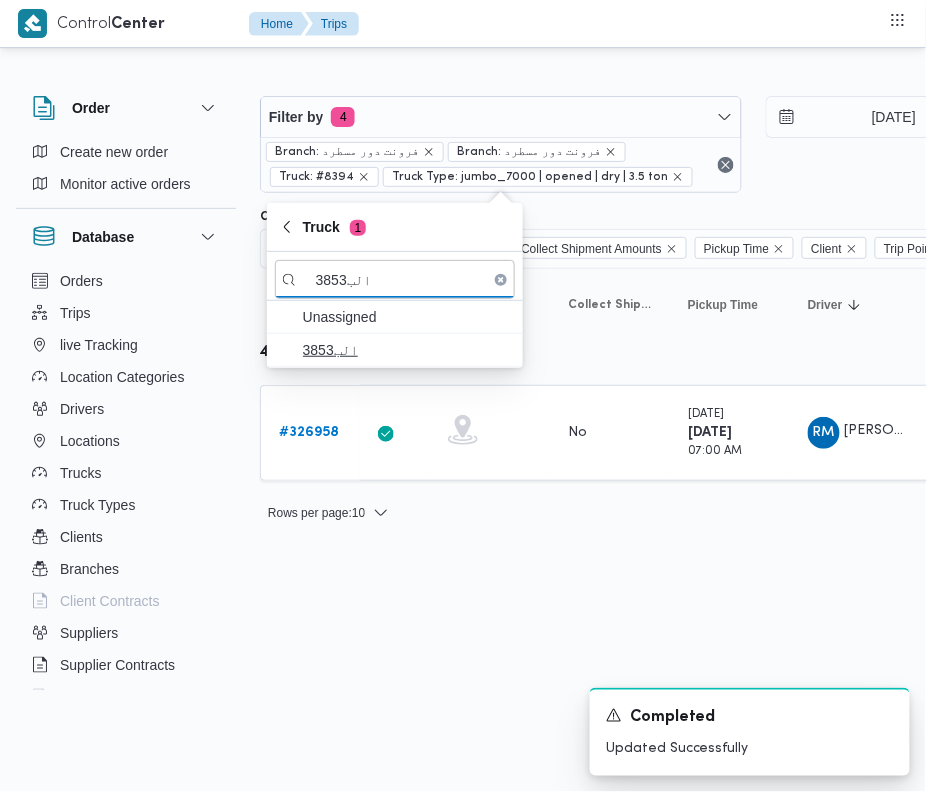 type on "الب3853" 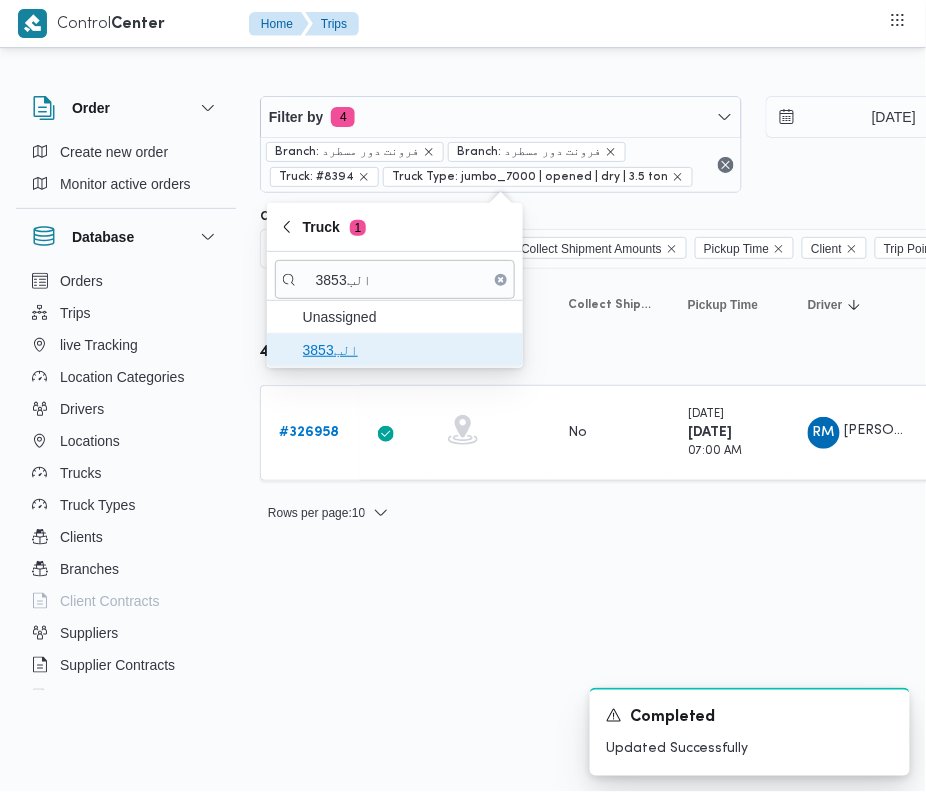 click on "الب3853" at bounding box center (407, 350) 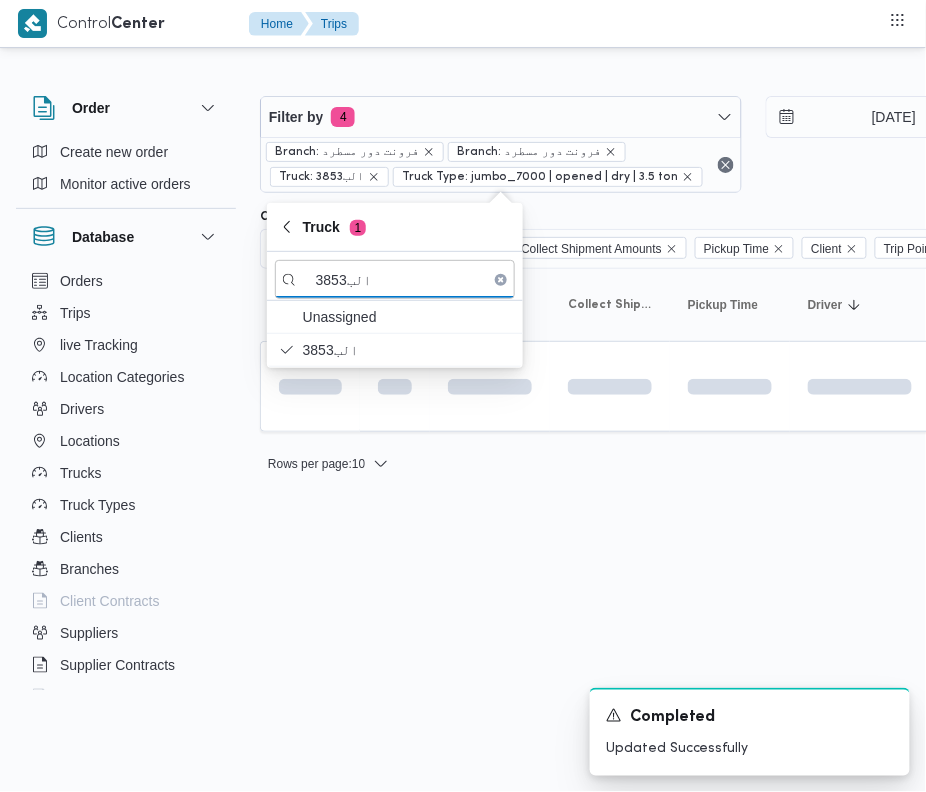 click on "Control  Center Home Trips Order Create new order Monitor active orders Database Orders Trips live Tracking Location Categories Drivers Locations Trucks Truck Types Clients Branches Client Contracts Suppliers Supplier Contracts Devices Users Projects SP Projects Admins organization assignees Tags Filter by 4 Branch: فرونت دور مسطرد Branch: فرونت دور مسطرد  Truck: الب3853 Truck Type: jumbo_7000 | opened | dry | 3.5 ton 28/7/2025 → 28/7/2025 Group By Truck Columns Trip ID App Geofencing Collect Shipment Amounts Pickup Time Client Trip Points Driver Supplier Truck Status Platform Sorting Trip ID Click to sort in ascending order App Click to sort in ascending order Geofencing Click to sort in ascending order Collect Shipment Amounts Pickup Time Click to sort in ascending order Client Click to sort in ascending order Trip Points Driver Click to sort in ascending order Supplier Click to sort in ascending order Truck Click to sort in ascending order Status Platform Actions :  10 1 1" at bounding box center [463, 396] 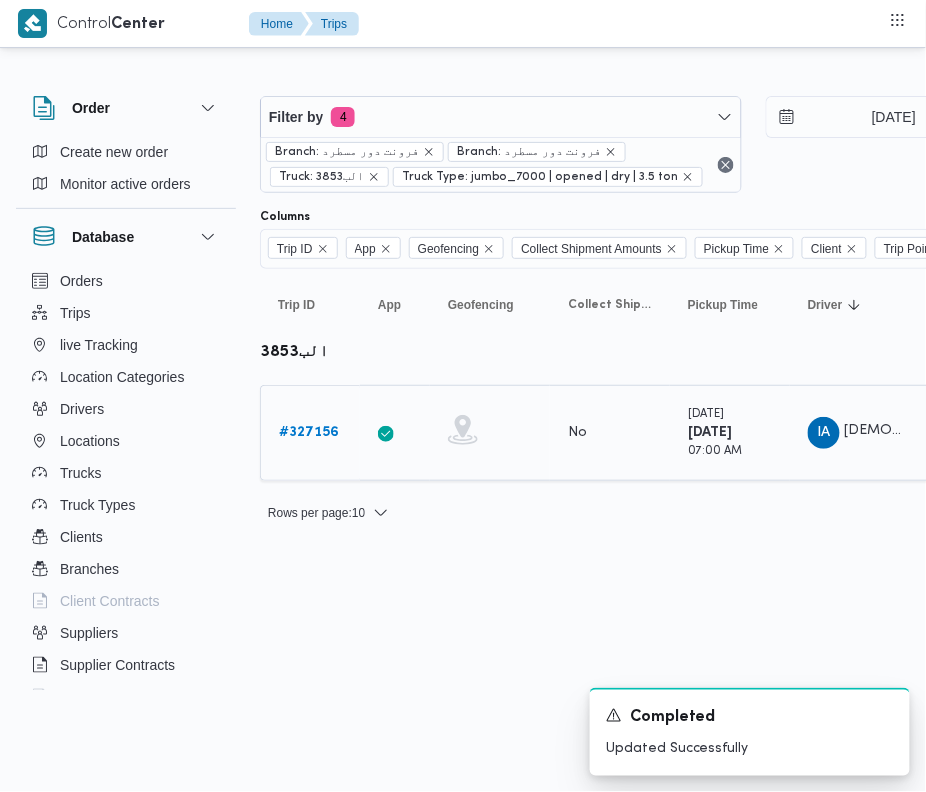 click on "# 327156" at bounding box center (309, 433) 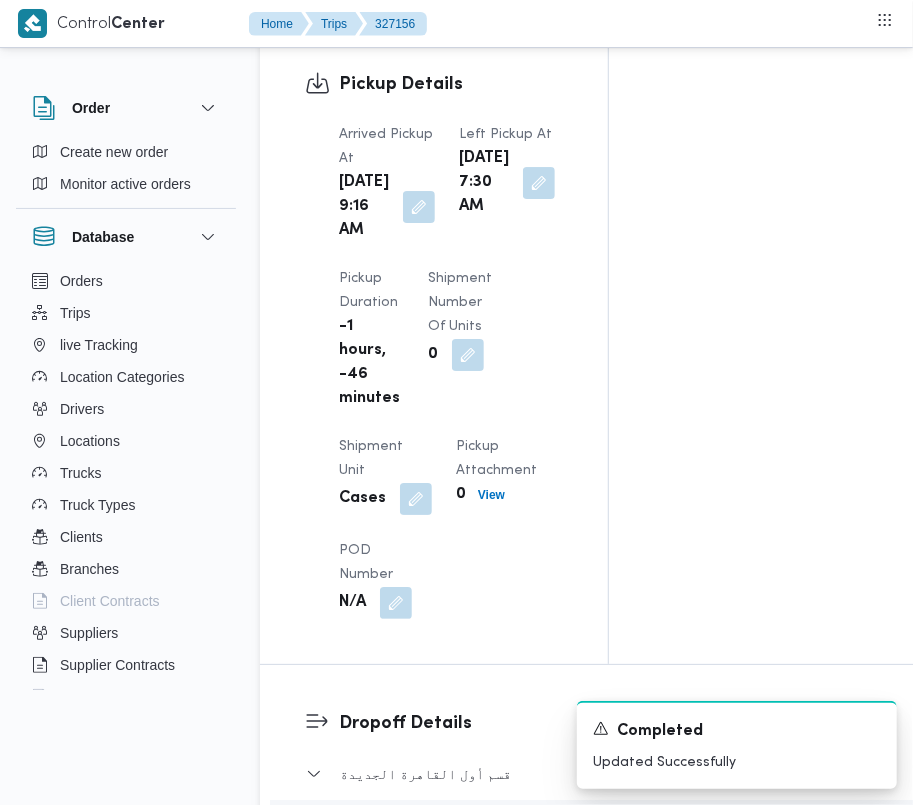 scroll, scrollTop: 2533, scrollLeft: 0, axis: vertical 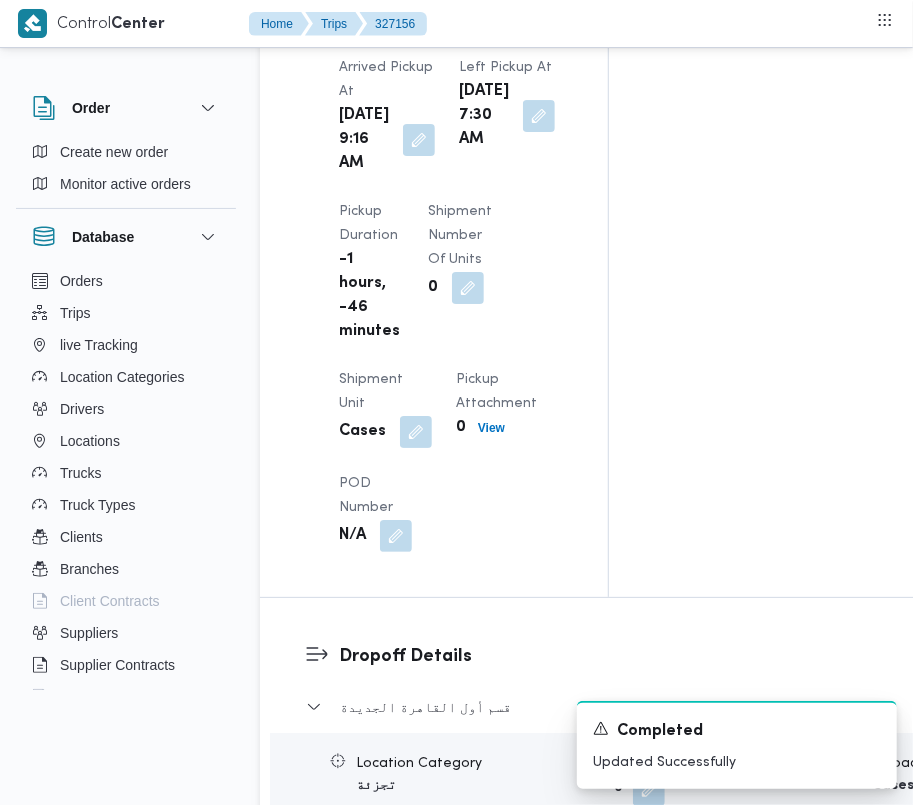 click at bounding box center (414, 140) 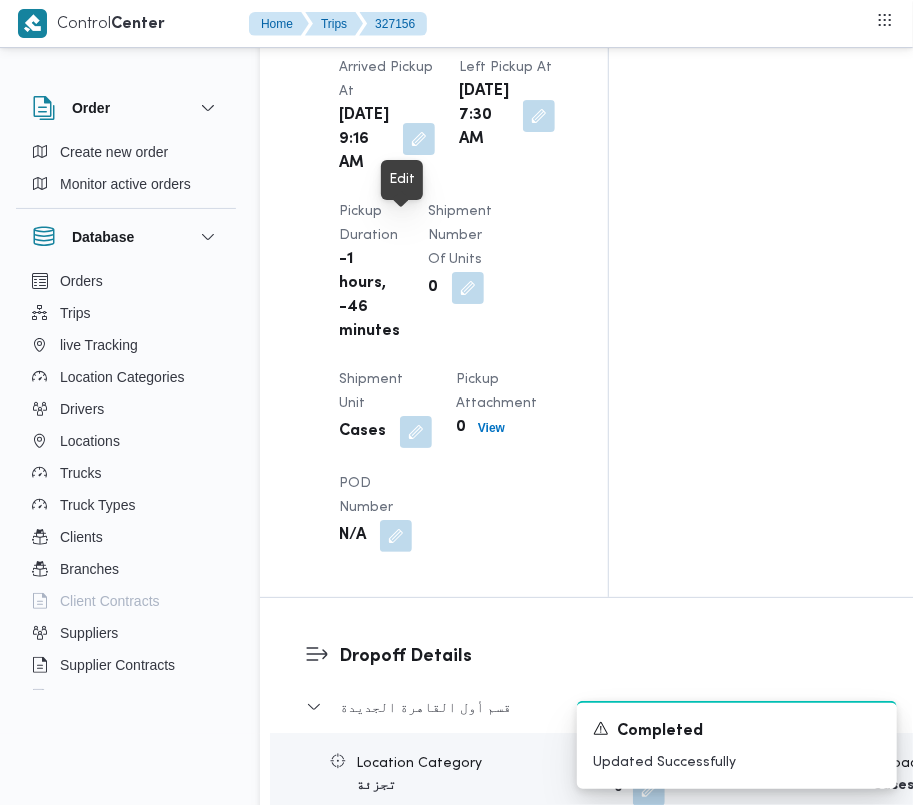 click at bounding box center [419, 139] 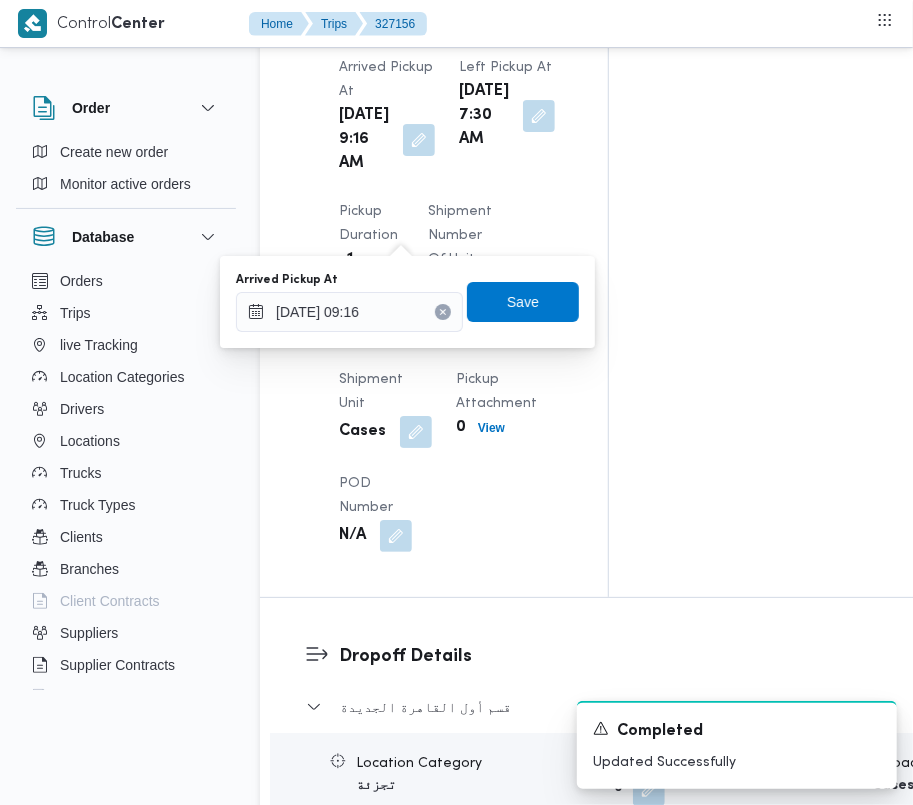 click on "You are in a dialog. To close this dialog, hit escape. Arrived Pickup At 28/07/2025 09:16 Save" at bounding box center [407, 302] 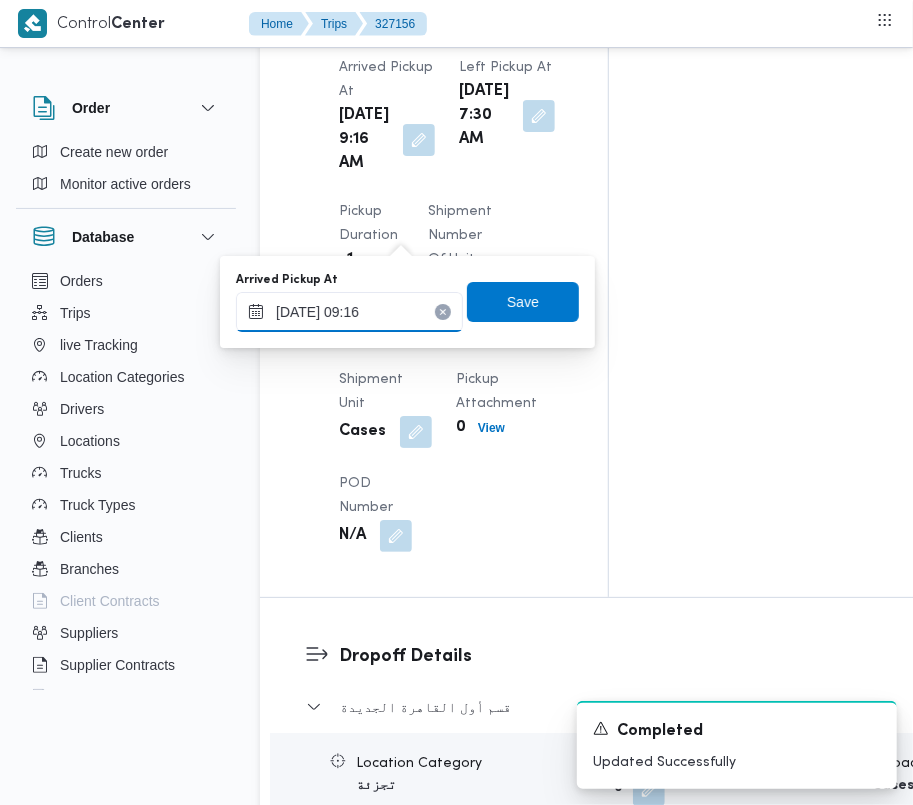 click on "28/07/2025 09:16" at bounding box center (349, 312) 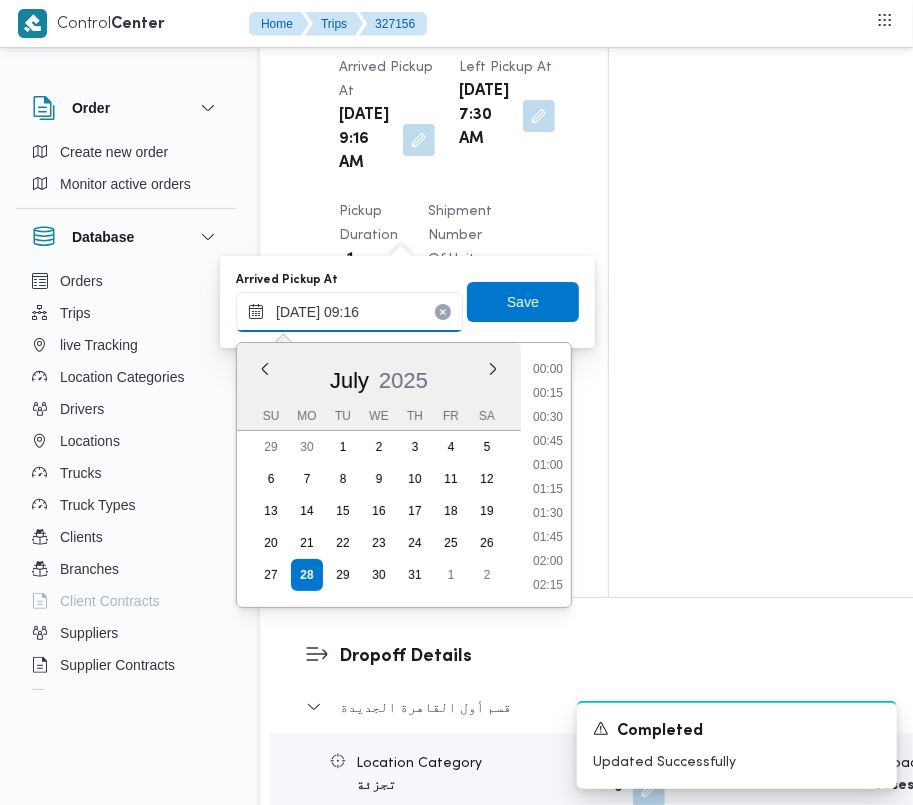 scroll, scrollTop: 768, scrollLeft: 0, axis: vertical 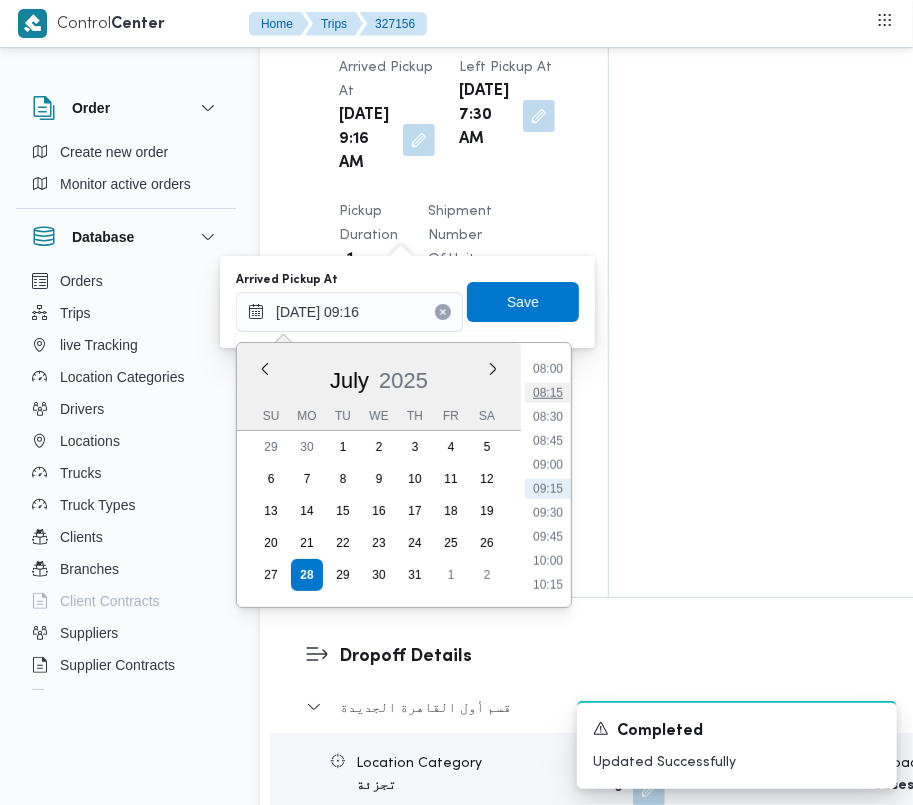 click on "08:15" at bounding box center [548, 393] 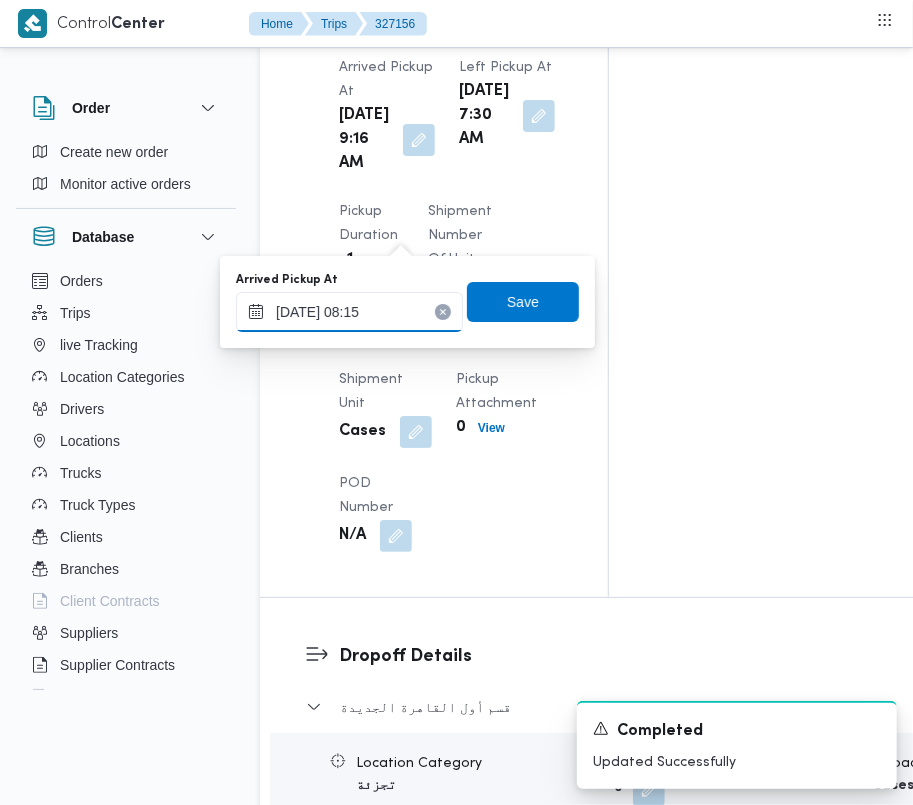 click on "28/07/2025 08:15" at bounding box center [349, 312] 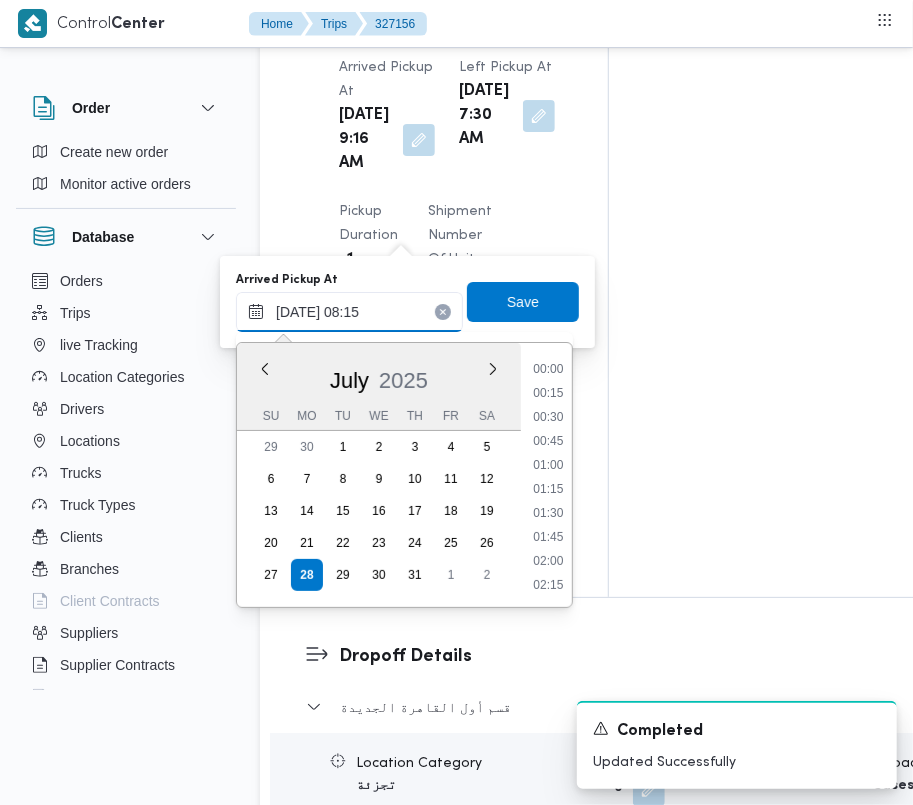 scroll, scrollTop: 672, scrollLeft: 0, axis: vertical 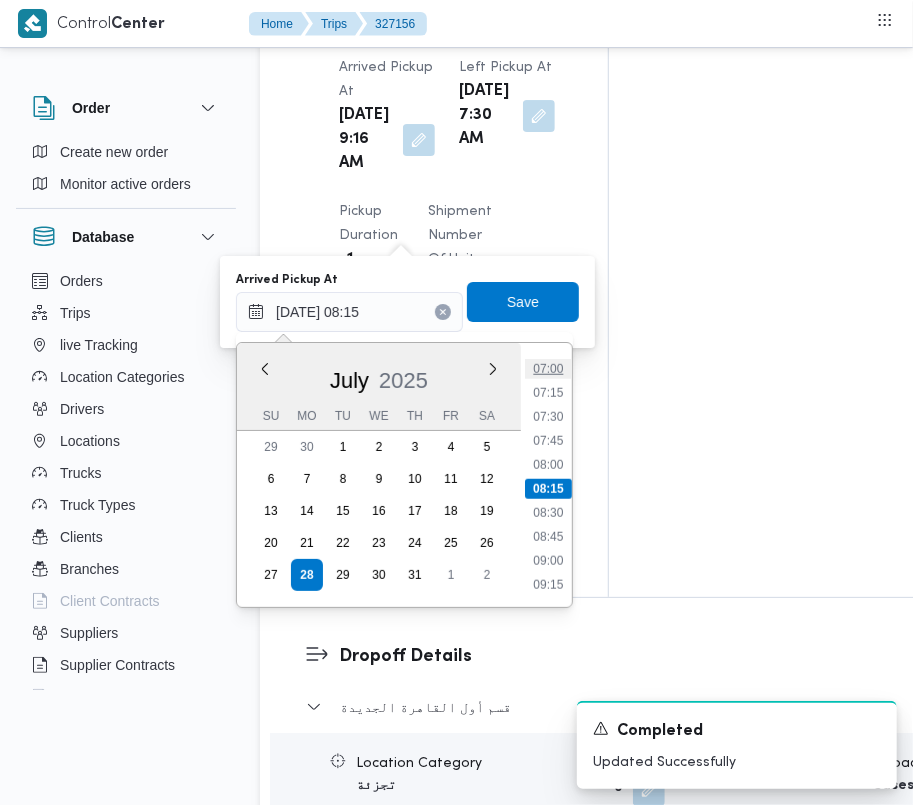 click on "07:00" at bounding box center (548, 369) 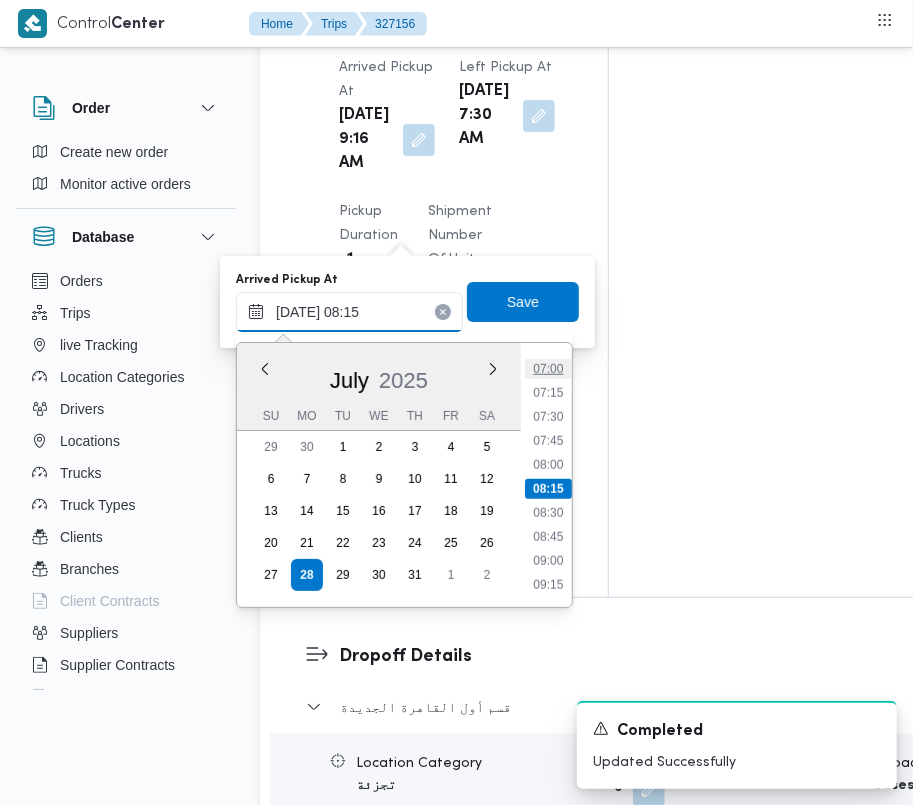 type on "28/07/2025 07:00" 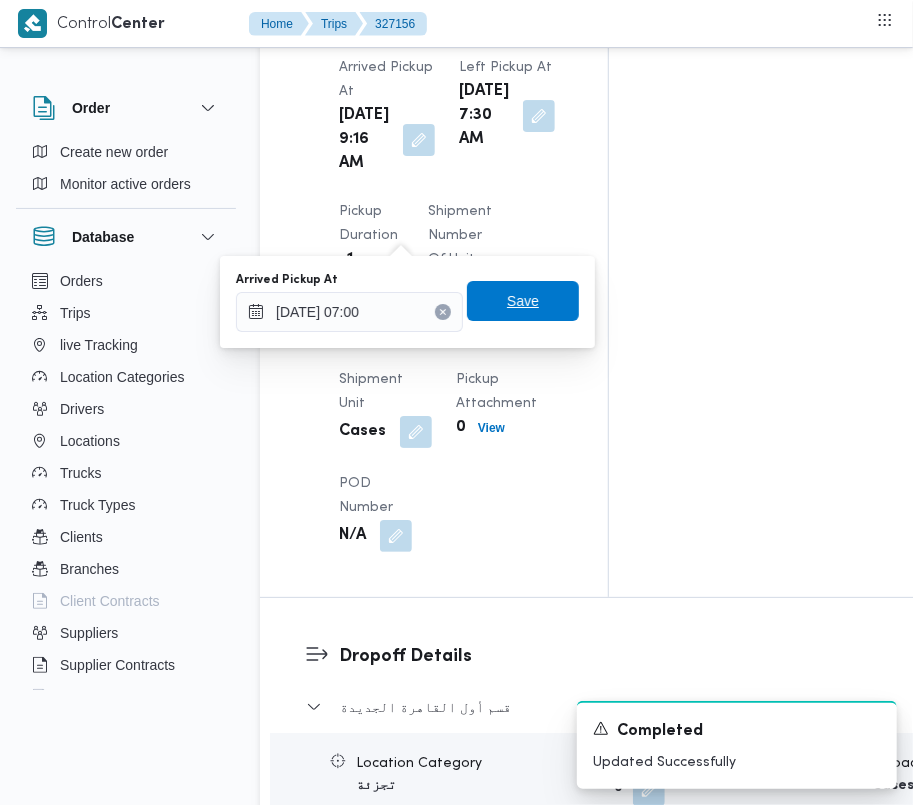 click on "Save" at bounding box center [523, 301] 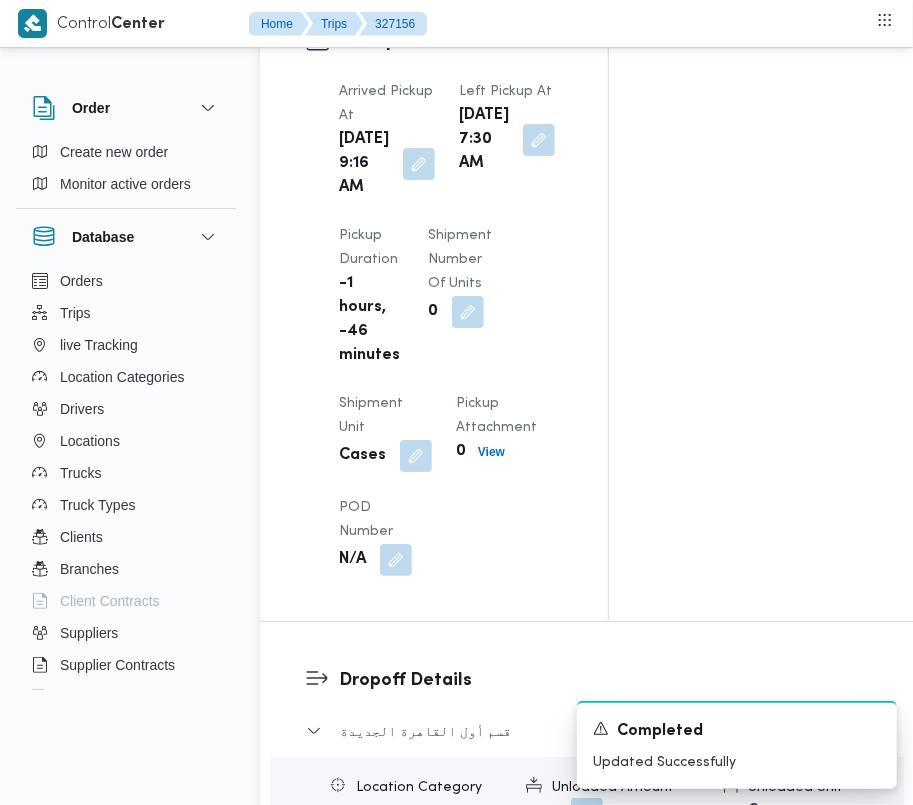 click on "Mon, Jul 28, 2025 7:30 AM" at bounding box center [507, 140] 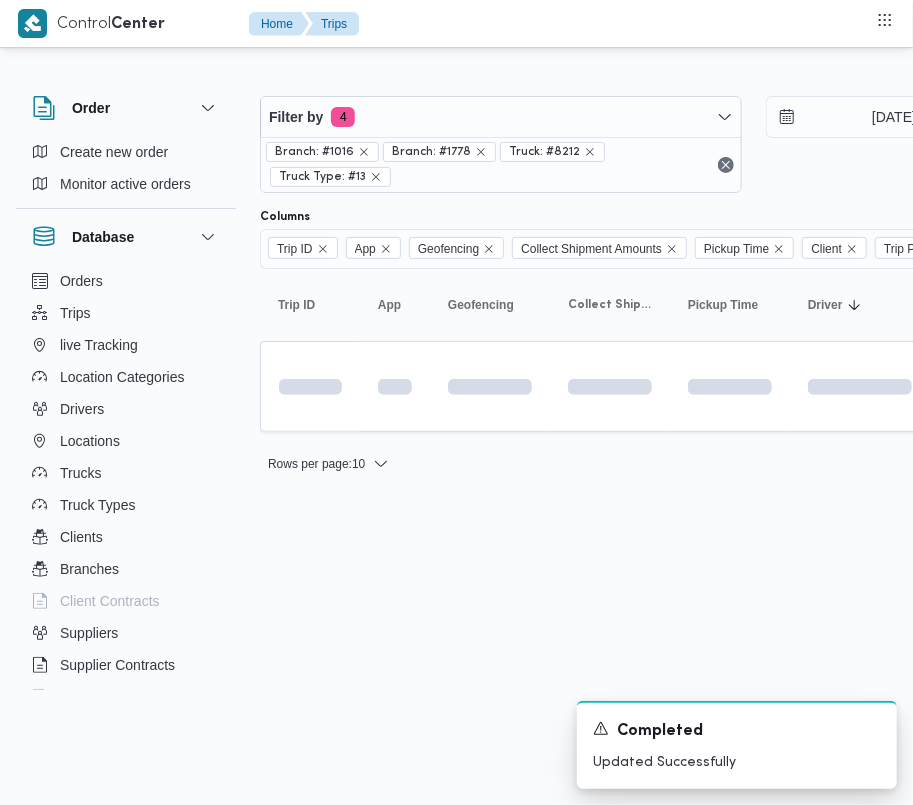 scroll, scrollTop: 0, scrollLeft: 0, axis: both 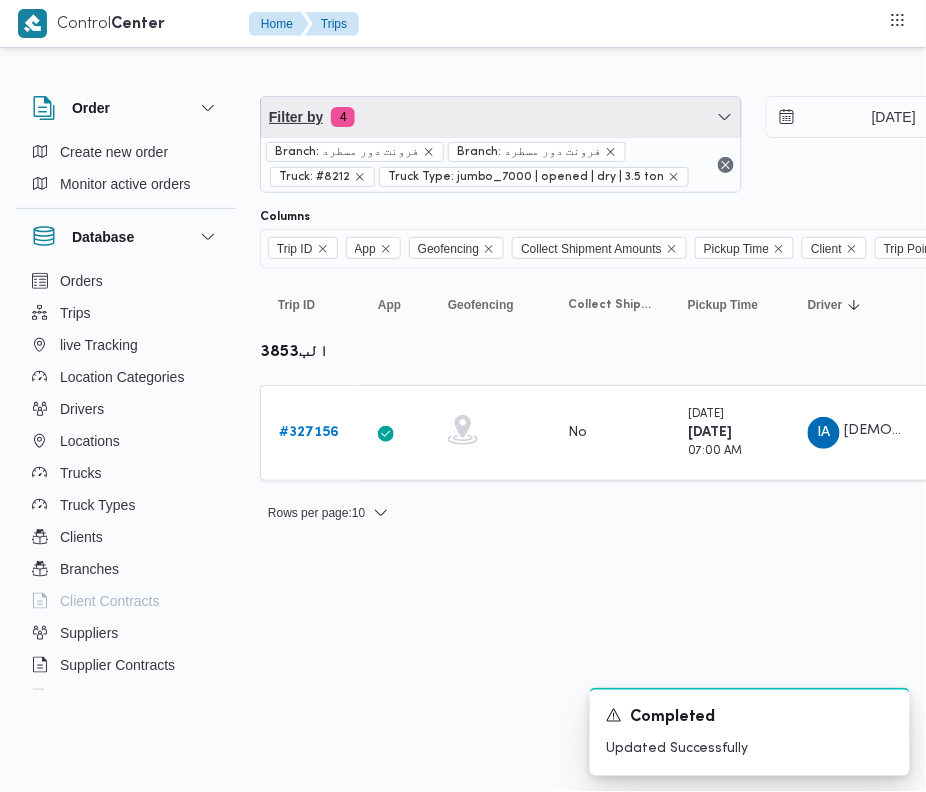 click on "Filter by 4" at bounding box center [501, 117] 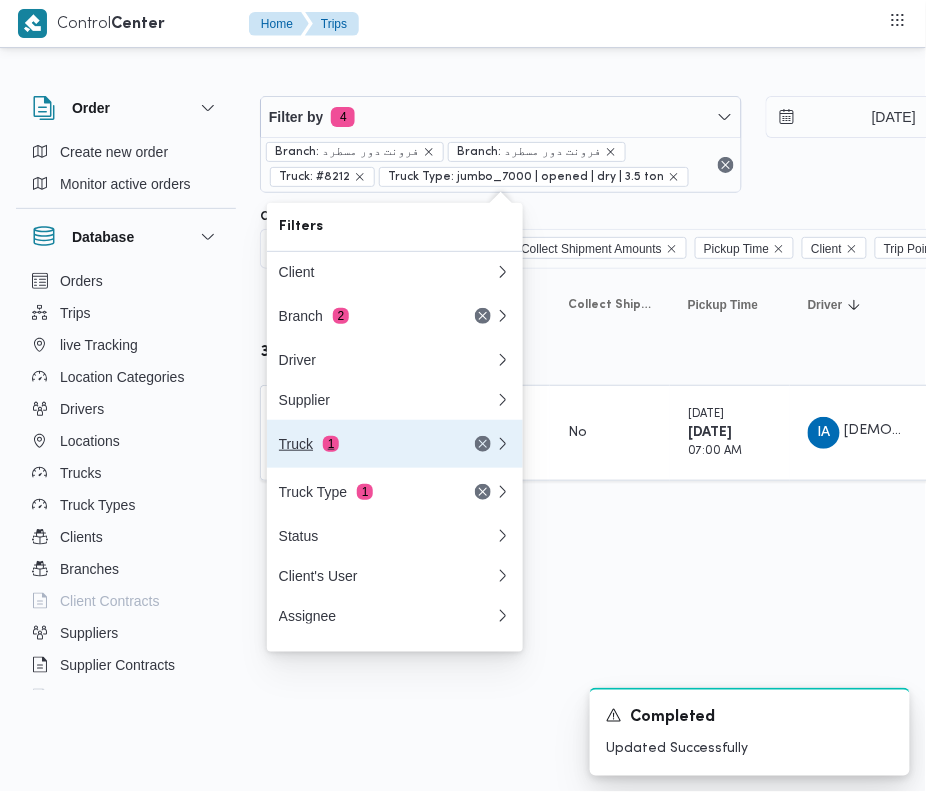 click on "Truck 1" at bounding box center [363, 444] 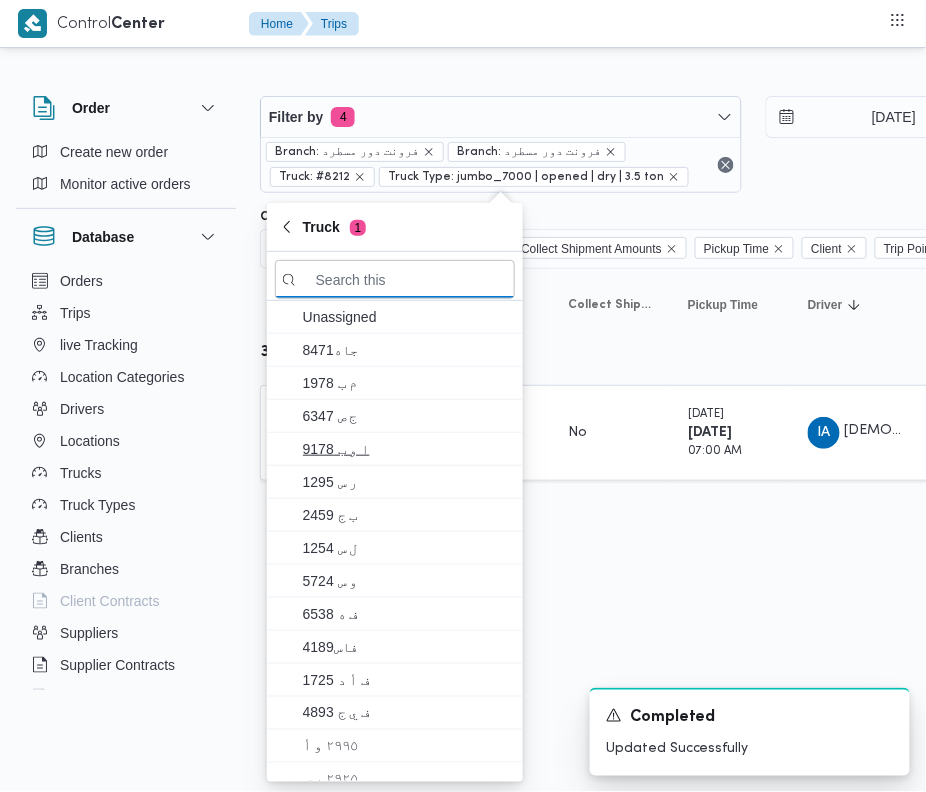 paste on "موي6435" 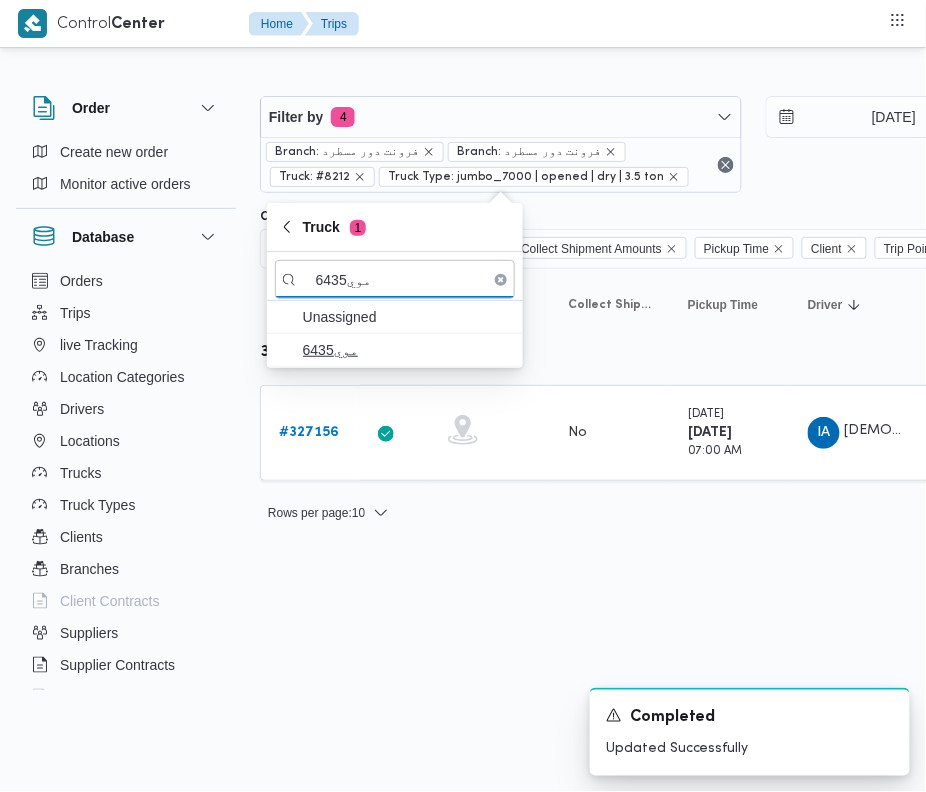 type on "موي6435" 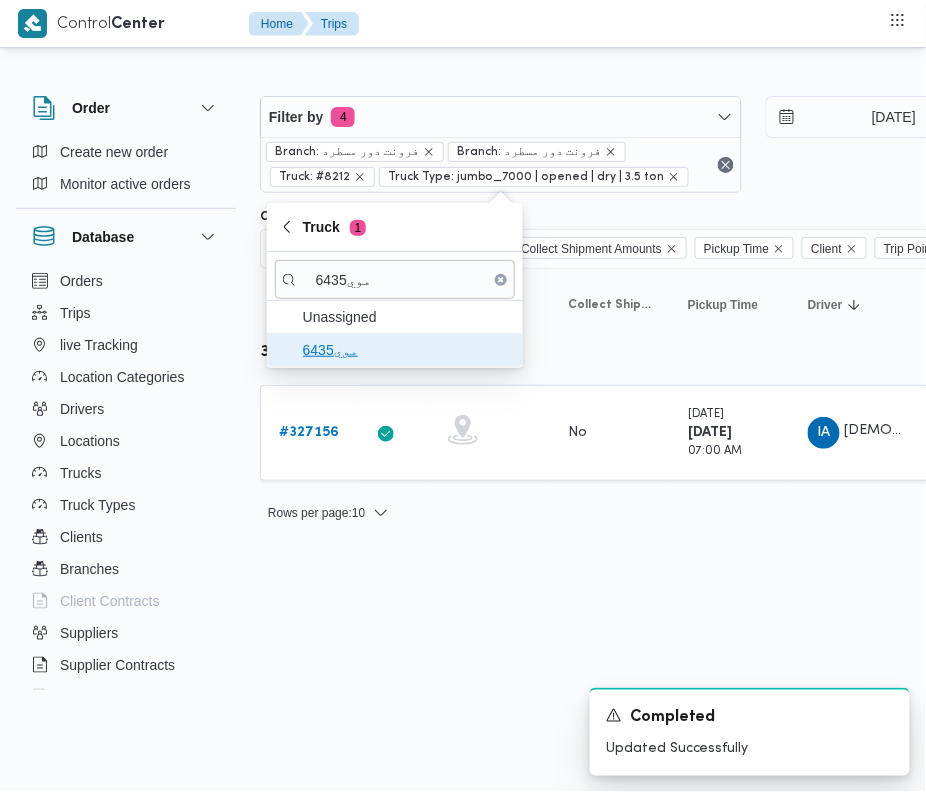 click on "موي6435" at bounding box center (407, 350) 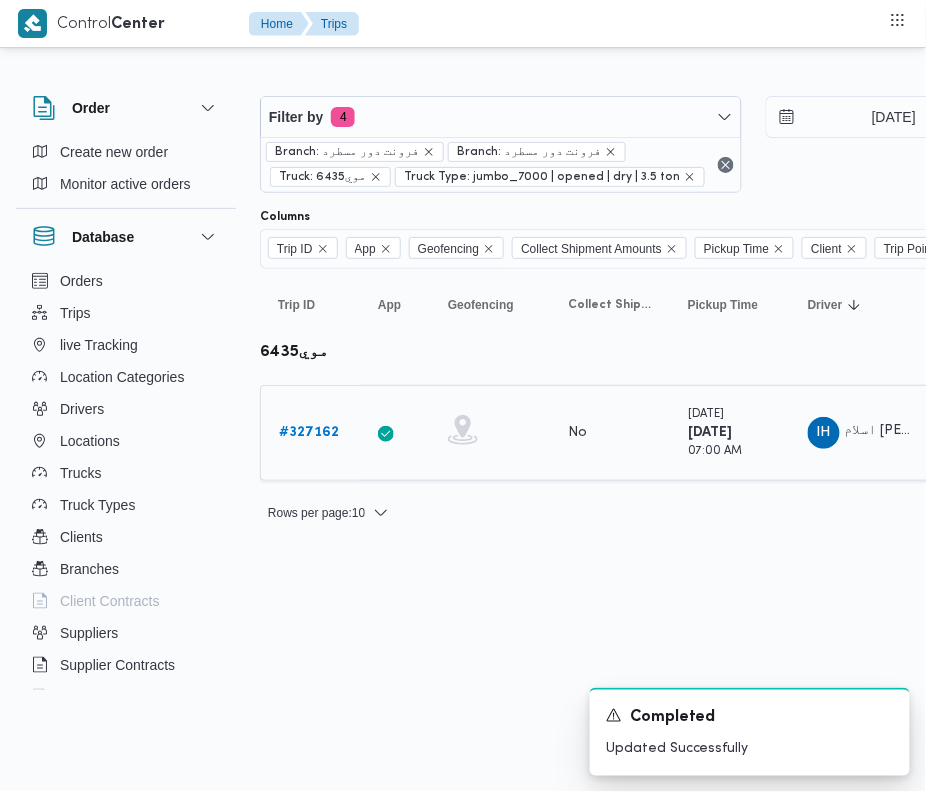 click on "# 327162" at bounding box center [309, 432] 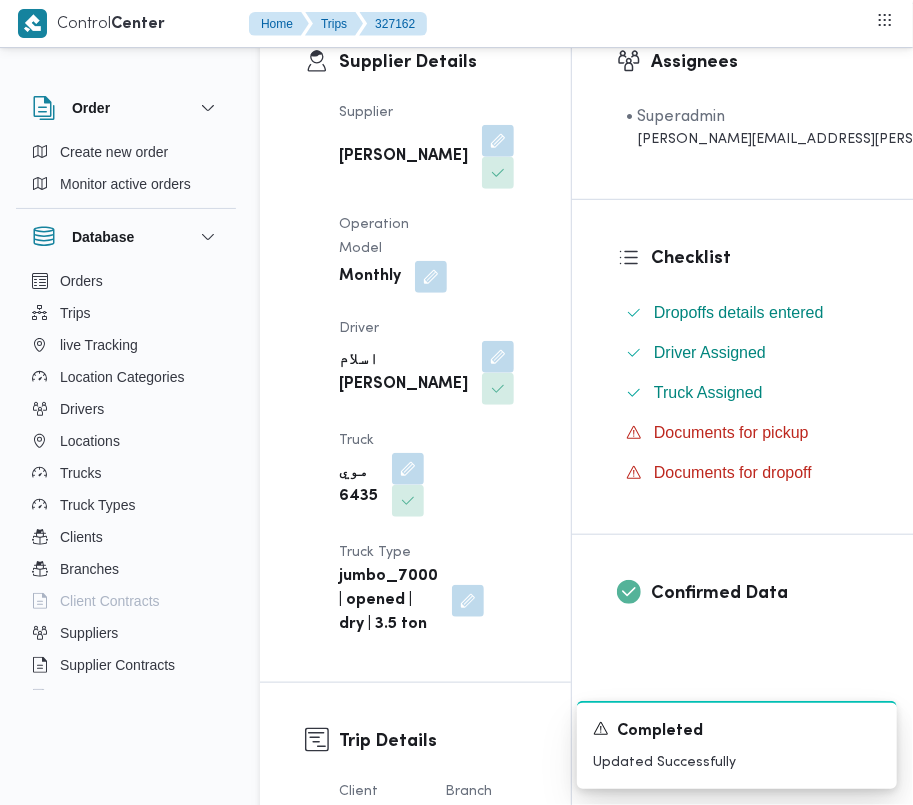scroll, scrollTop: 372, scrollLeft: 0, axis: vertical 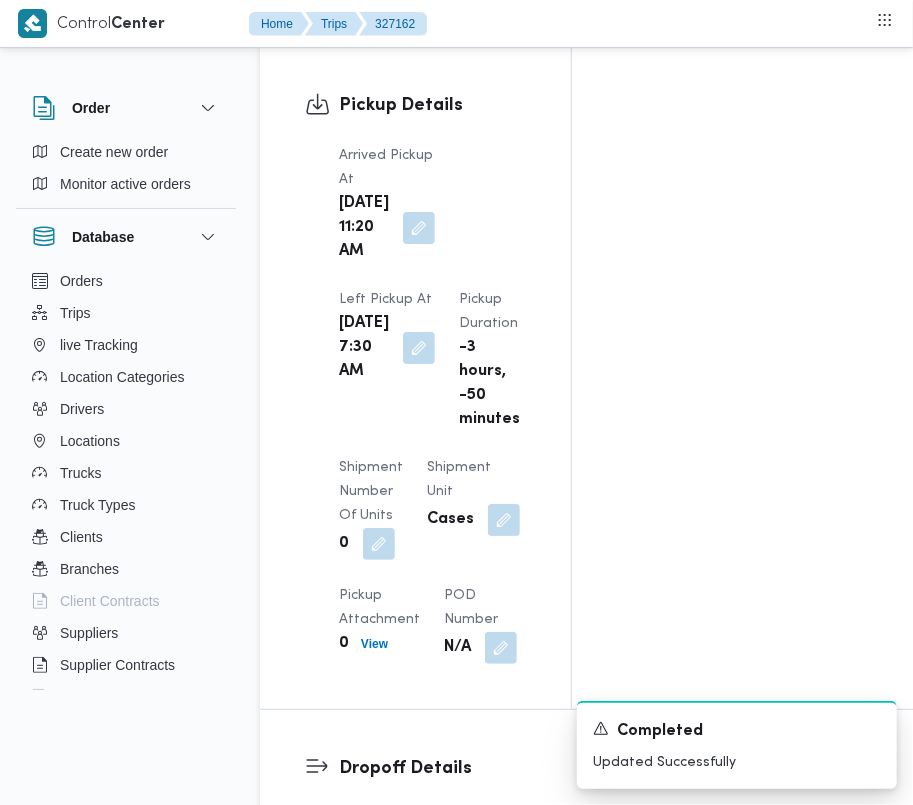 click on "Mon, Jul 28, 2025 11:20 AM" at bounding box center [364, 228] 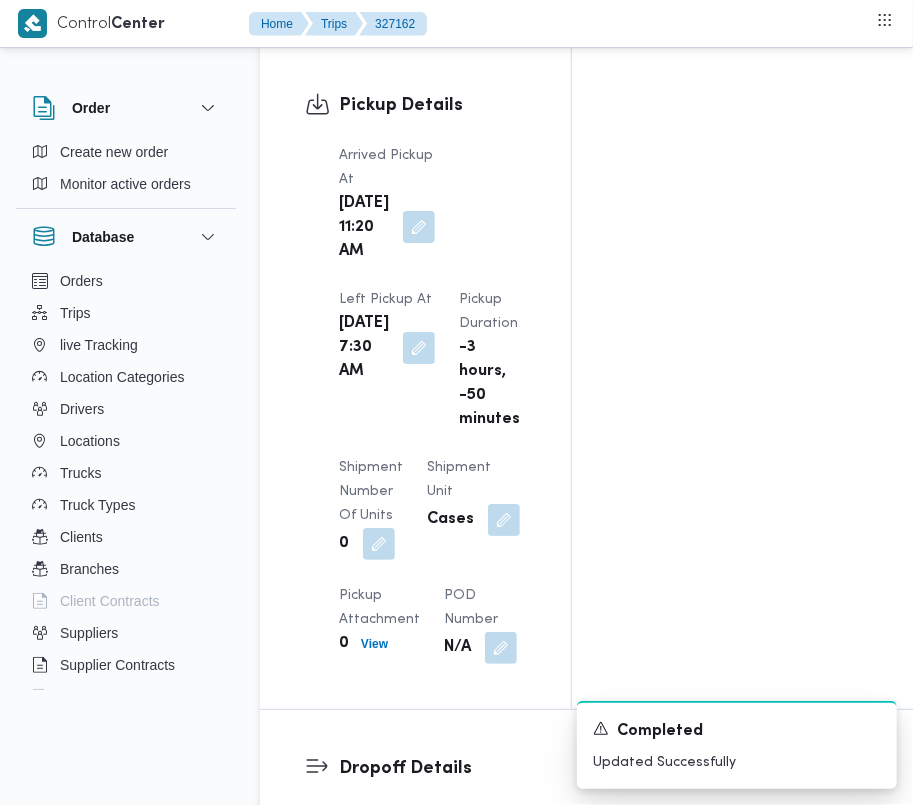 click at bounding box center (419, 227) 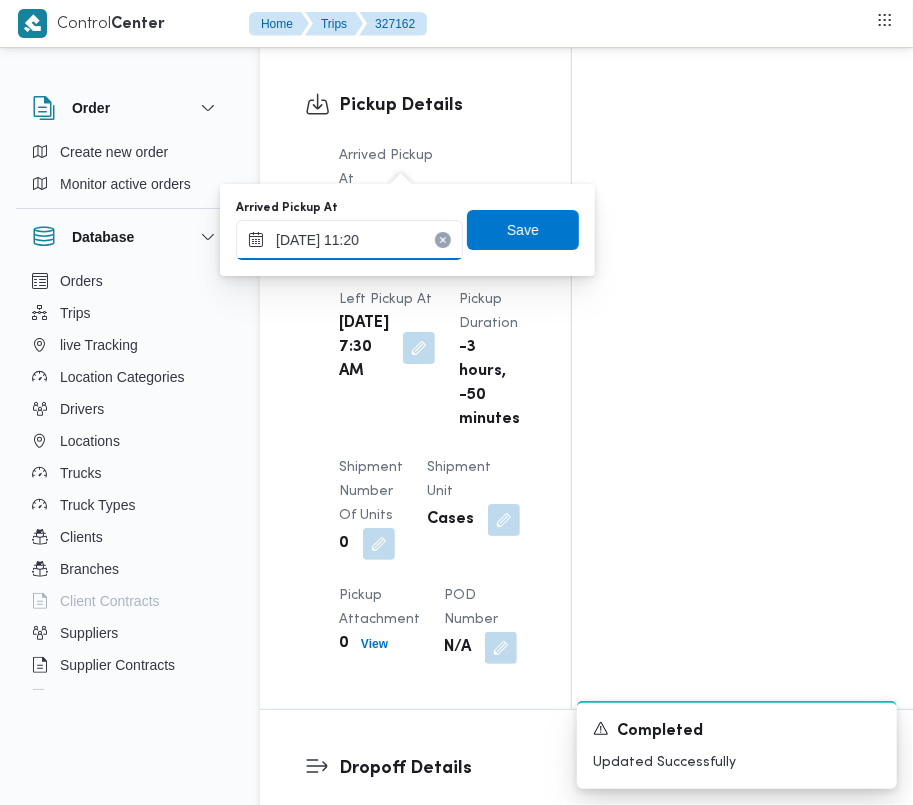click on "28/07/2025 11:20" at bounding box center (349, 240) 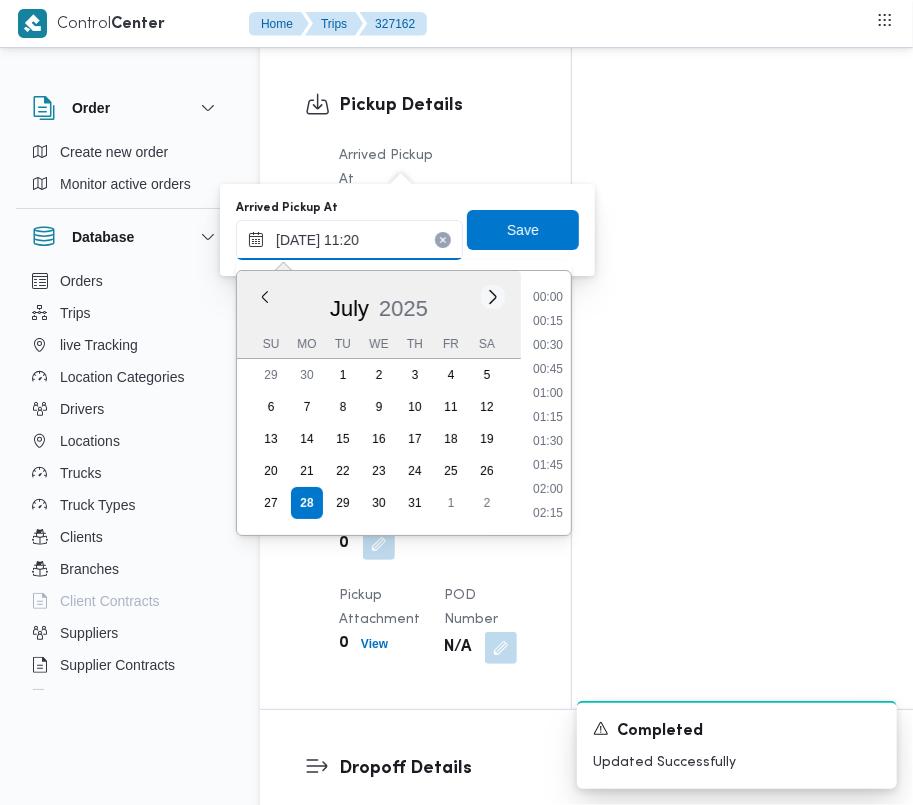 scroll, scrollTop: 960, scrollLeft: 0, axis: vertical 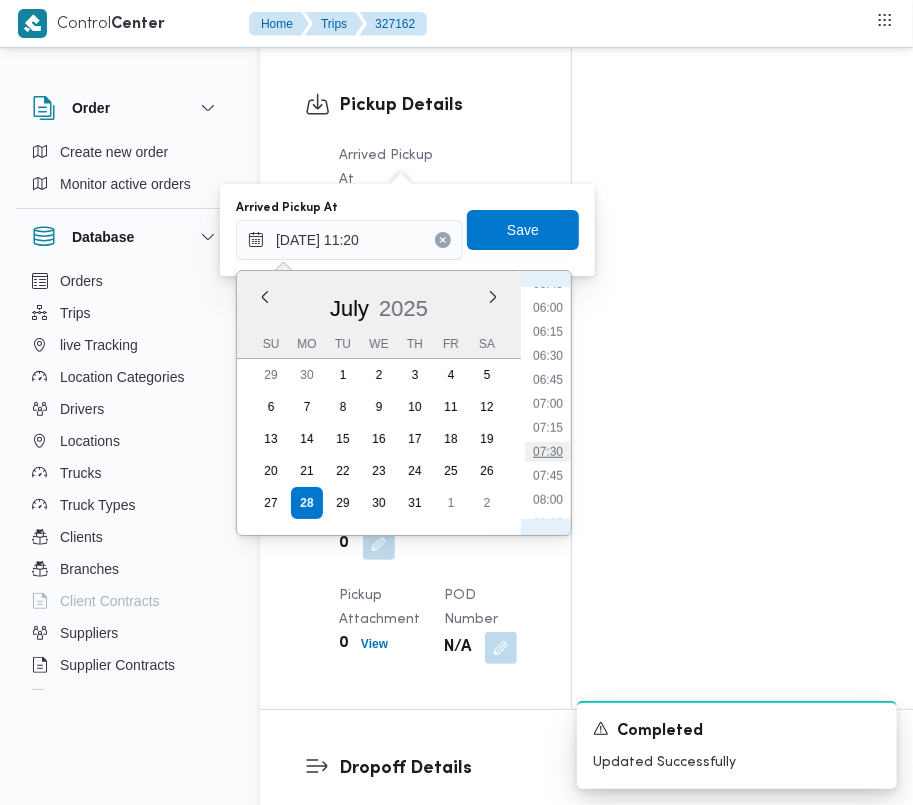click on "07:30" at bounding box center [548, 452] 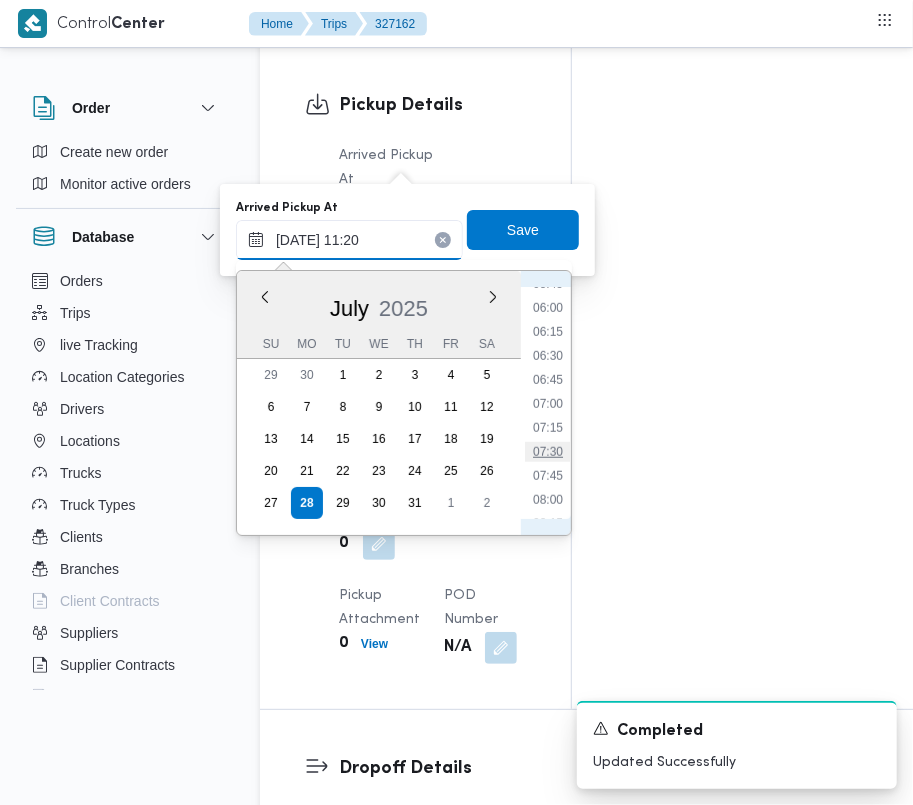 type on "28/07/2025 07:30" 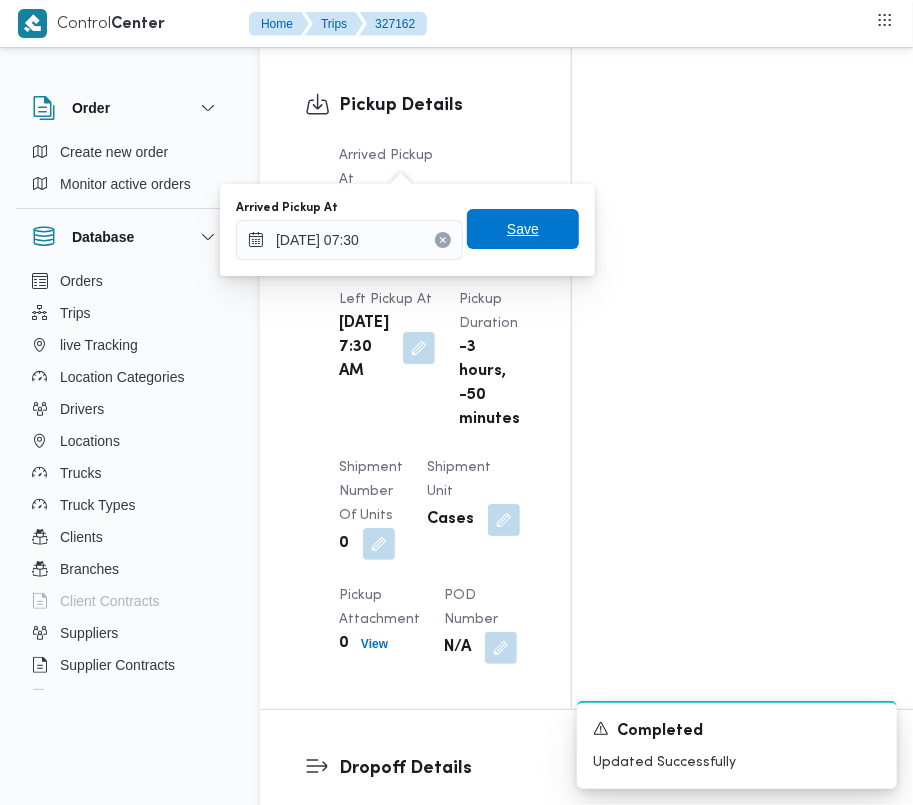click on "Save" at bounding box center (523, 229) 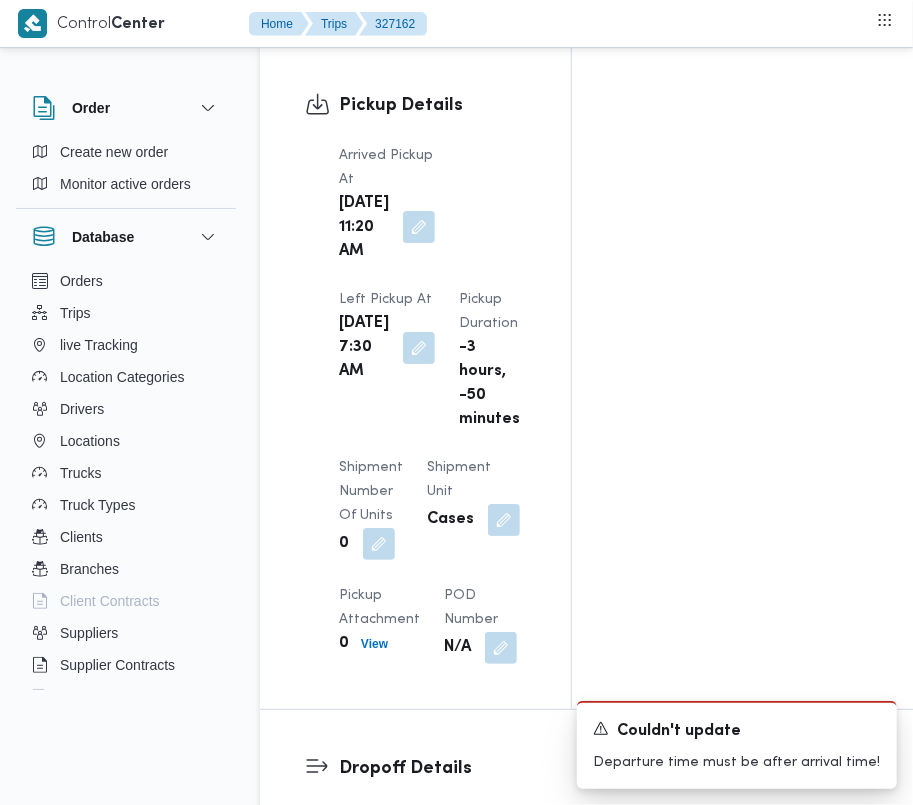 click at bounding box center (419, 227) 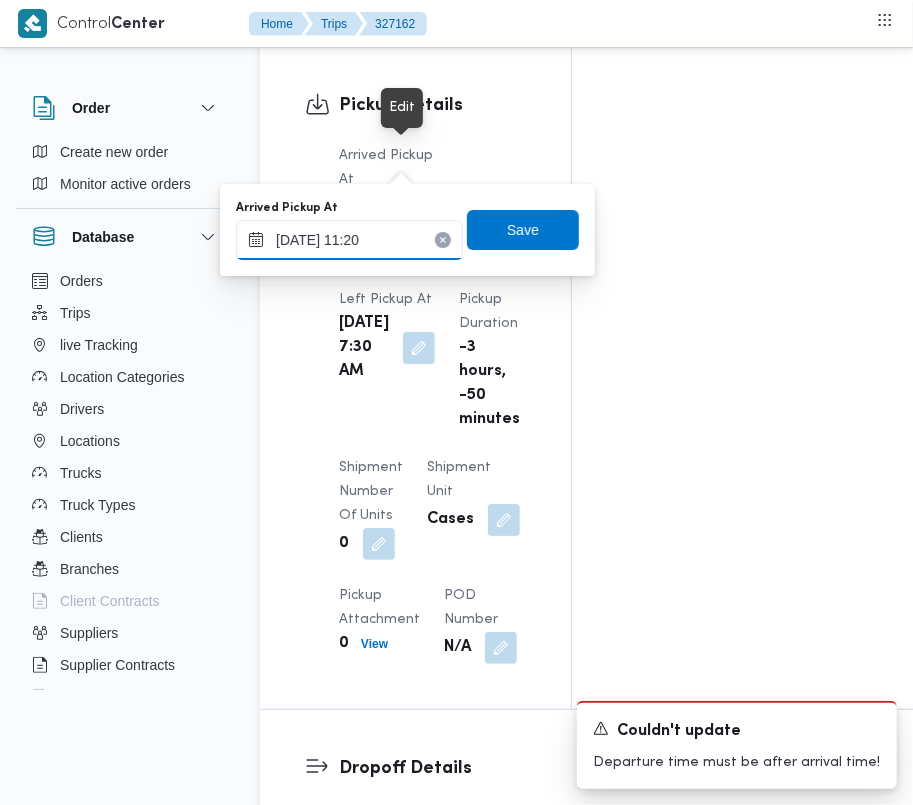click on "28/07/2025 11:20" at bounding box center [349, 240] 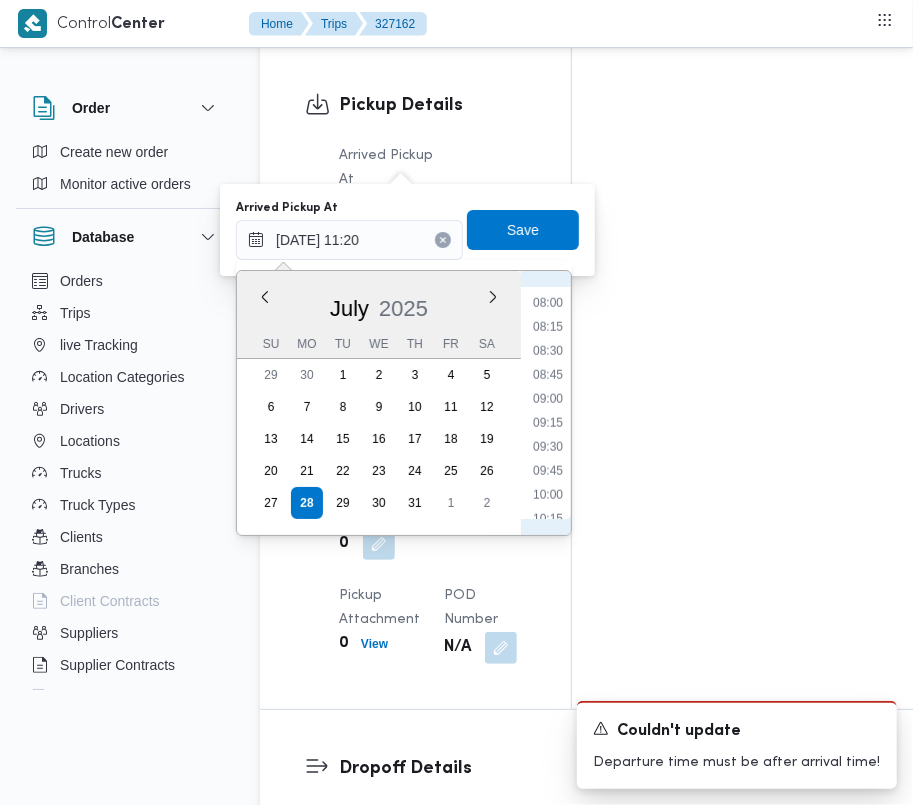 scroll, scrollTop: 565, scrollLeft: 0, axis: vertical 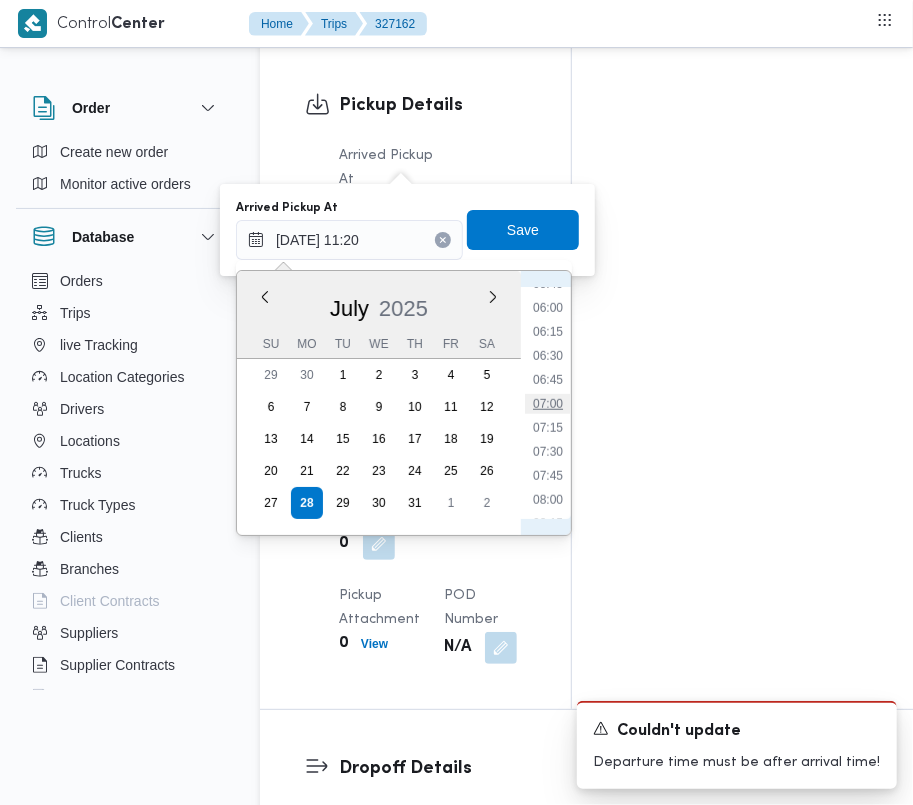 click on "07:00" at bounding box center [548, 404] 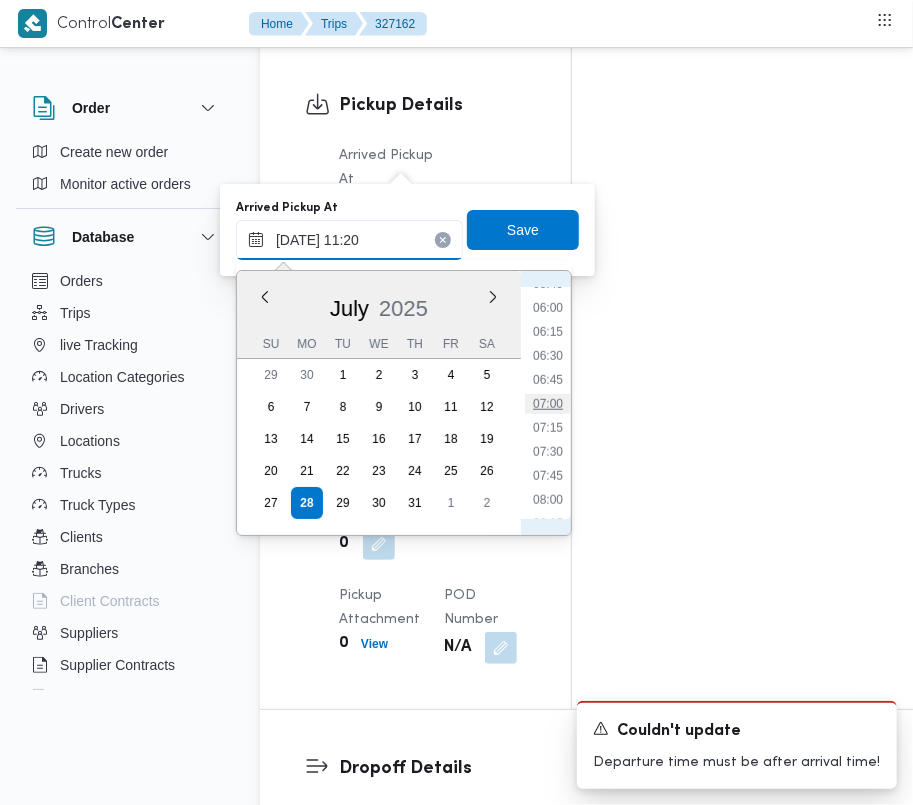 type on "28/07/2025 11:20" 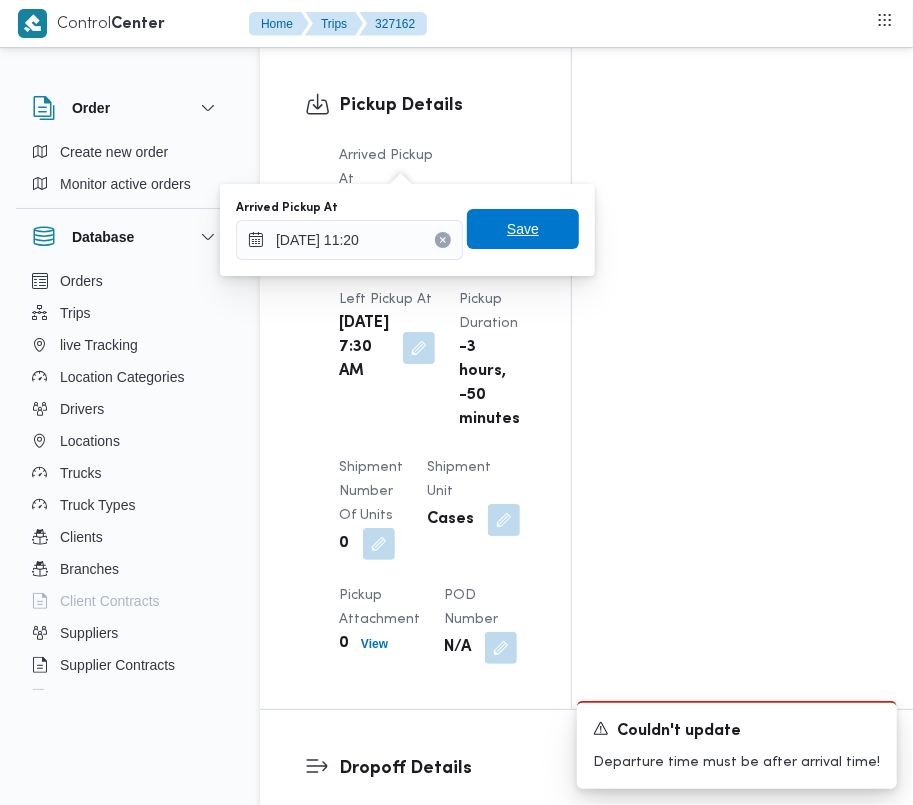 click on "Save" at bounding box center (523, 229) 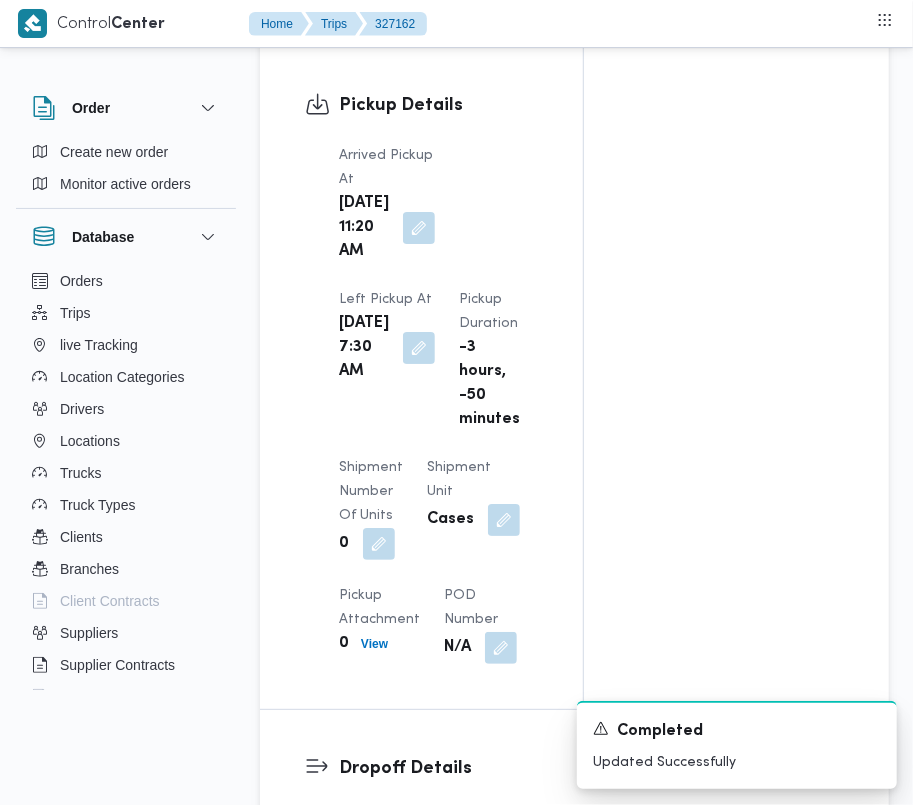 click on "Pickup Details Arrived Pickup At Mon, Jul 28, 2025 11:20 AM Left Pickup At Mon, Jul 28, 2025 7:30 AM Pickup Duration -3 hours, -50 minutes Shipment Number of Units 0 Shipment Unit Cases Pickup Attachment 0 View POD Number N/A" at bounding box center [421, 378] 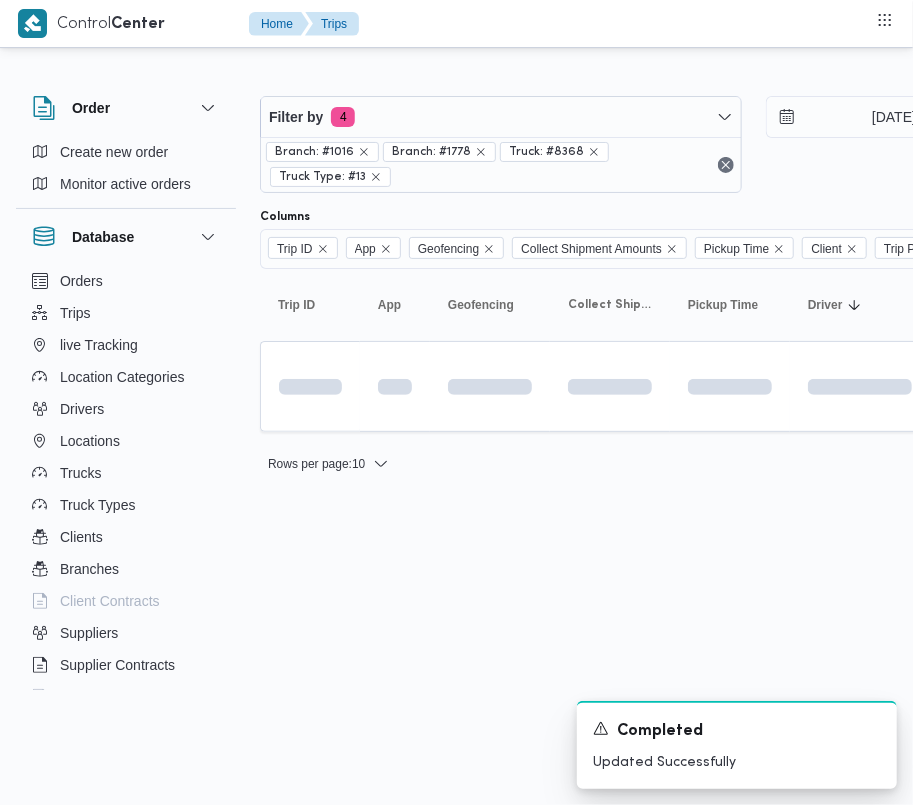 scroll, scrollTop: 0, scrollLeft: 0, axis: both 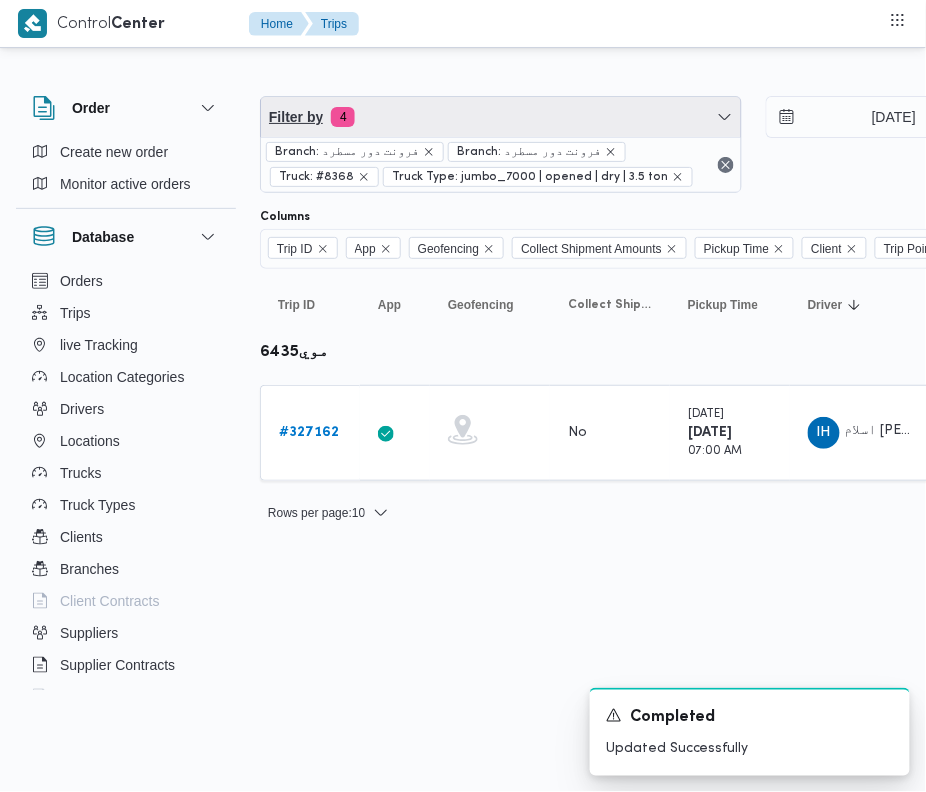 click on "Filter by 4" at bounding box center [501, 117] 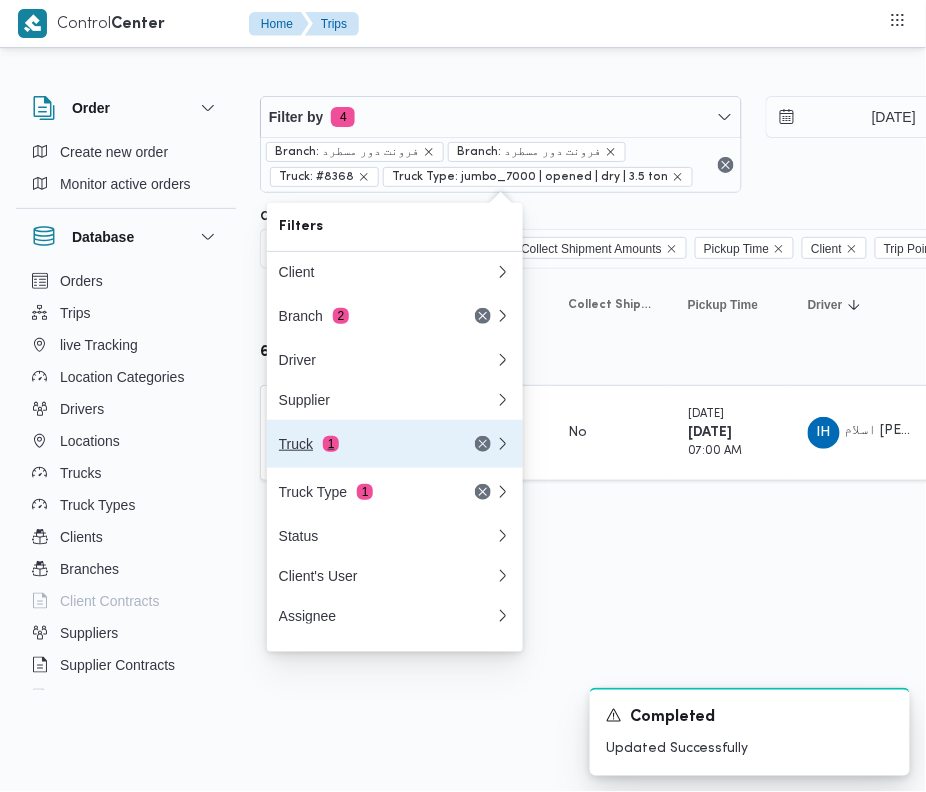 click on "Truck 1" at bounding box center [395, 444] 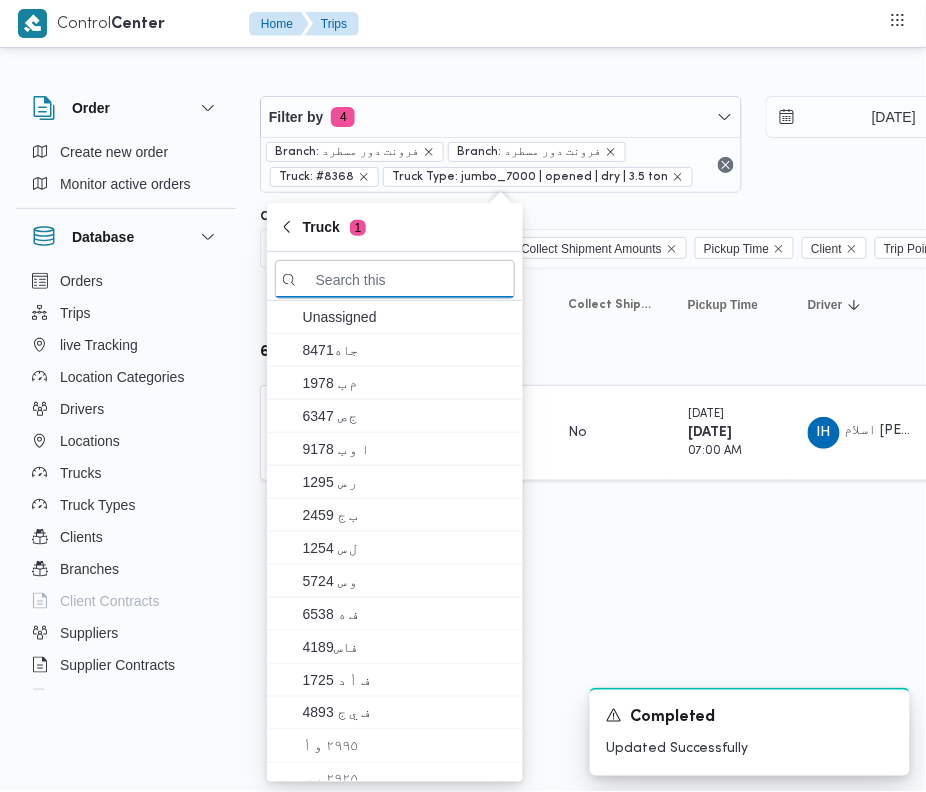 paste on "مأع1676" 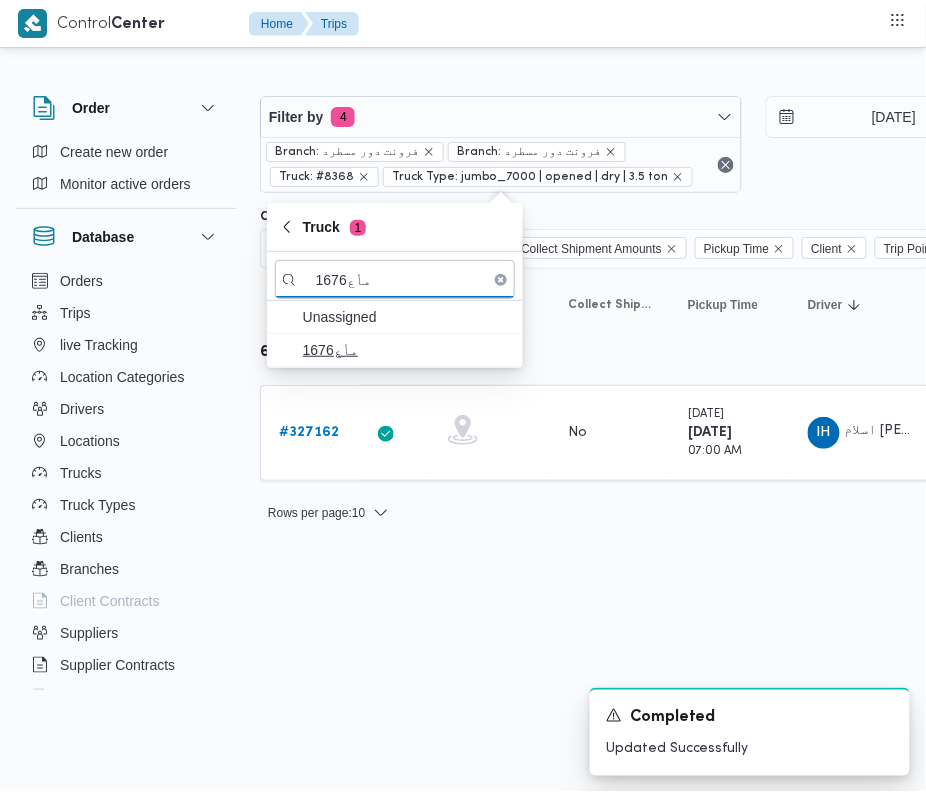 type on "مأع1676" 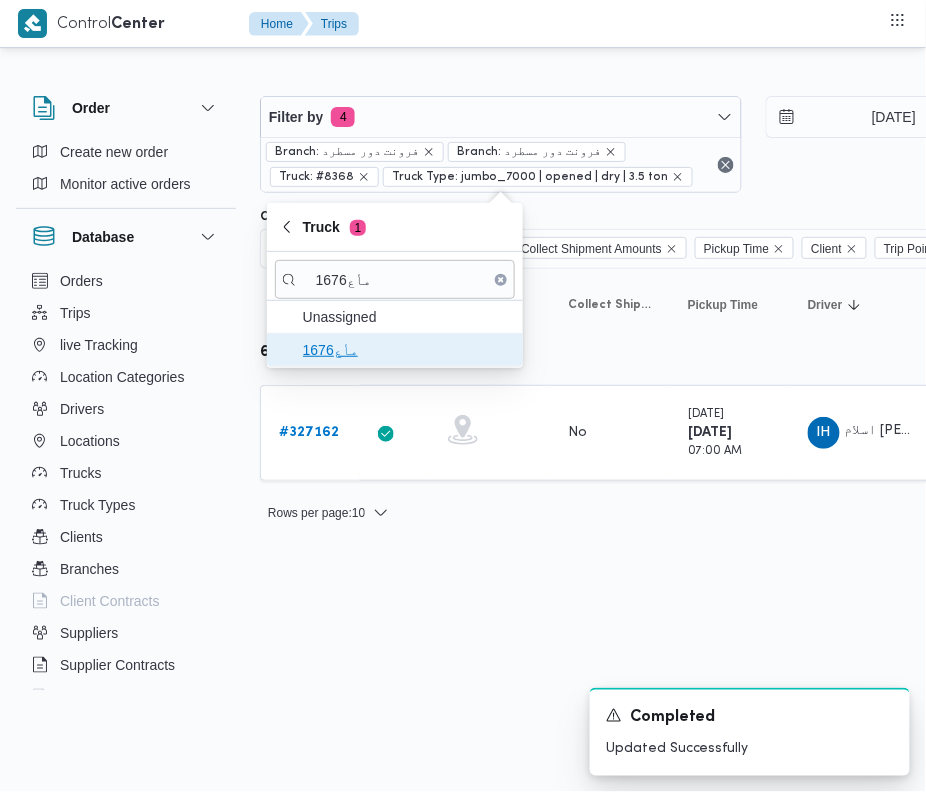 click on "مأع1676" at bounding box center [407, 350] 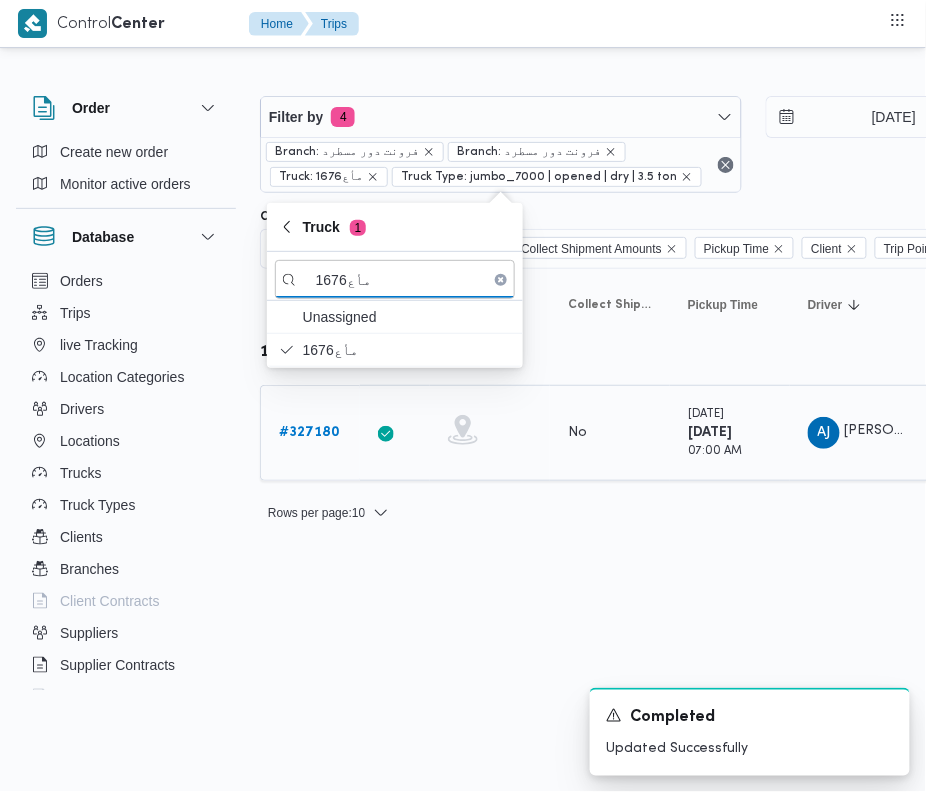 click on "# 327180" at bounding box center (309, 432) 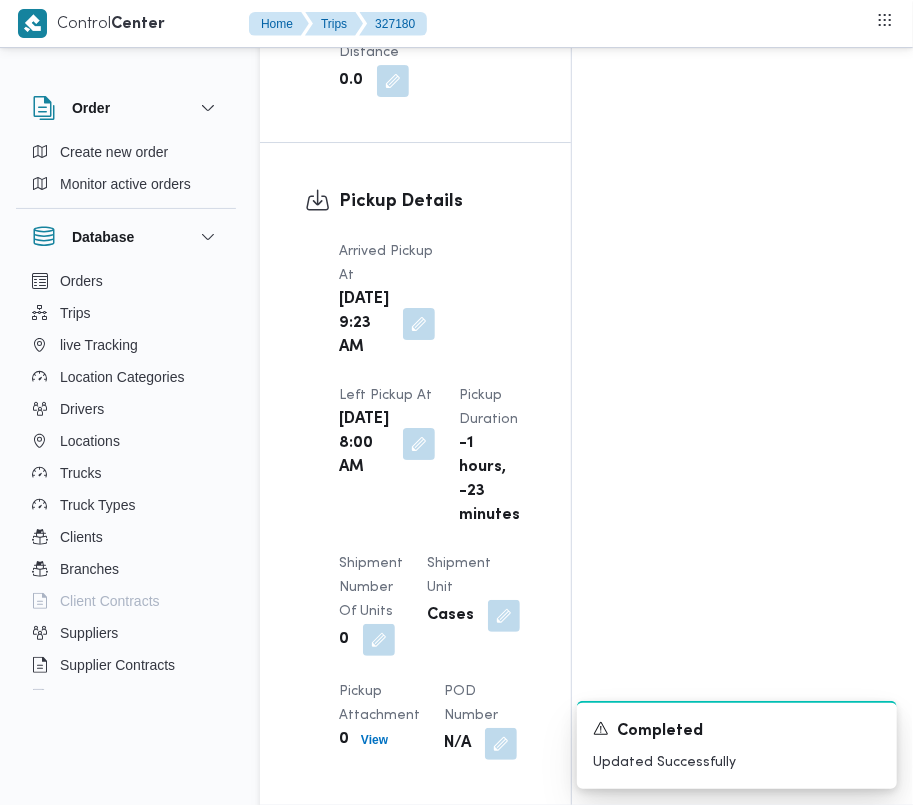 scroll, scrollTop: 2533, scrollLeft: 0, axis: vertical 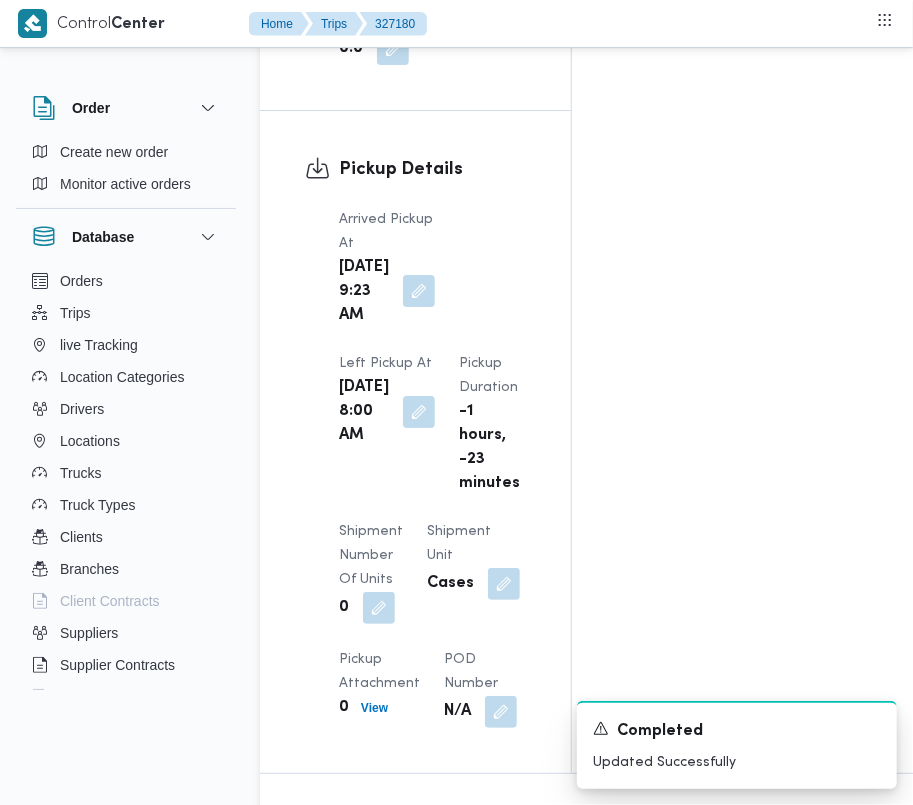 click at bounding box center (419, 291) 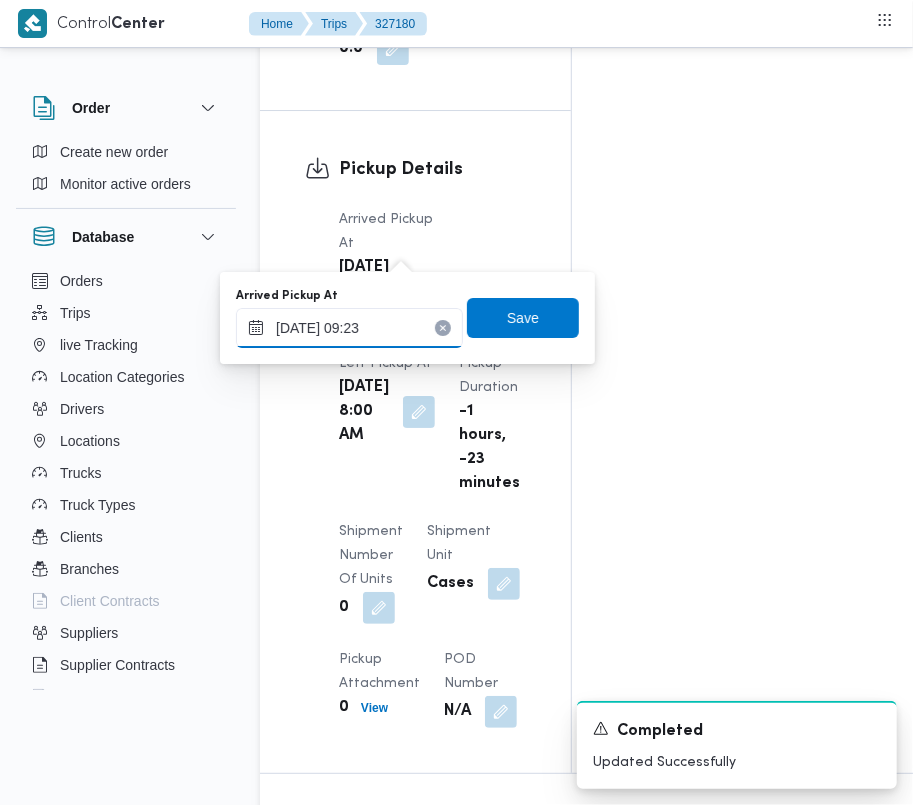 click on "28/07/2025 09:23" at bounding box center (349, 328) 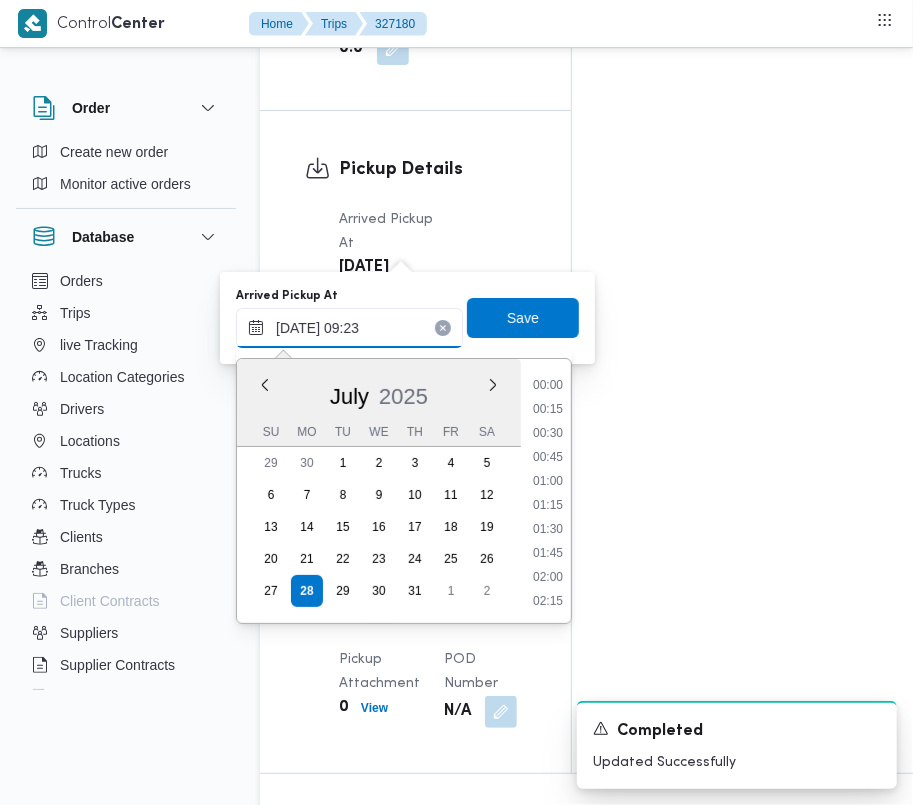scroll, scrollTop: 768, scrollLeft: 0, axis: vertical 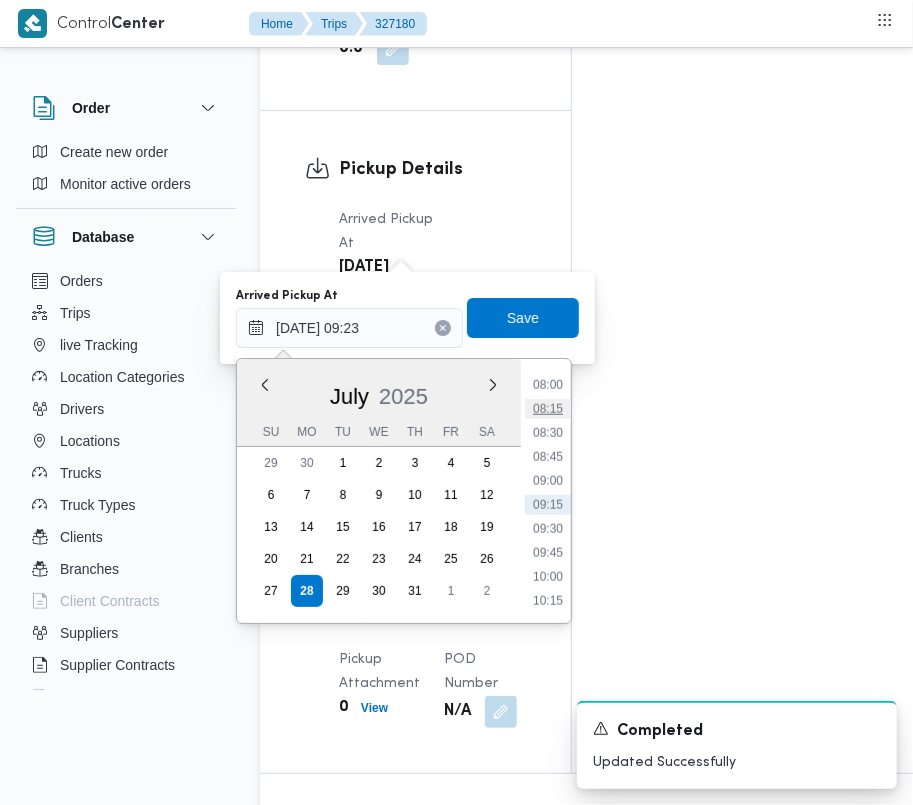 click on "08:15" at bounding box center [548, 409] 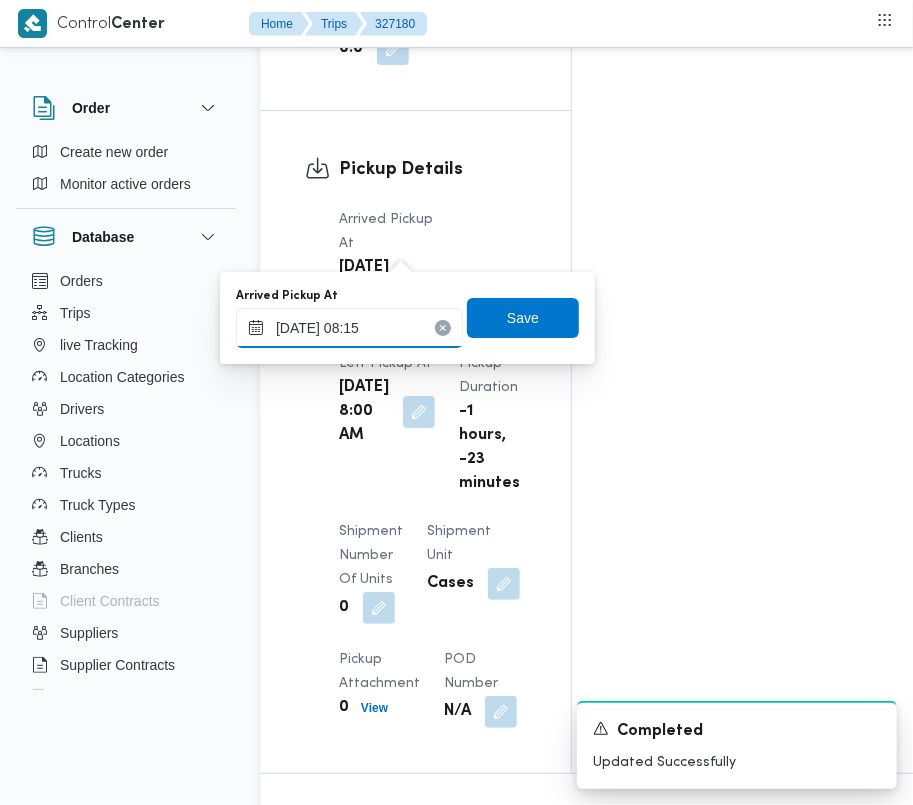 click on "28/07/2025 08:15" at bounding box center [349, 328] 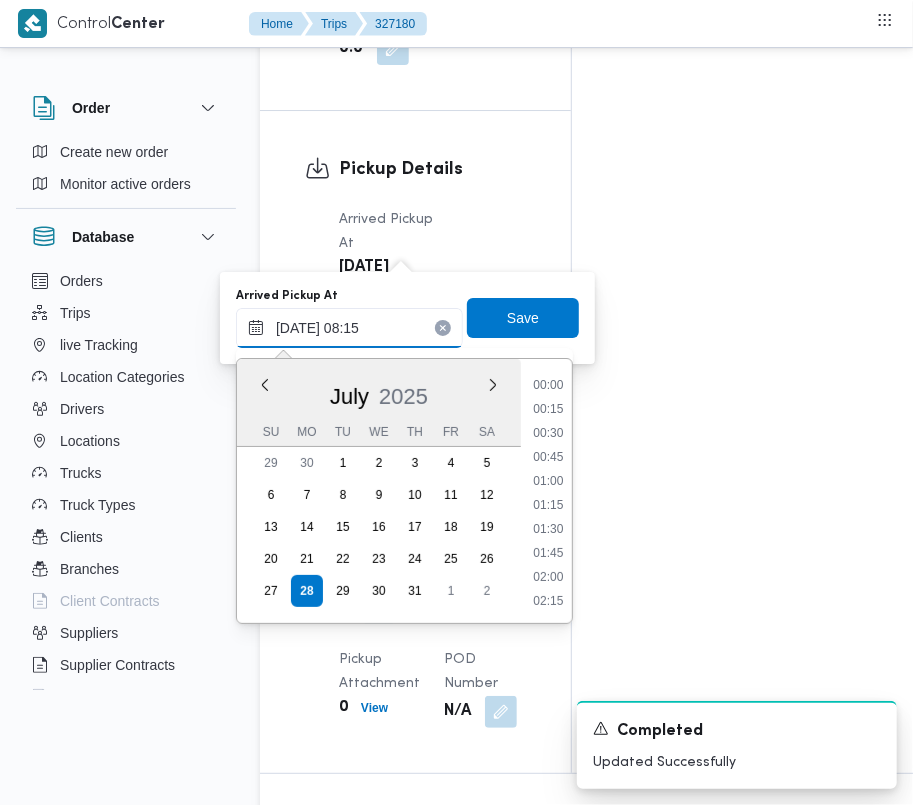 scroll, scrollTop: 672, scrollLeft: 0, axis: vertical 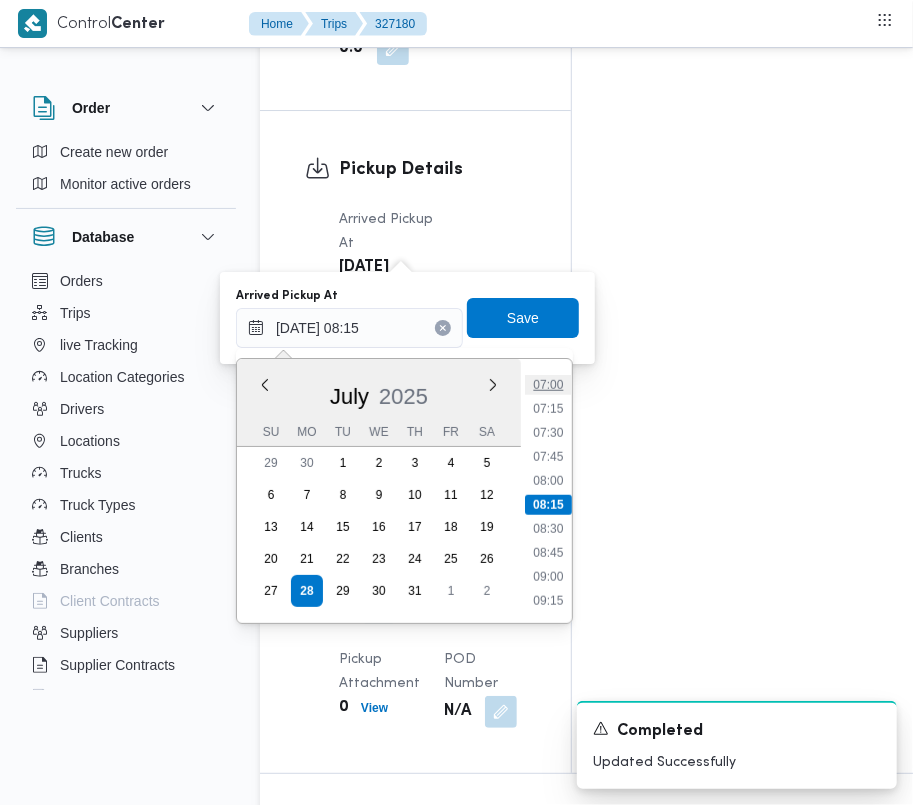 click on "07:00" at bounding box center [548, 385] 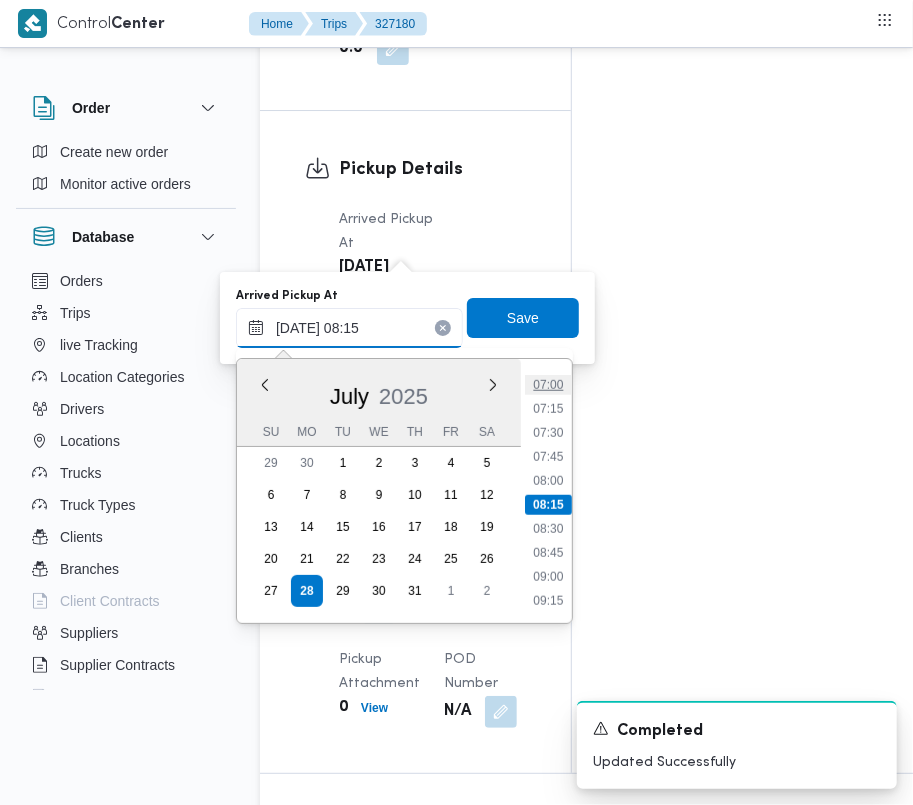 type on "28/07/2025 07:00" 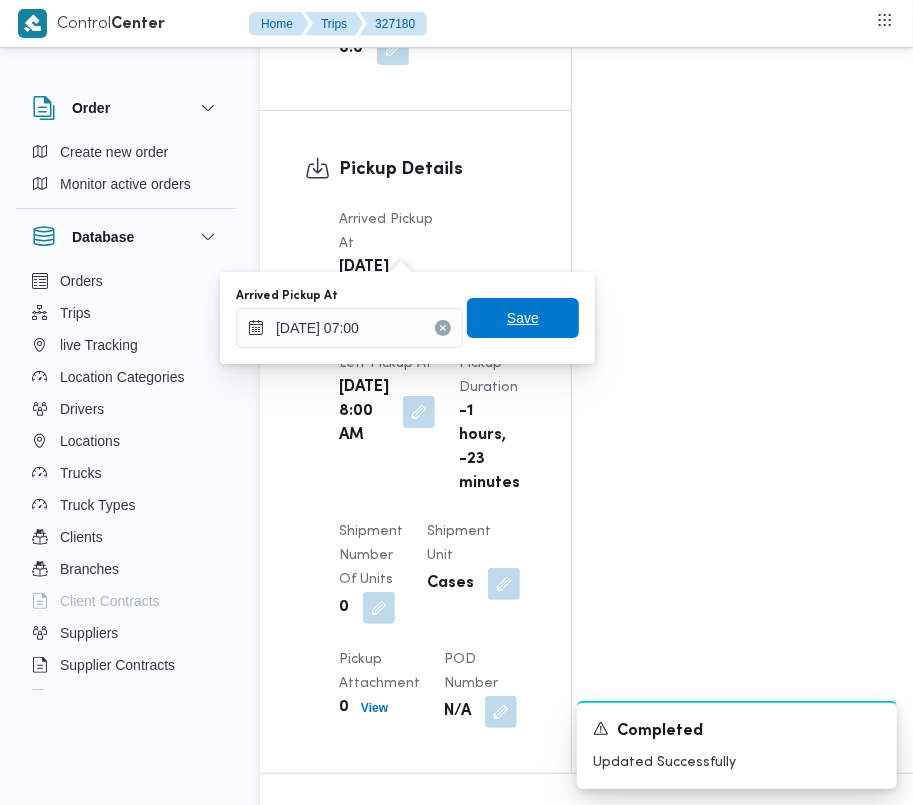 click on "Save" at bounding box center (523, 318) 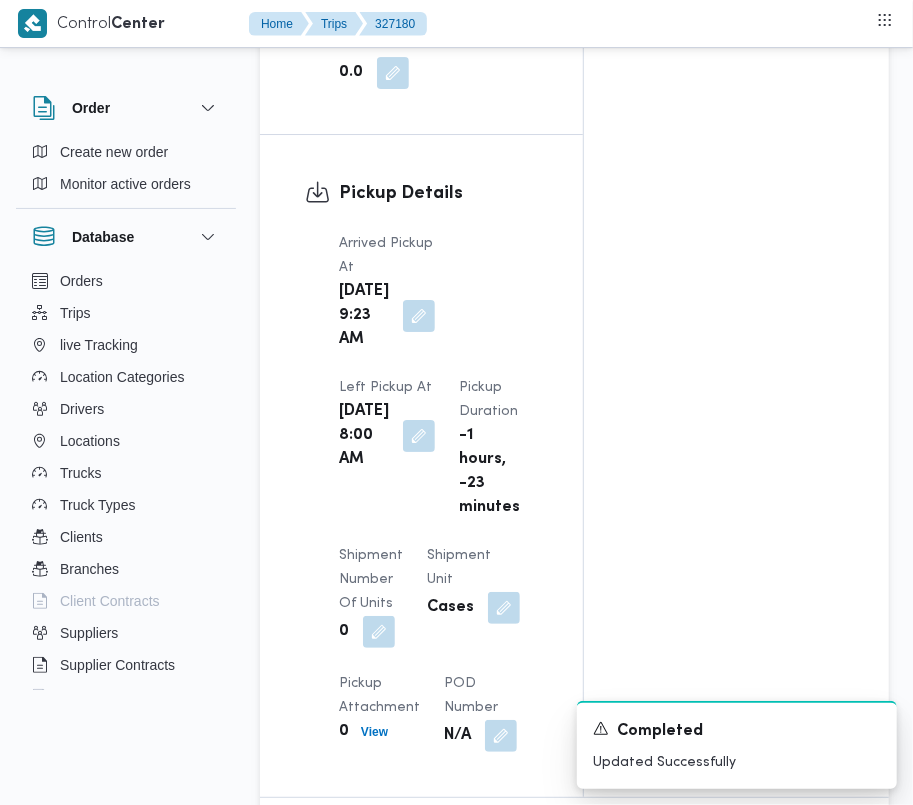 click on "Arrived Pickup At Mon, Jul 28, 2025 9:23 AM Left Pickup At Mon, Jul 28, 2025 8:00 AM Pickup Duration -1 hours, -23 minutes Shipment Number of Units 0 Shipment Unit Cases Pickup Attachment 0 View POD Number N/A" at bounding box center [438, 492] 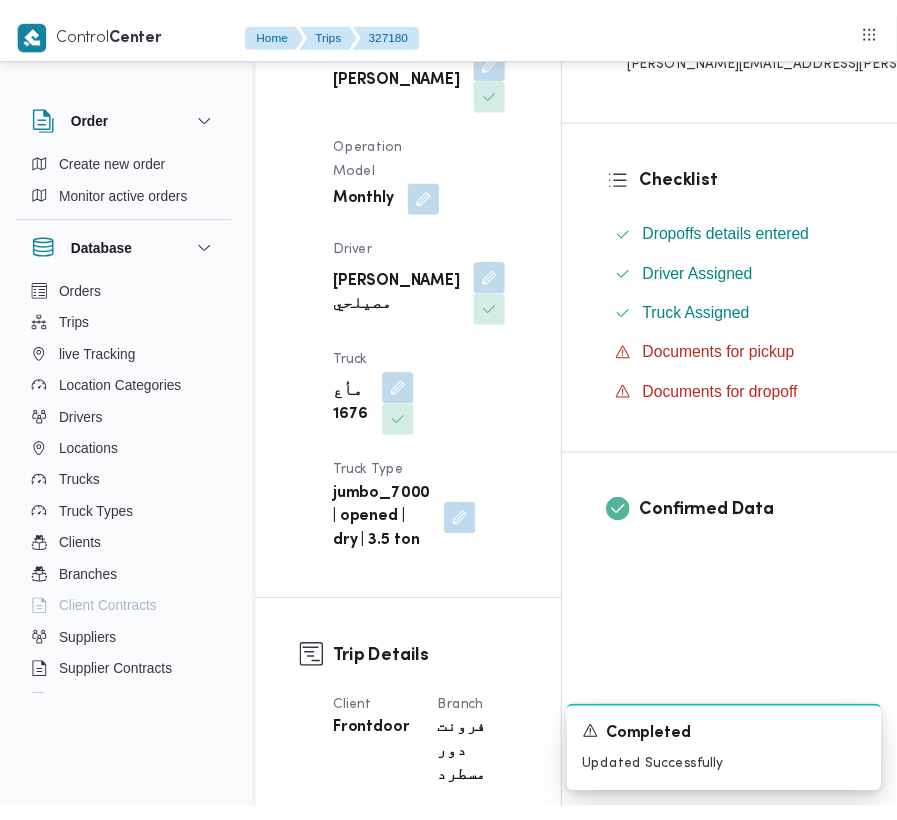 scroll, scrollTop: 0, scrollLeft: 0, axis: both 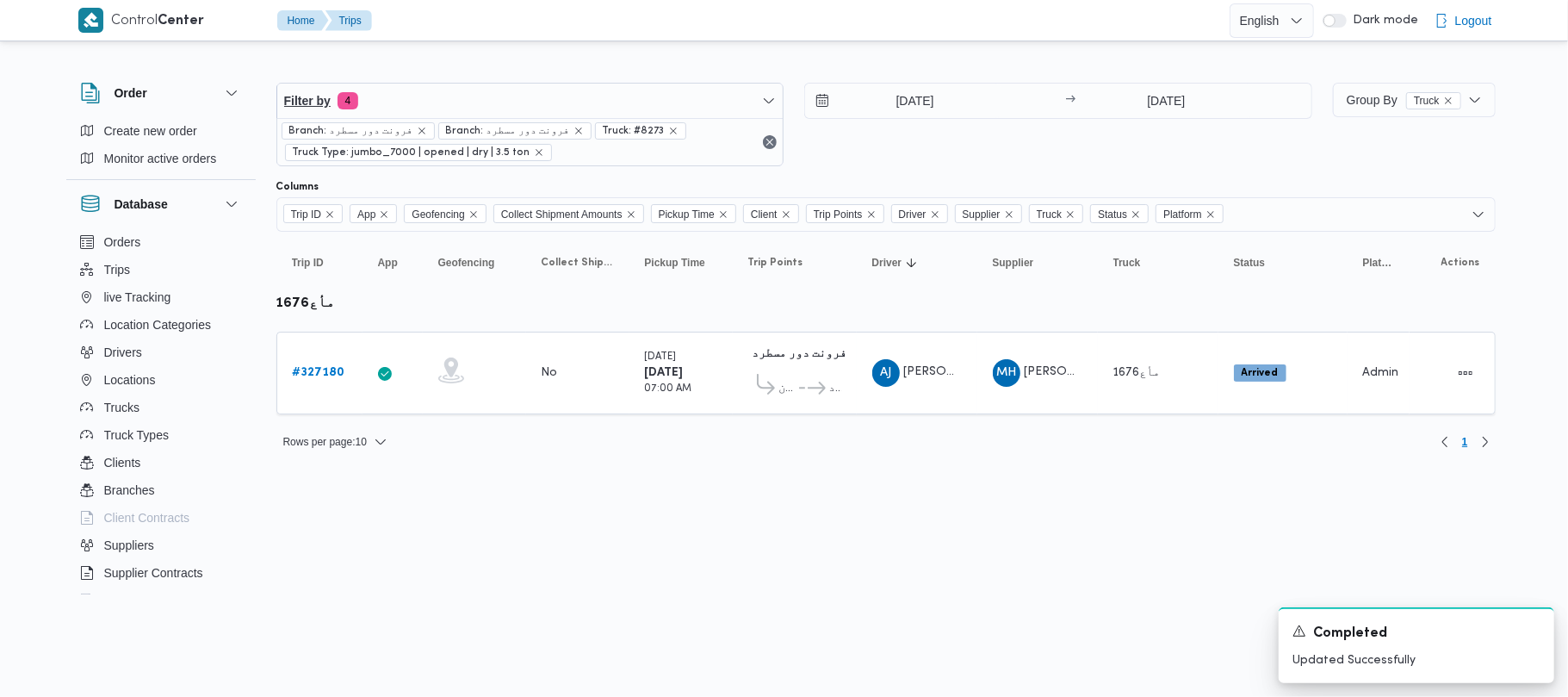 drag, startPoint x: 463, startPoint y: 131, endPoint x: 465, endPoint y: 114, distance: 17.11724 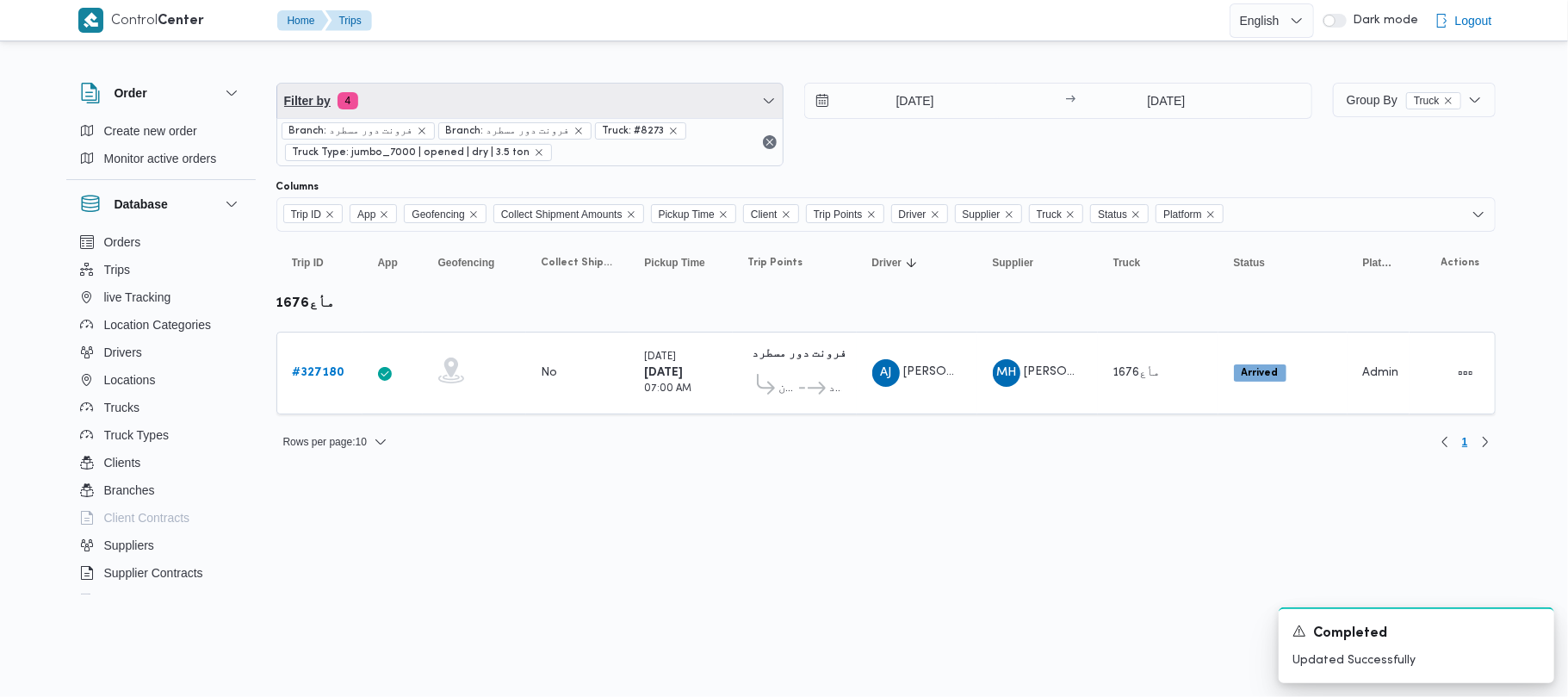 click on "Filter by 4" at bounding box center [530, 101] 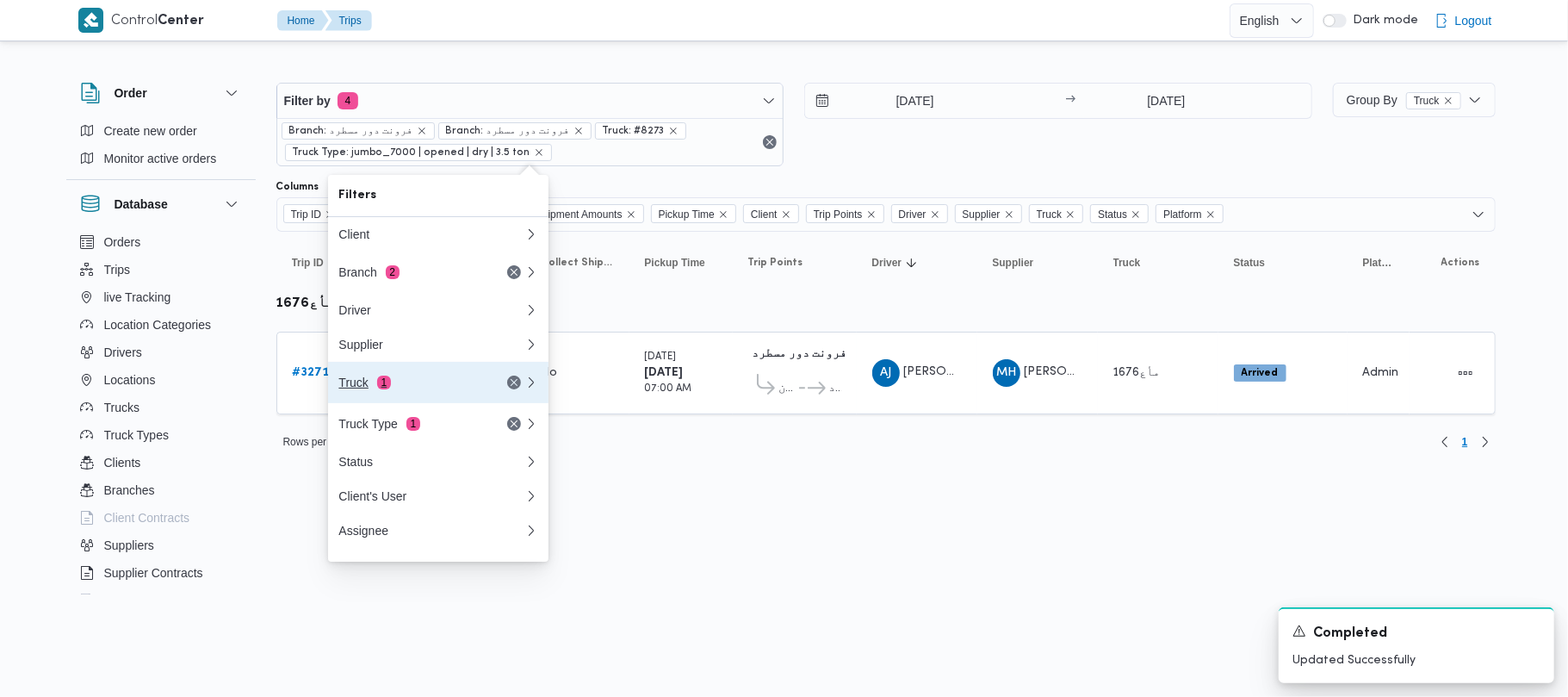 click on "Truck 1" at bounding box center [411, 383] 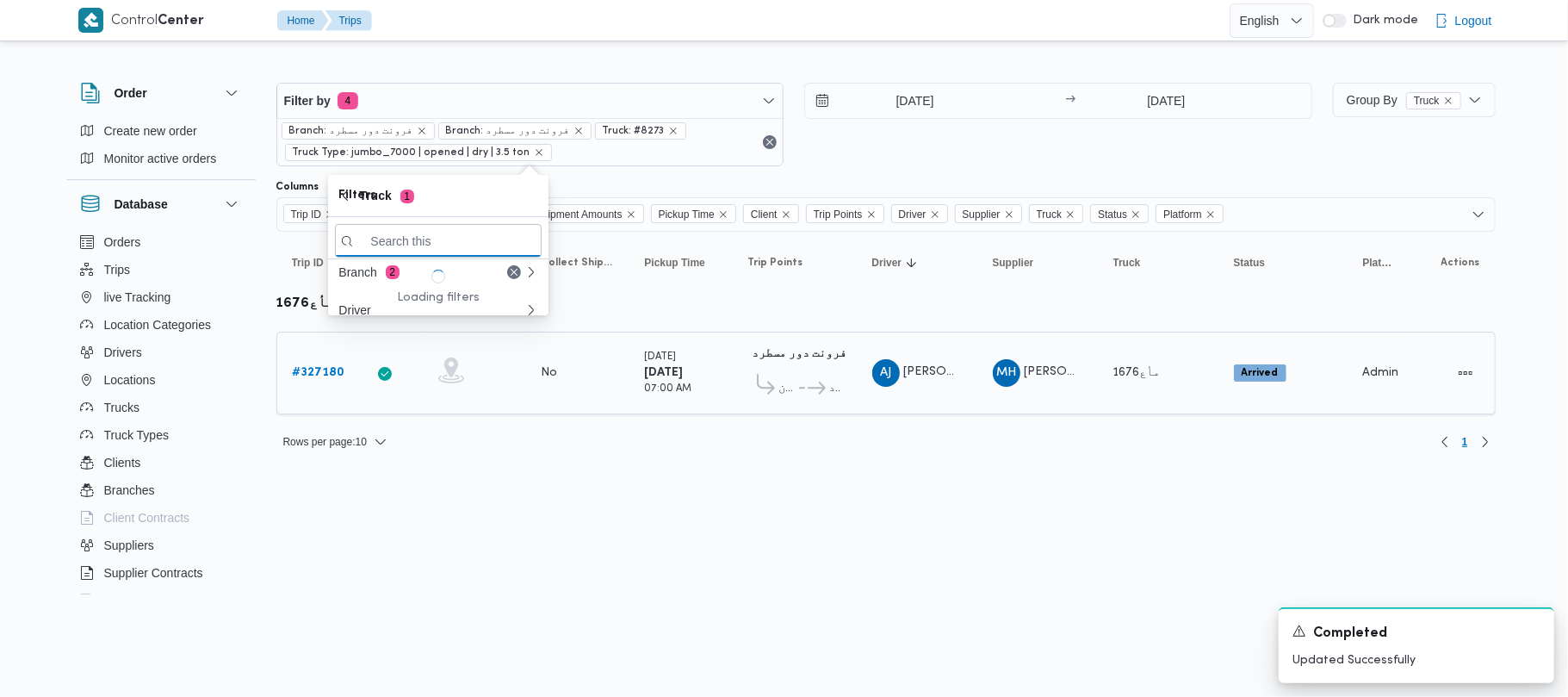 paste on "جي8418" 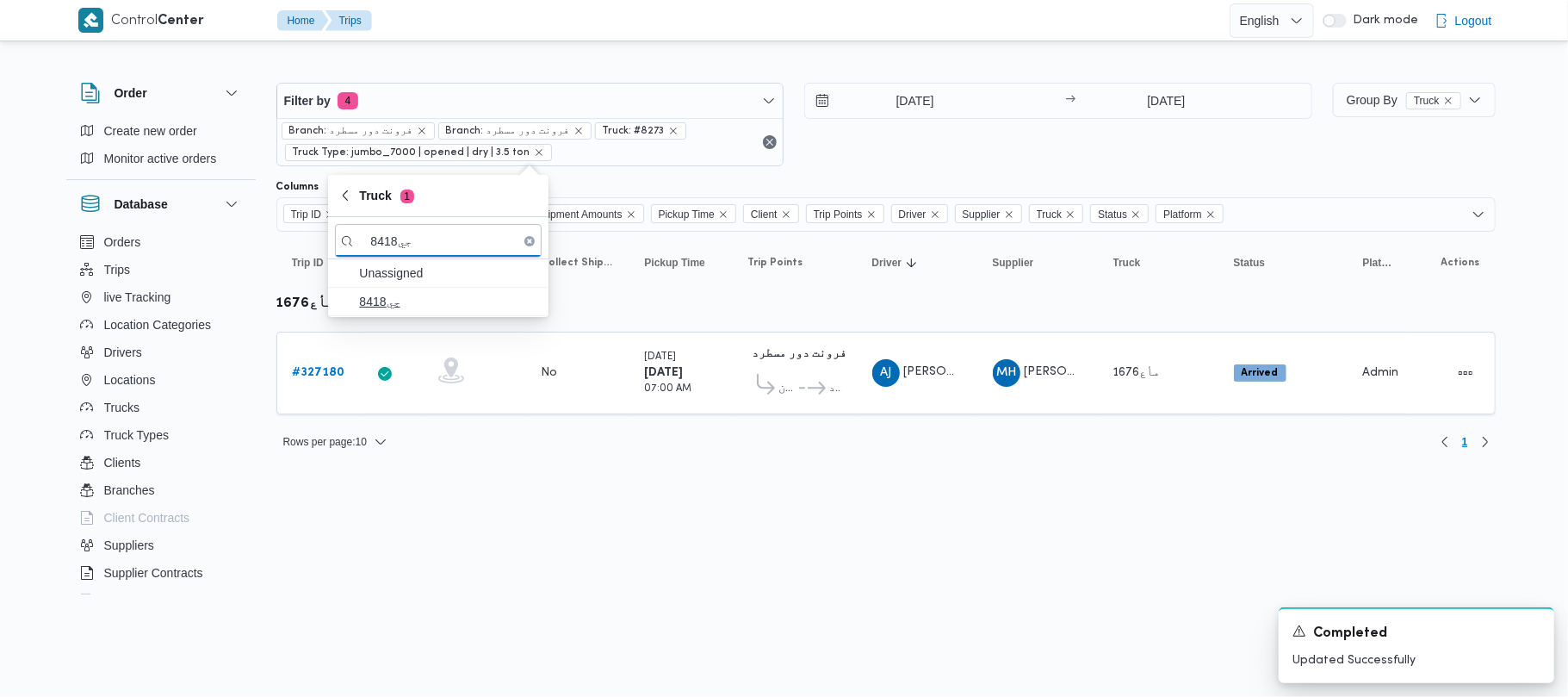 type on "جي8418" 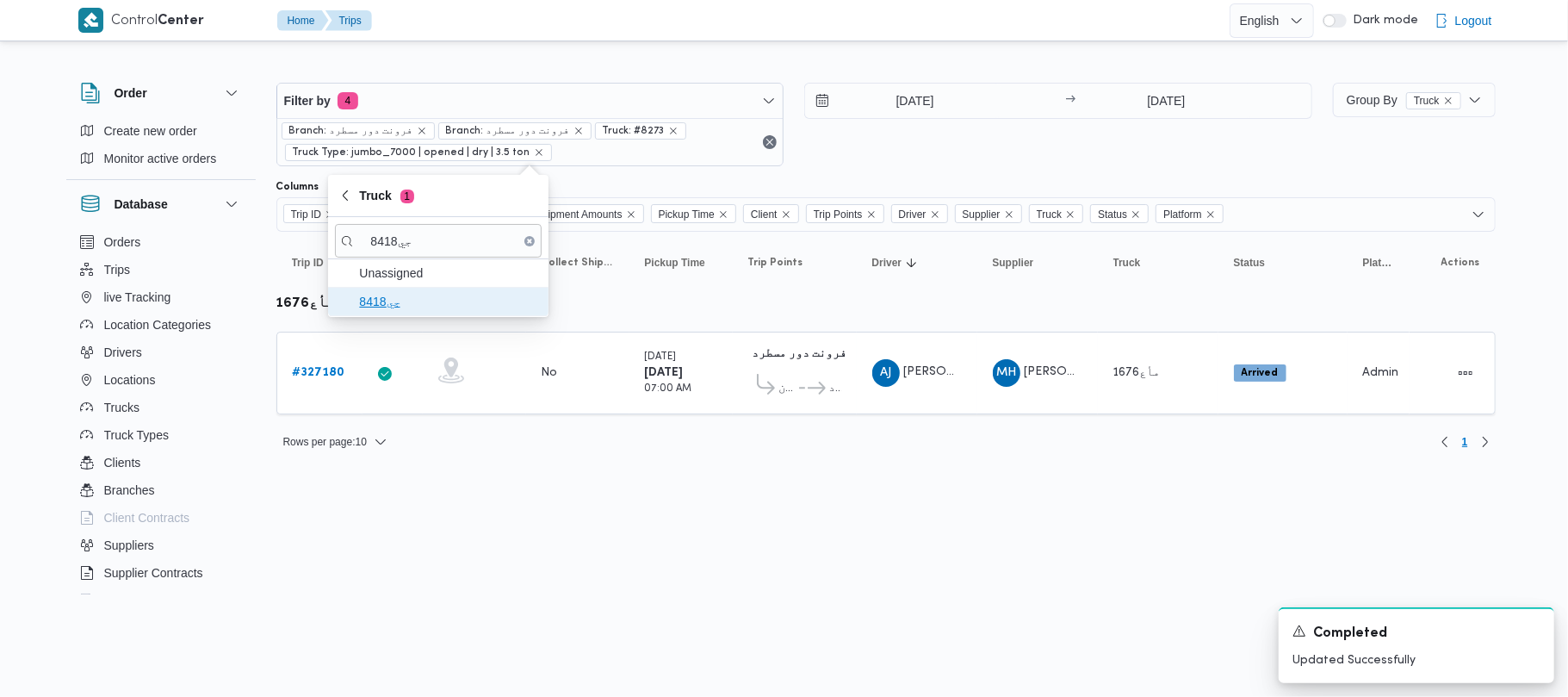click on "جي8418" at bounding box center [449, 302] 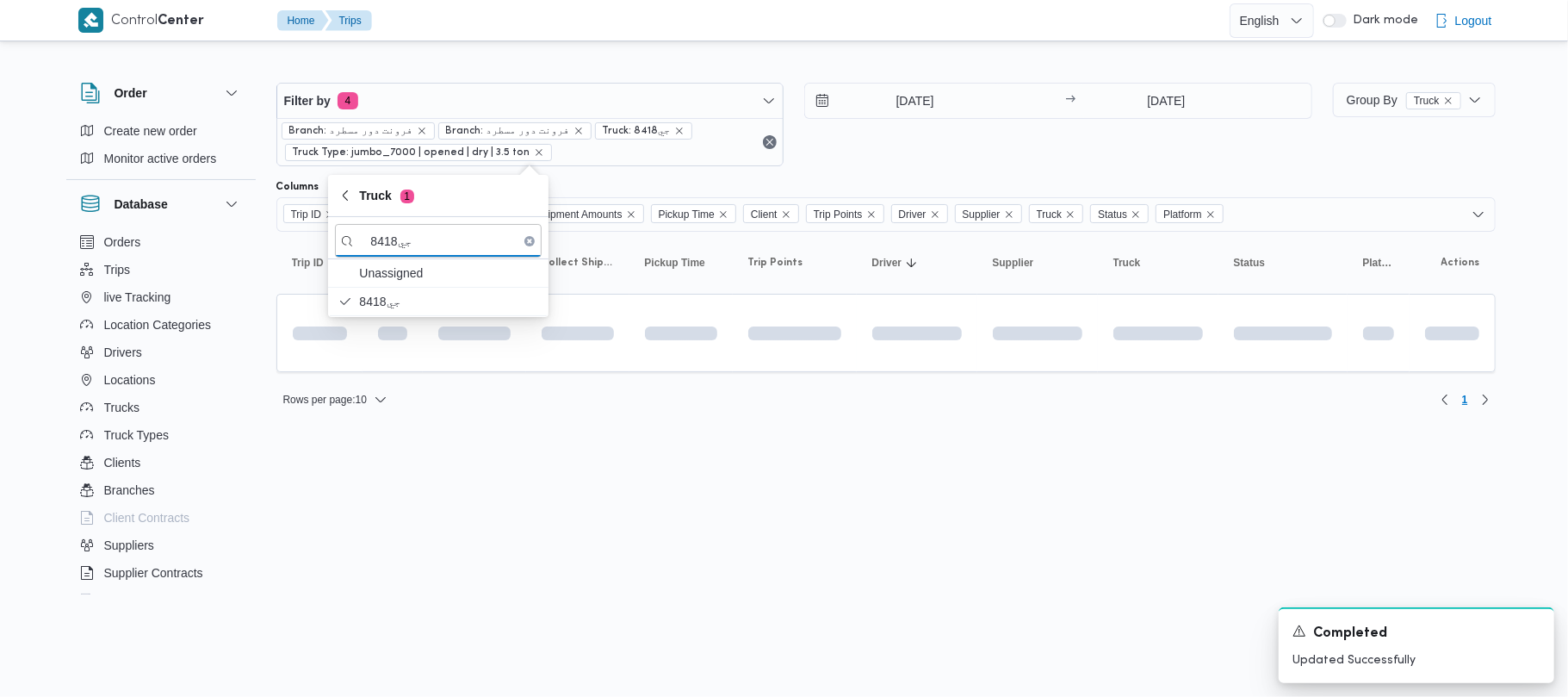 click on "Control  Center Home Trips English عربي Dark mode Logout Order Create new order Monitor active orders Database Orders Trips live Tracking Location Categories Drivers Locations Trucks Truck Types Clients Branches Client Contracts Suppliers Supplier Contracts Devices Users Projects SP Projects Admins organization assignees Tags Filter by 4 Branch: فرونت دور مسطرد Branch: فرونت دور مسطرد  Truck: جي8418 Truck Type: jumbo_7000 | opened | dry | 3.5 ton 28/7/2025 → 28/7/2025 Group By Truck Columns Trip ID App Geofencing Collect Shipment Amounts Pickup Time Client Trip Points Driver Supplier Truck Status Platform Sorting Trip ID Click to sort in ascending order App Click to sort in ascending order Geofencing Click to sort in ascending order Collect Shipment Amounts Pickup Time Click to sort in ascending order Client Click to sort in ascending order Trip Points Driver Click to sort in ascending order Supplier Click to sort in ascending order Truck Click to sort in ascending order :  1" at bounding box center [784, 348] 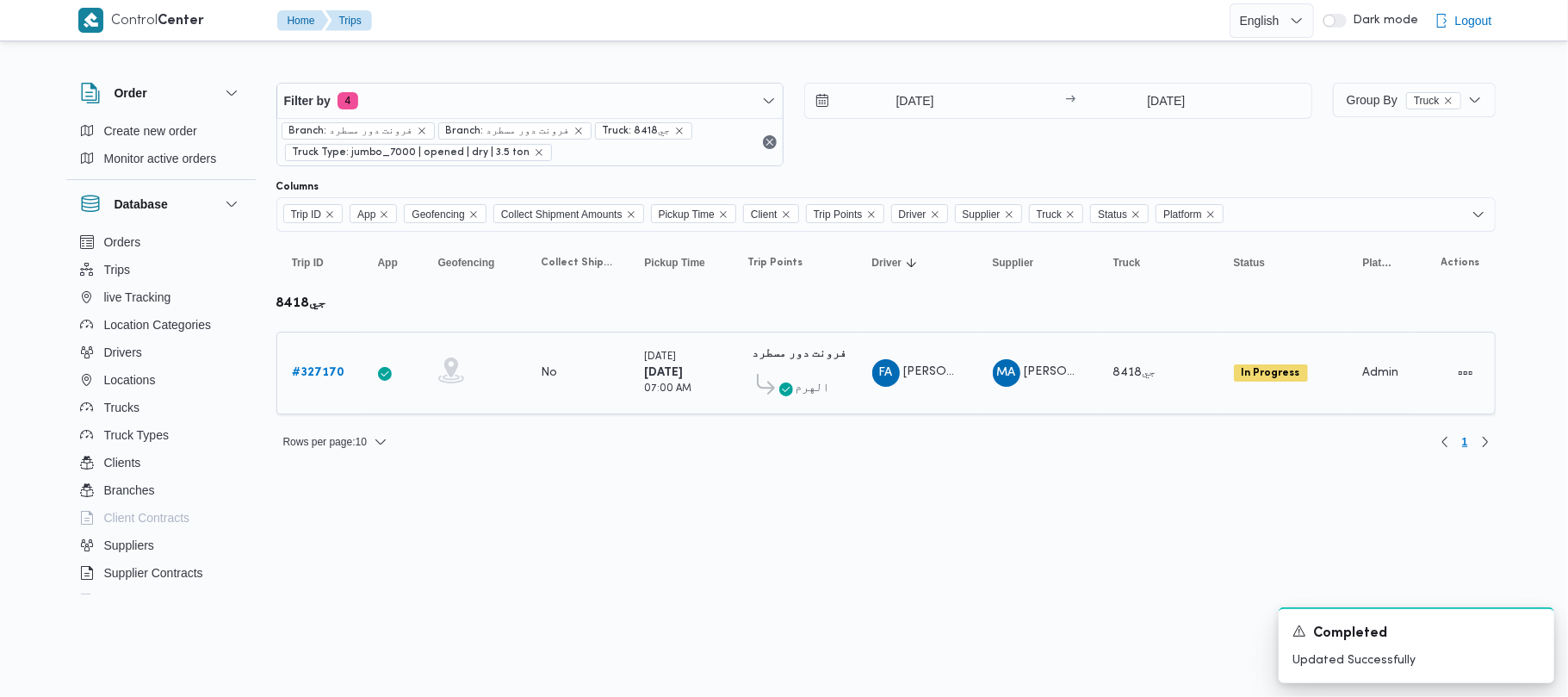 click on "# 327170" at bounding box center [319, 372] 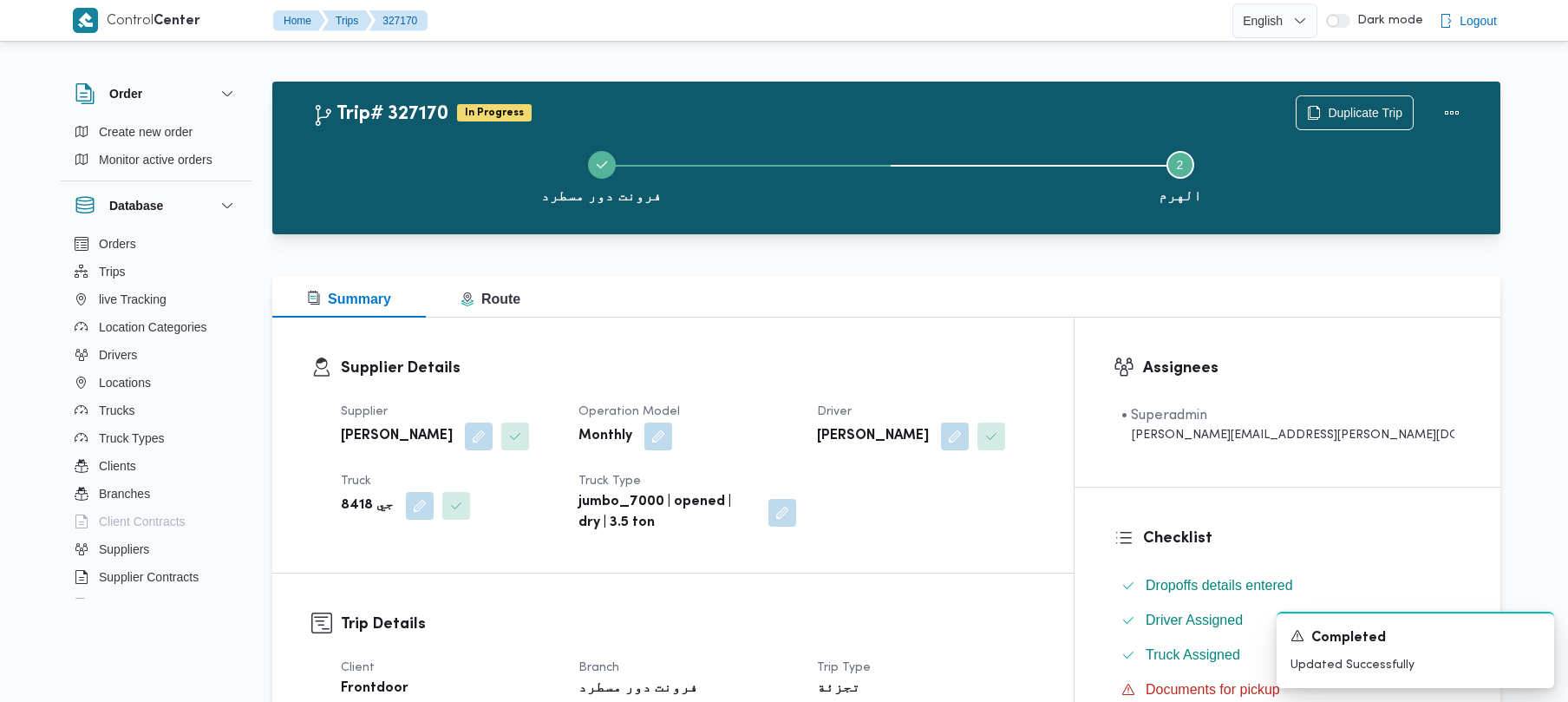 click on "Supplier Details Supplier محمد عيد عبدالسلام عبدالحافظ Operation Model Monthly Driver فتحي عفيفي موسي عفيفي Truck جي 8418 Truck Type jumbo_7000 | opened | dry | 3.5 ton" at bounding box center (673, 445) 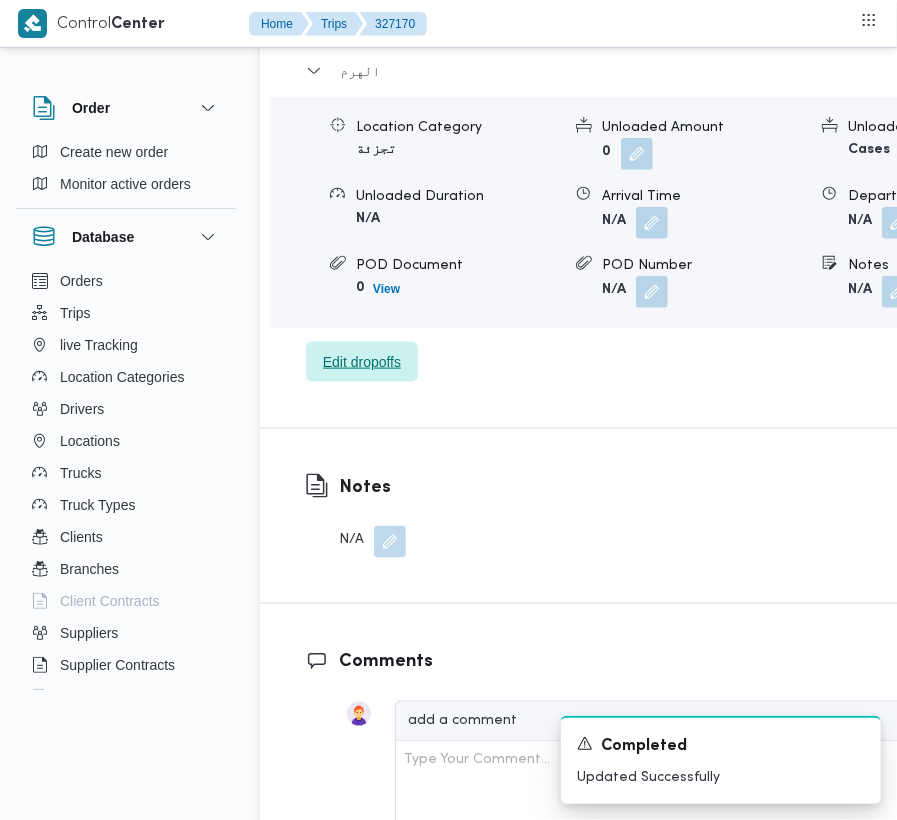 click on "Edit dropoffs" at bounding box center [362, 362] 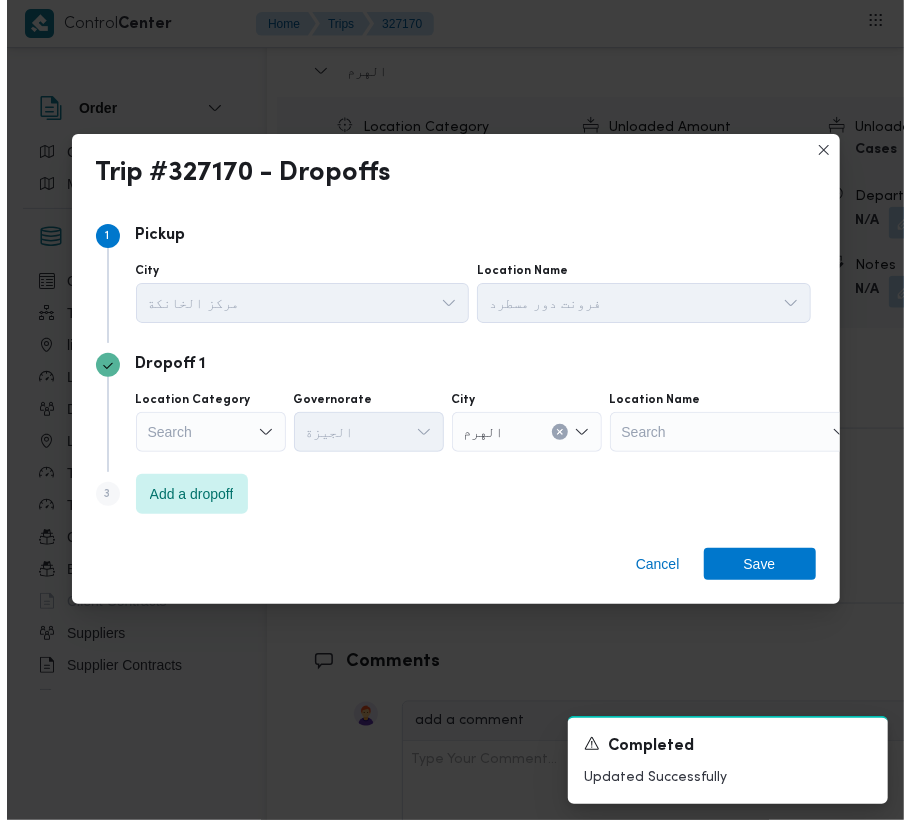 scroll, scrollTop: 3241, scrollLeft: 0, axis: vertical 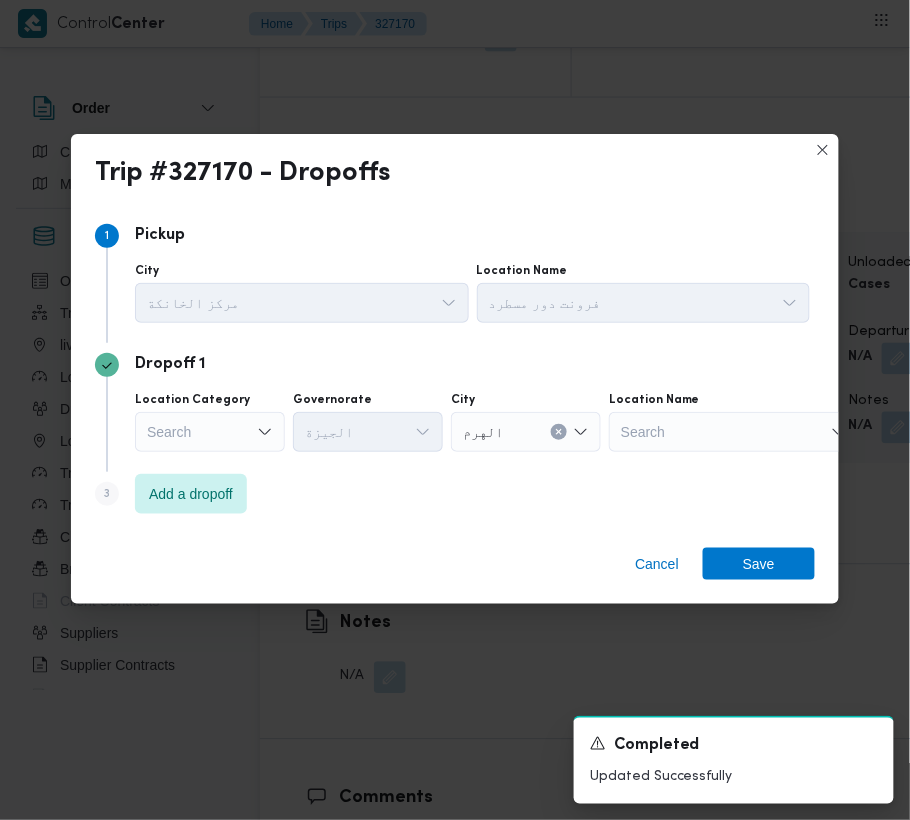 click on "Search" at bounding box center [210, 432] 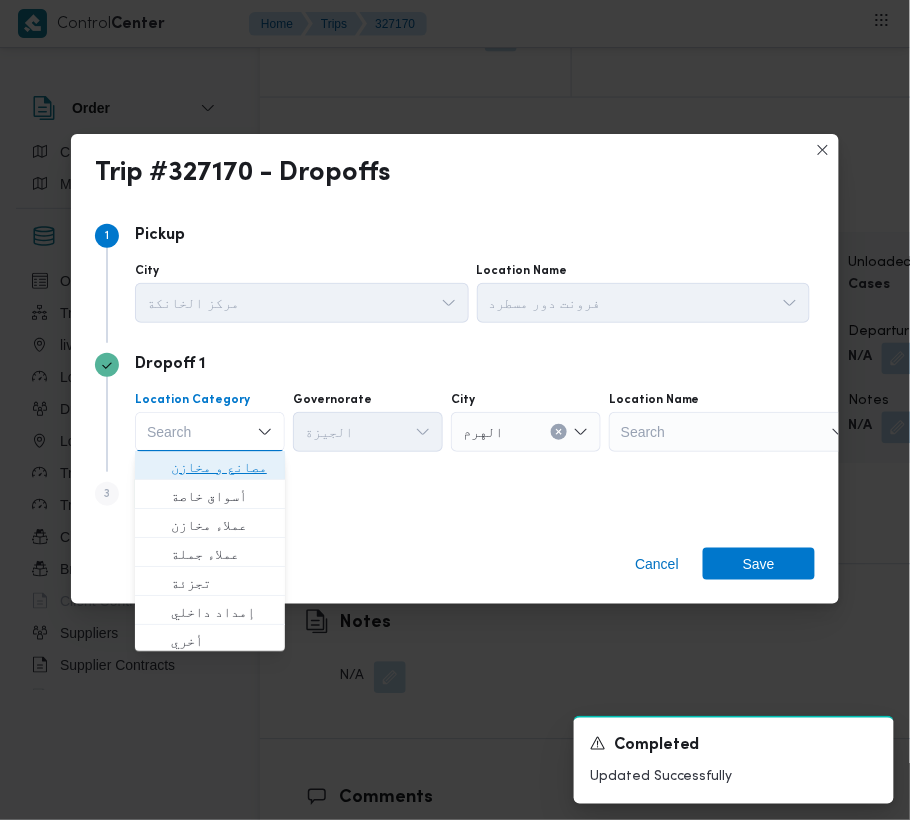 click on "مصانع و مخازن" at bounding box center (222, 468) 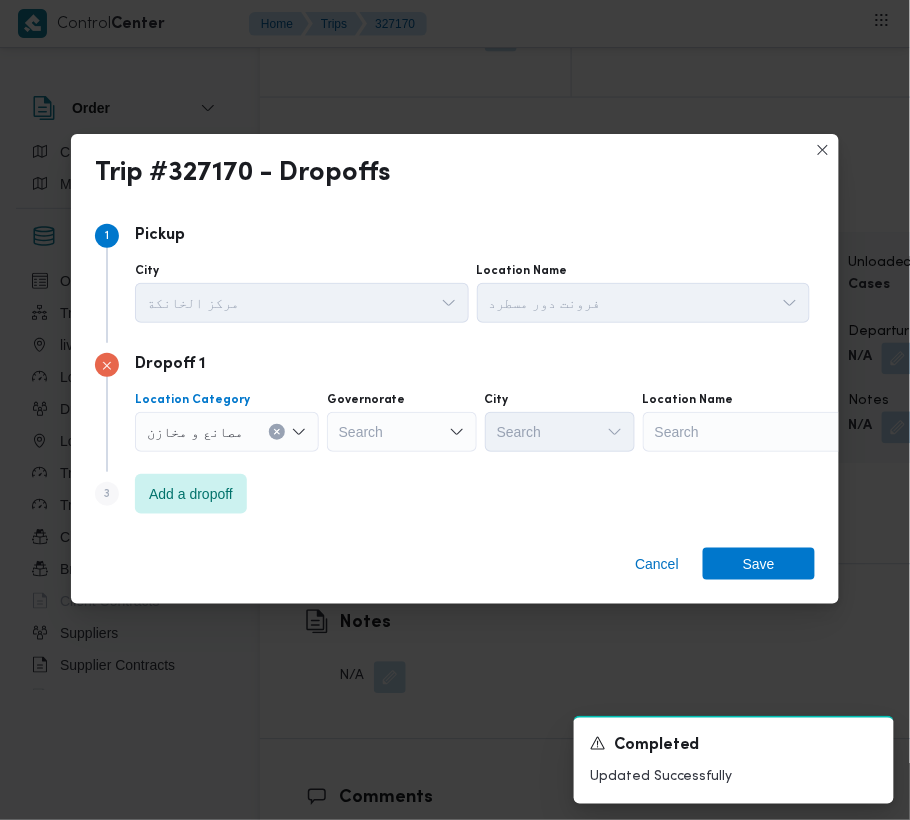 click at bounding box center (277, 432) 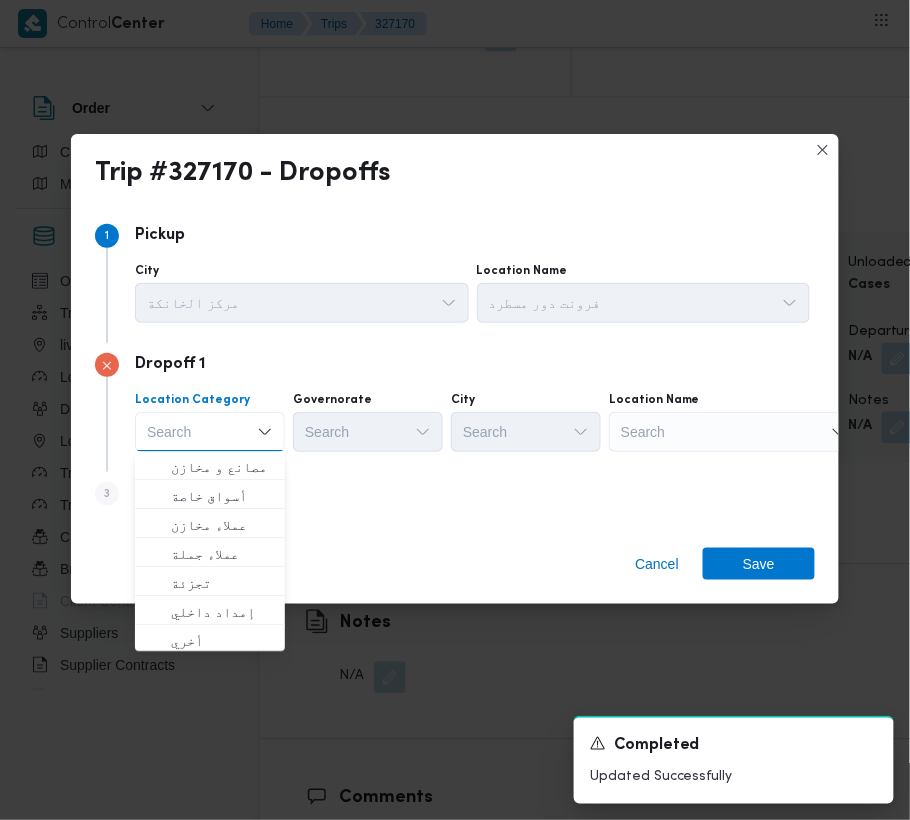 click on "Location Name Search" at bounding box center [644, 293] 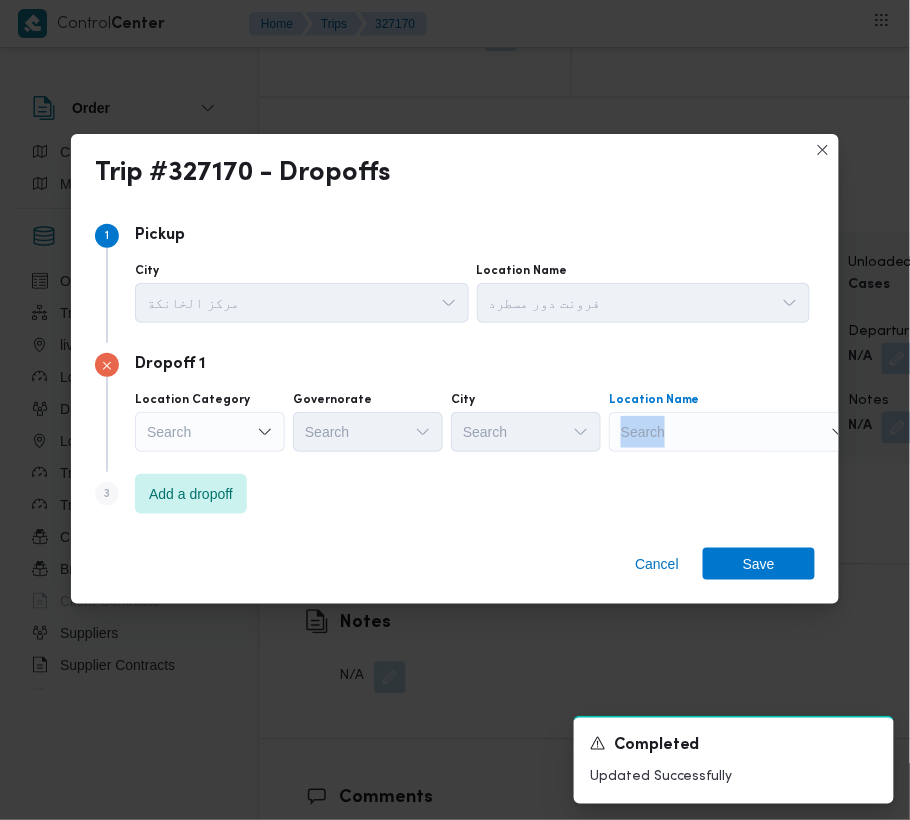 click on "Search" at bounding box center (734, 432) 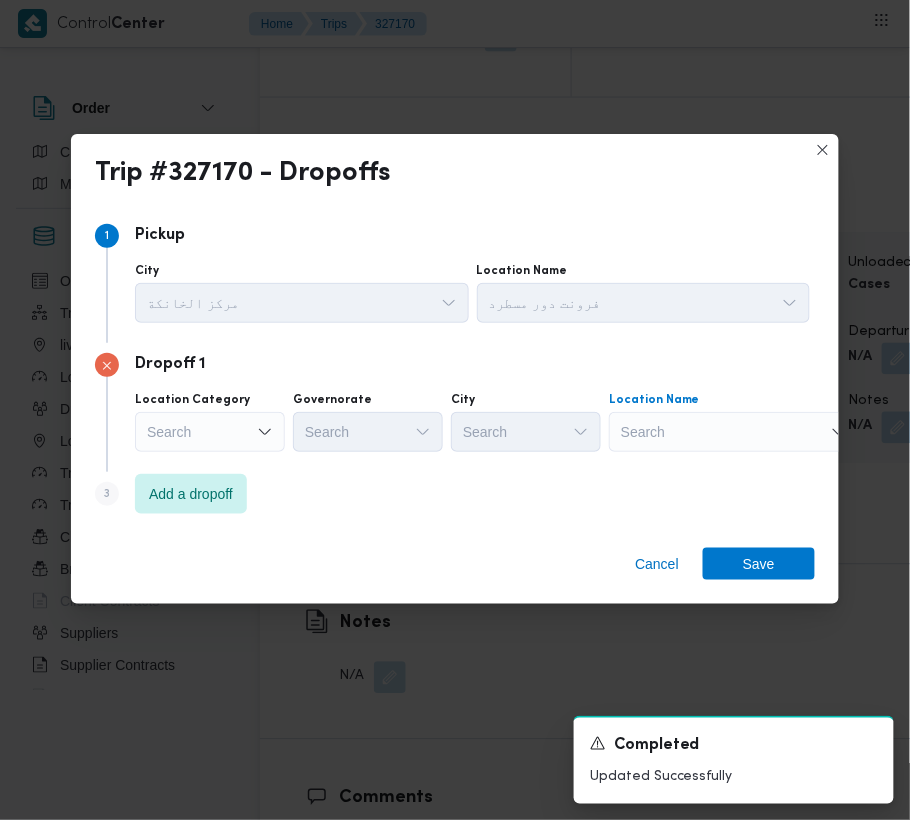 paste on "بيانكو" 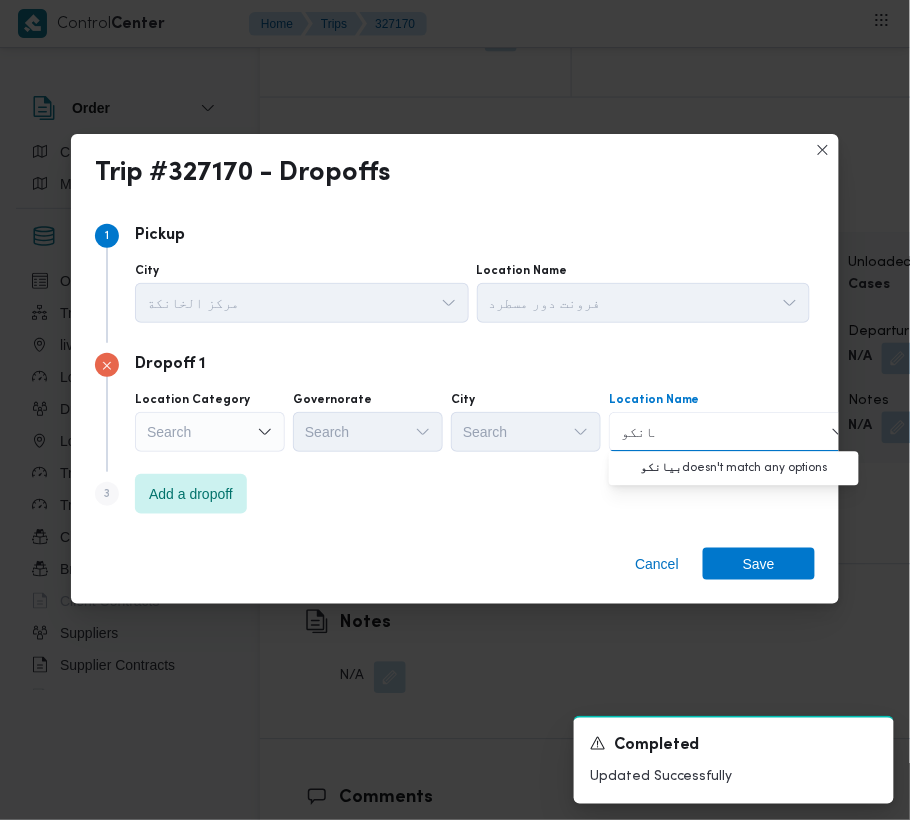 type on "بيانكو" 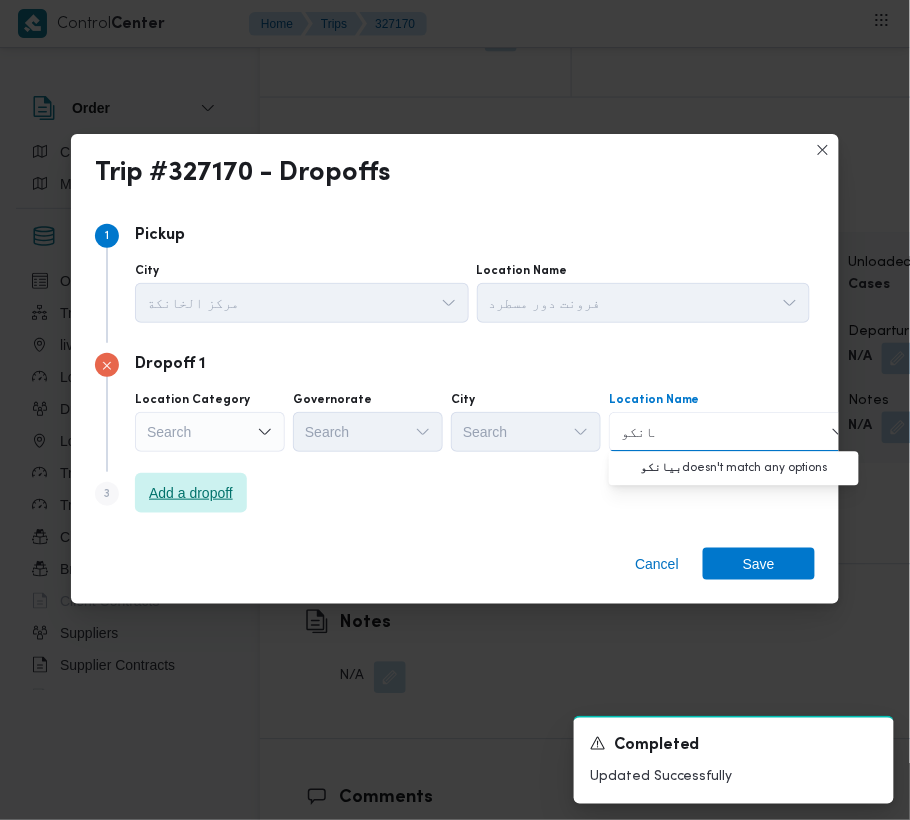 click on "Add a dropoff" at bounding box center (191, 493) 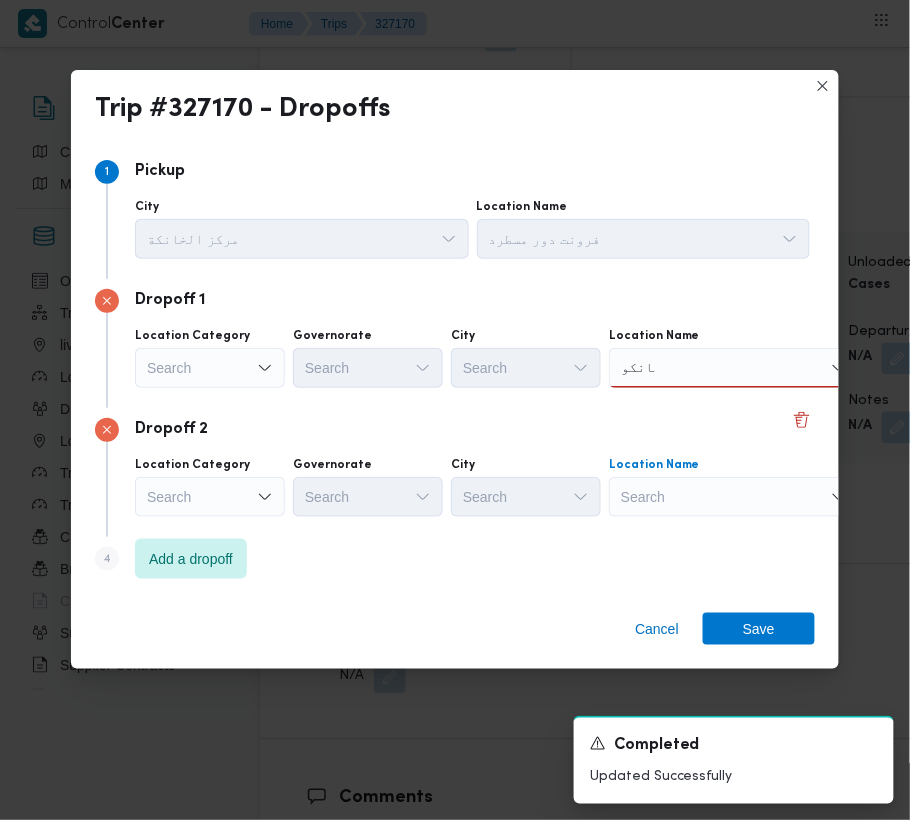 click on "Search" at bounding box center [734, 368] 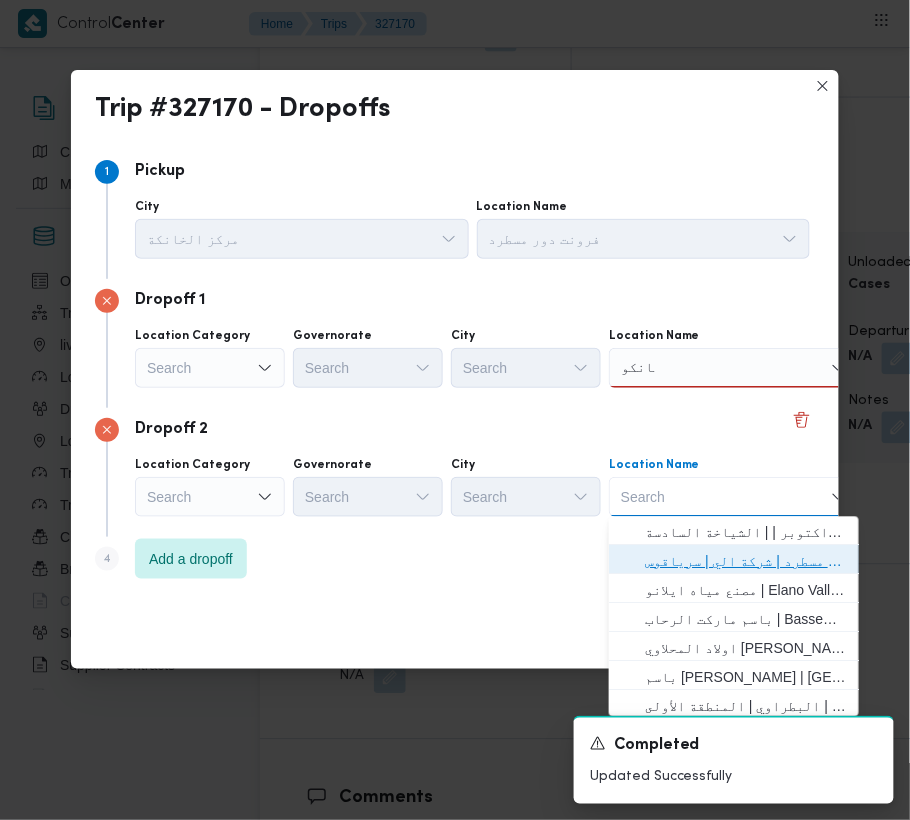 click on "فرونت دور مسطرد | شركة الي | سرياقوس" at bounding box center [734, 562] 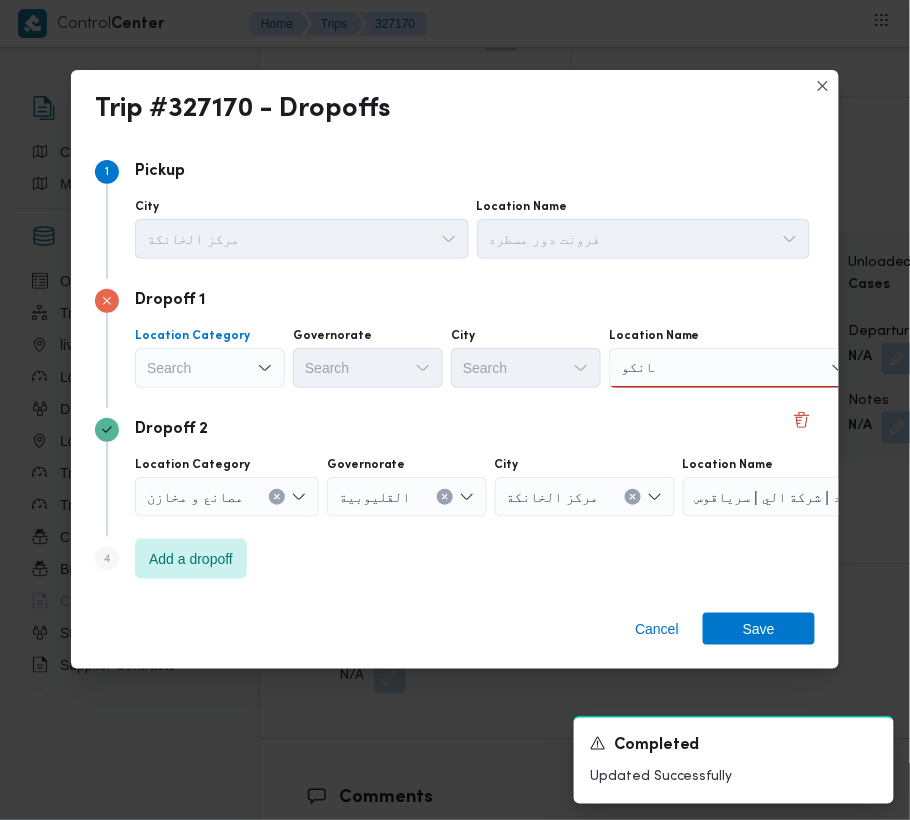 click on "Search" at bounding box center (210, 368) 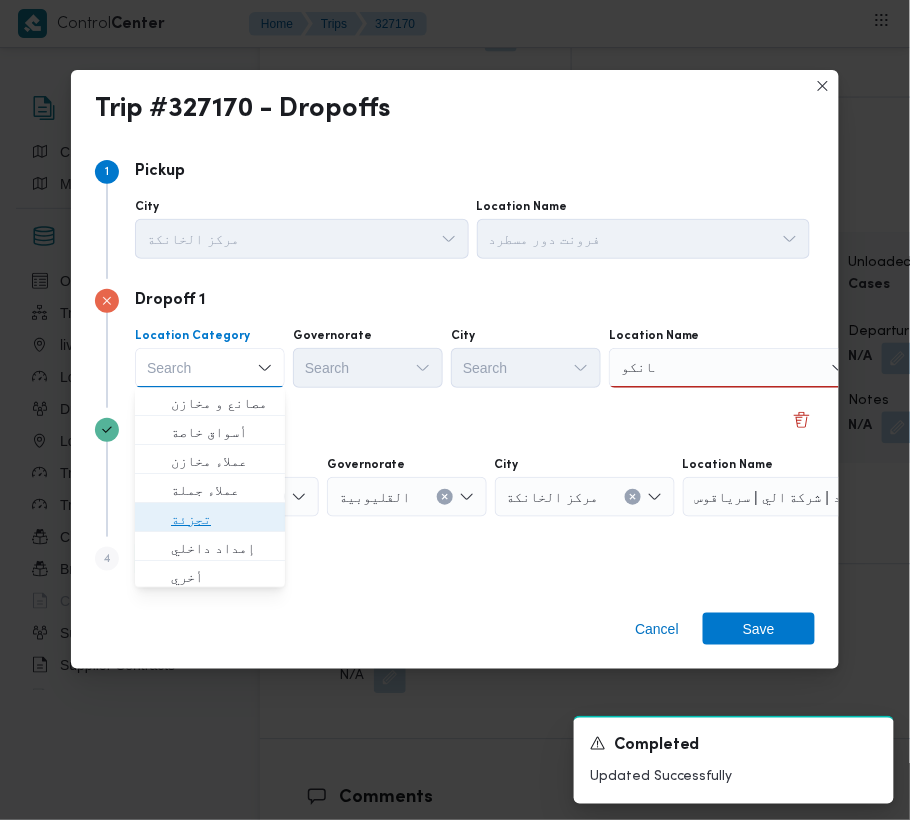 click on "تجزئة" at bounding box center (222, 520) 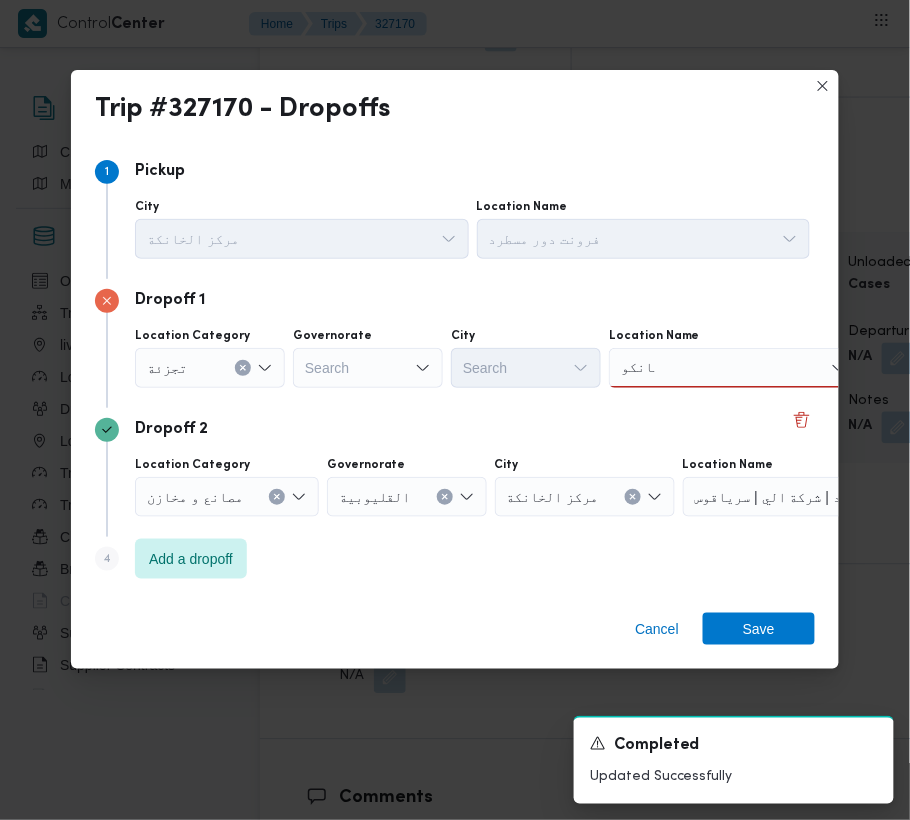 click on "Governorate" at bounding box center (368, 336) 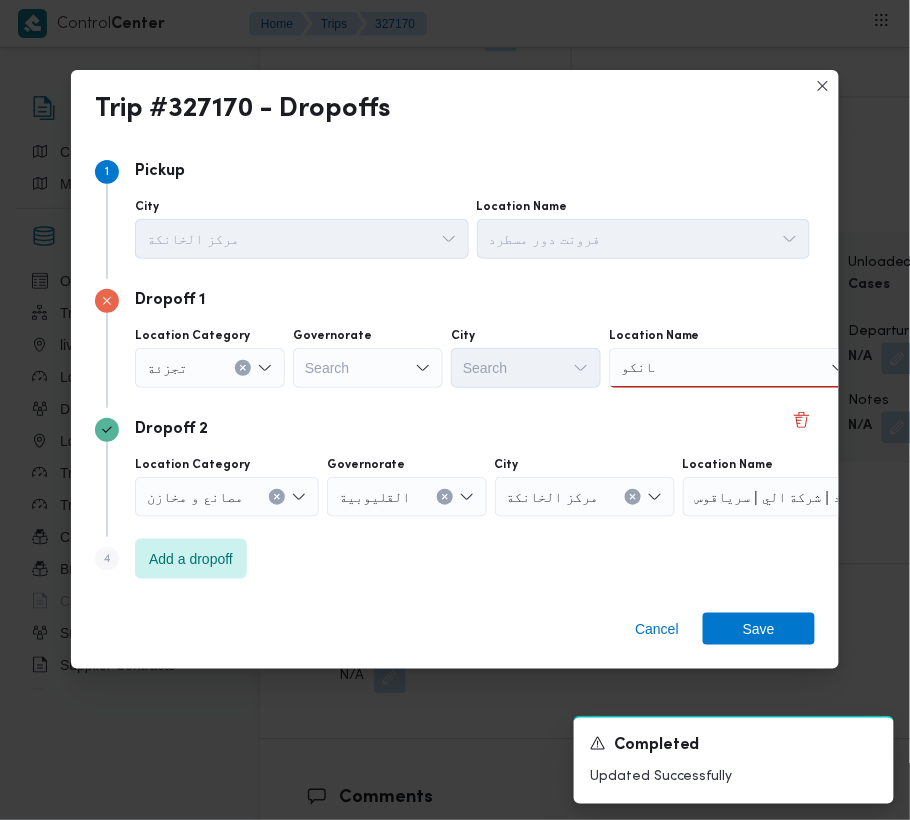 click on "Search" at bounding box center (368, 368) 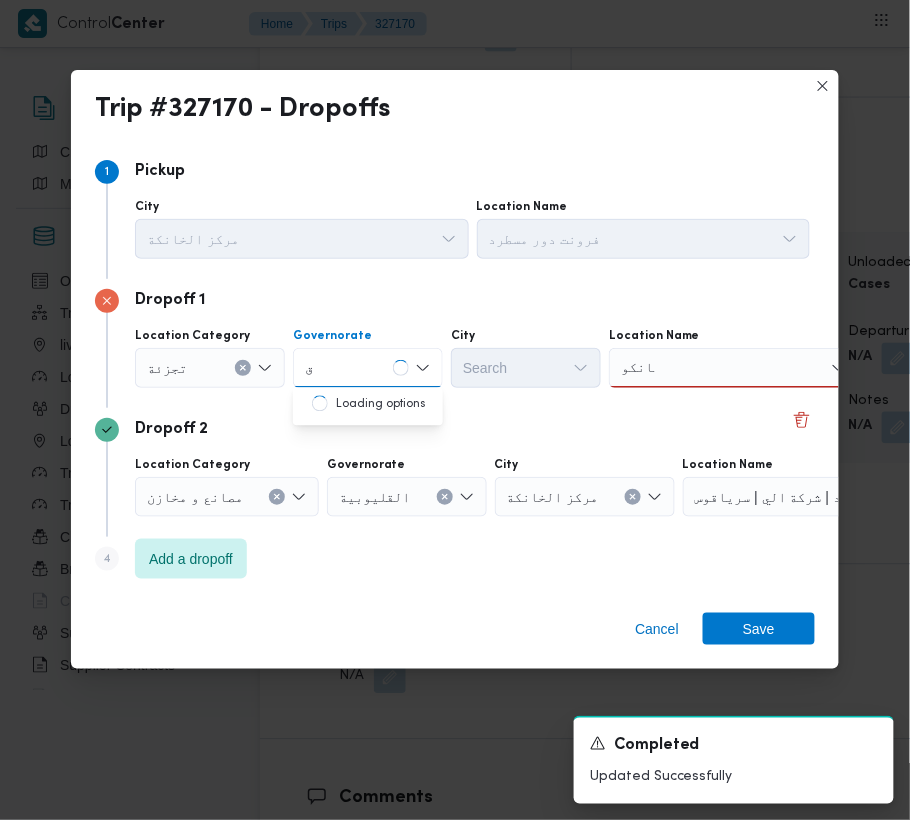 type on "قاه" 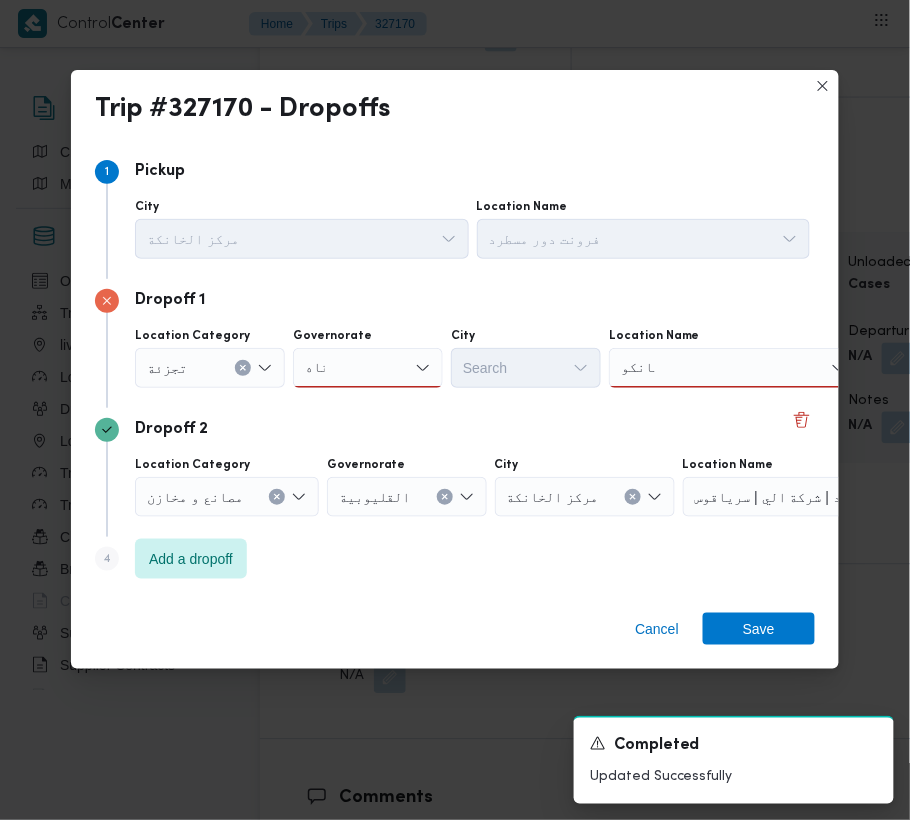 click on "قاه قاه" at bounding box center (368, 368) 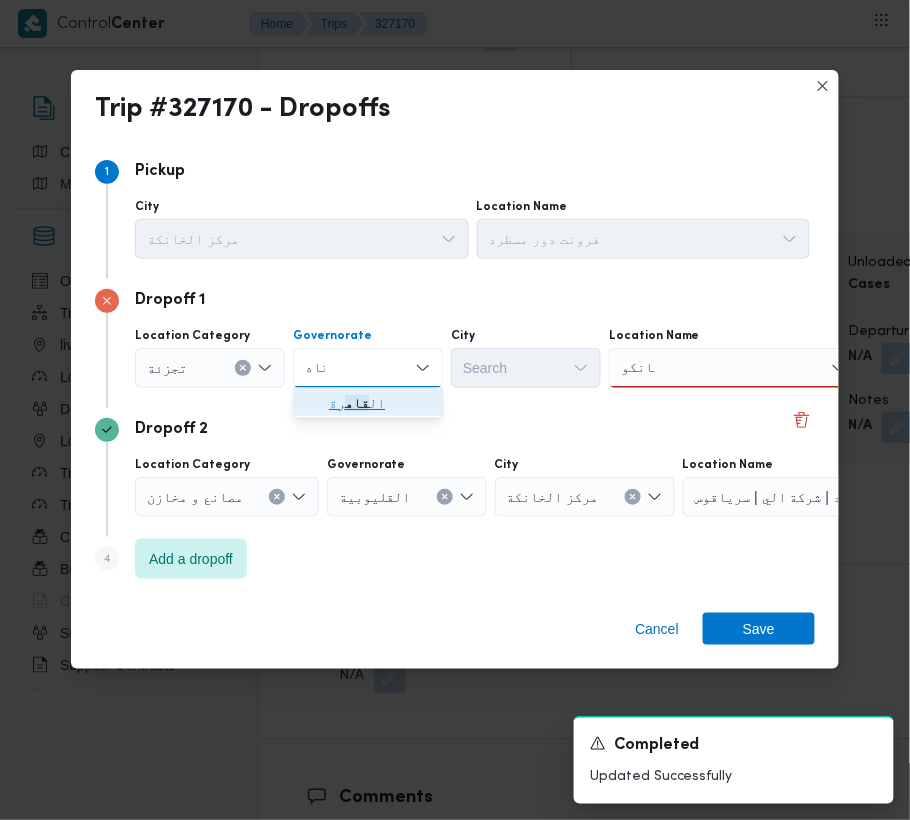 click on "ال قاه رة" at bounding box center (380, 404) 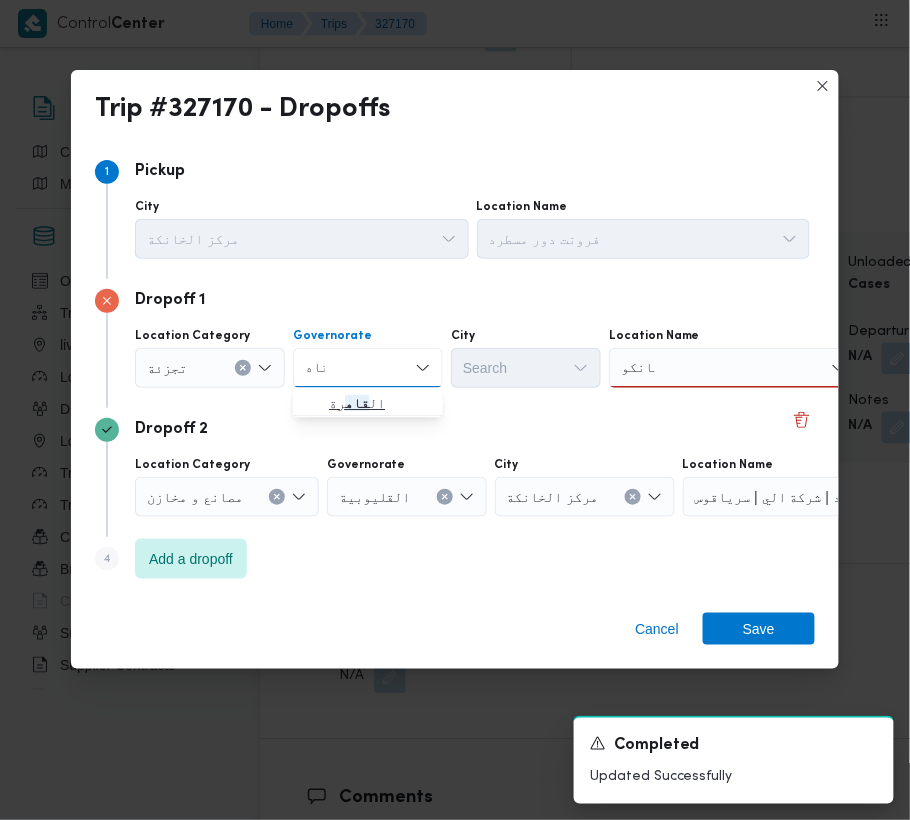 type 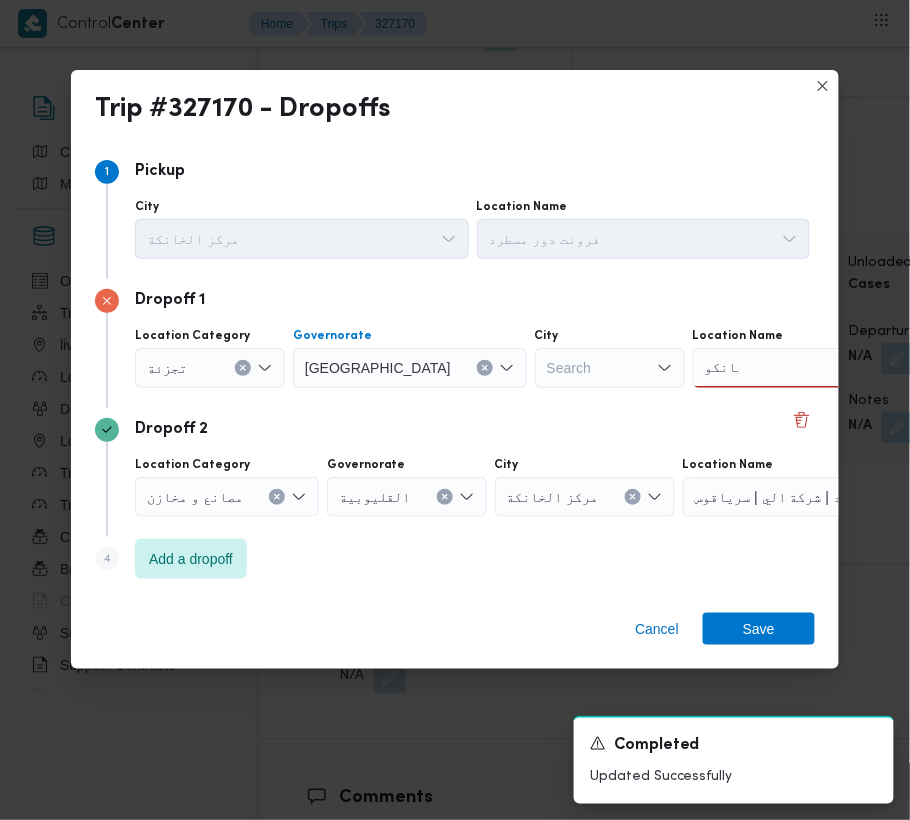 click on "City" at bounding box center [548, 368] 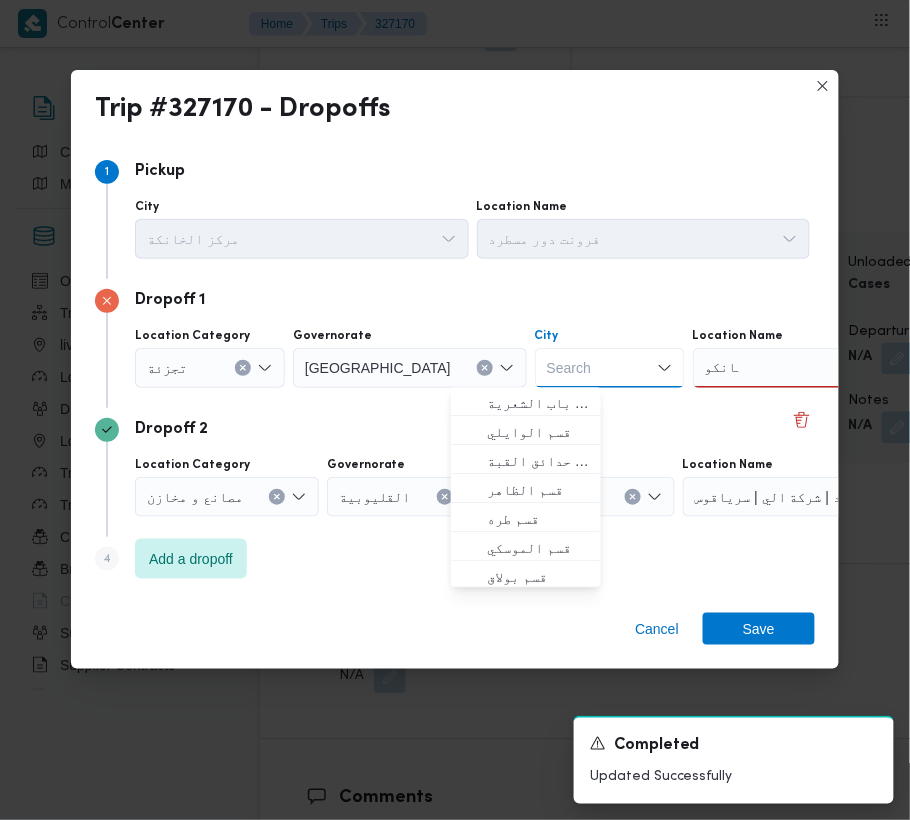 paste on "حلوان" 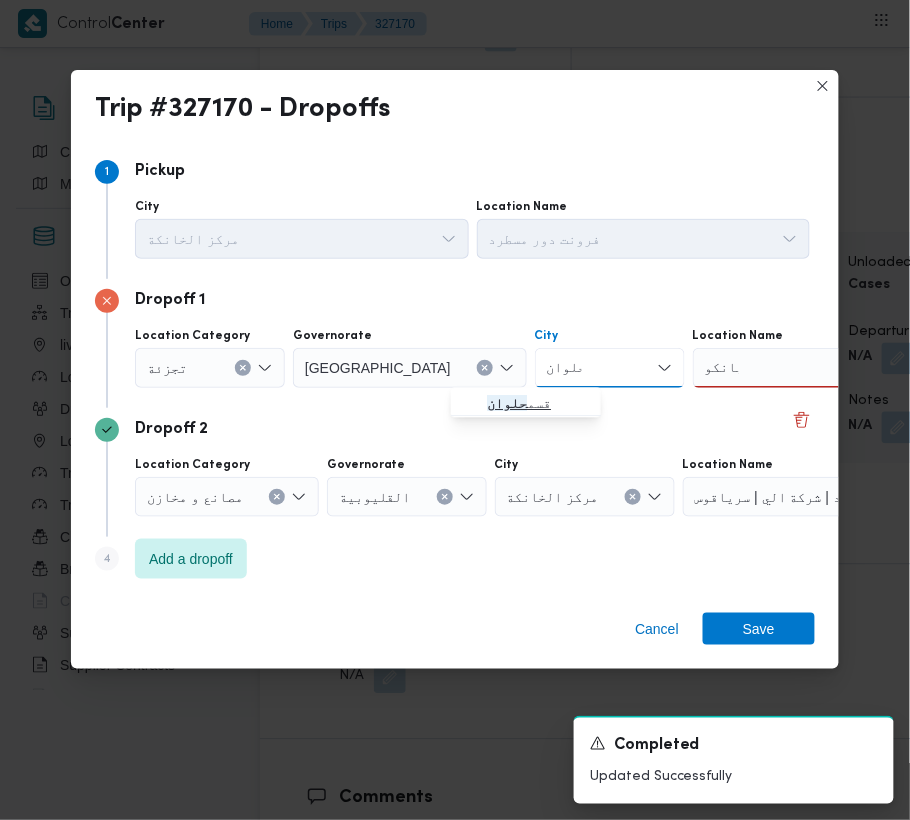 type on "حلوان" 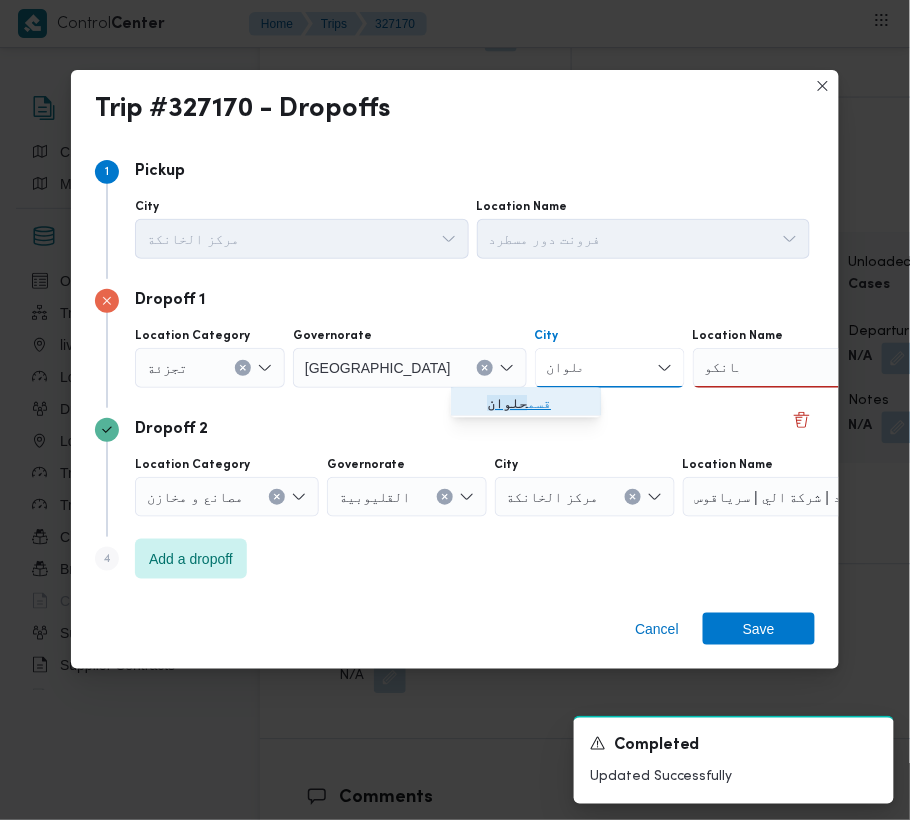 click on "قسم  حلوان" at bounding box center [526, 404] 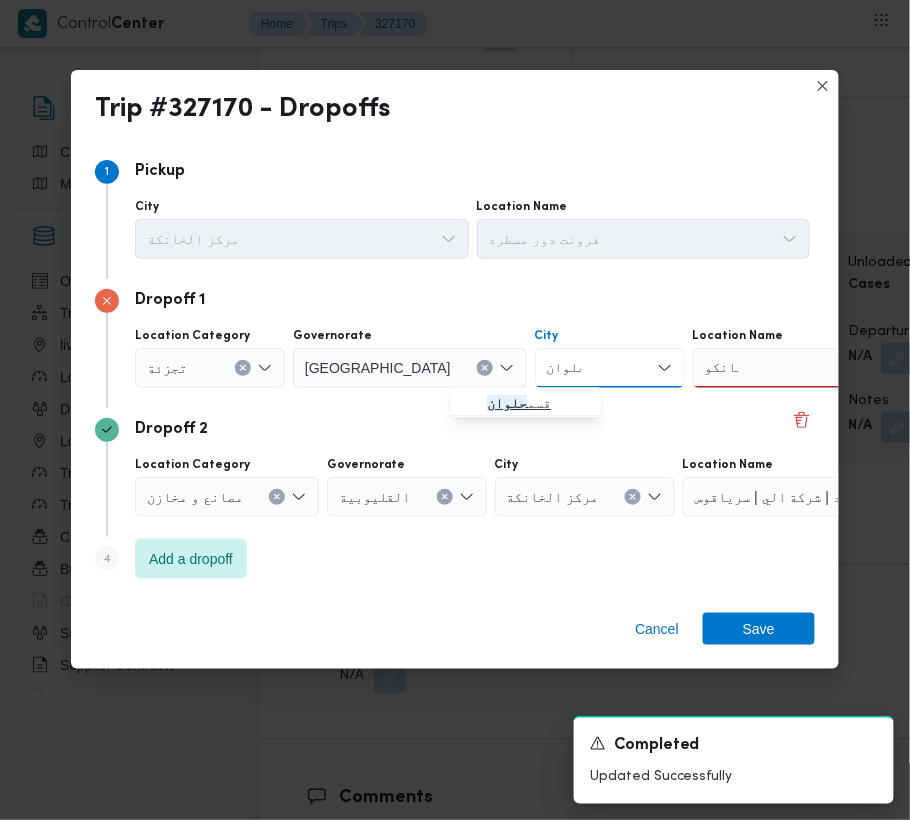 type 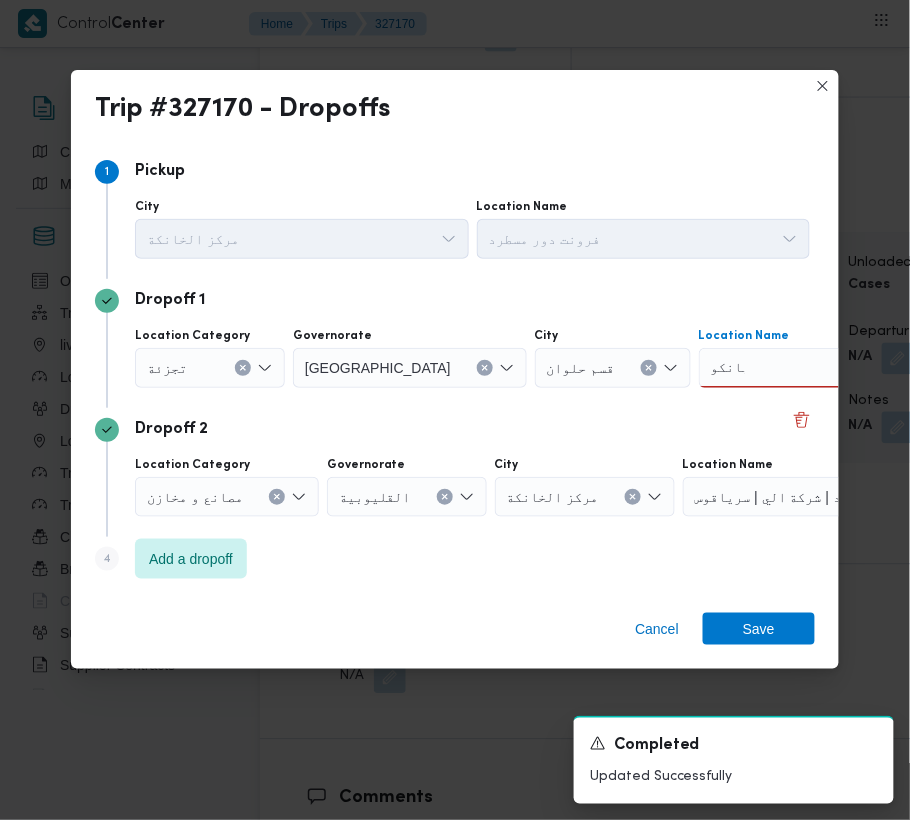 click on "بيانكو بيانكو" at bounding box center [824, 368] 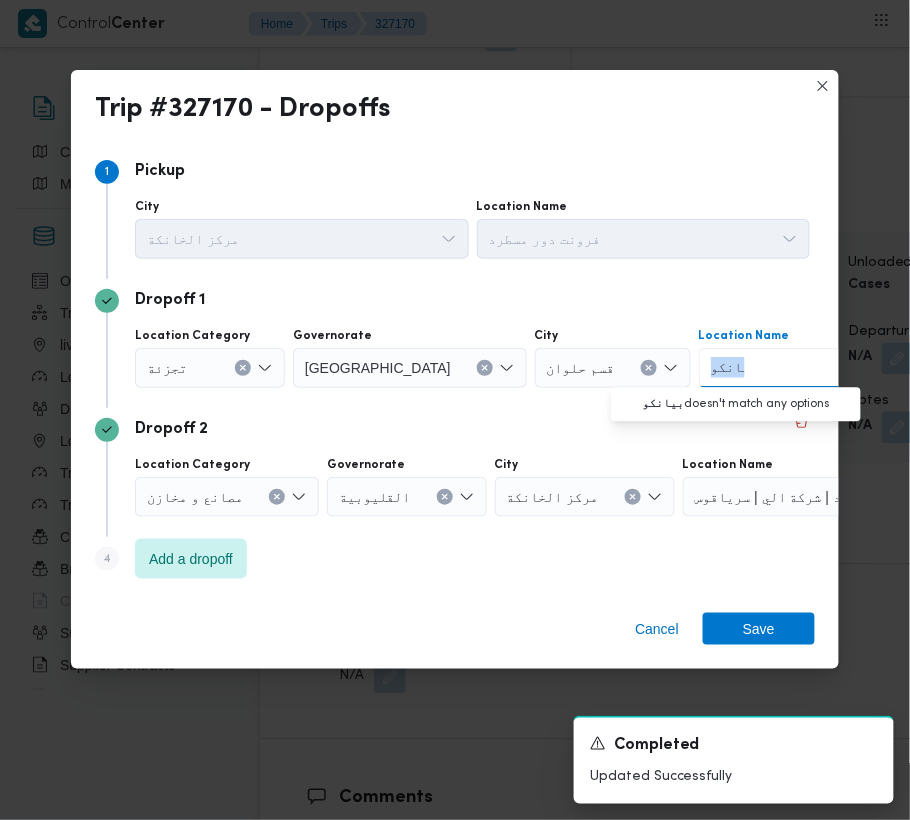 click on "بيانكو بيانكو" at bounding box center [824, 368] 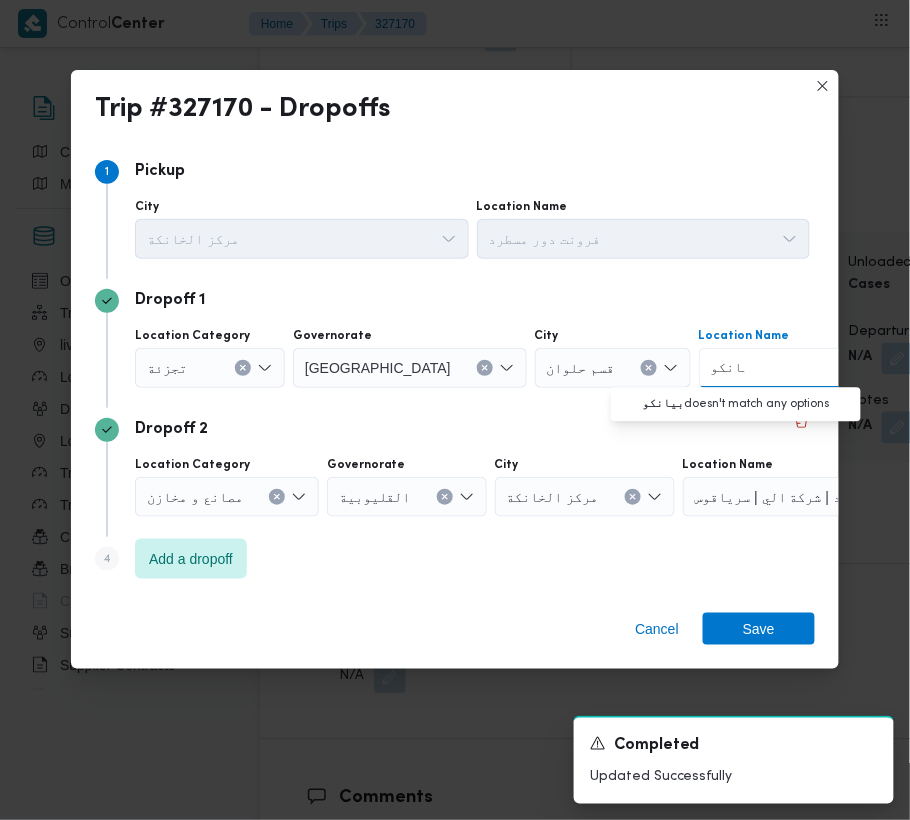 click on "بيانكو" at bounding box center (728, 368) 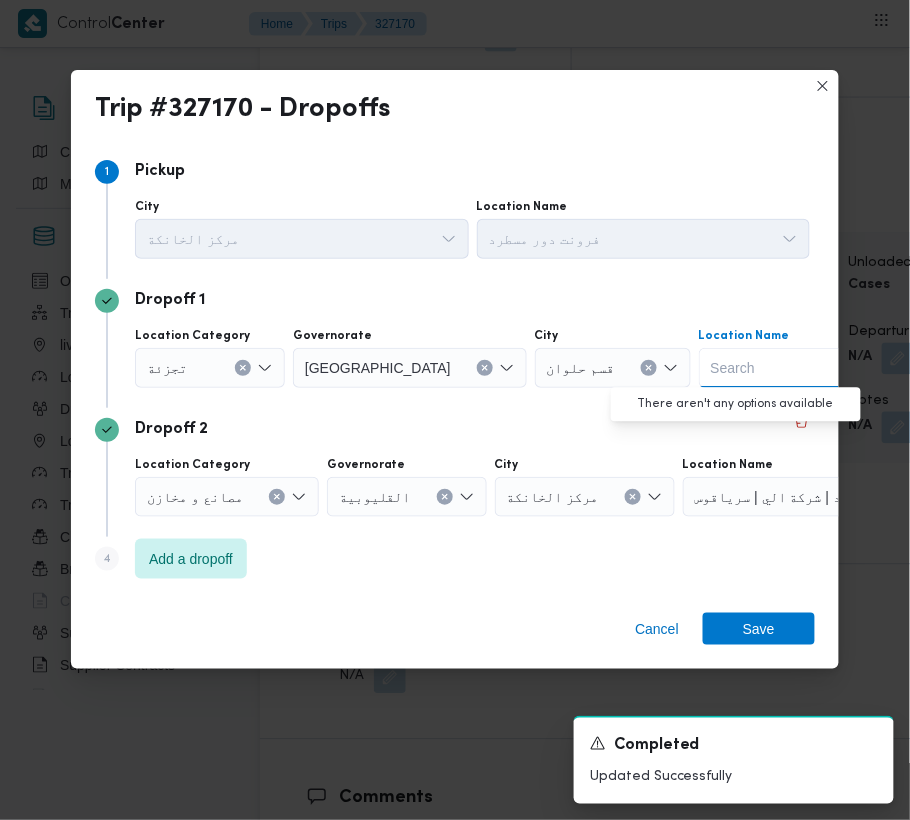 type 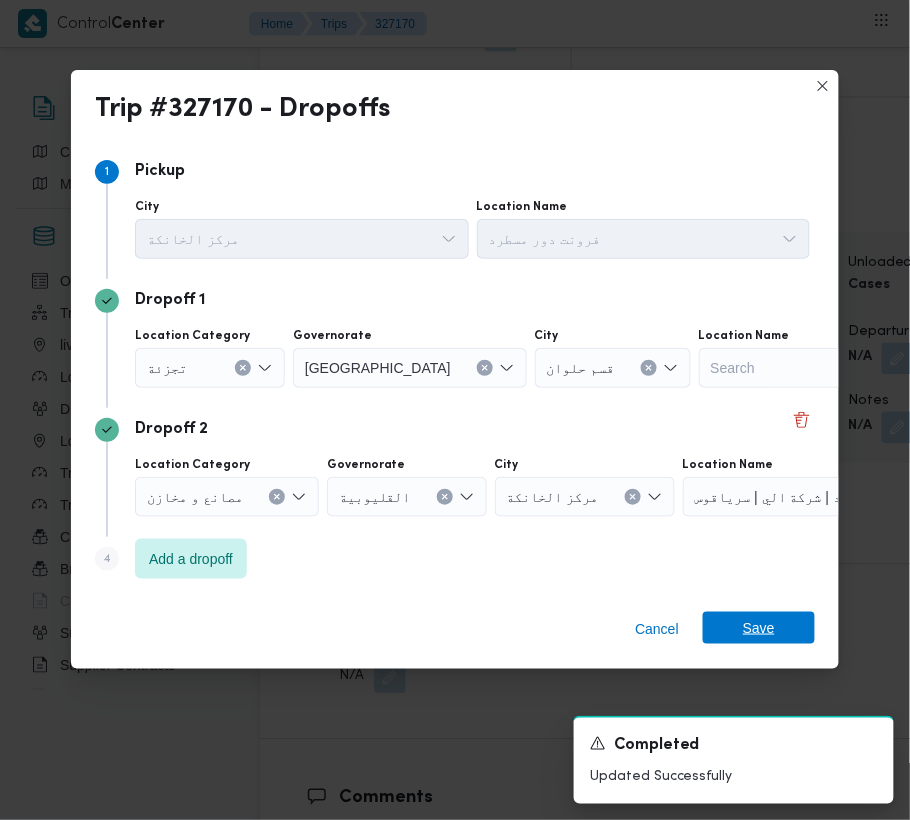 click on "Save" at bounding box center (759, 628) 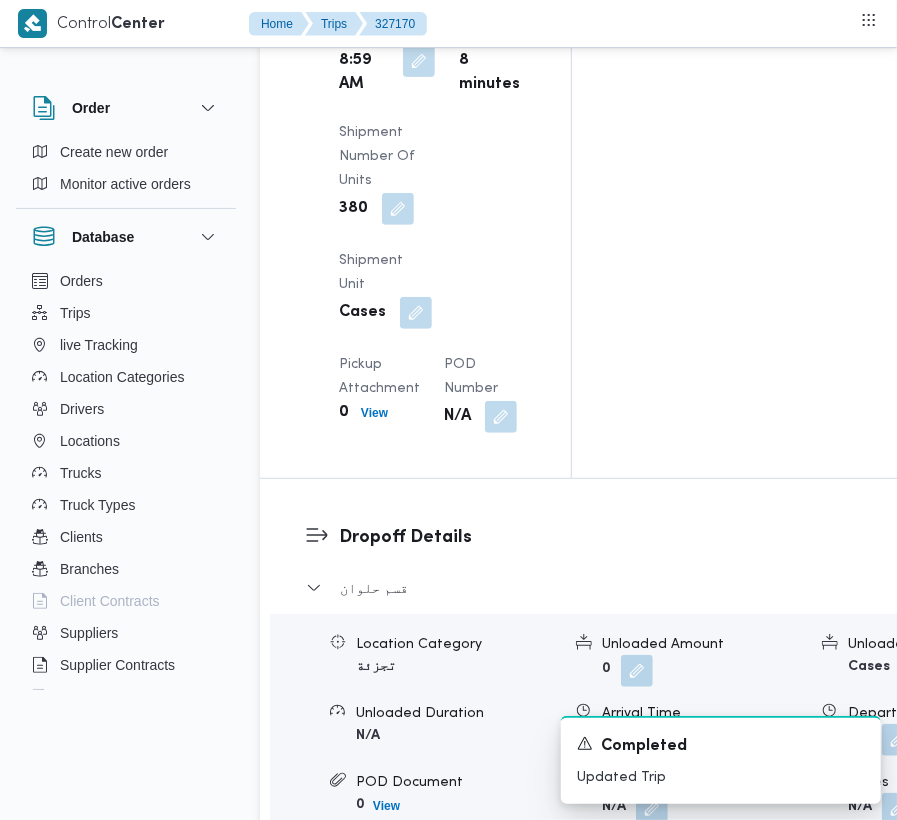 scroll, scrollTop: 2016, scrollLeft: 0, axis: vertical 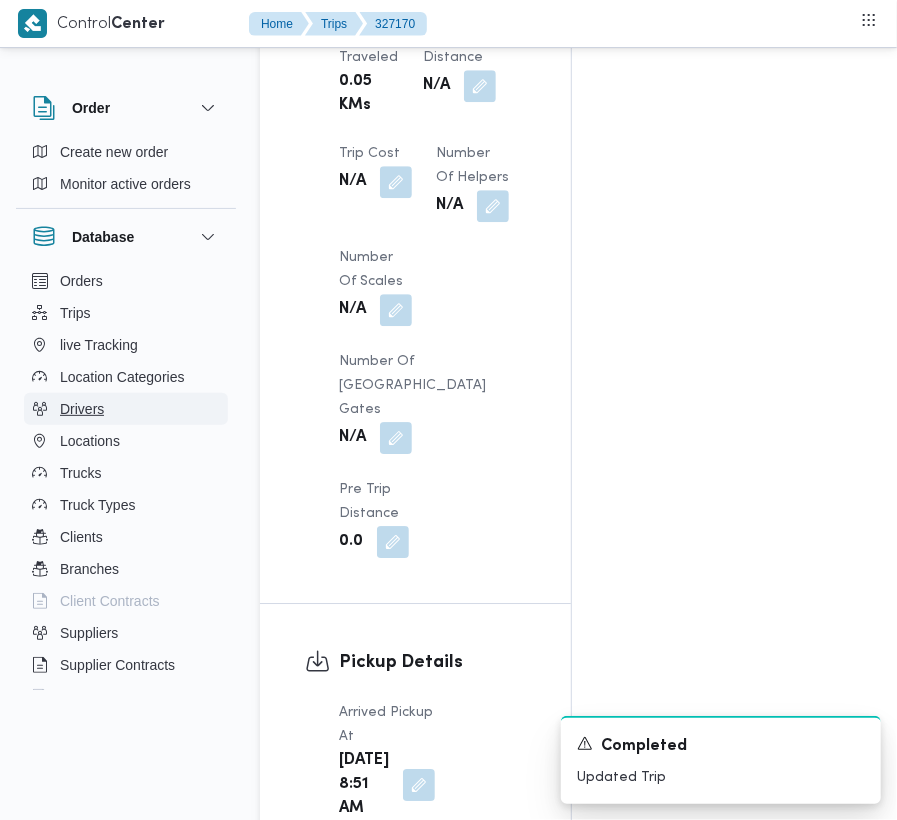 type 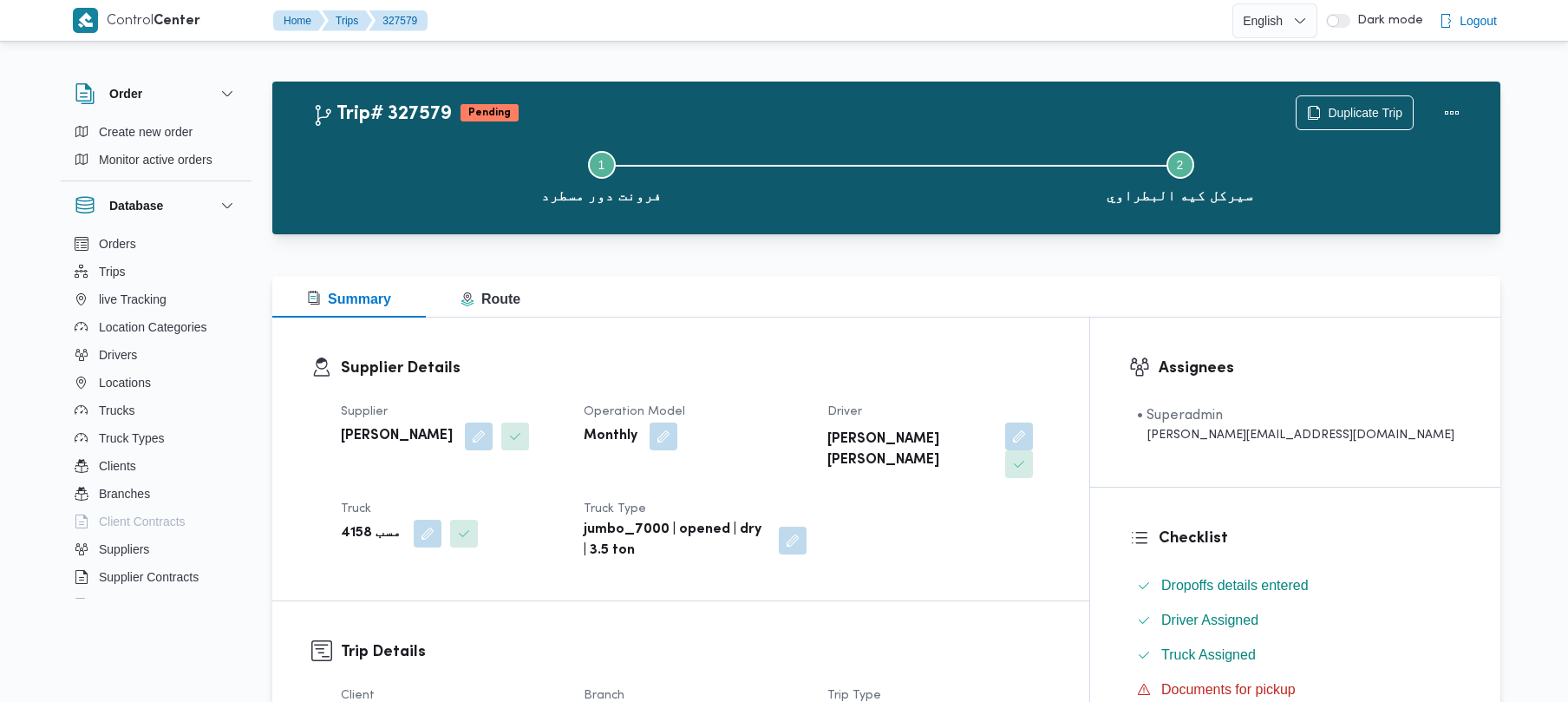scroll, scrollTop: 0, scrollLeft: 0, axis: both 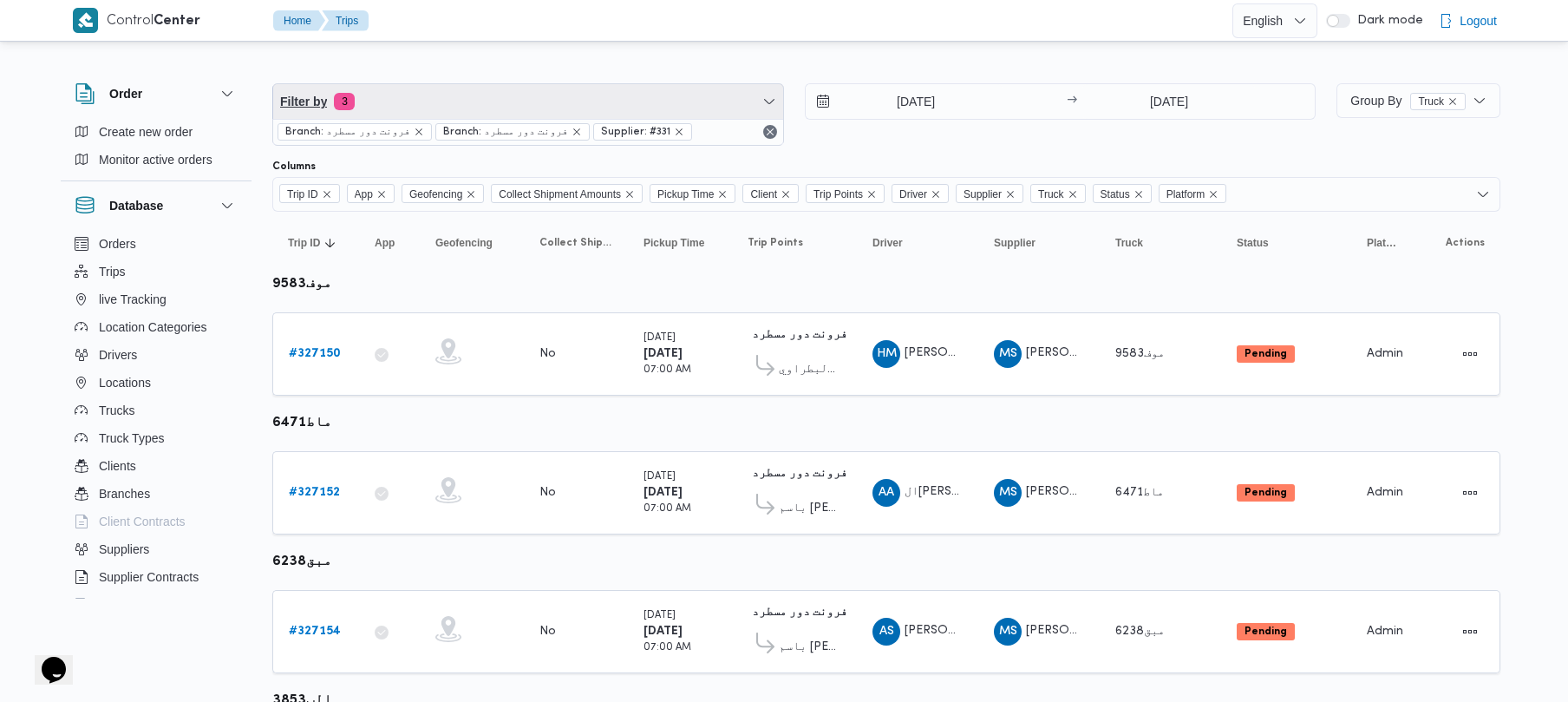 click on "Filter by 3" at bounding box center [528, 102] 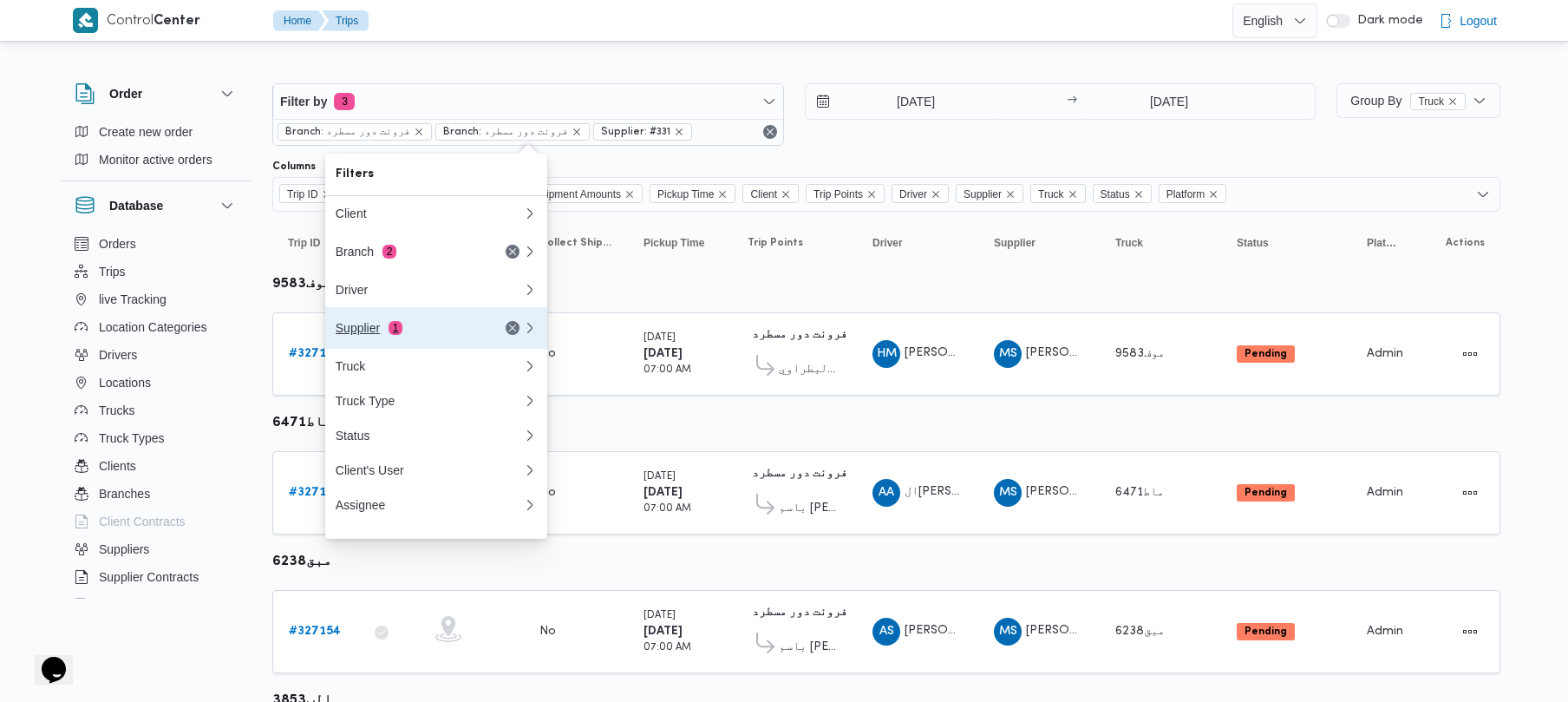 click on "Supplier 1" at bounding box center [436, 328] 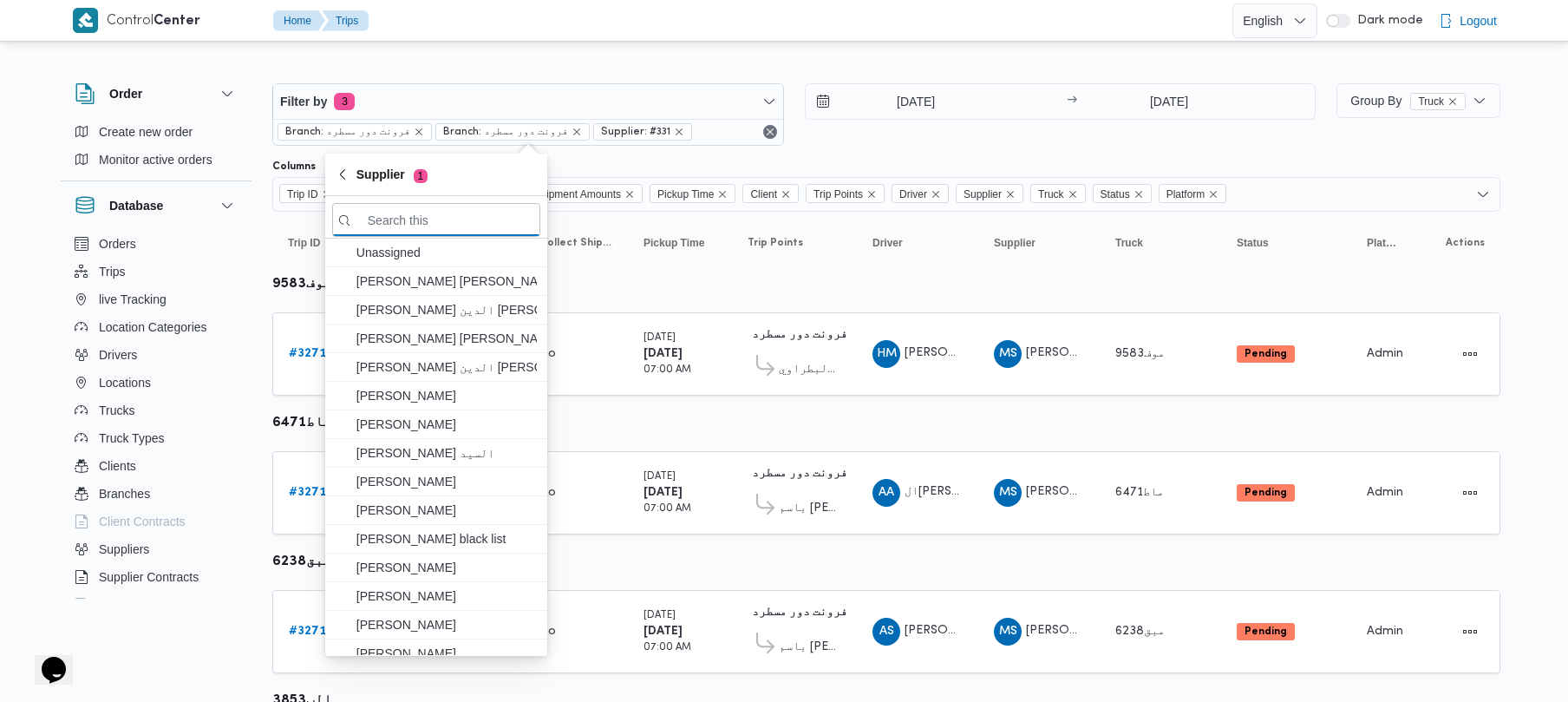 paste on "[PERSON_NAME] [PERSON_NAME]" 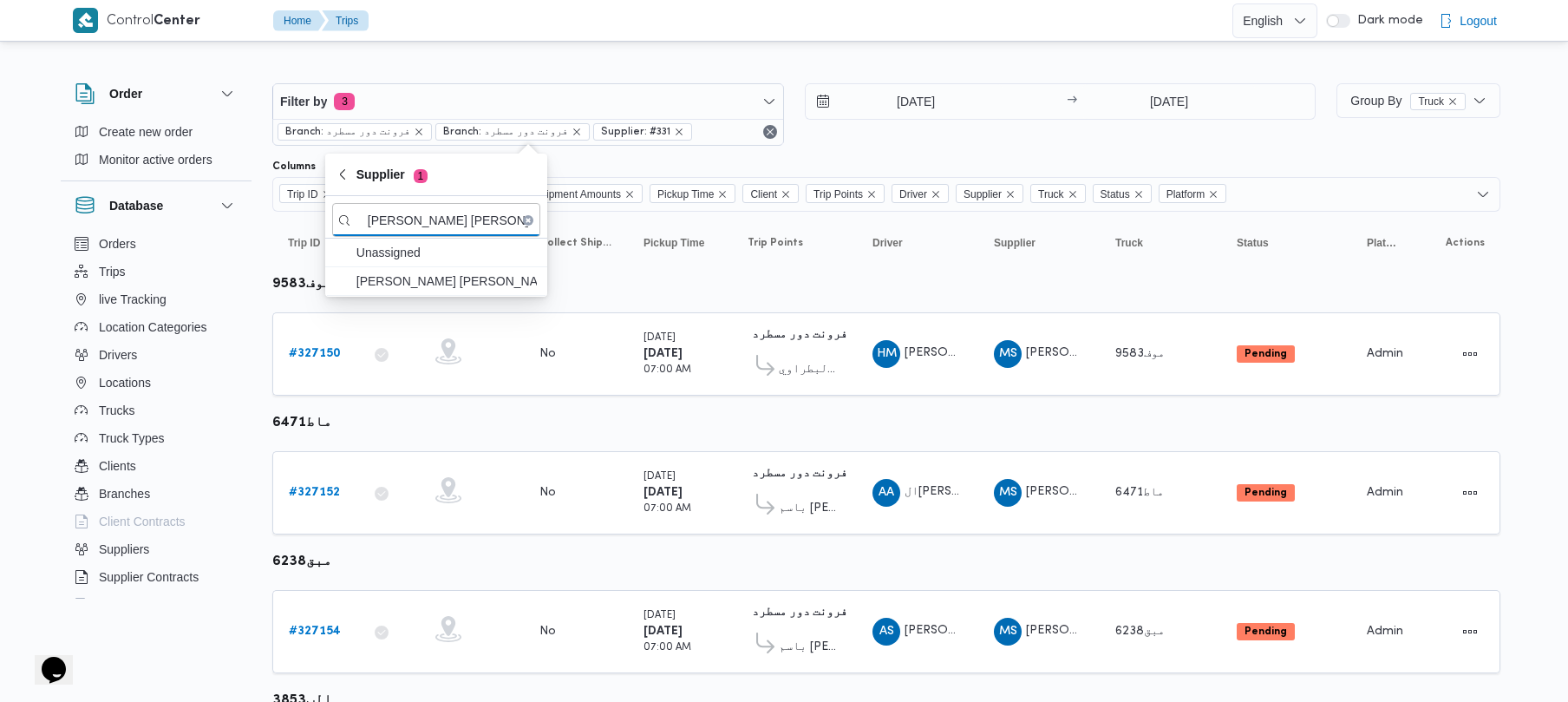 type on "[PERSON_NAME] [PERSON_NAME]" 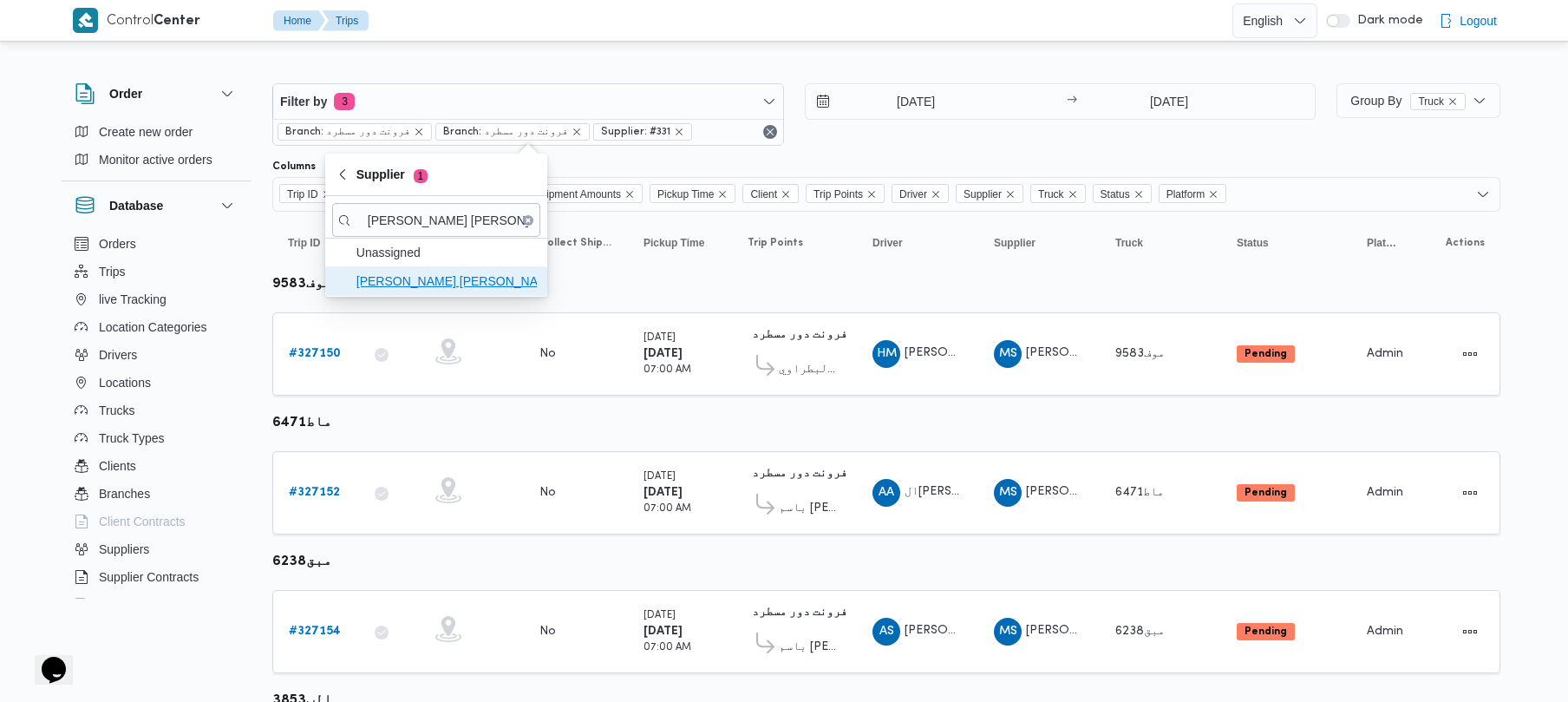 click on "[PERSON_NAME] [PERSON_NAME]" at bounding box center (447, 281) 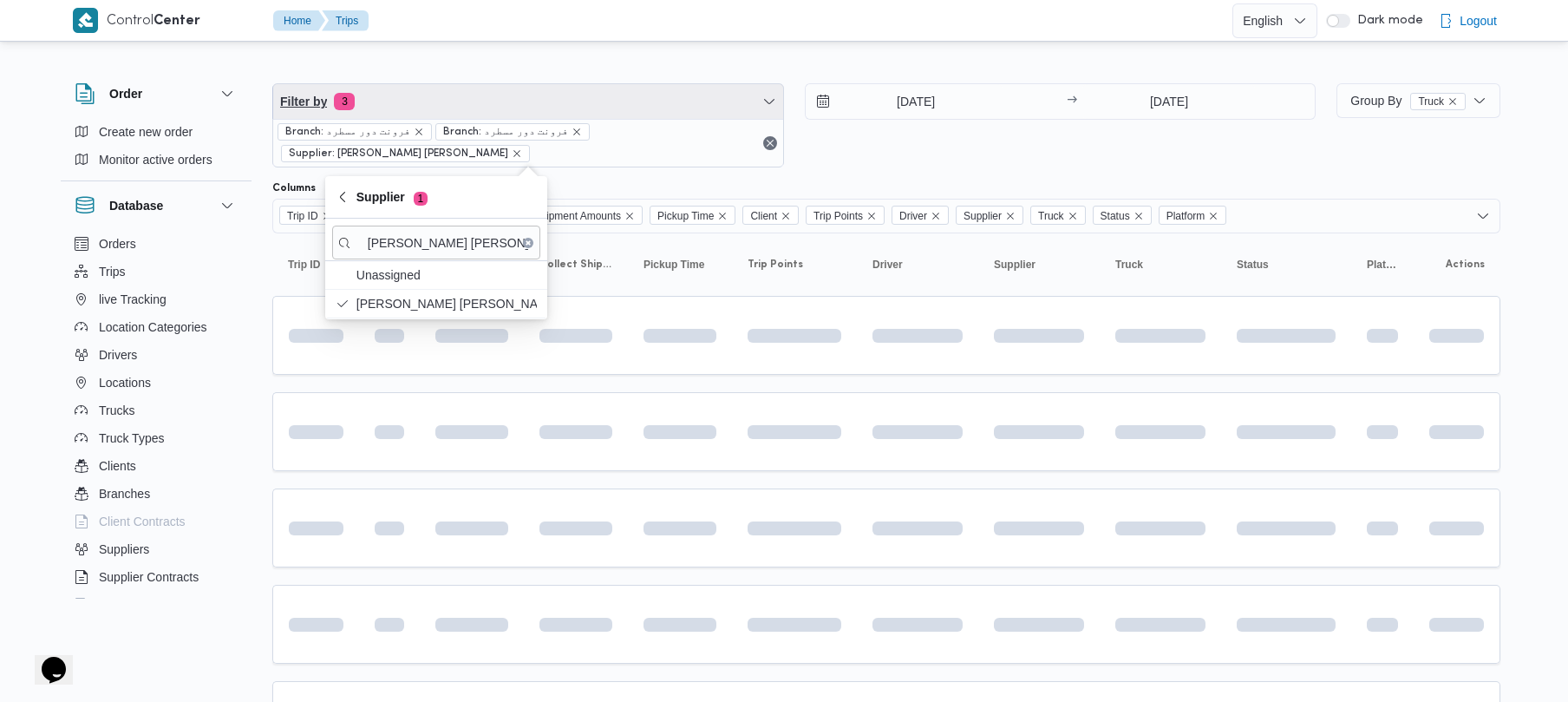 click on "Filter by 3" at bounding box center (528, 102) 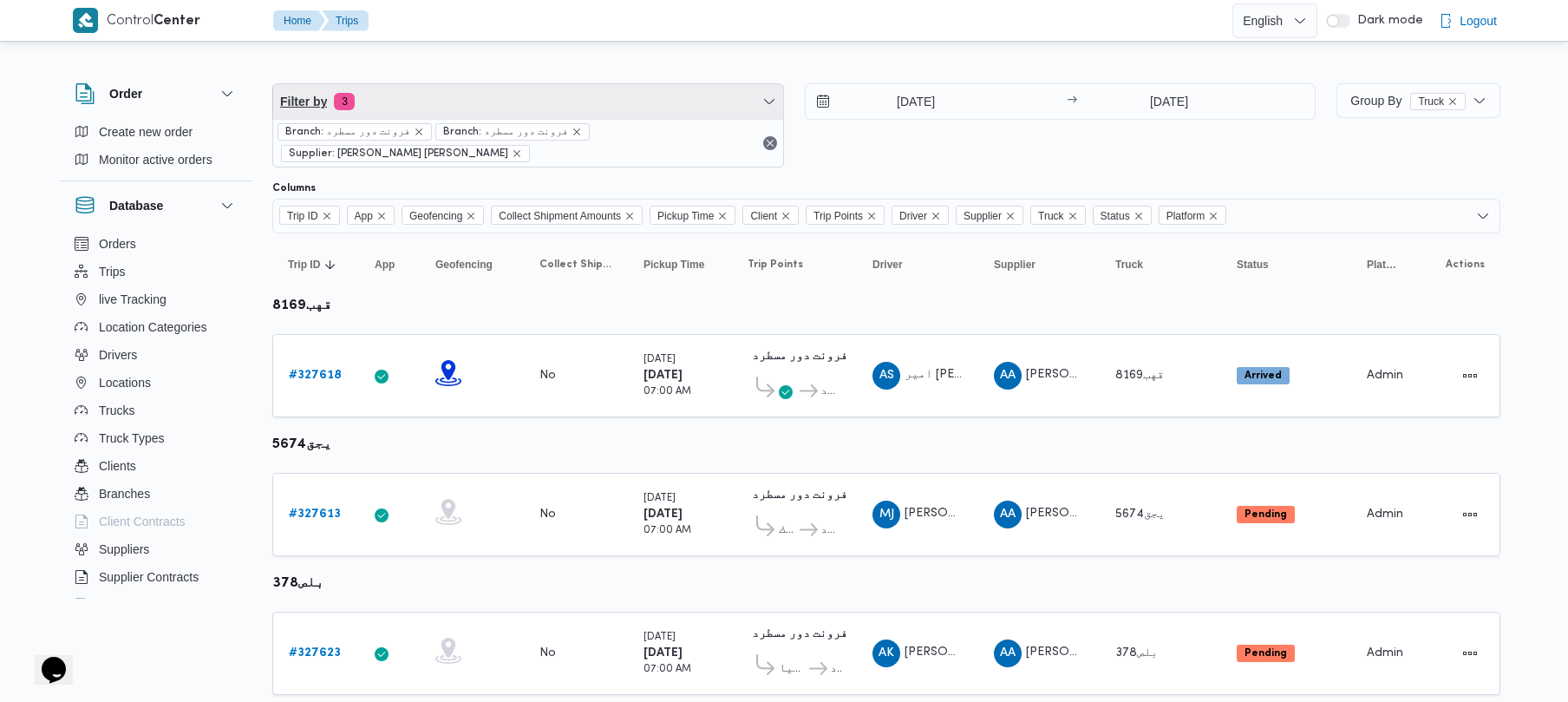 click on "Filter by 3" at bounding box center (528, 102) 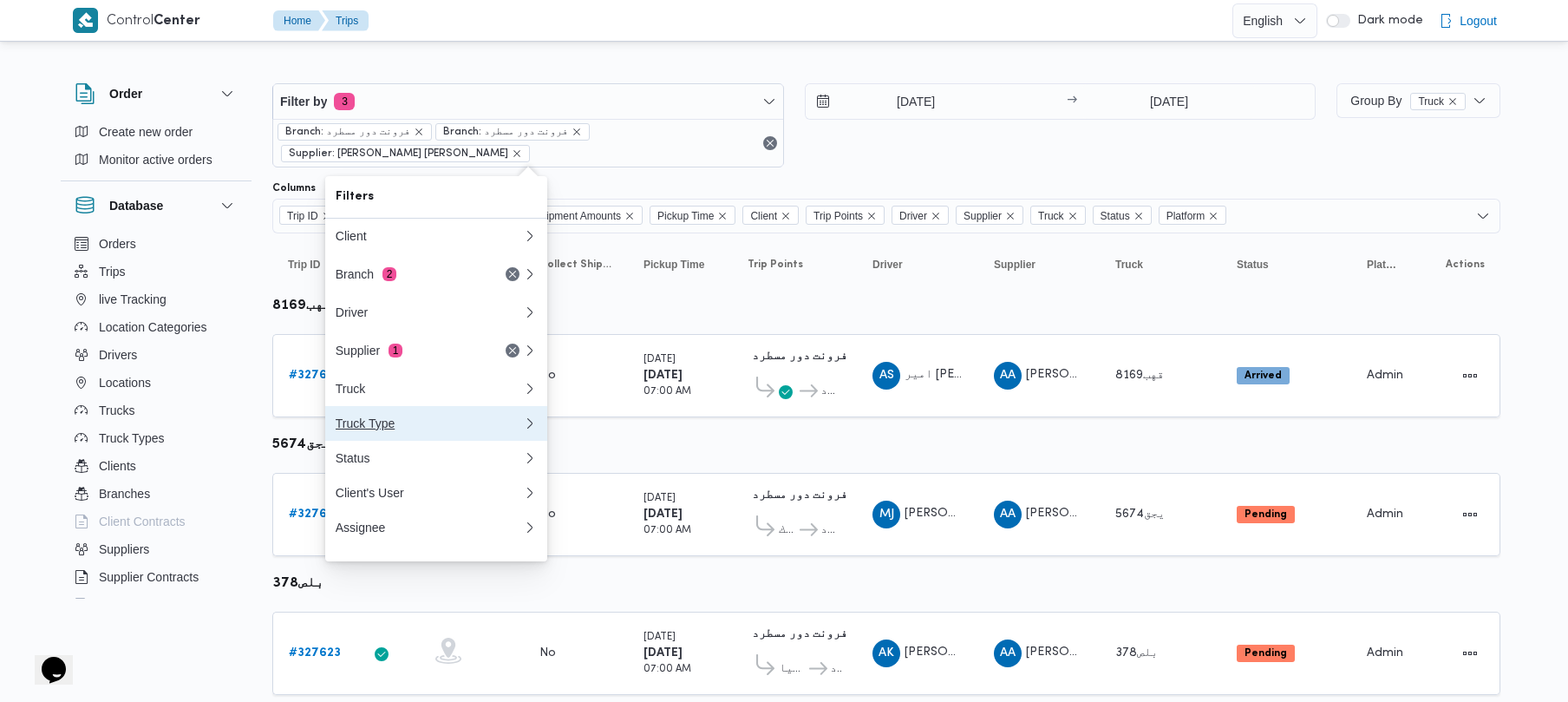 click on "Truck Type" at bounding box center (436, 423) 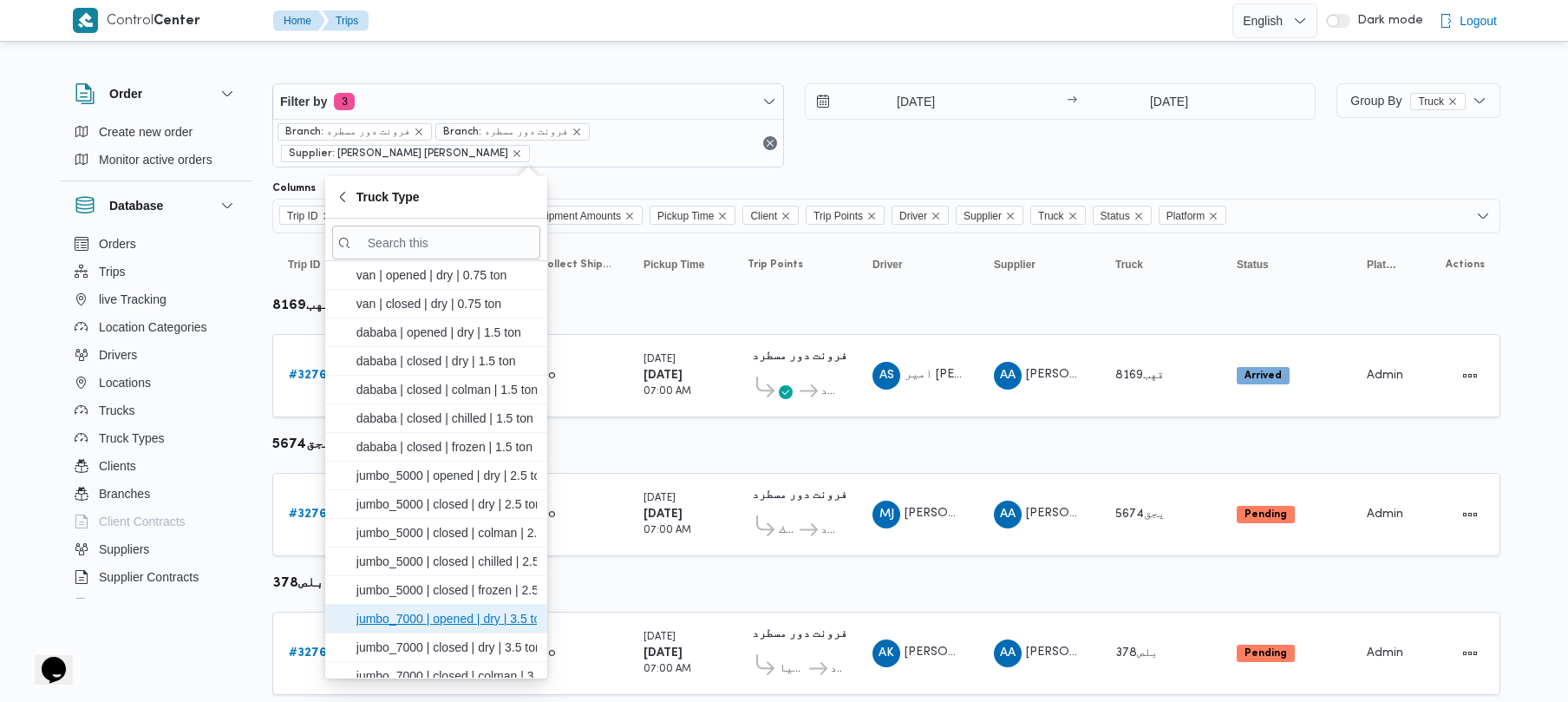click on "jumbo_7000 | opened | dry | 3.5 ton" at bounding box center [447, 619] 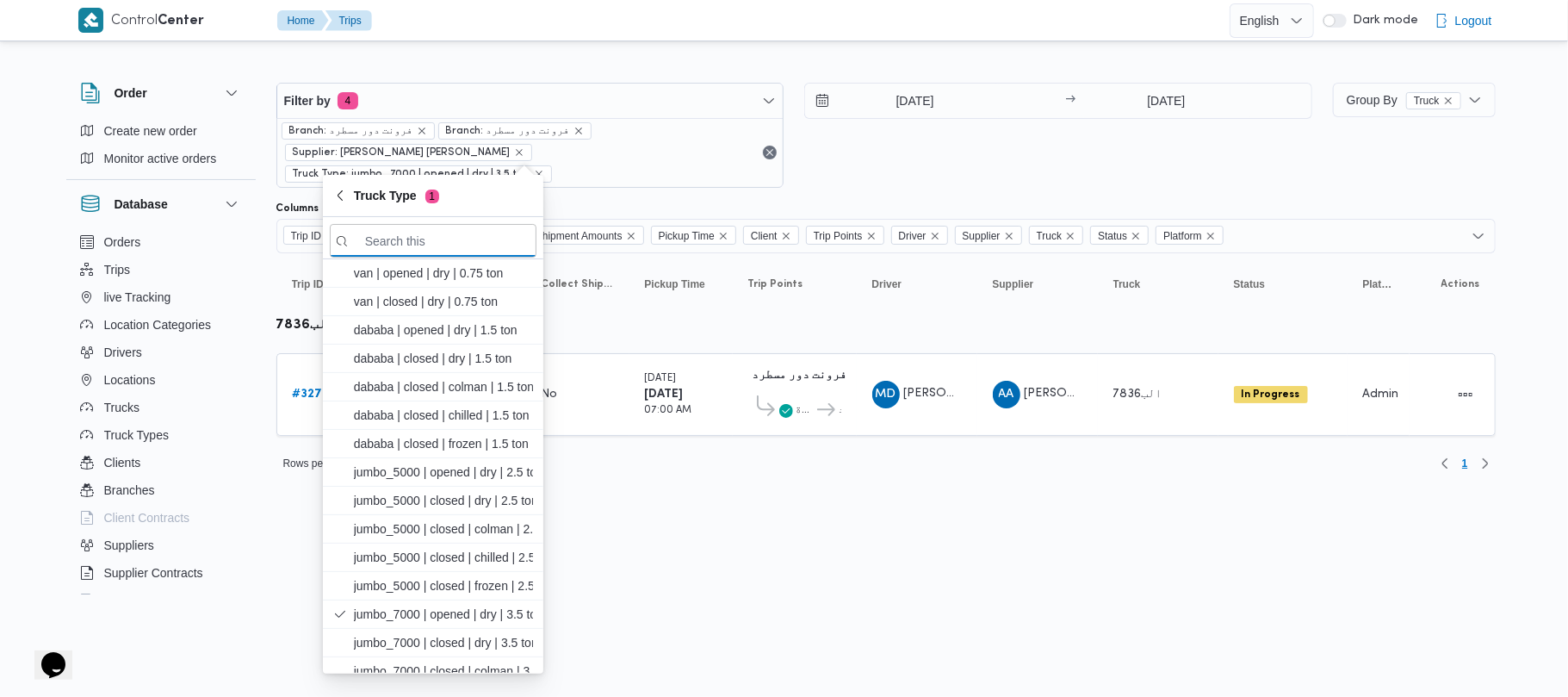 click on "28/7/2025 → 28/7/2025" at bounding box center [1058, 135] 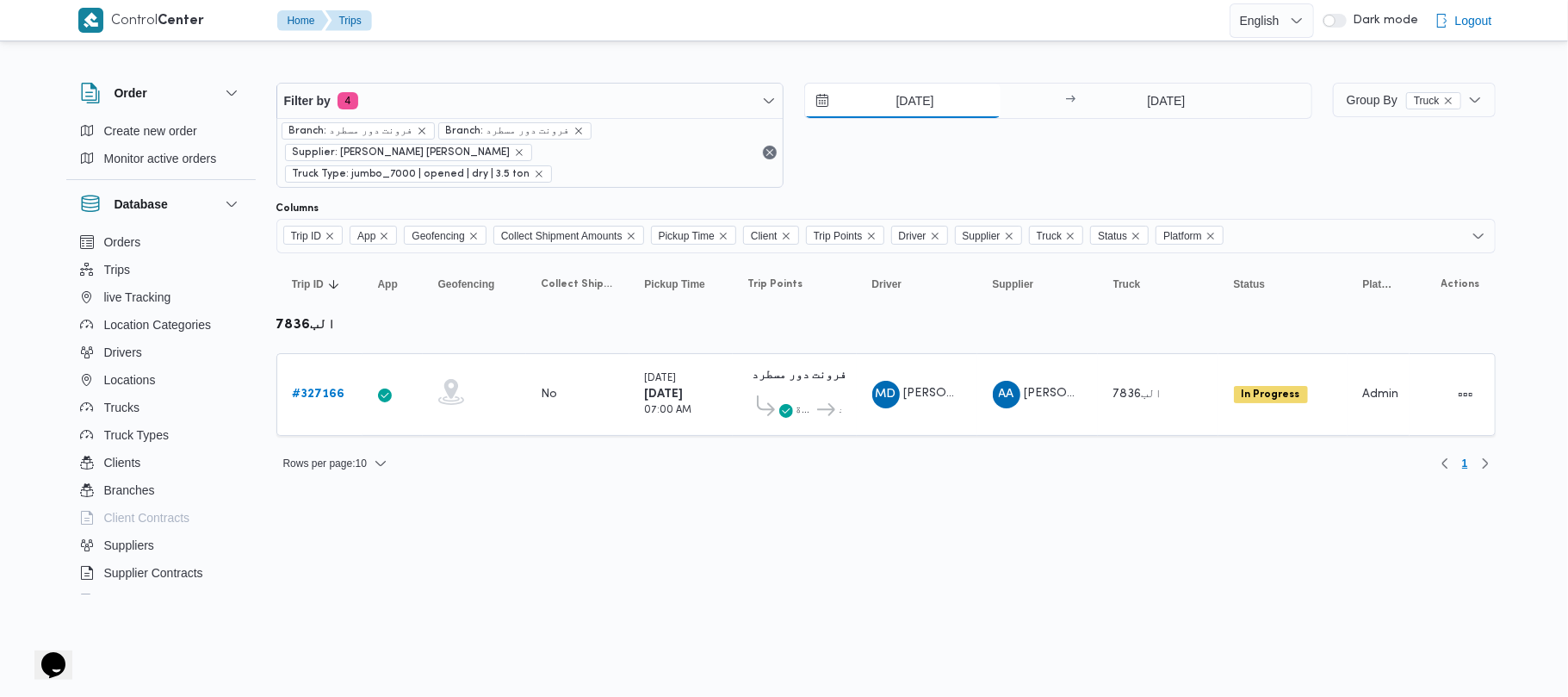 click on "28/7/2025" at bounding box center [902, 101] 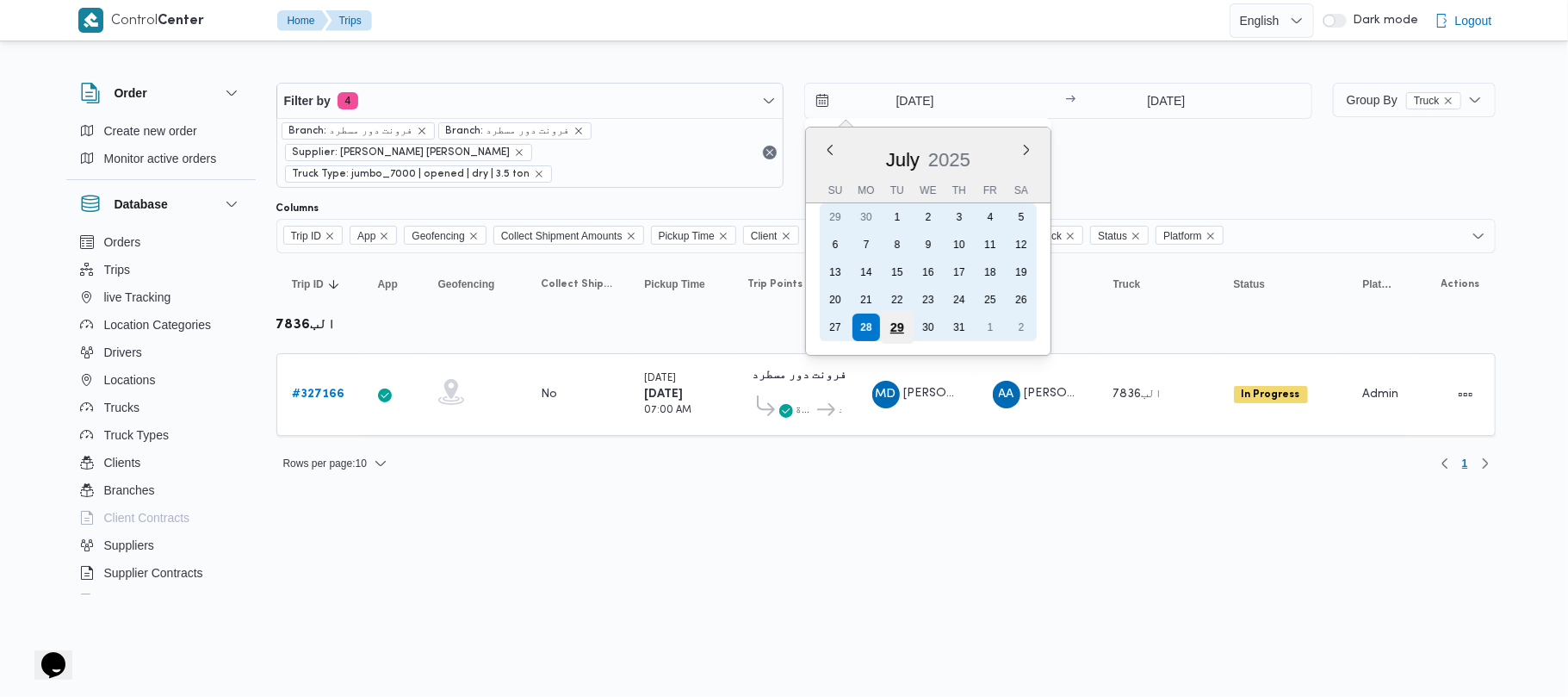 click on "29" at bounding box center [897, 327] 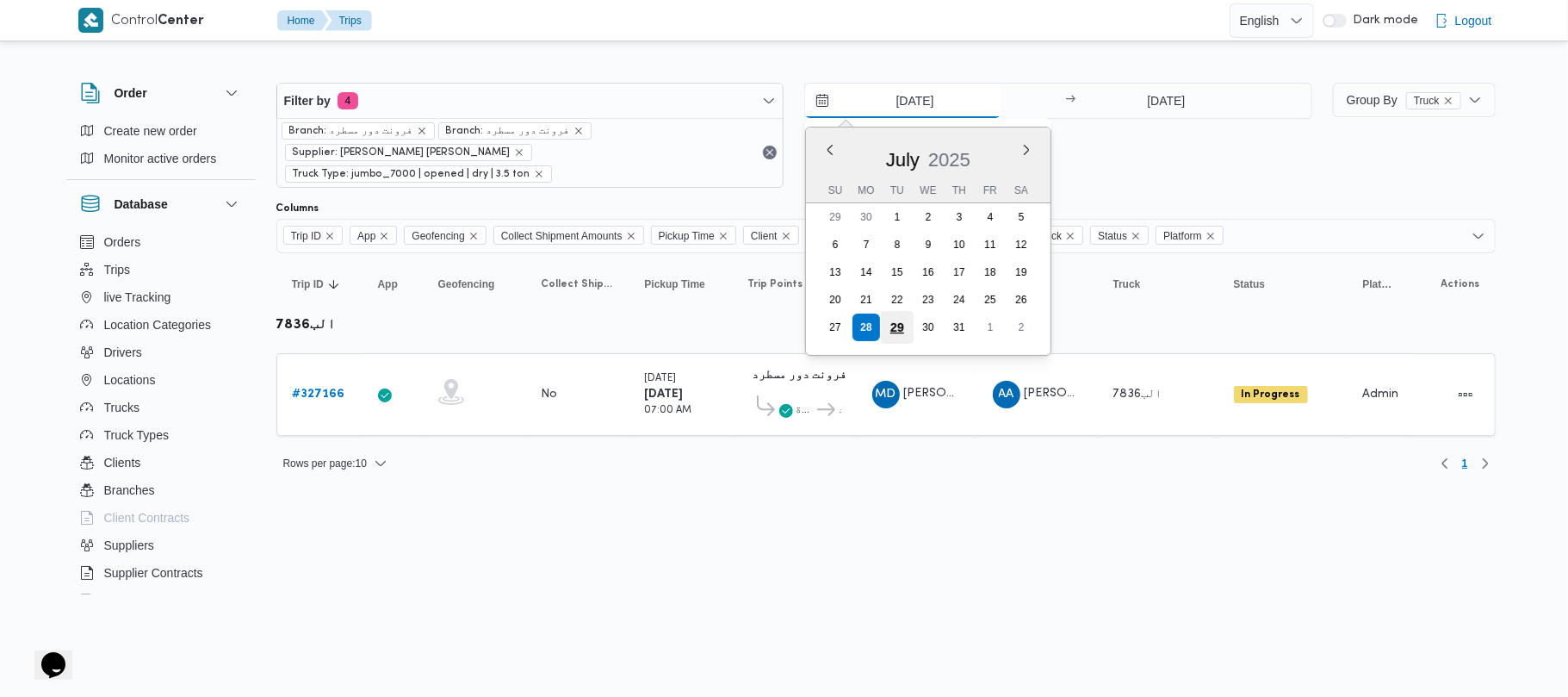 type on "29/7/2025" 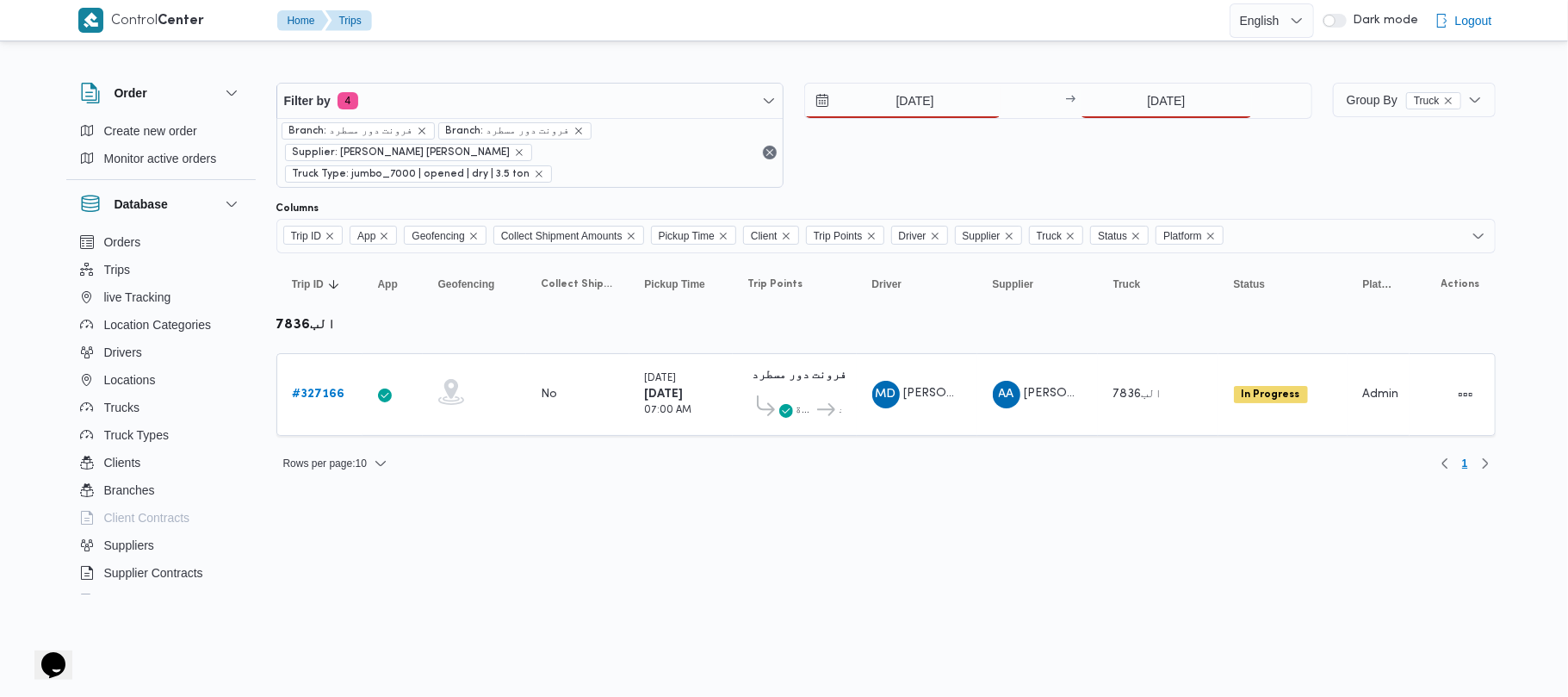click on "29/7/2025 → 28/7/2025" at bounding box center (1058, 135) 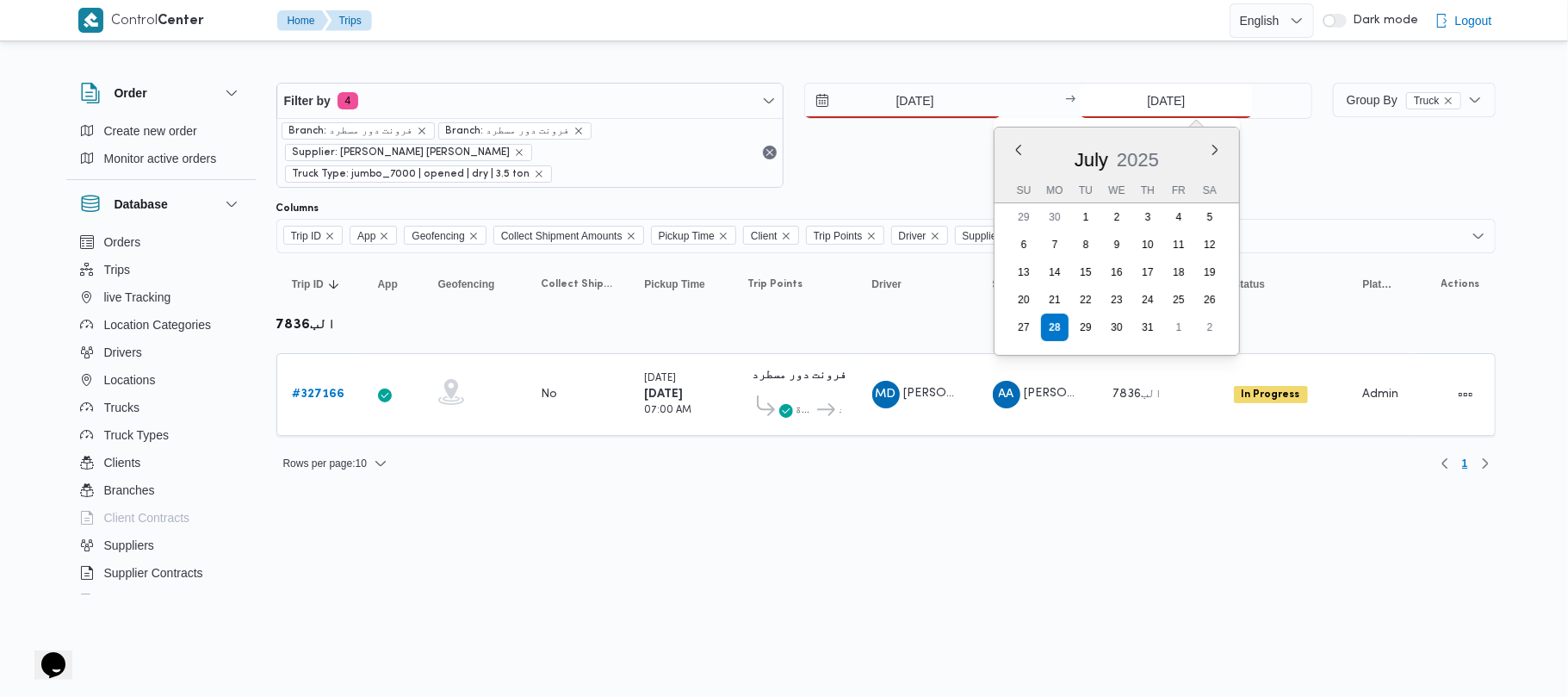 click on "28/7/2025" at bounding box center (1166, 101) 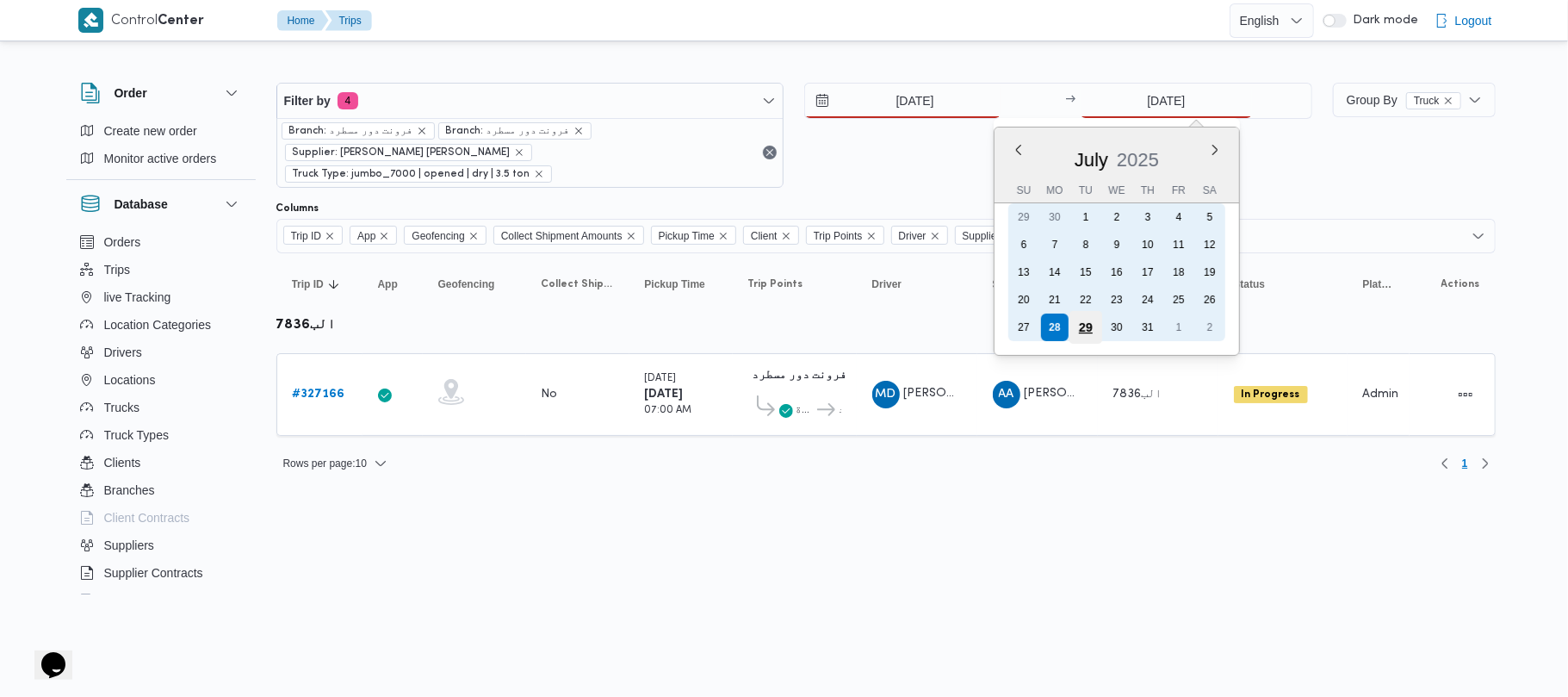 click on "29" at bounding box center (1086, 327) 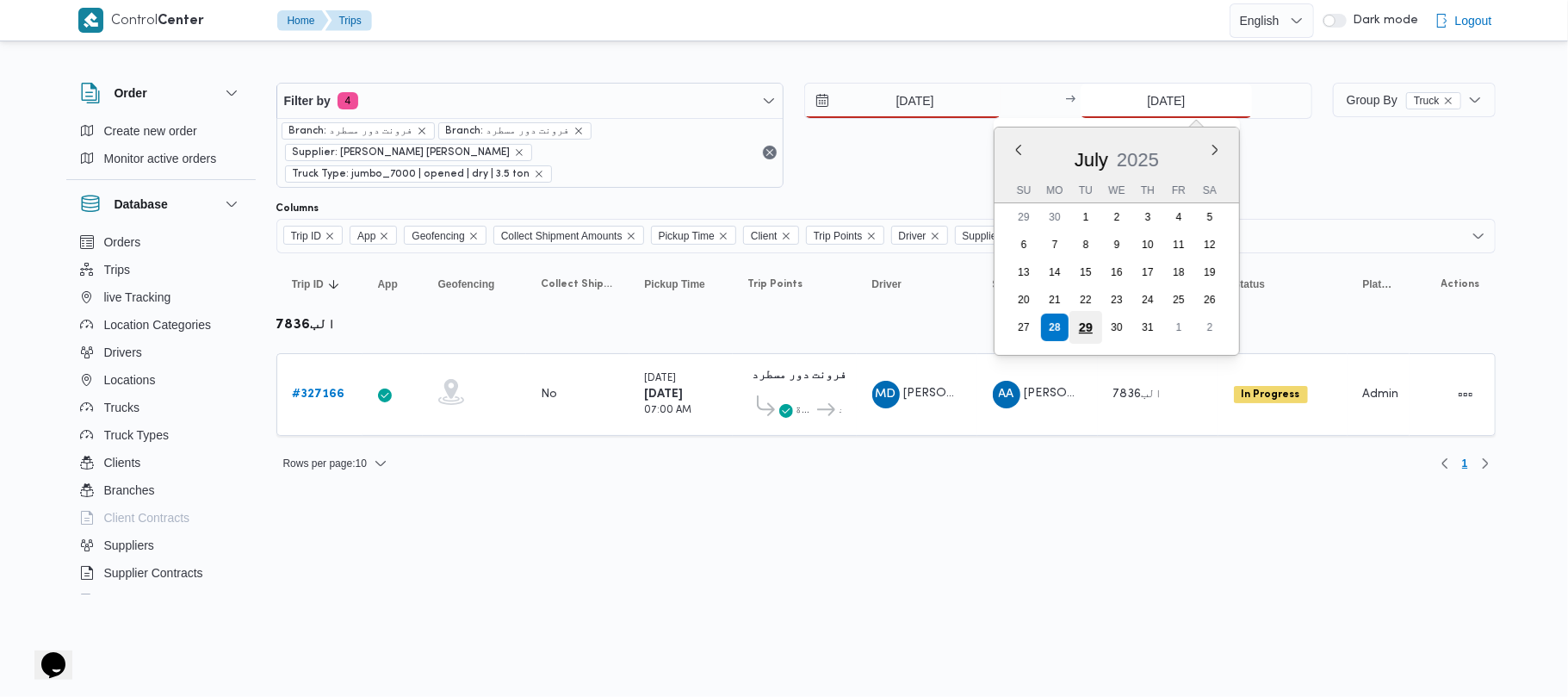 type on "29/7/2025" 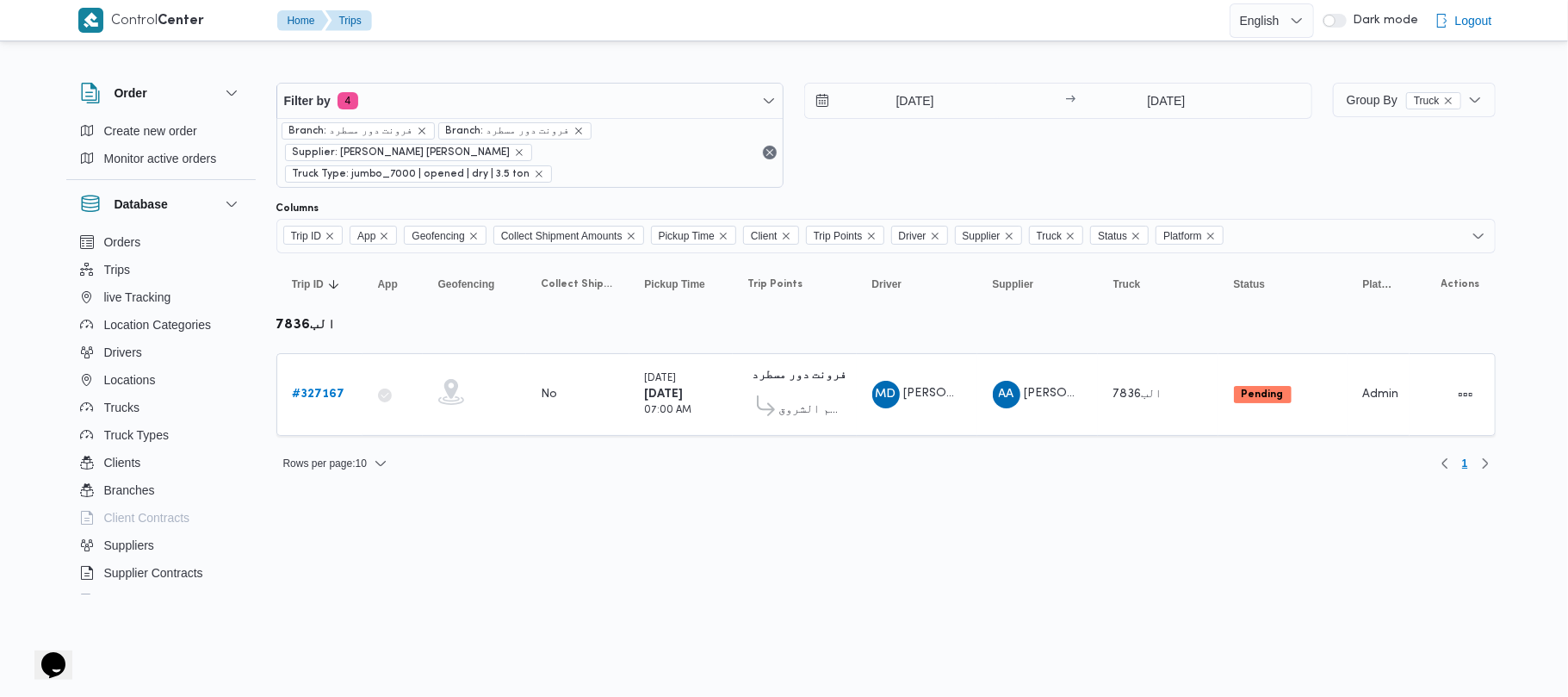 click on "29/7/2025 → 29/7/2025" at bounding box center [1058, 135] 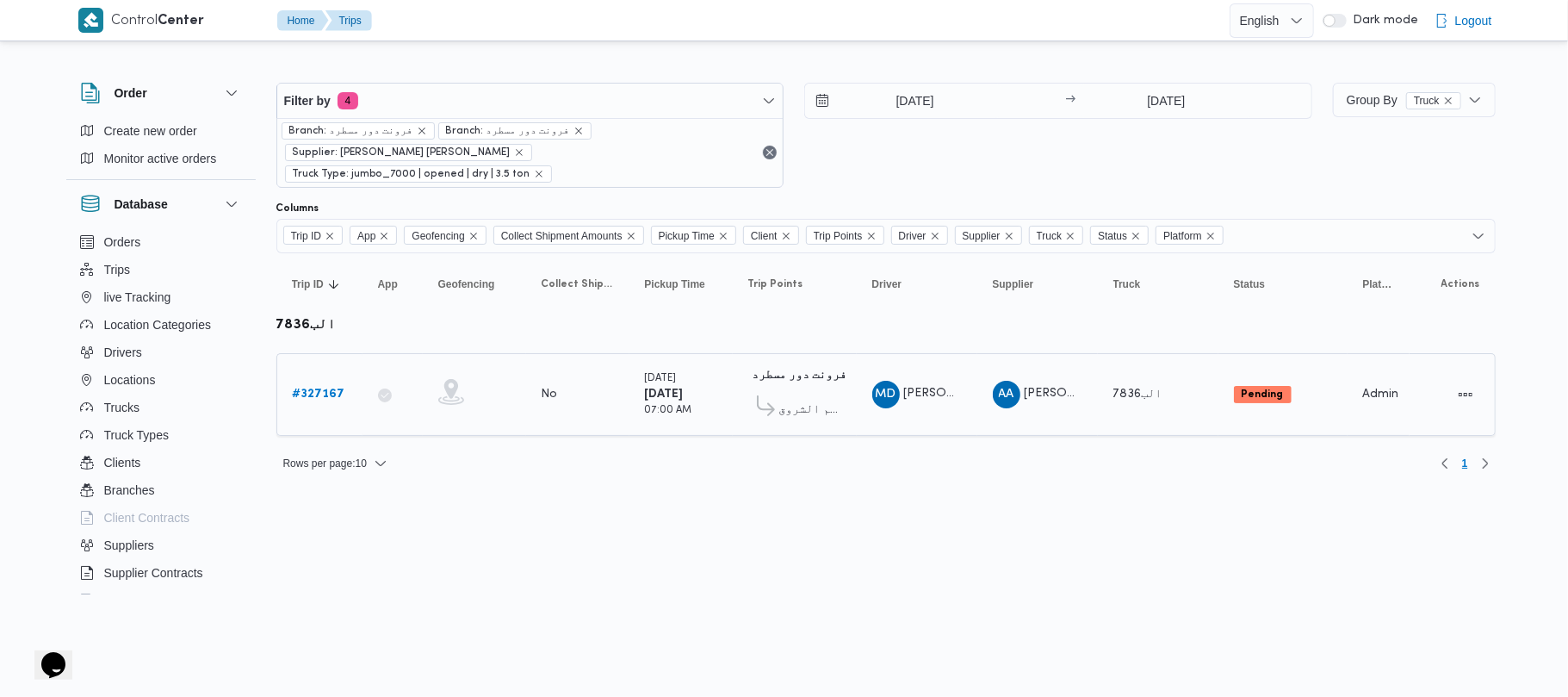 click on "# 327167" at bounding box center (319, 394) 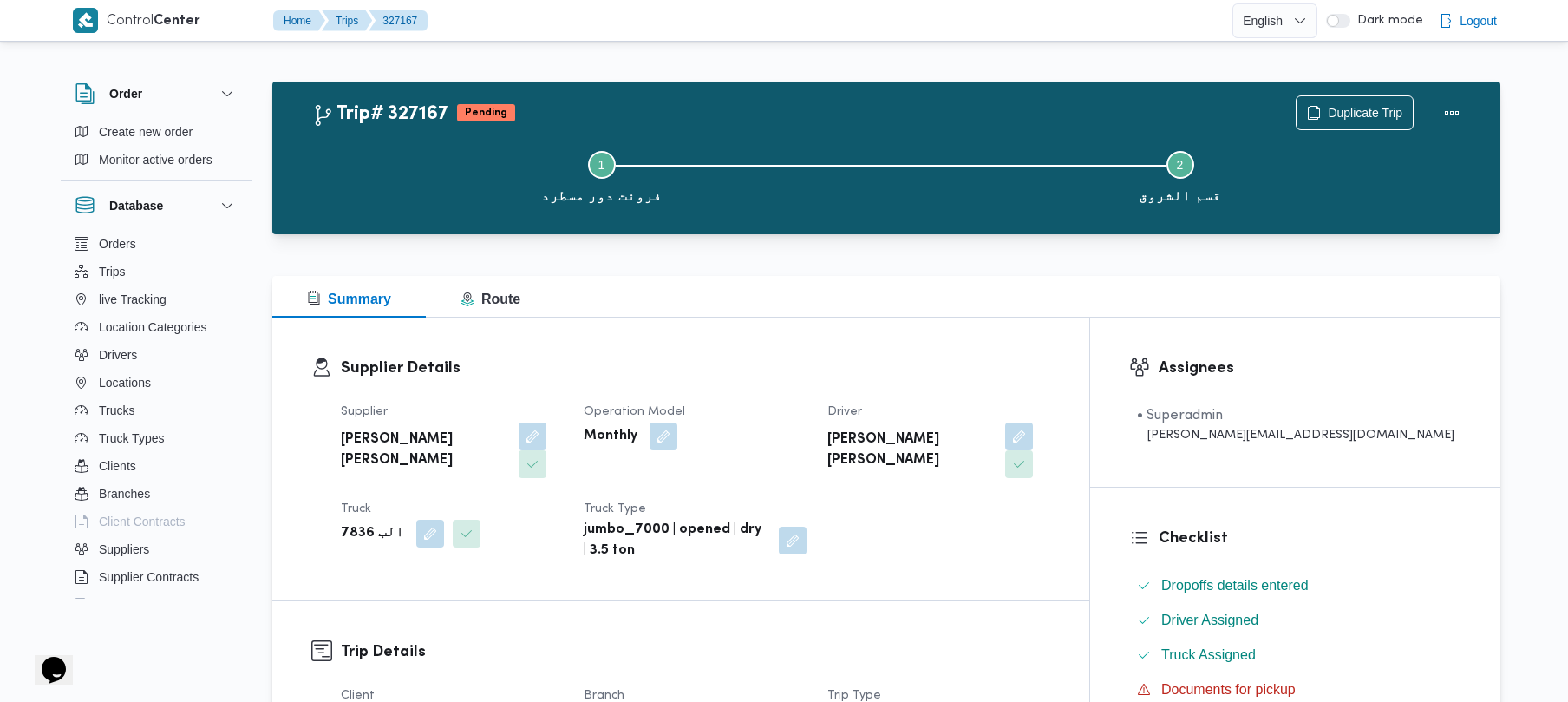click on "Step 1 is incomplete 1 فرونت دور مسطرد Step 2 is incomplete 2 قسم الشروق" at bounding box center (891, 175) 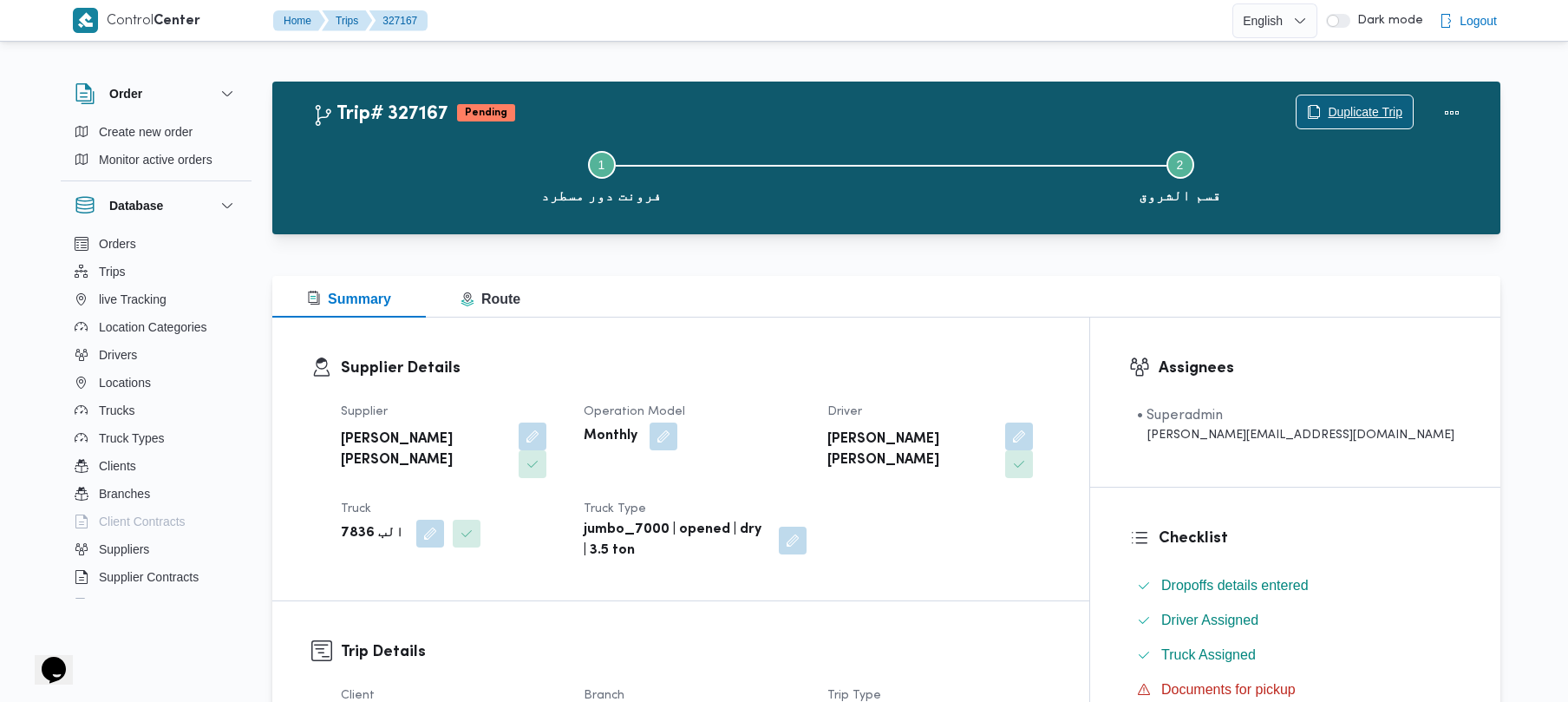 click on "Duplicate Trip" at bounding box center (1365, 112) 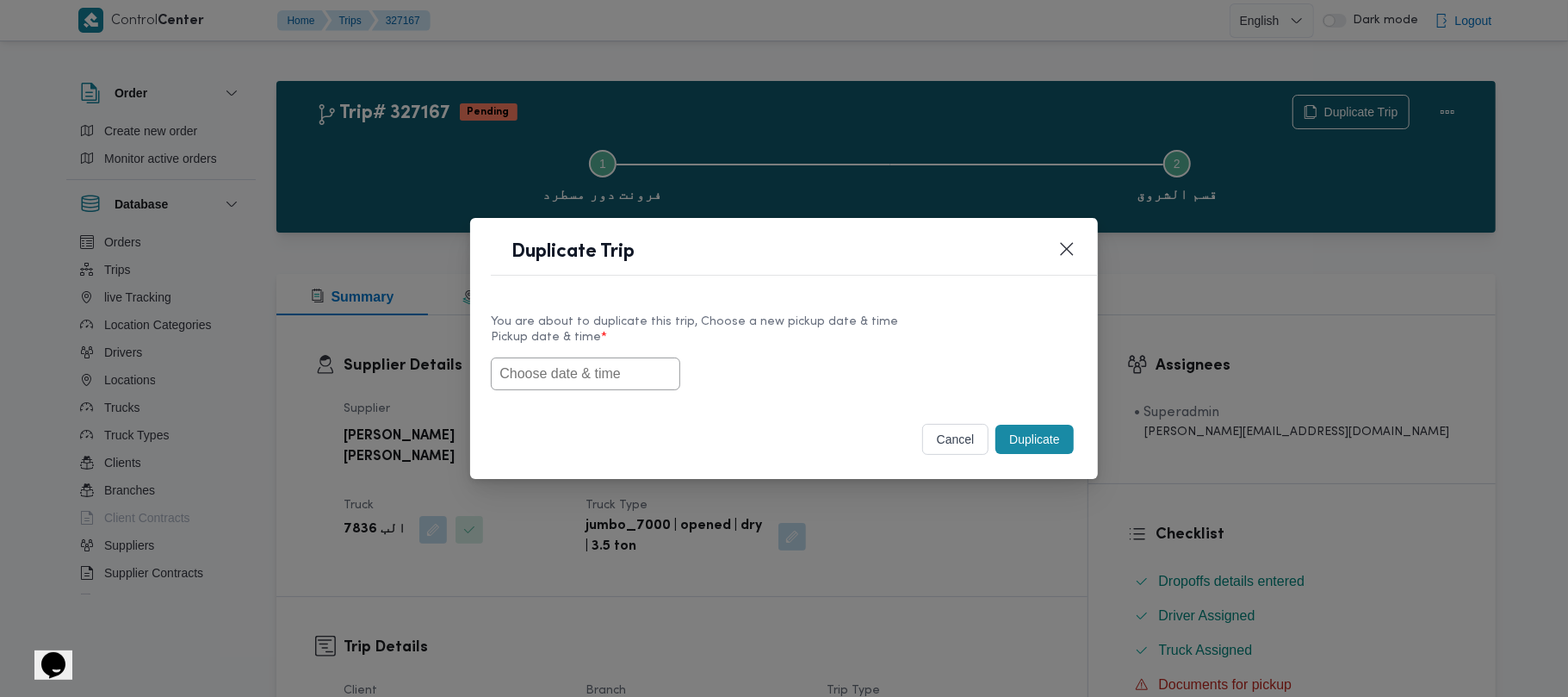 click at bounding box center [586, 374] 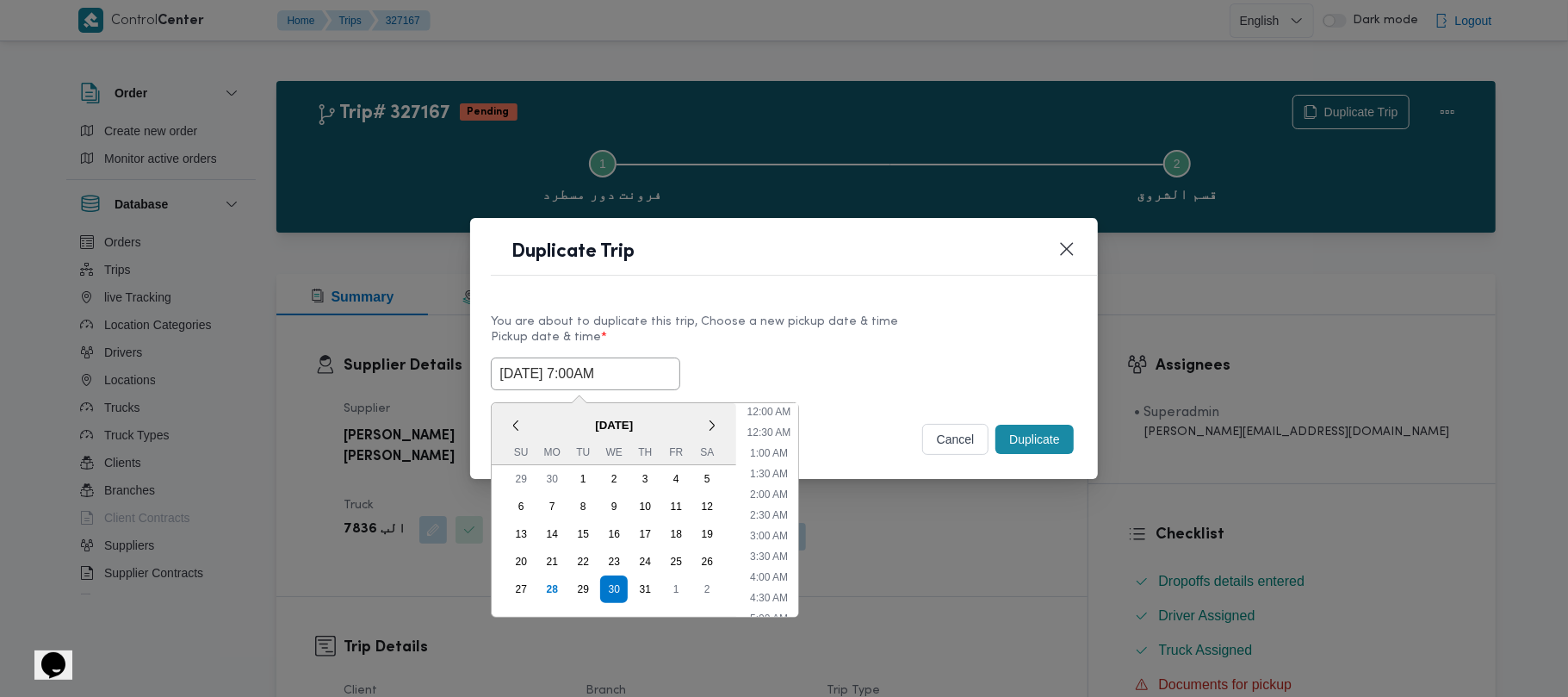 scroll, scrollTop: 380, scrollLeft: 0, axis: vertical 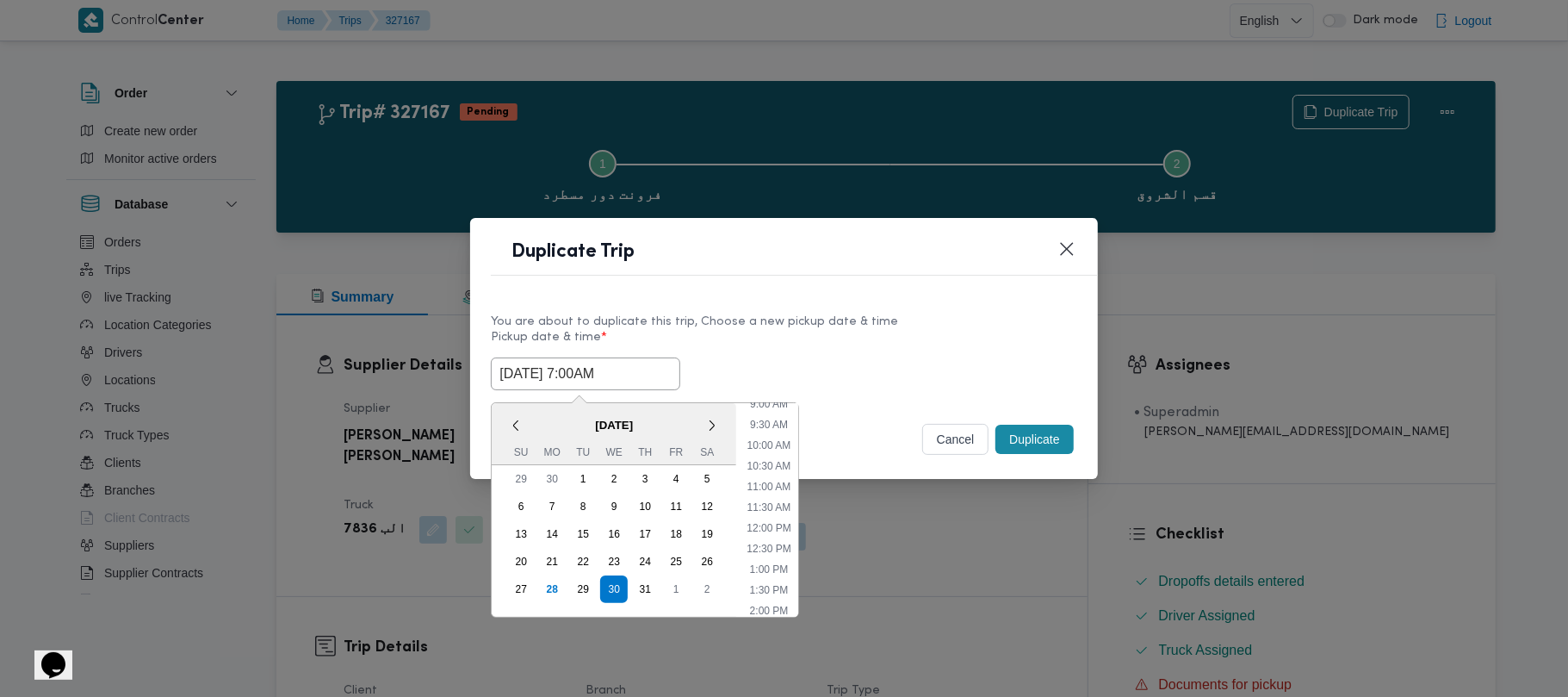 type on "30/07/2025 7:00AM" 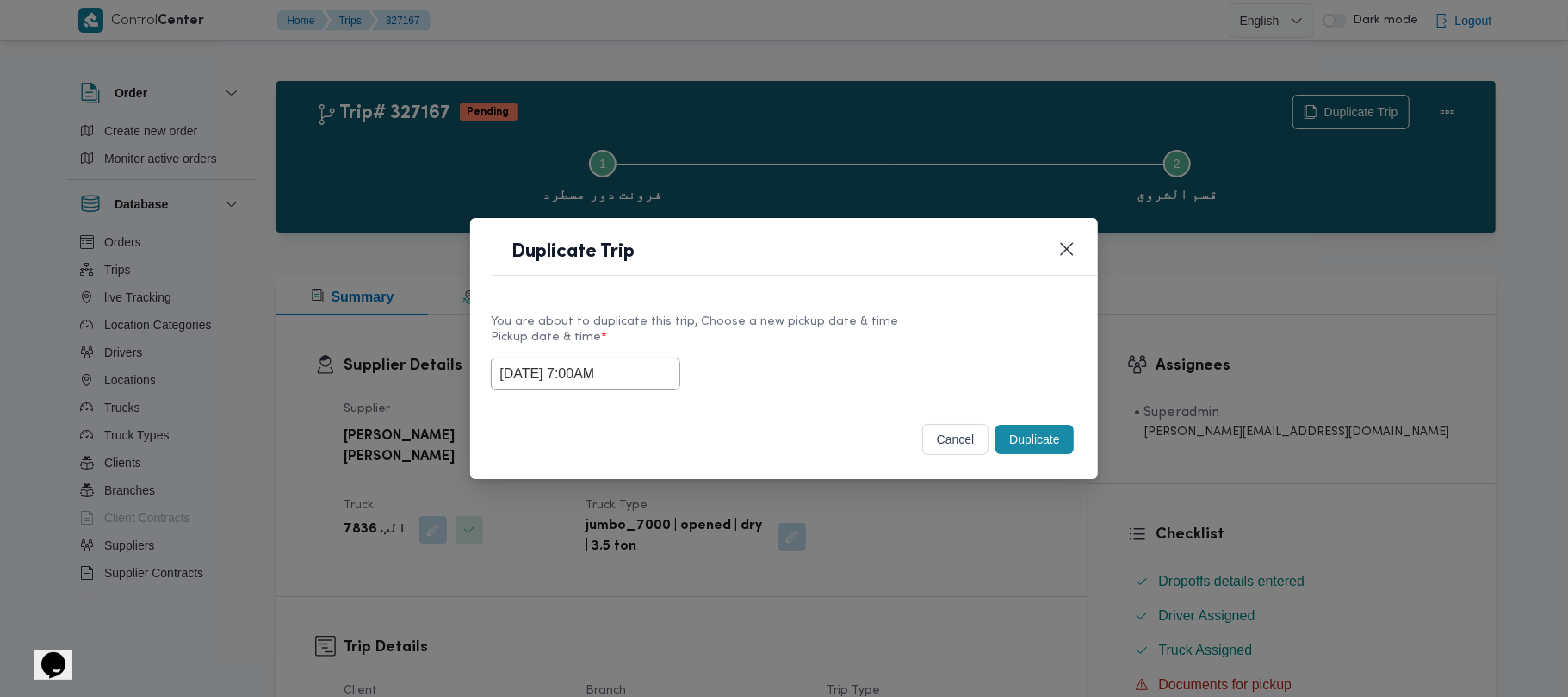 click on "Duplicate" at bounding box center (1034, 439) 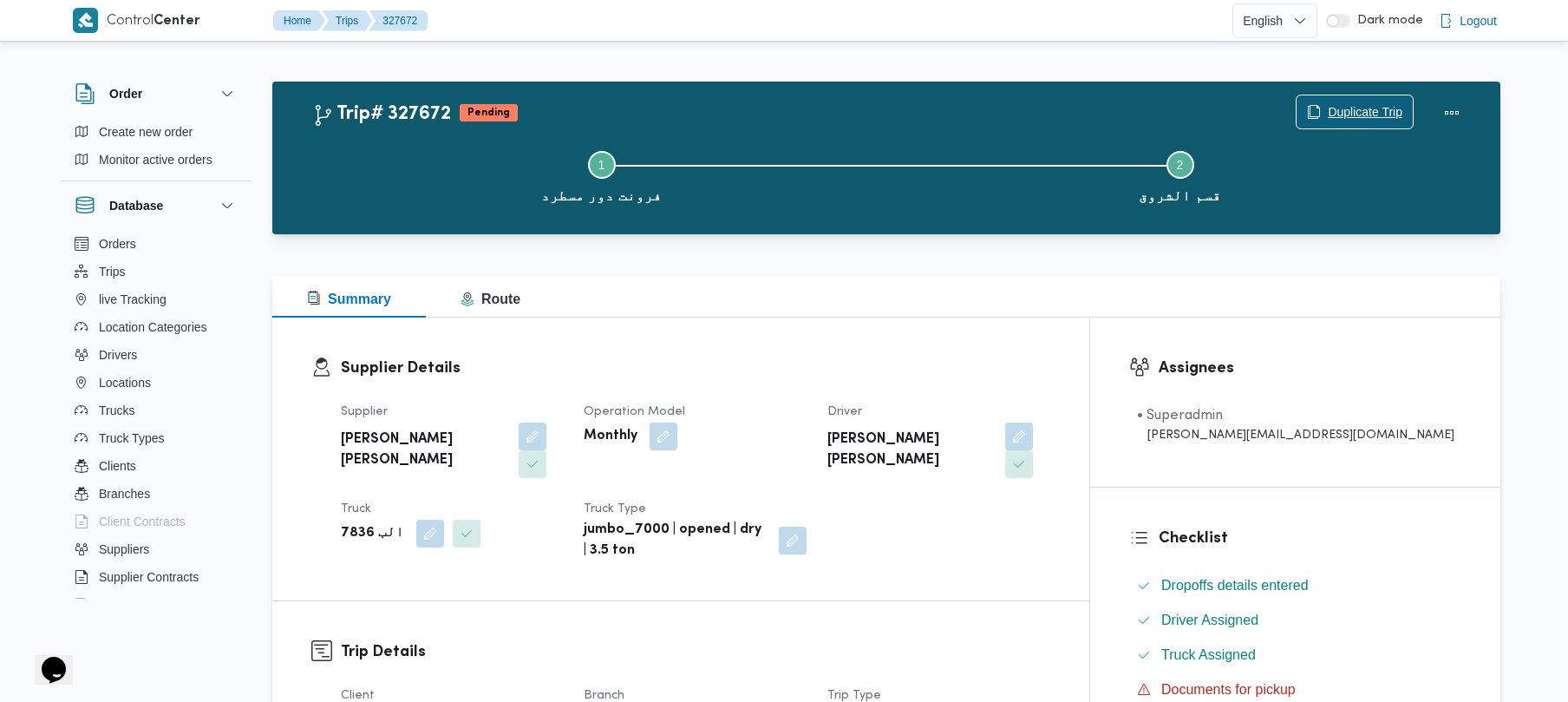 click on "Duplicate Trip" at bounding box center [1365, 112] 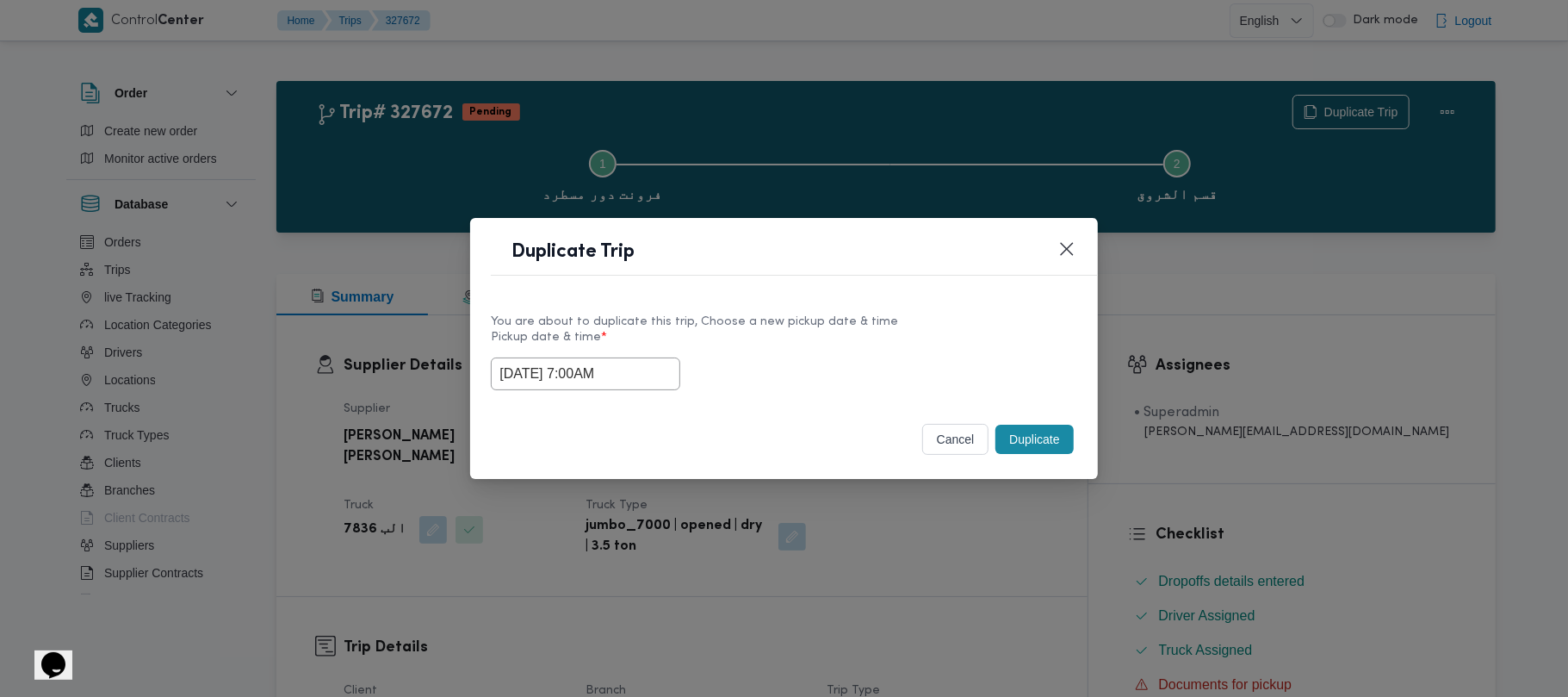 click on "30/07/2025 7:00AM" at bounding box center [586, 374] 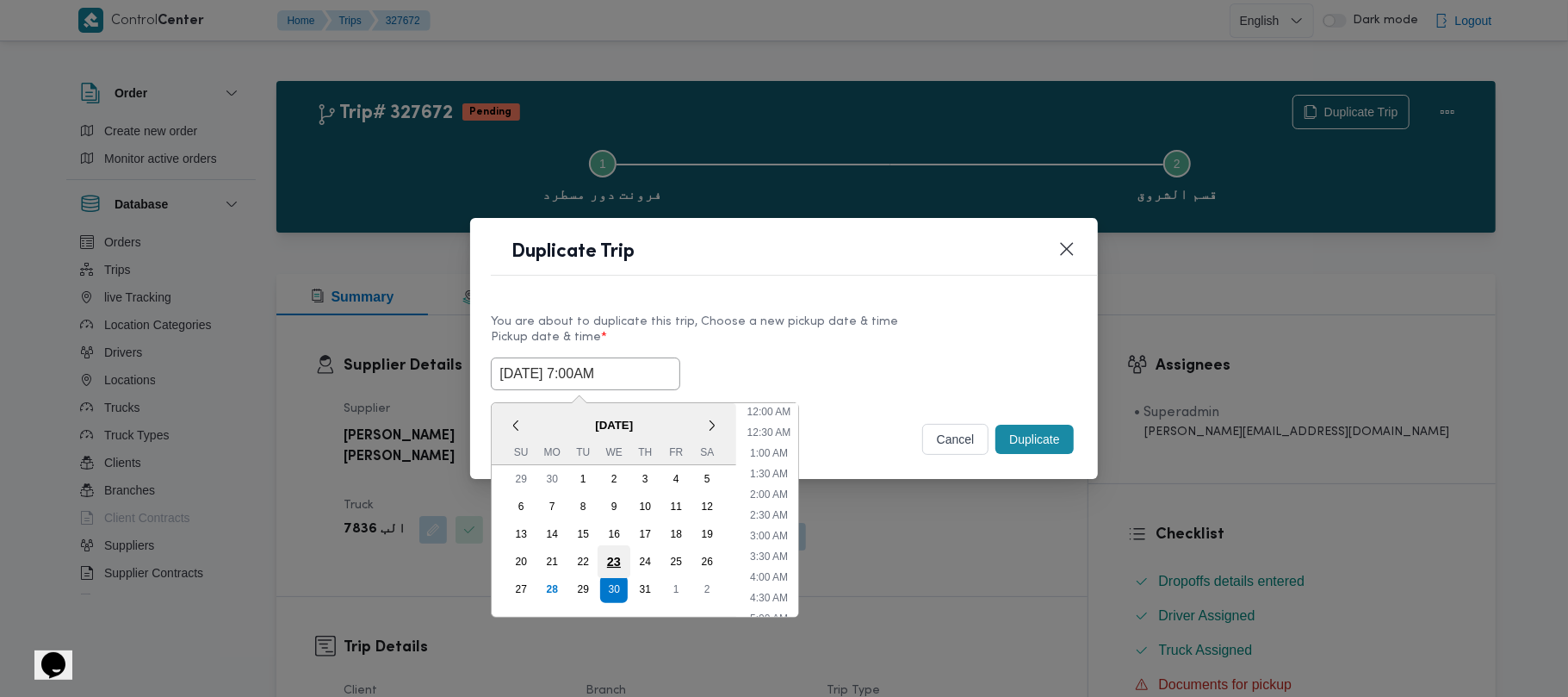 scroll, scrollTop: 193, scrollLeft: 0, axis: vertical 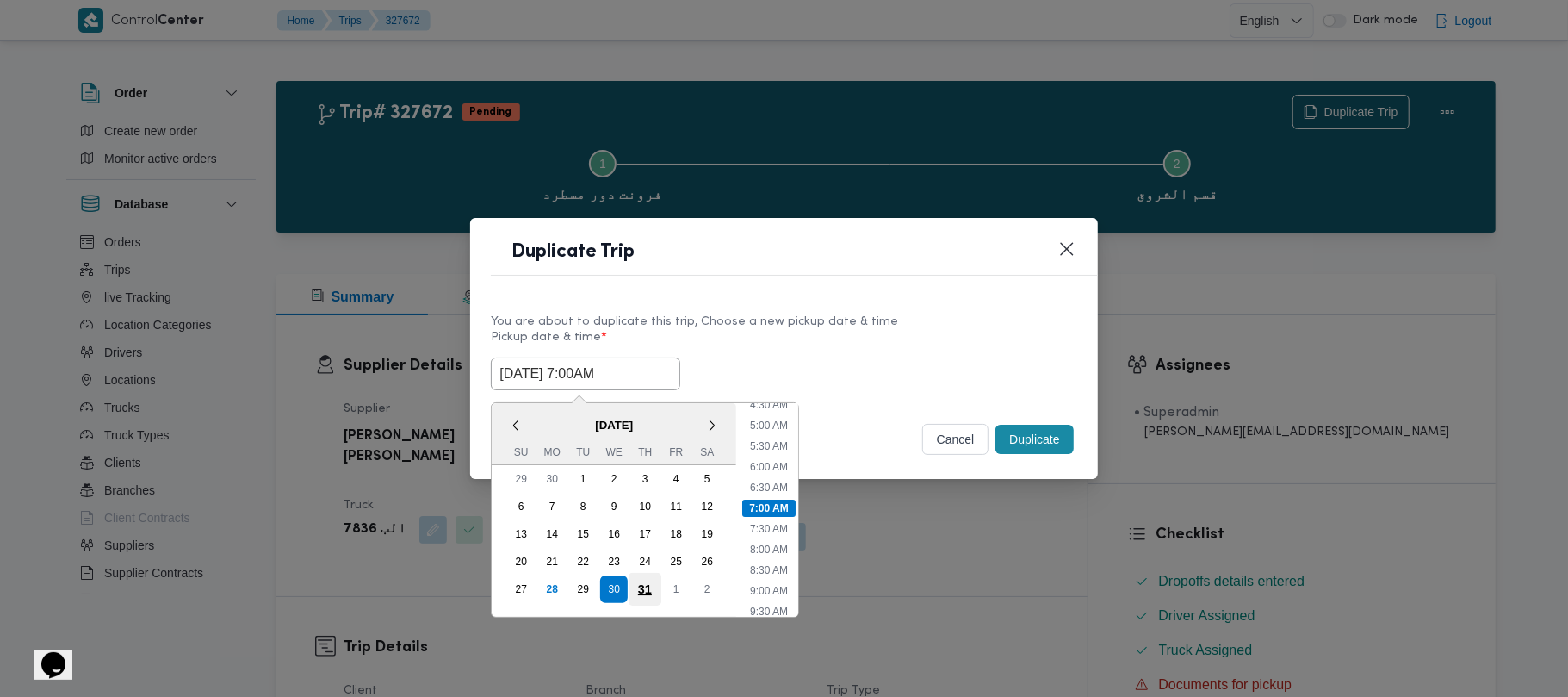 click on "31" at bounding box center (645, 589) 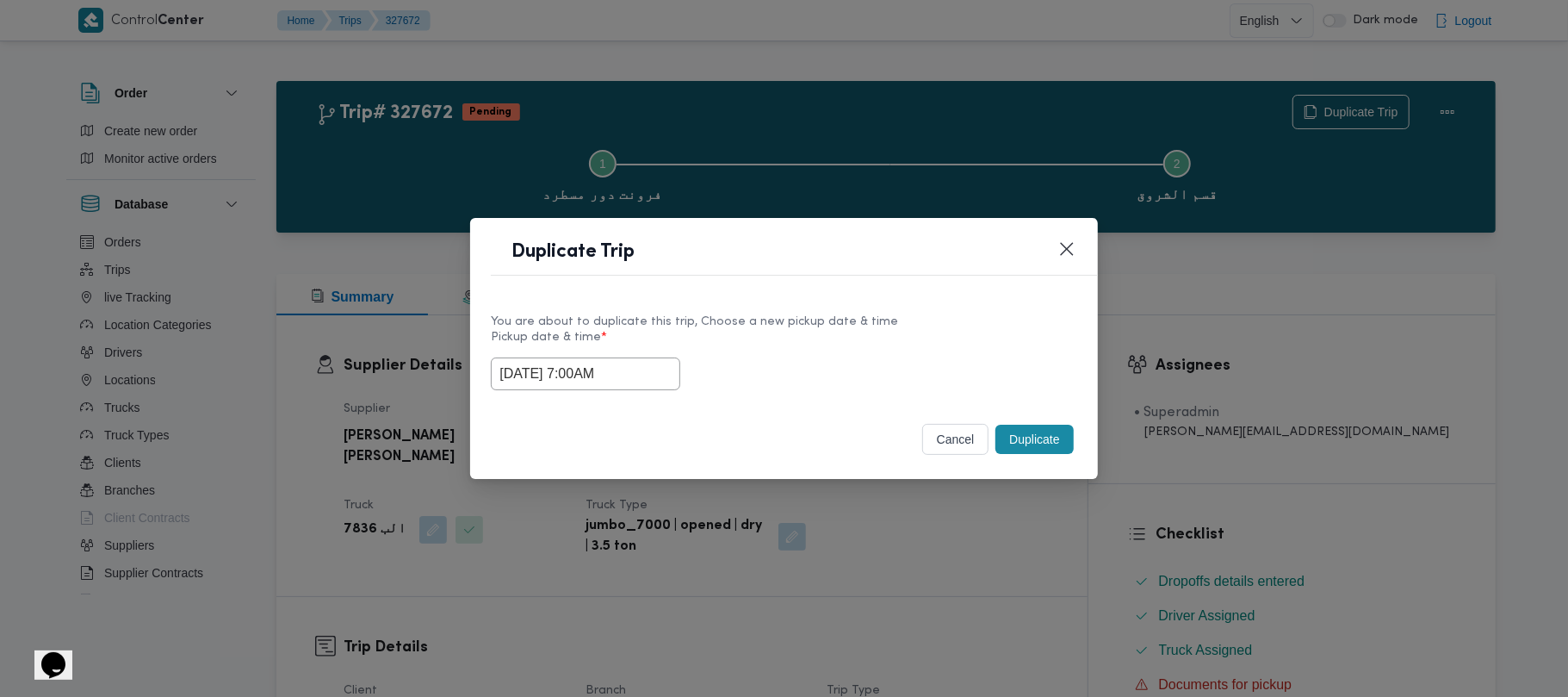 click on "31/07/2025 7:00AM" at bounding box center (784, 374) 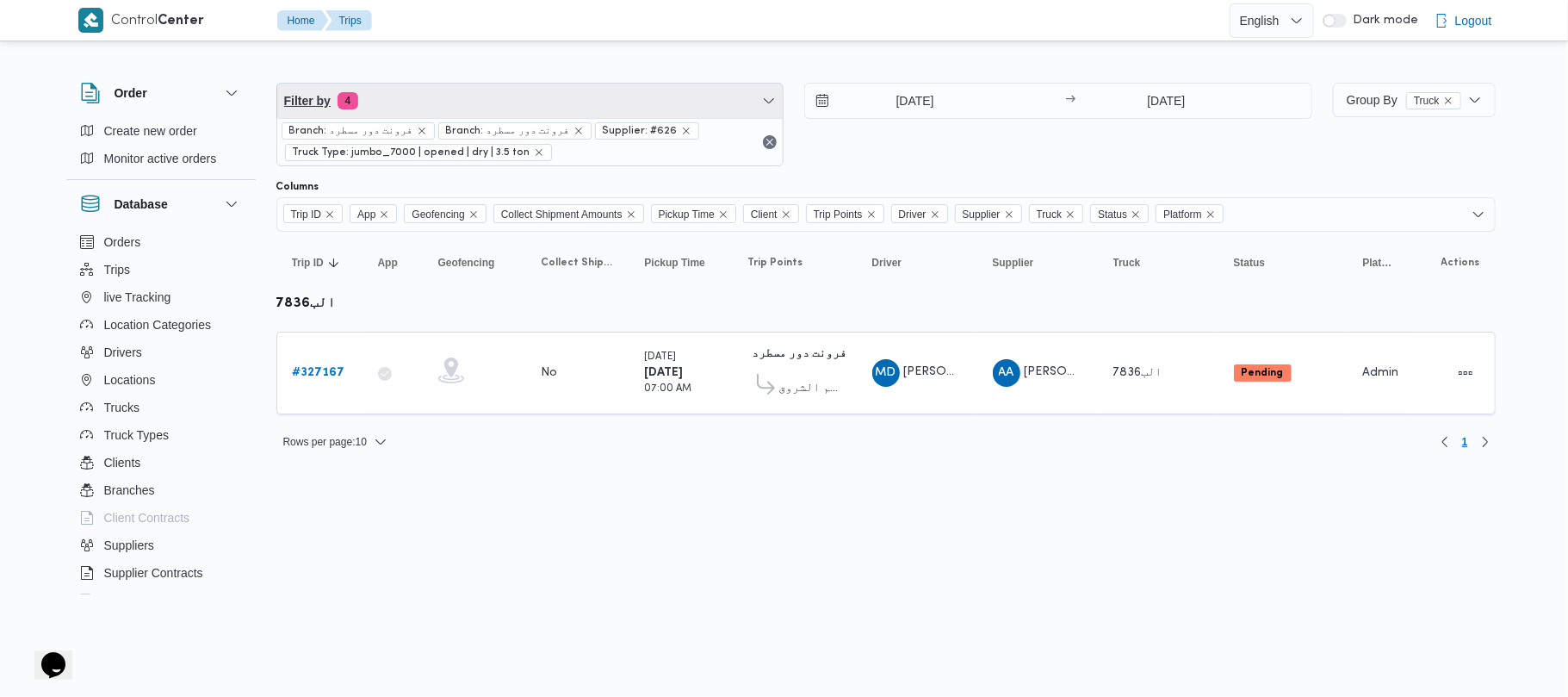 click on "Filter by 4" at bounding box center (530, 101) 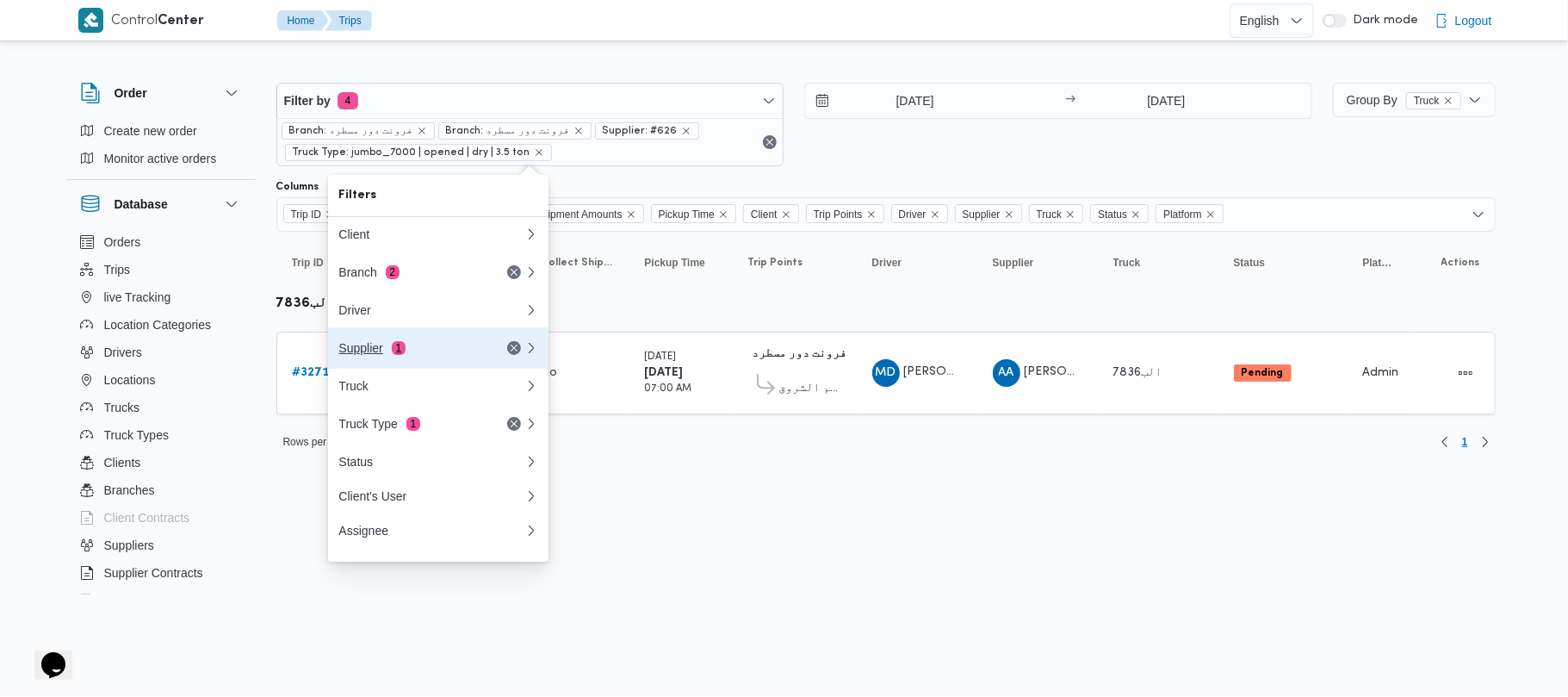 click on "Supplier 1" at bounding box center (438, 348) 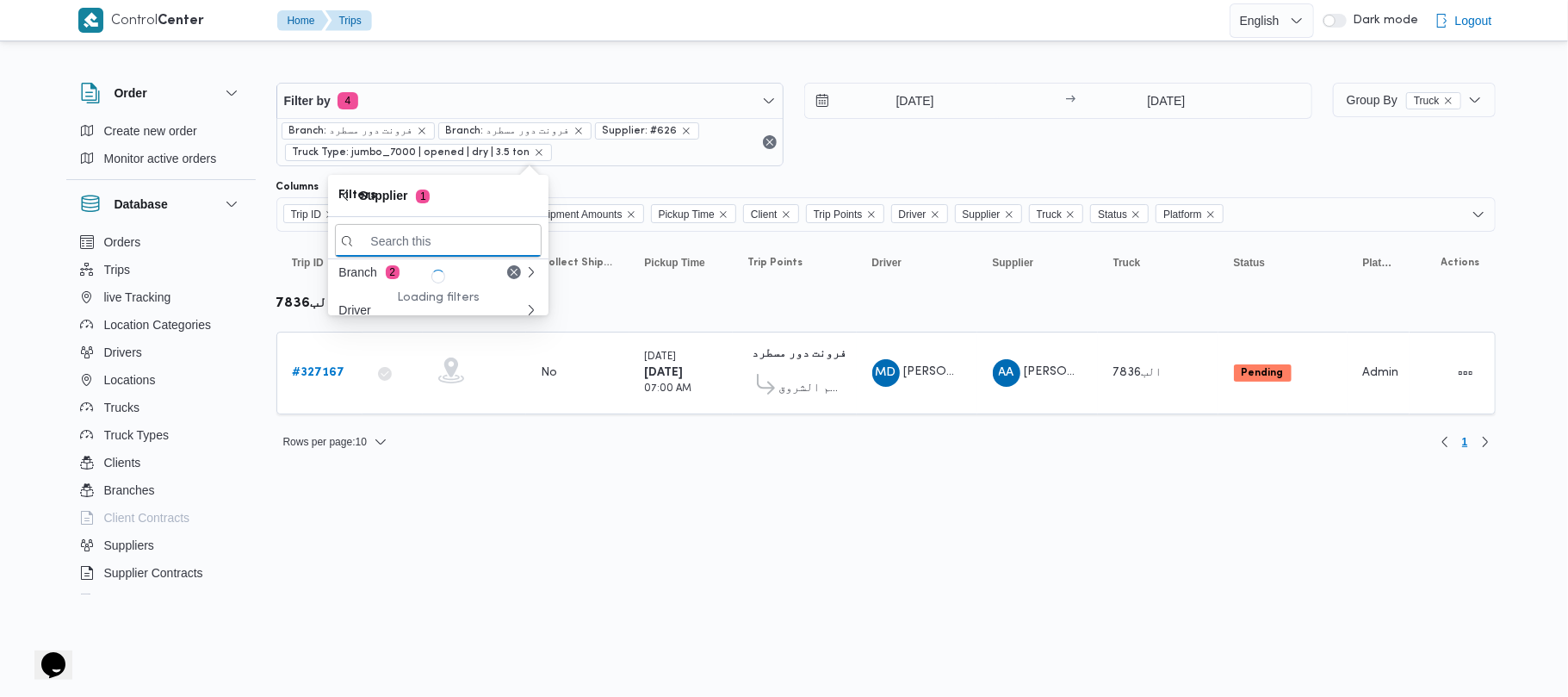 paste on "محمد عيد عبدالسلام عبدالحافظ" 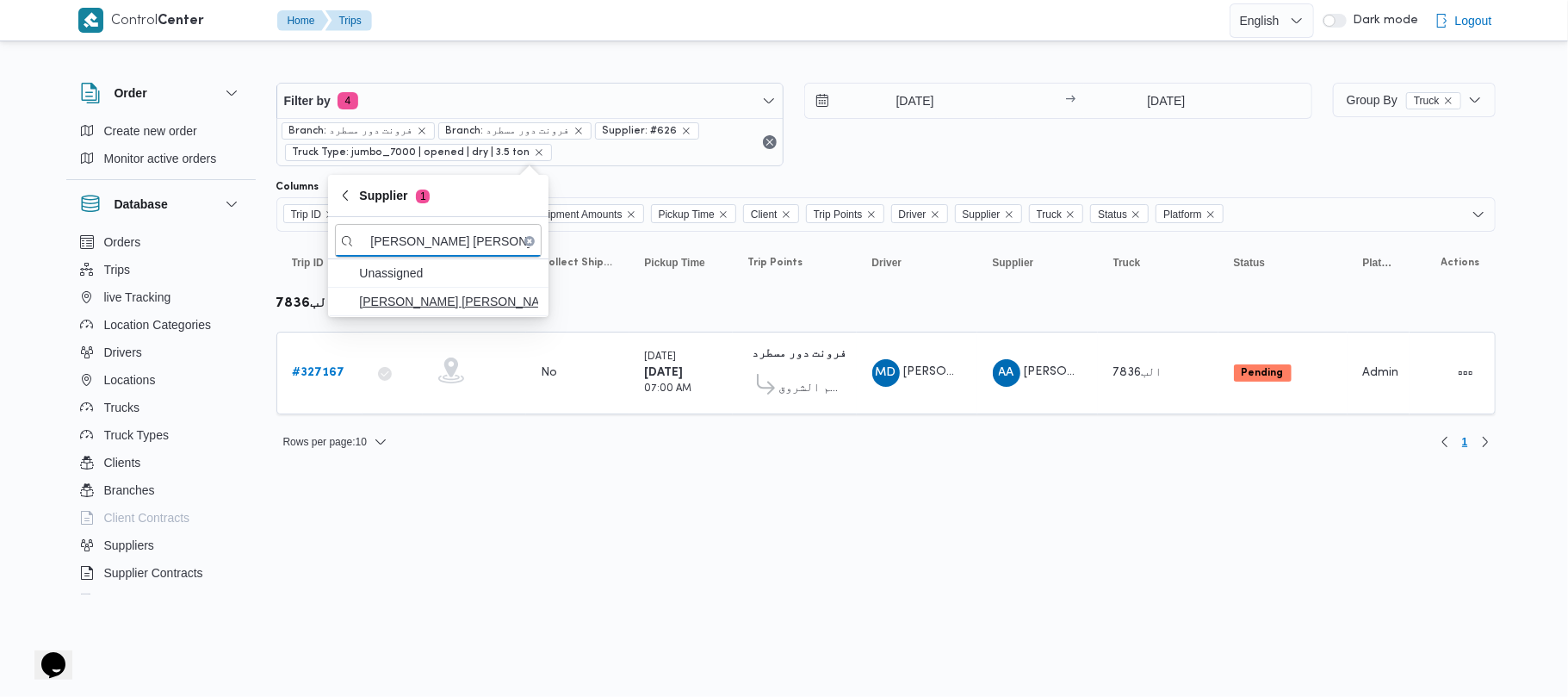 type on "محمد عيد عبدالسلام عبدالحافظ" 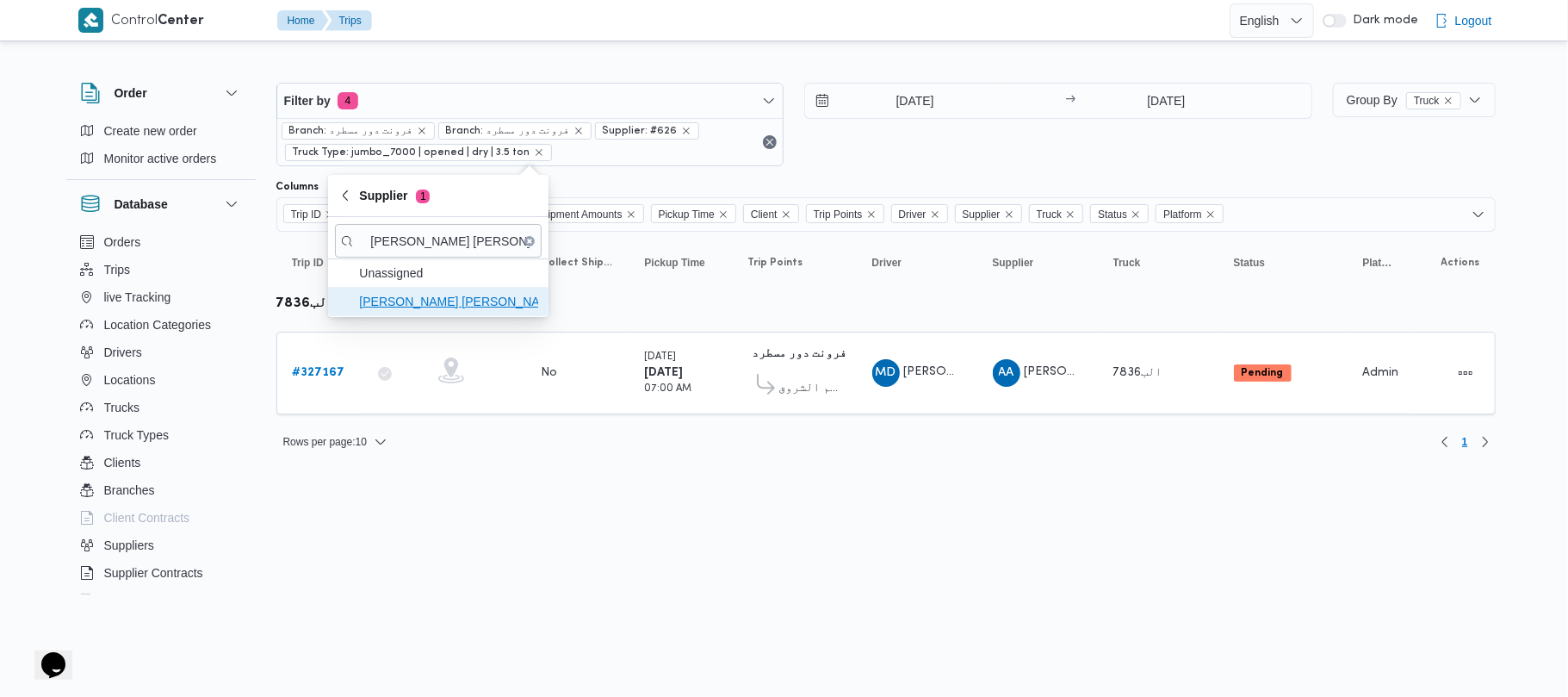 click on "محمد عيد عبدالسلام عبدالحافظ" at bounding box center [449, 302] 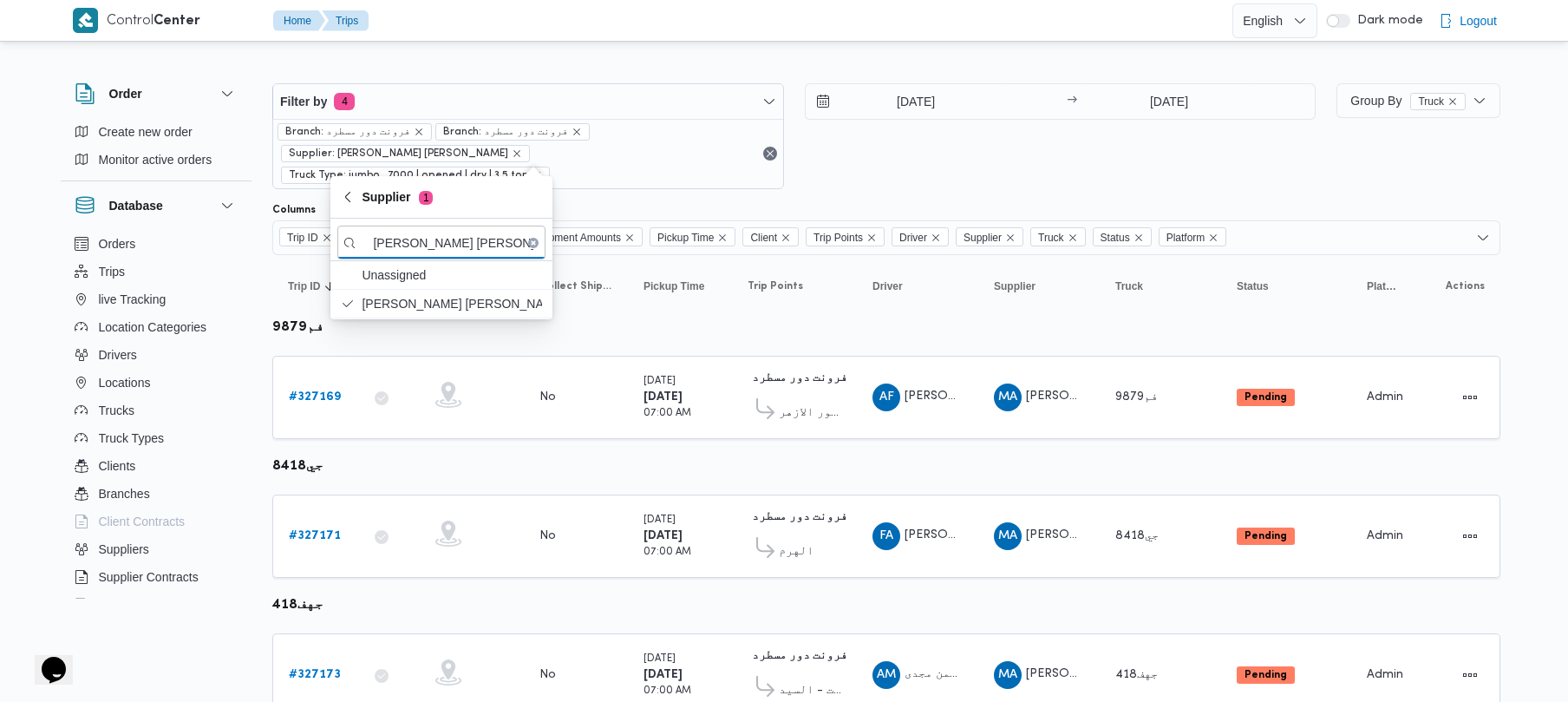 click on "29/7/2025 → 29/7/2025" at bounding box center [1061, 136] 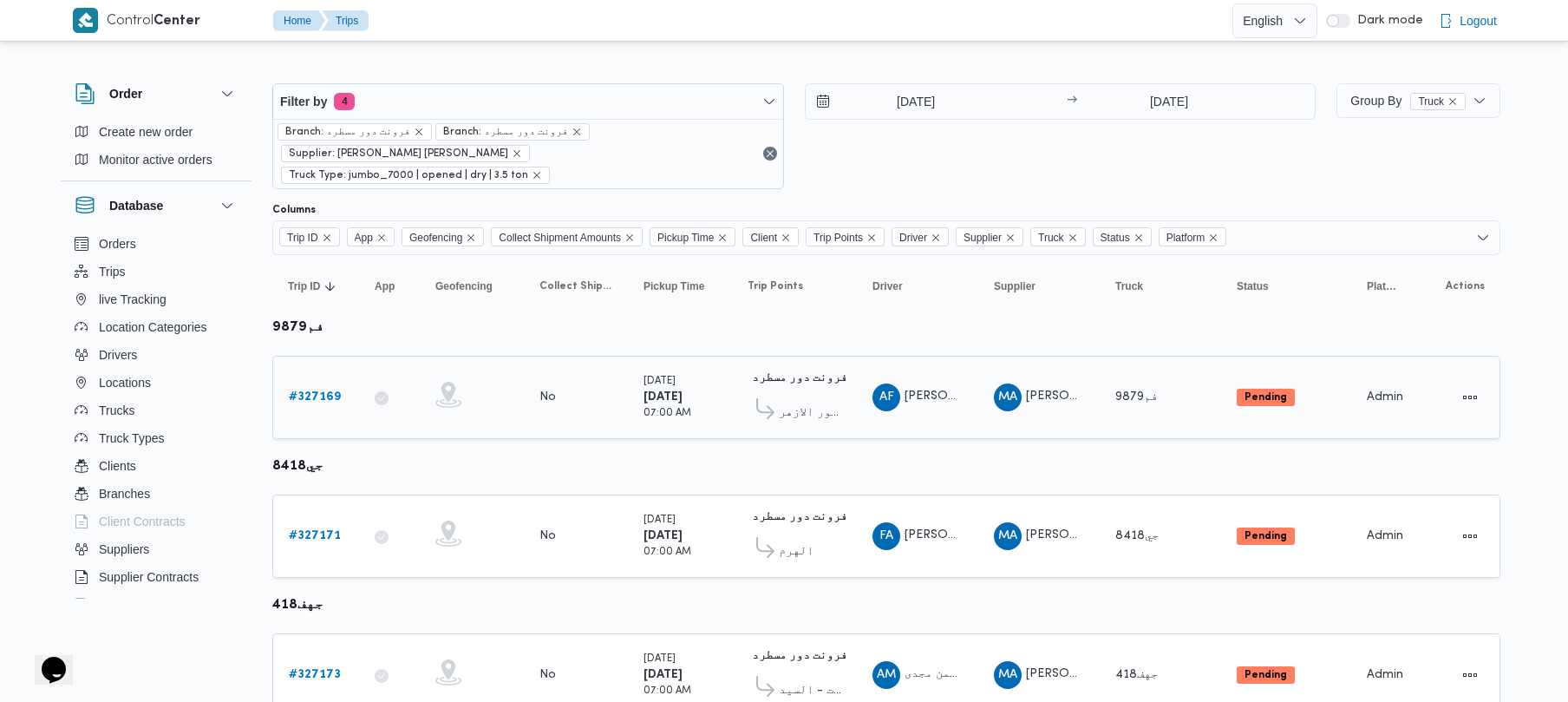 click on "# 327169" at bounding box center (315, 397) 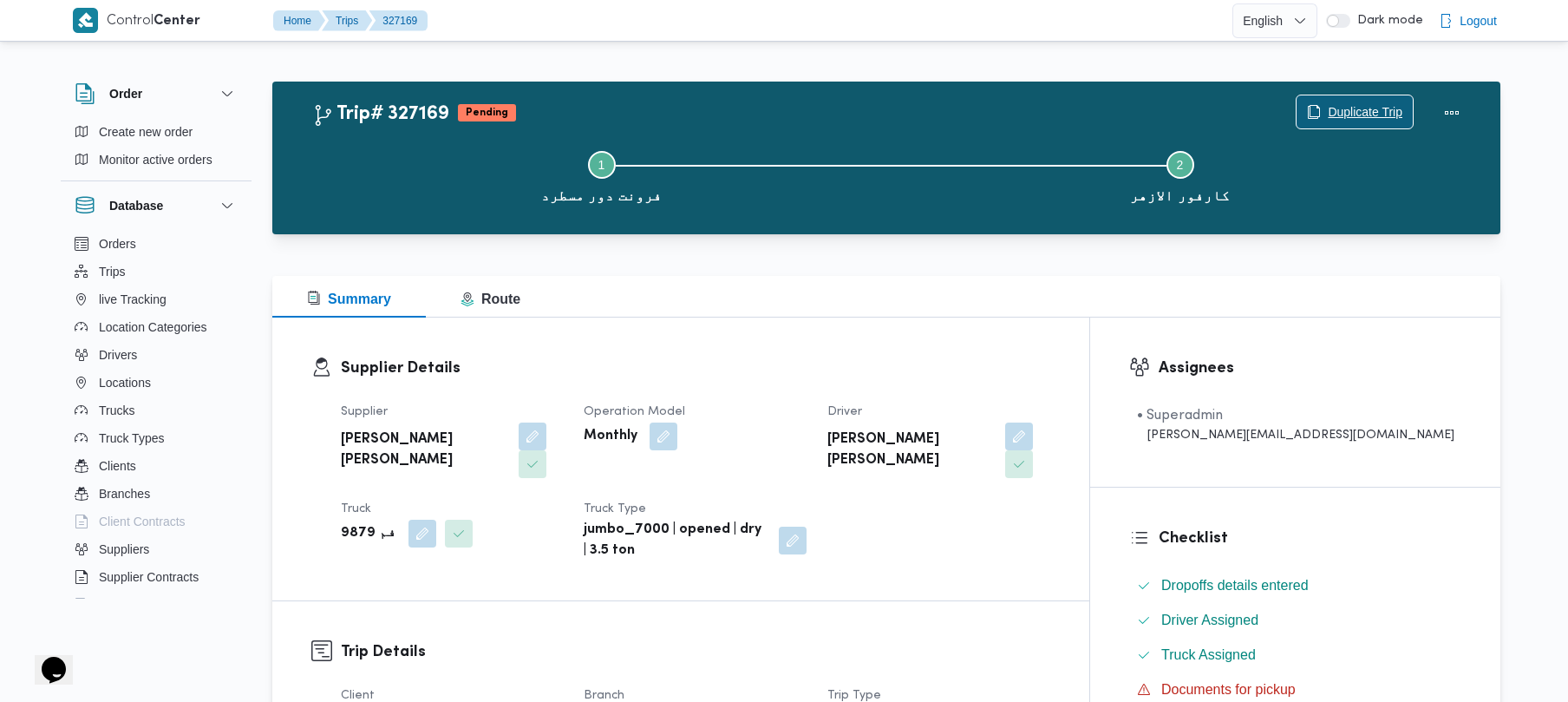 click on "Duplicate Trip" at bounding box center (1355, 112) 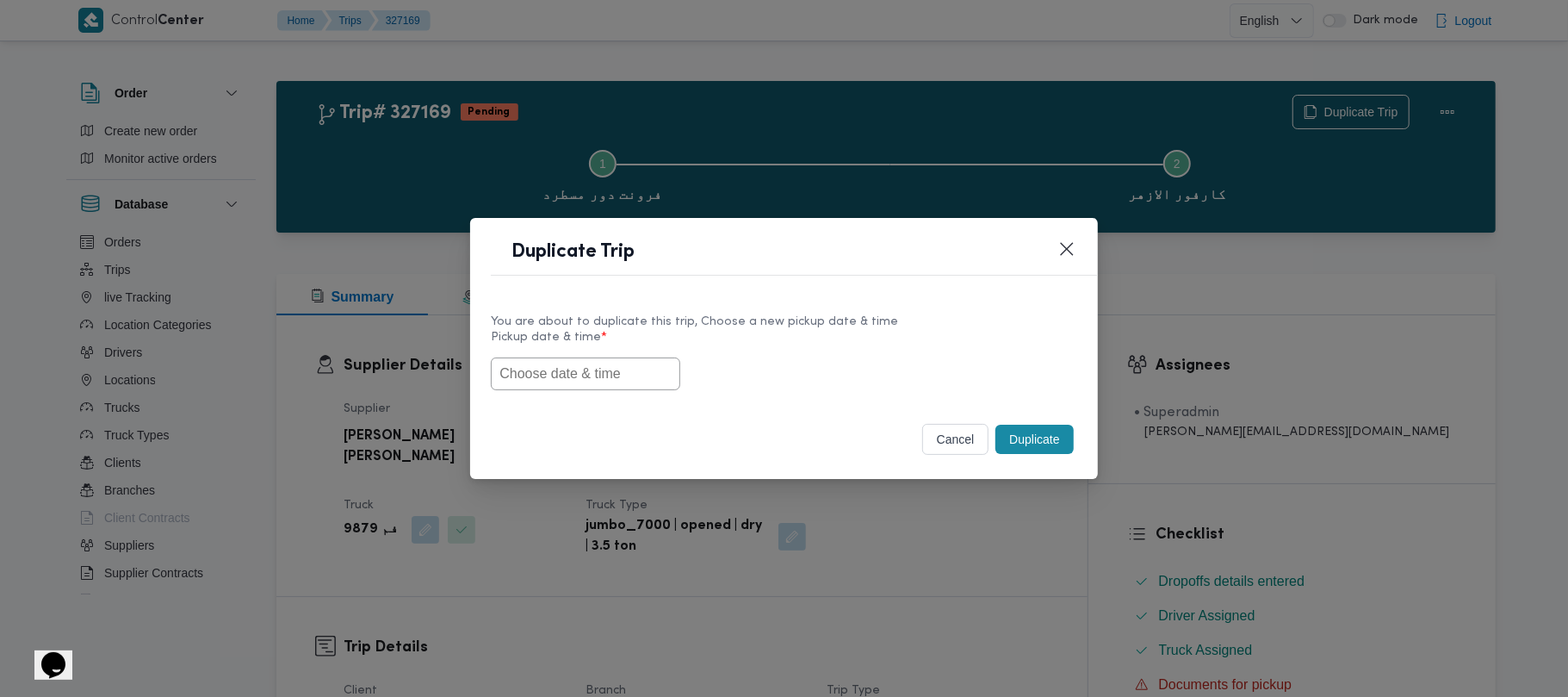 click on "You are about to duplicate this trip, Choose a new pickup date & time Pickup date & time   *" at bounding box center [784, 352] 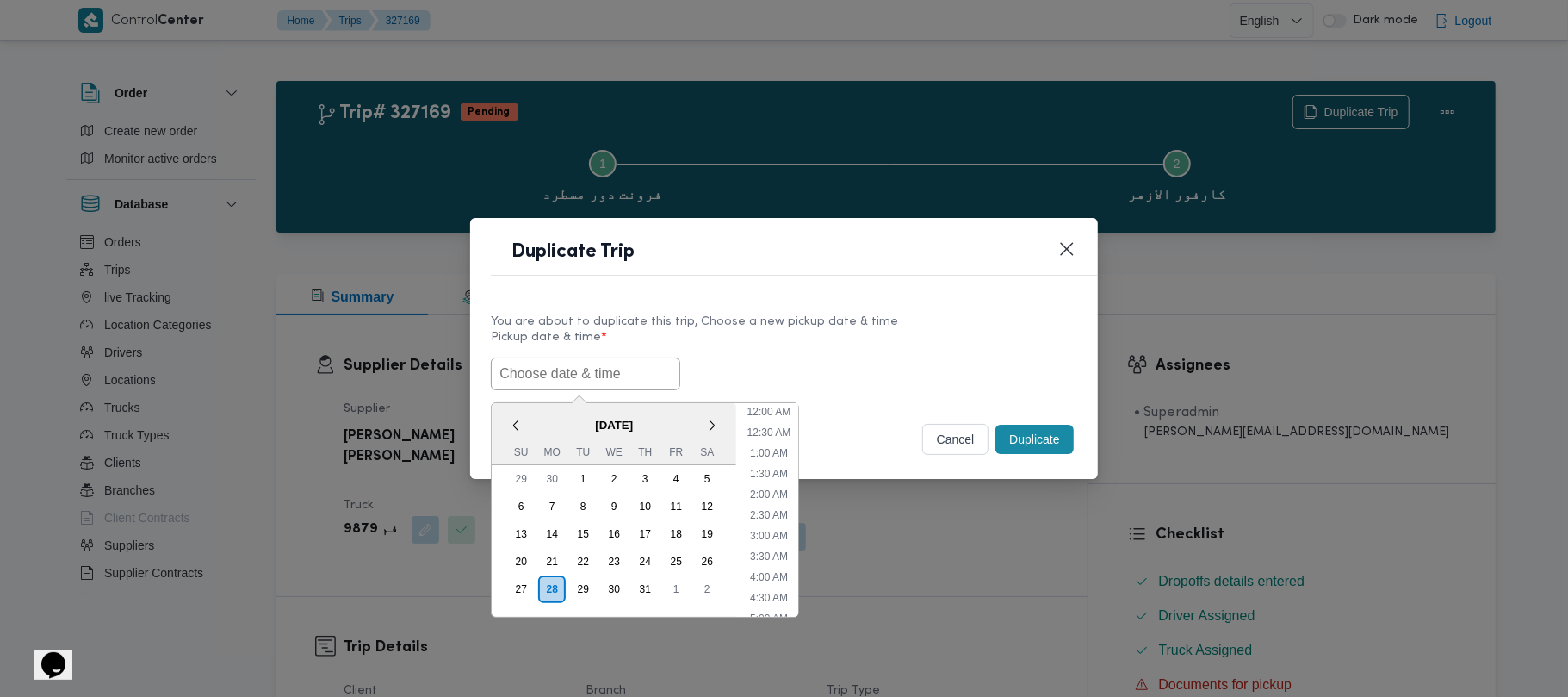 click at bounding box center (586, 374) 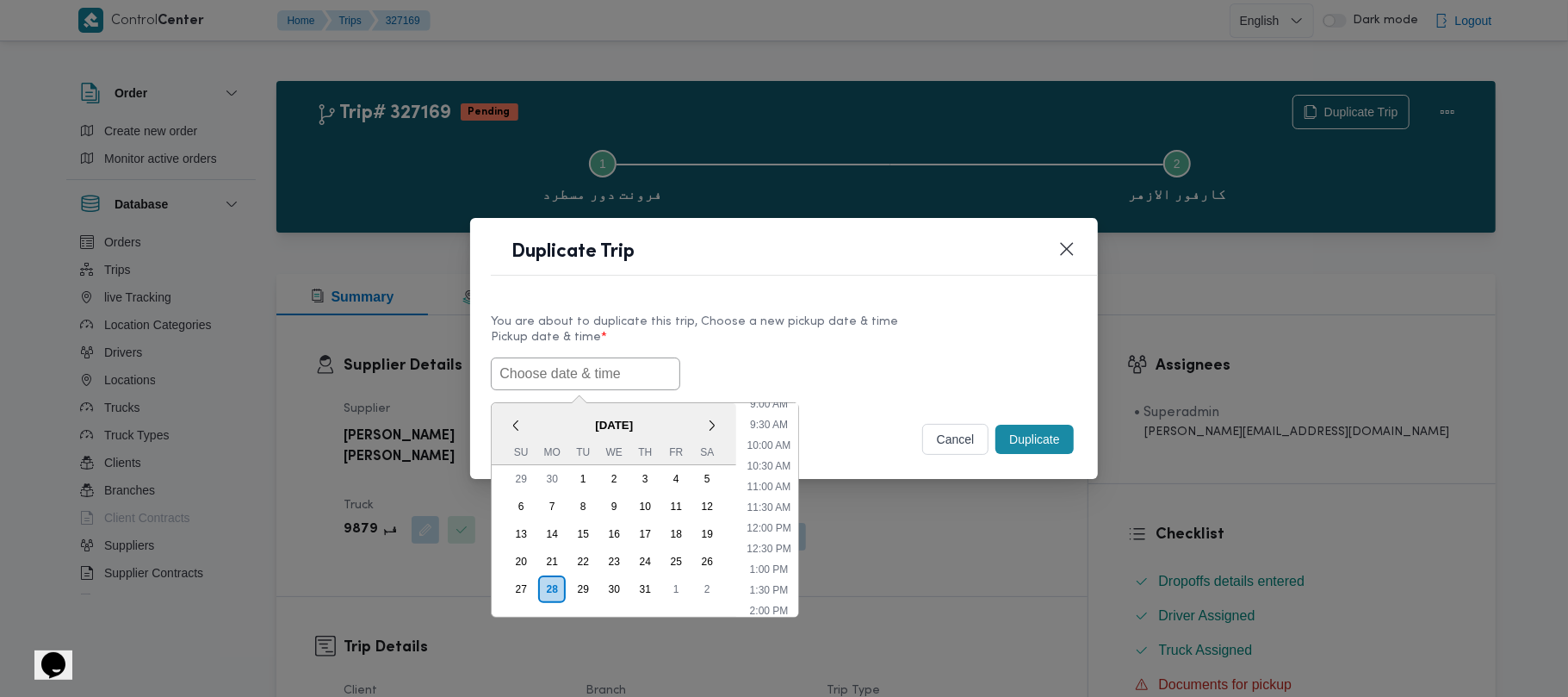 paste on "30/07/2025 7:00AM" 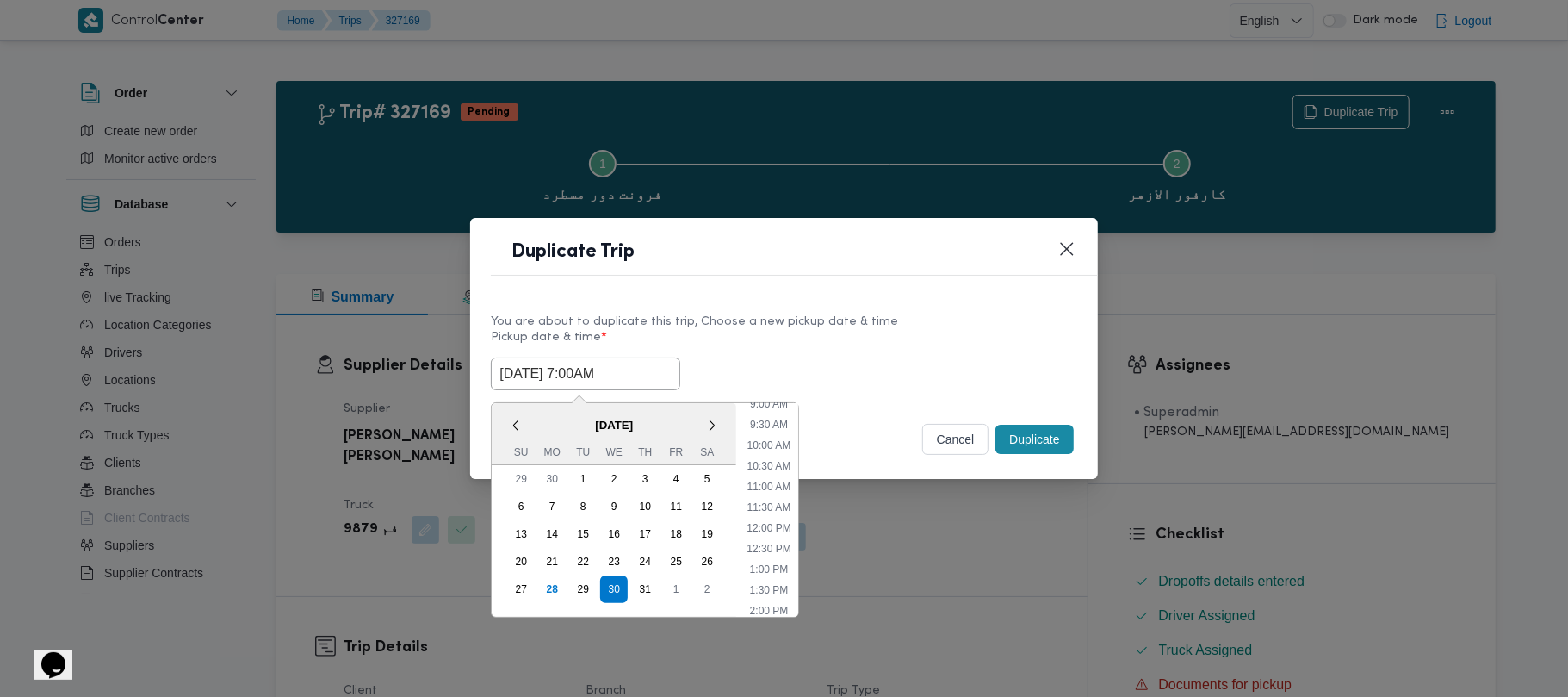 type on "30/07/2025 7:00AM" 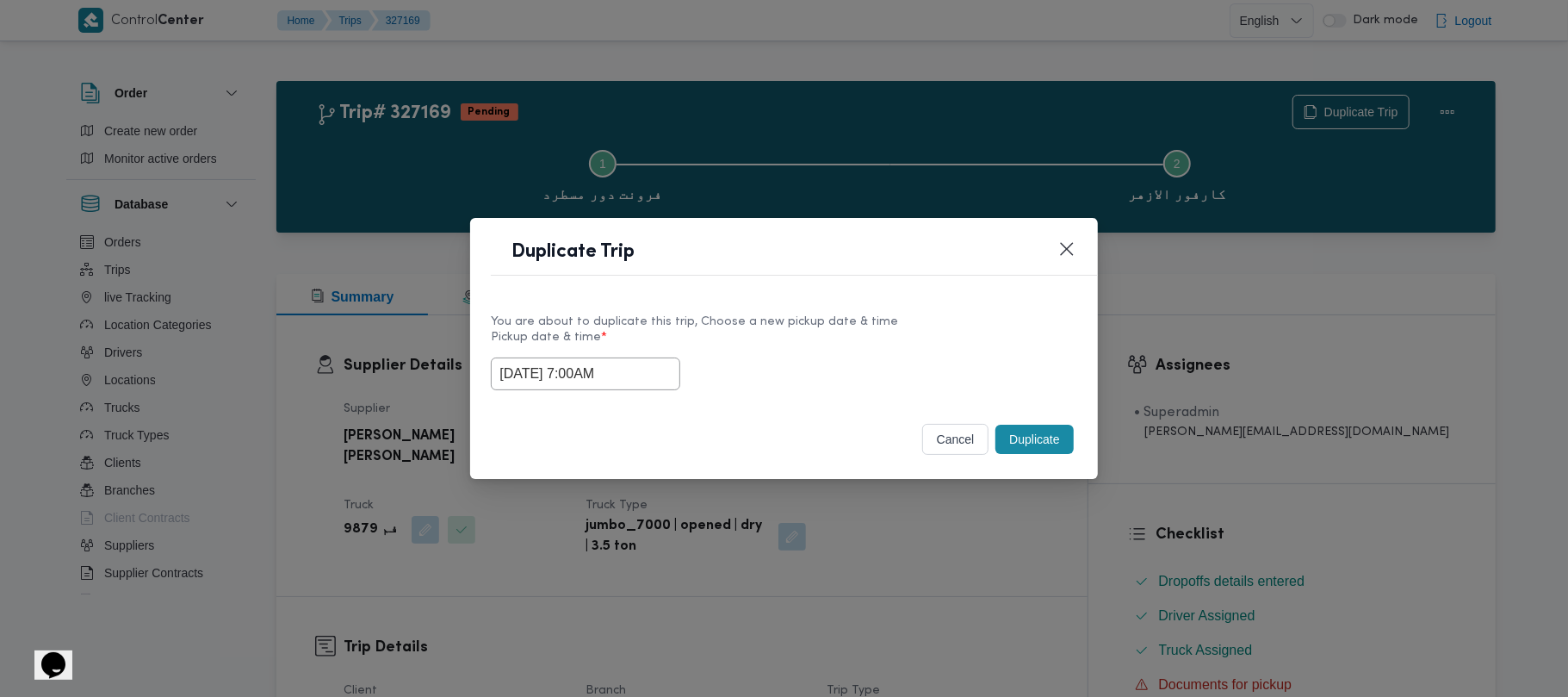 click on "30/07/2025 7:00AM" at bounding box center (784, 374) 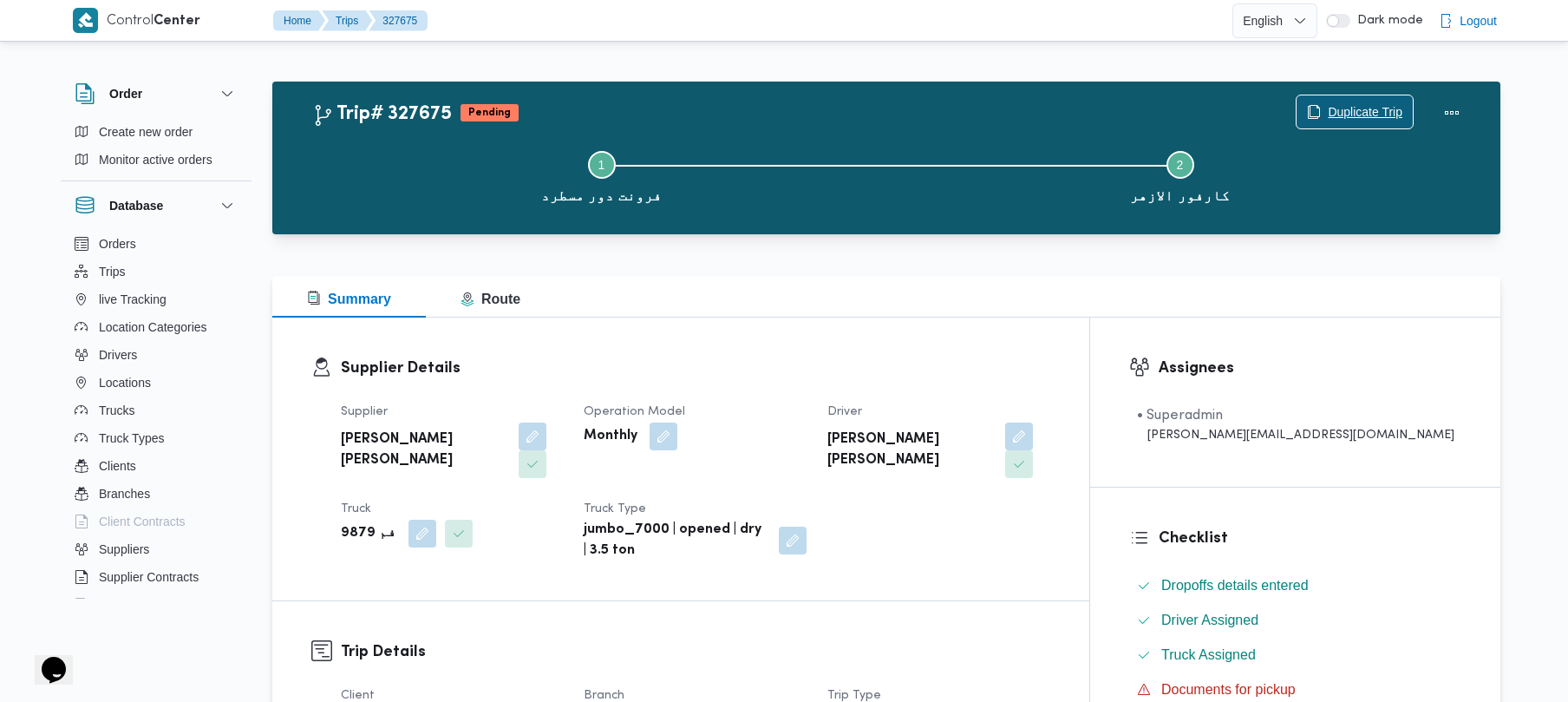 click on "Duplicate Trip" at bounding box center (1365, 112) 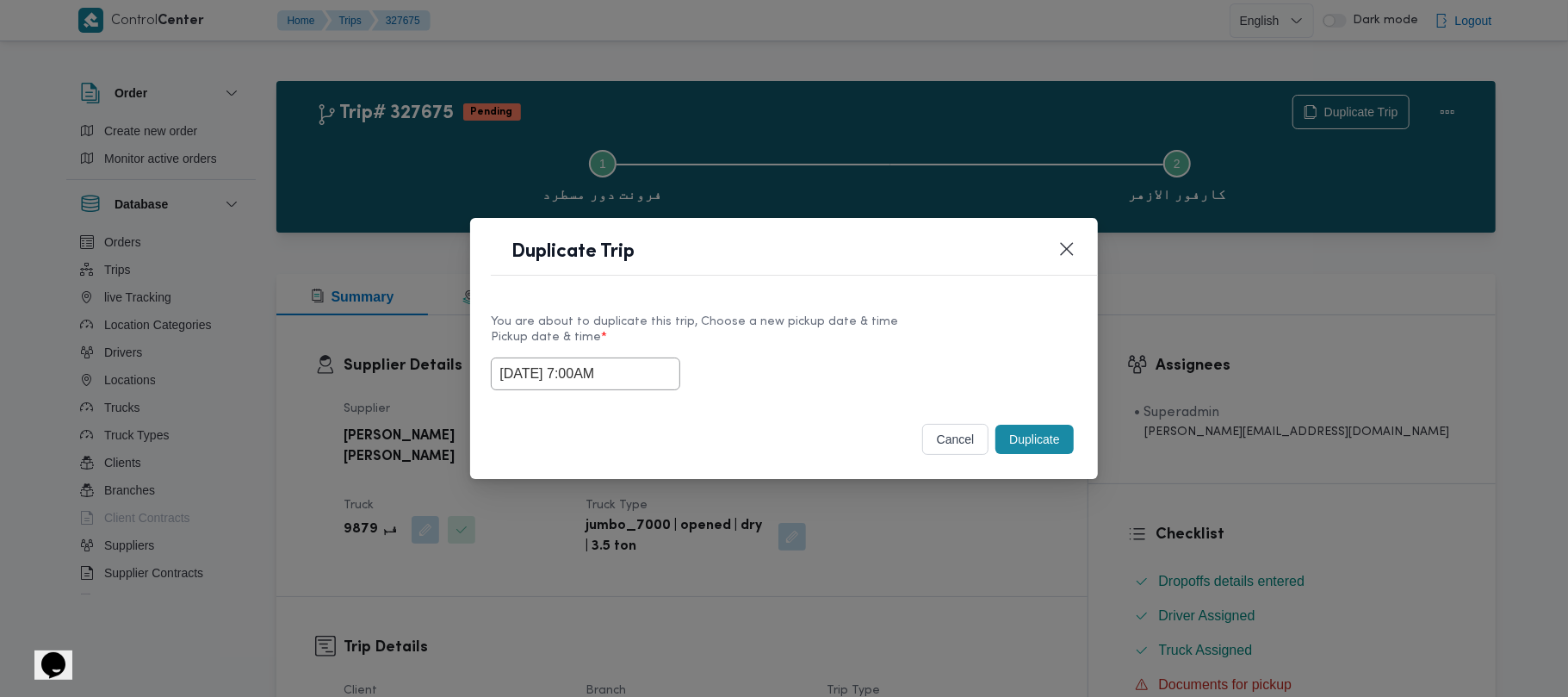 click on "30/07/2025 7:00AM" at bounding box center [586, 374] 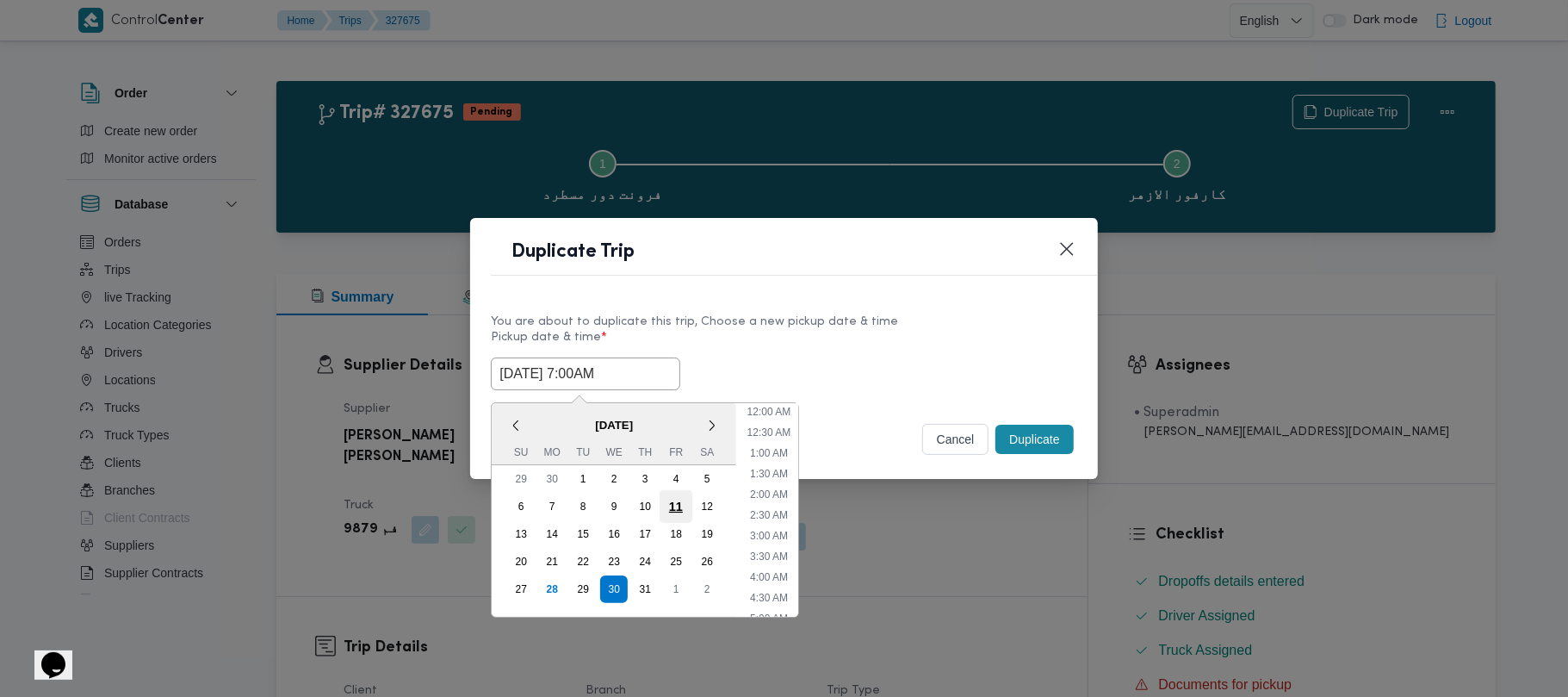 scroll, scrollTop: 193, scrollLeft: 0, axis: vertical 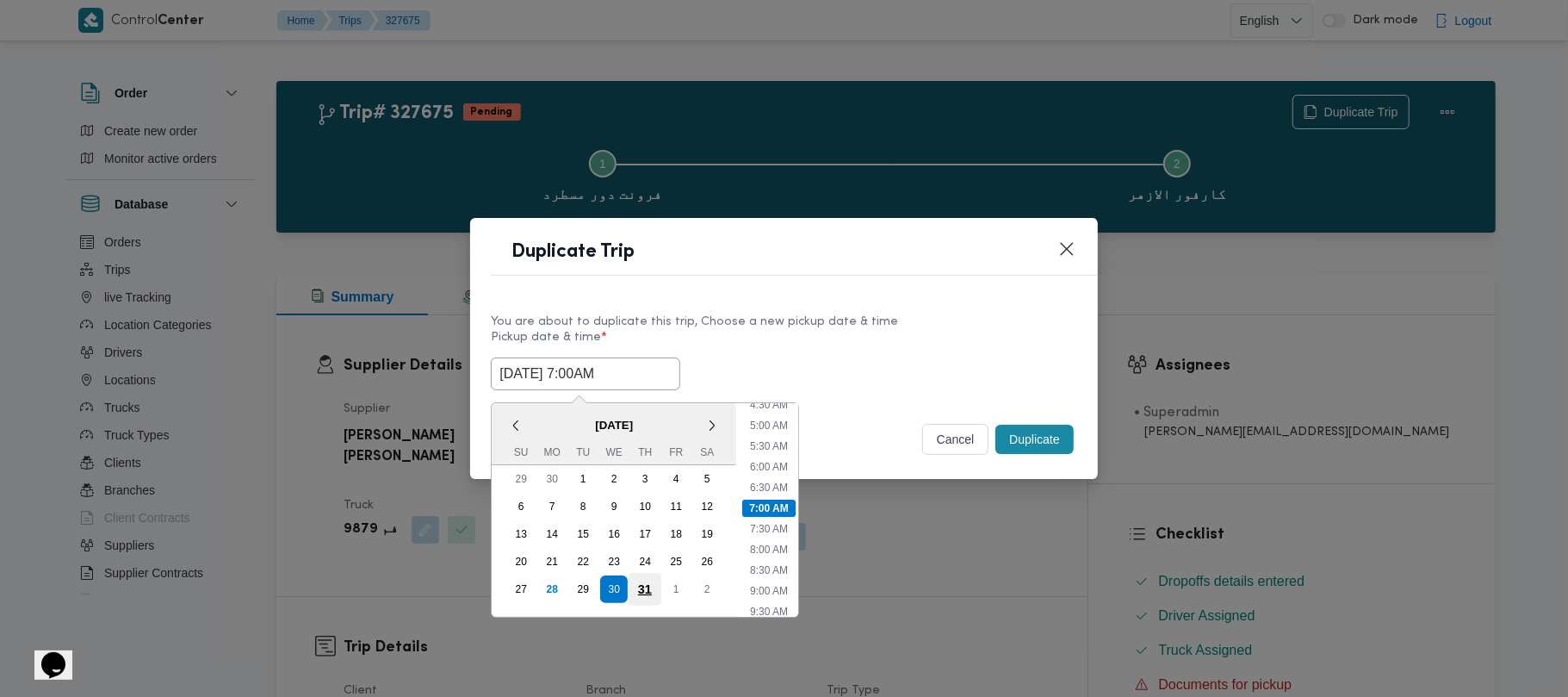 click on "31" at bounding box center (645, 589) 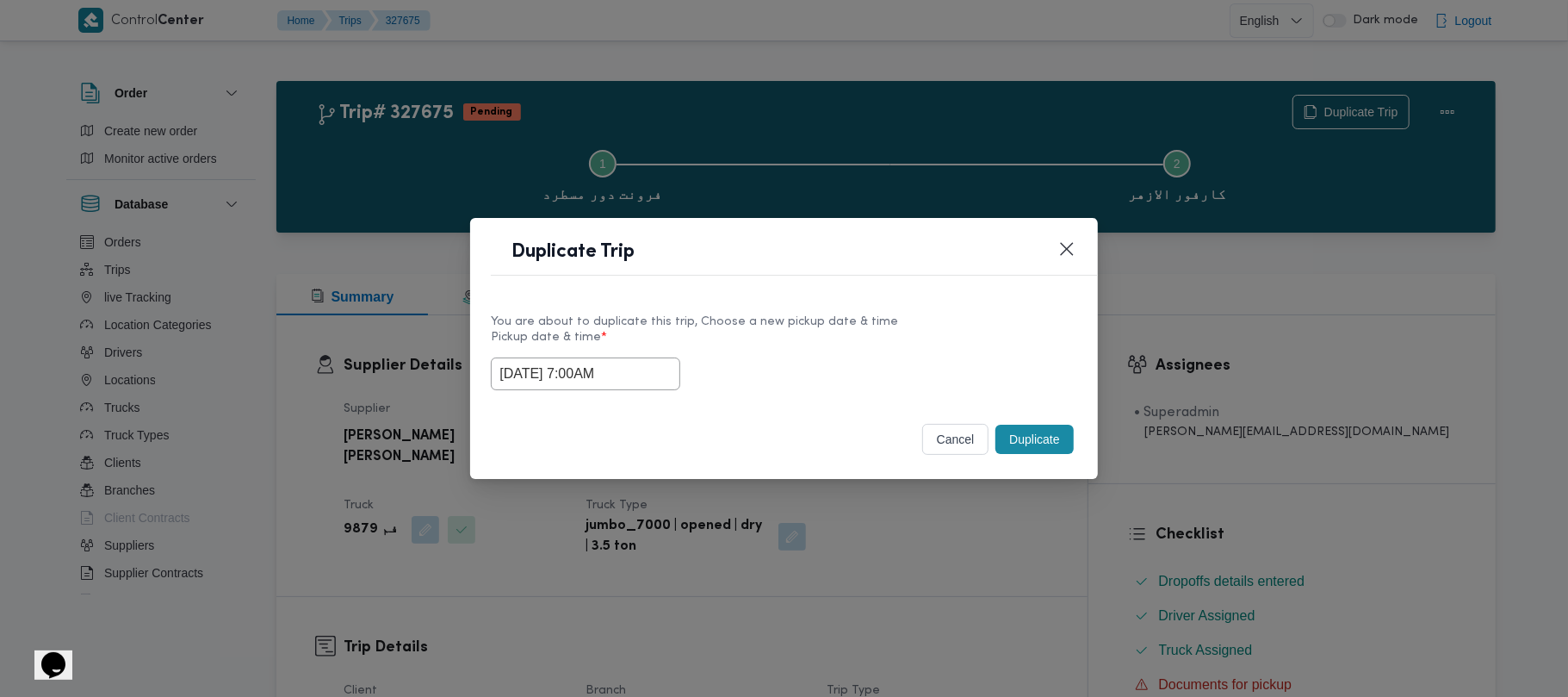 click on "Pickup date & time   *" at bounding box center [784, 344] 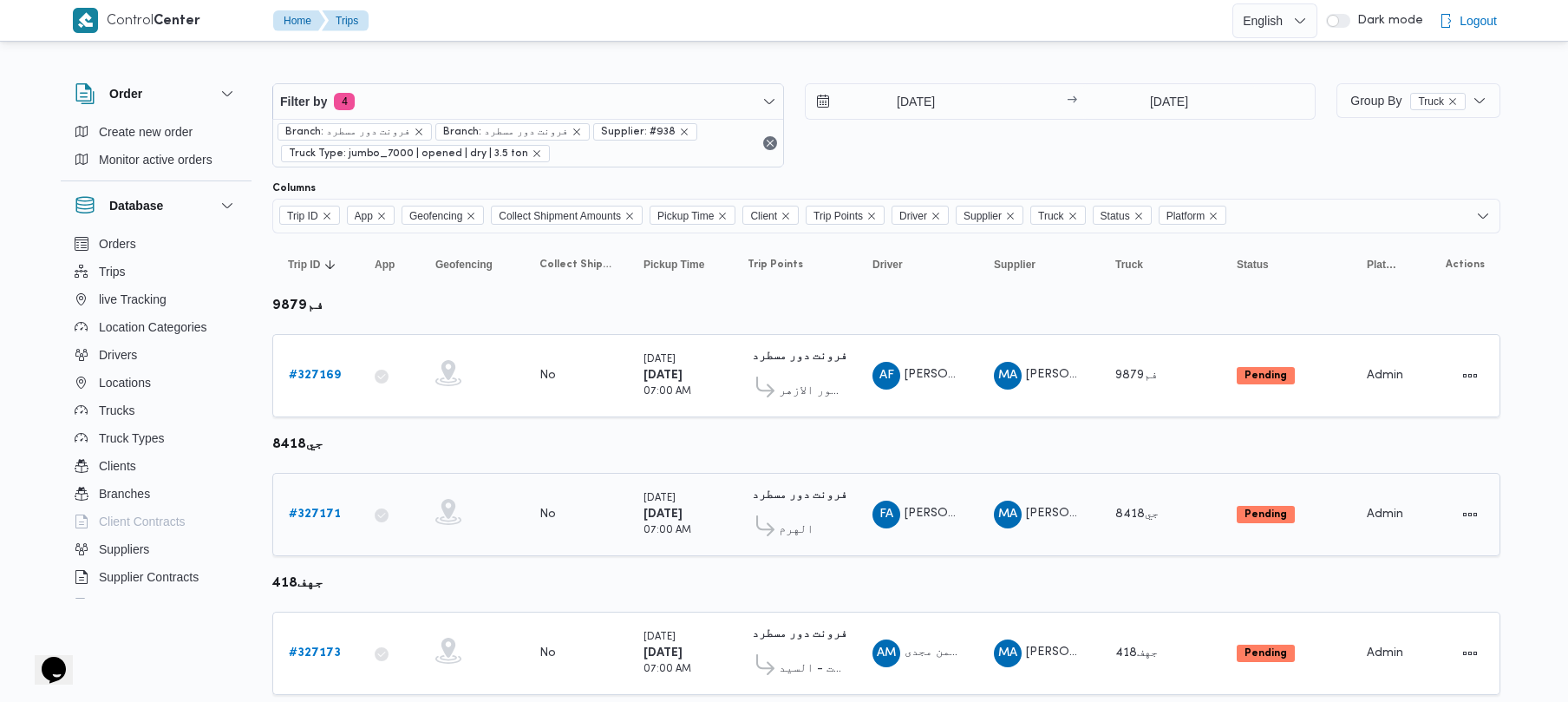 click on "# 327171" at bounding box center (315, 514) 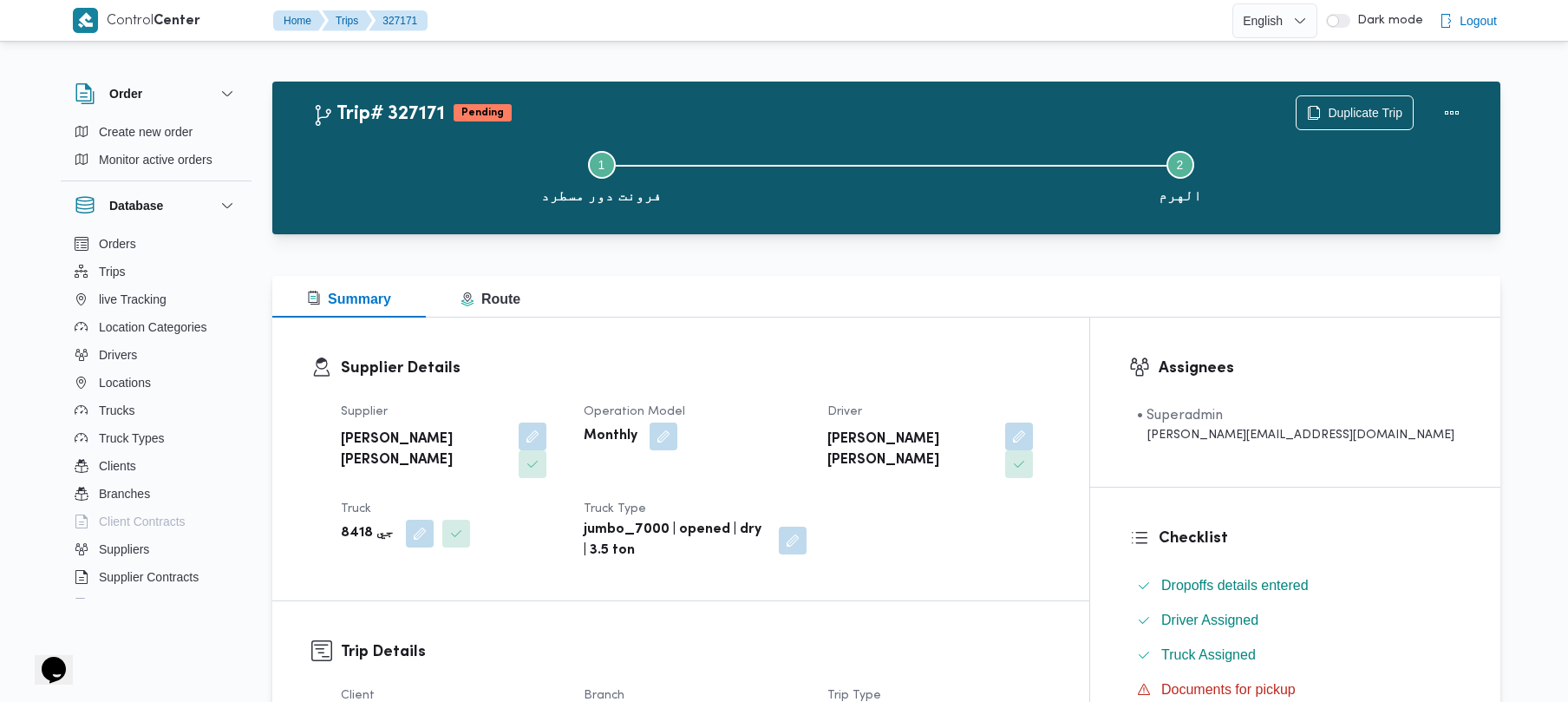 click on "Step 1 is incomplete 1 فرونت دور مسطرد Step 2 is incomplete 2 الهرم" at bounding box center (891, 175) 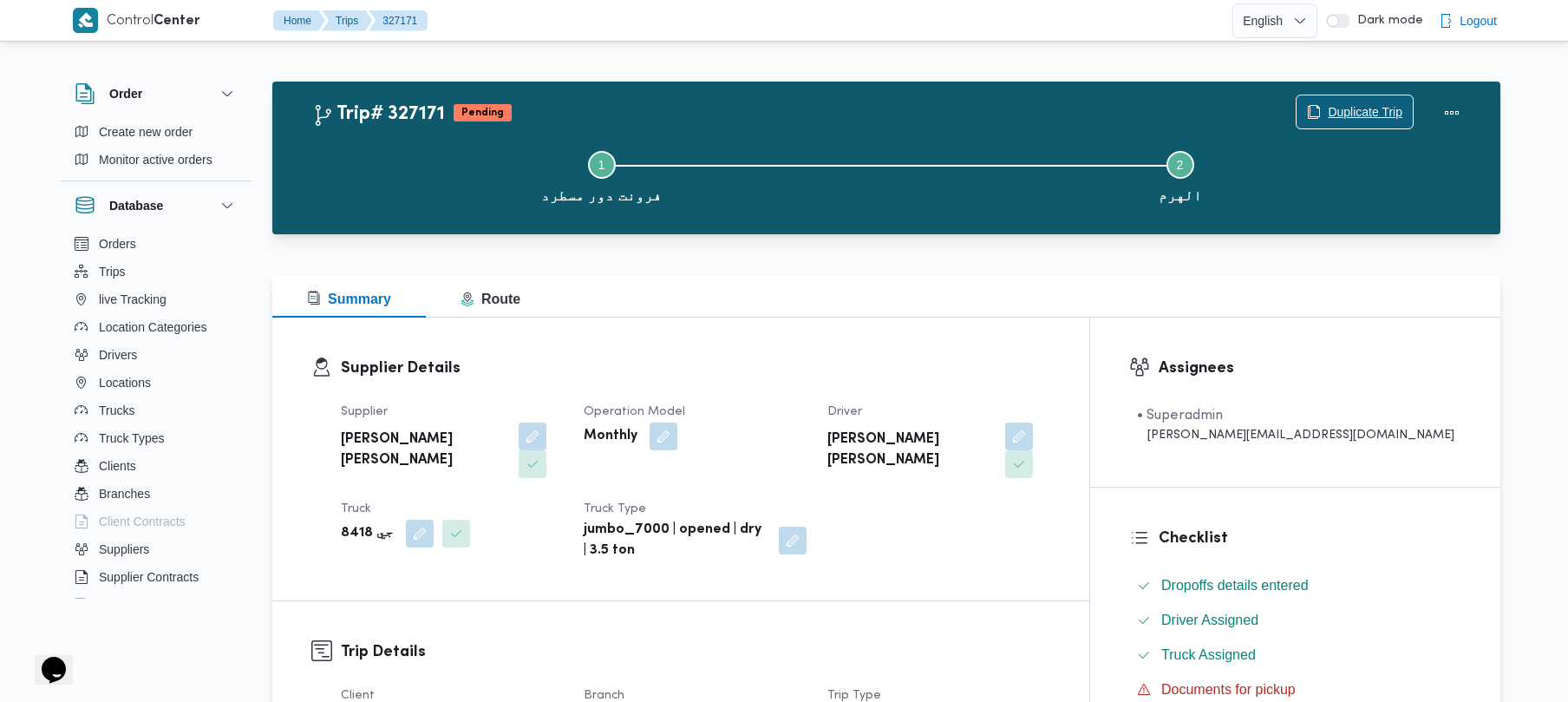 click on "Duplicate Trip" at bounding box center [1365, 112] 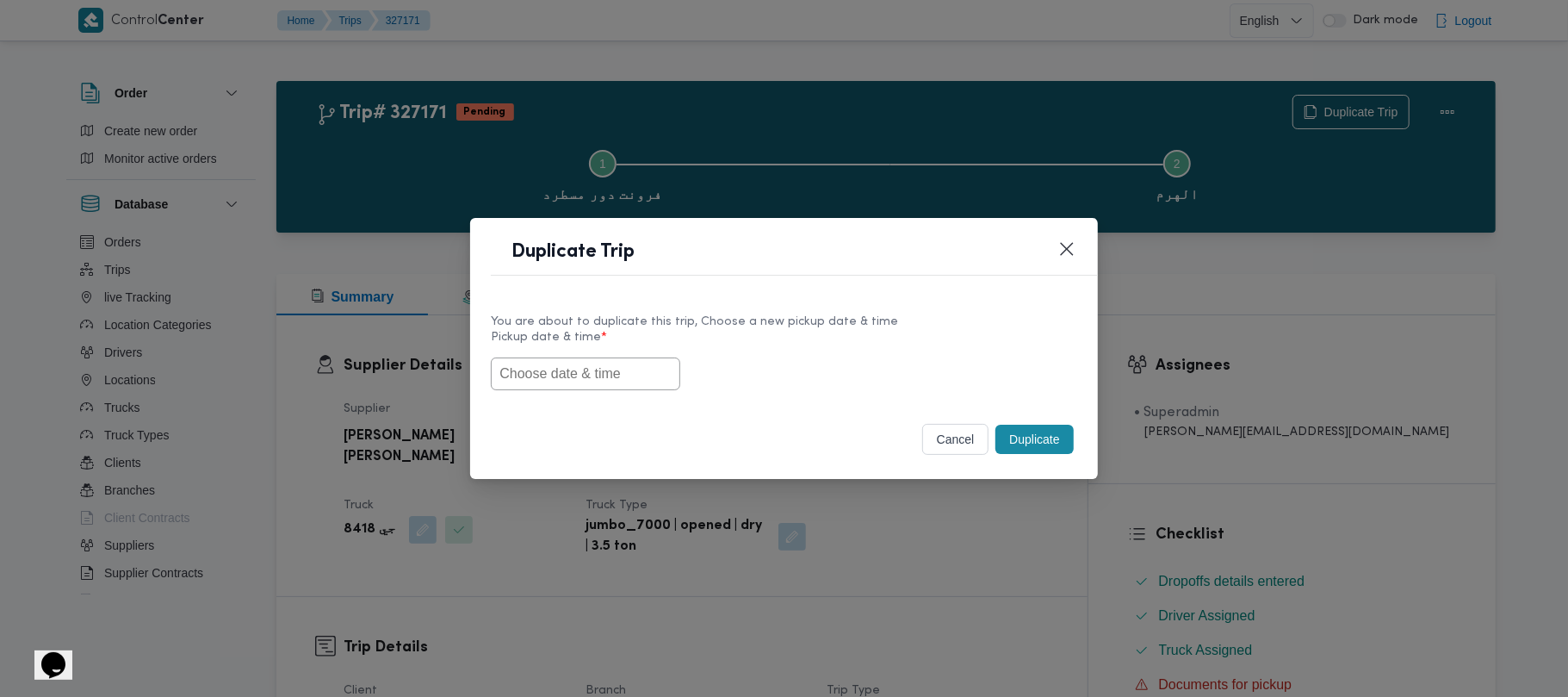 click at bounding box center [586, 374] 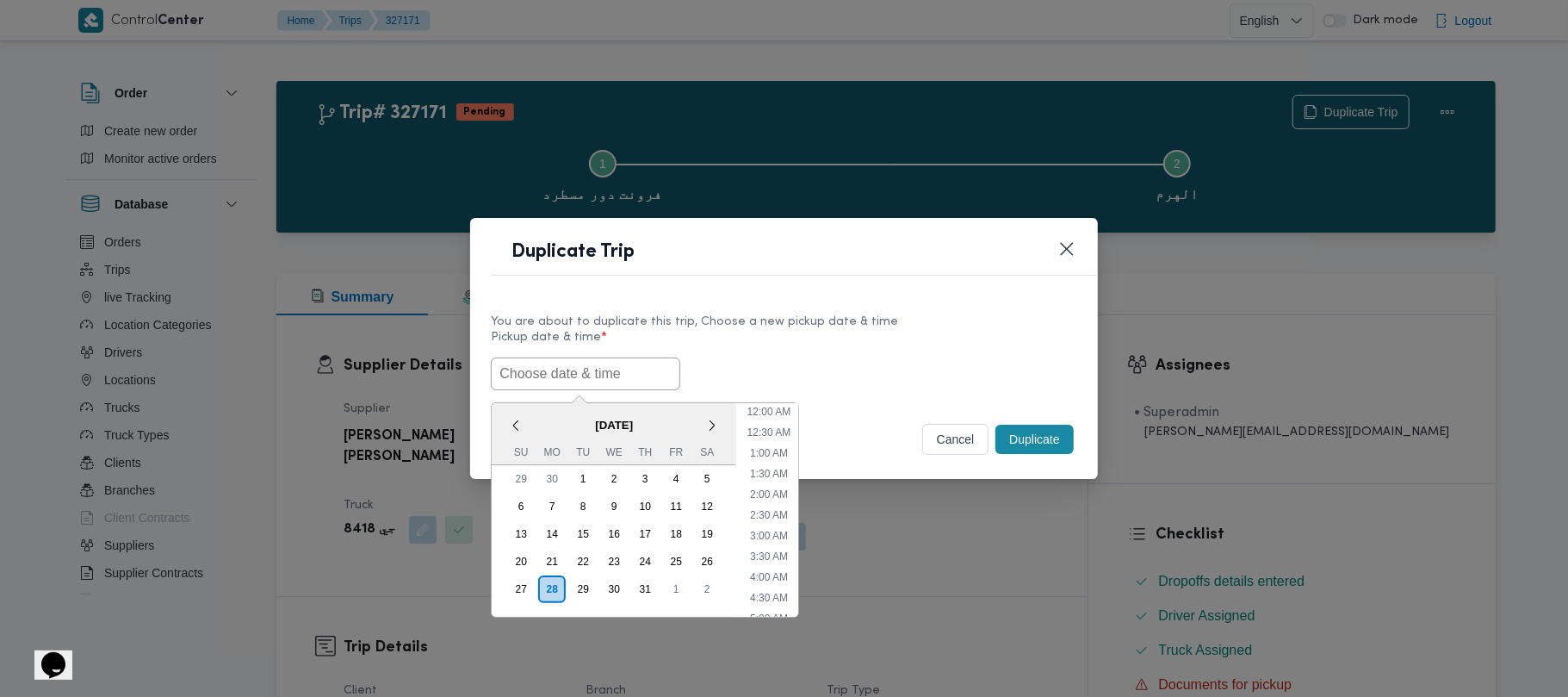 scroll, scrollTop: 380, scrollLeft: 0, axis: vertical 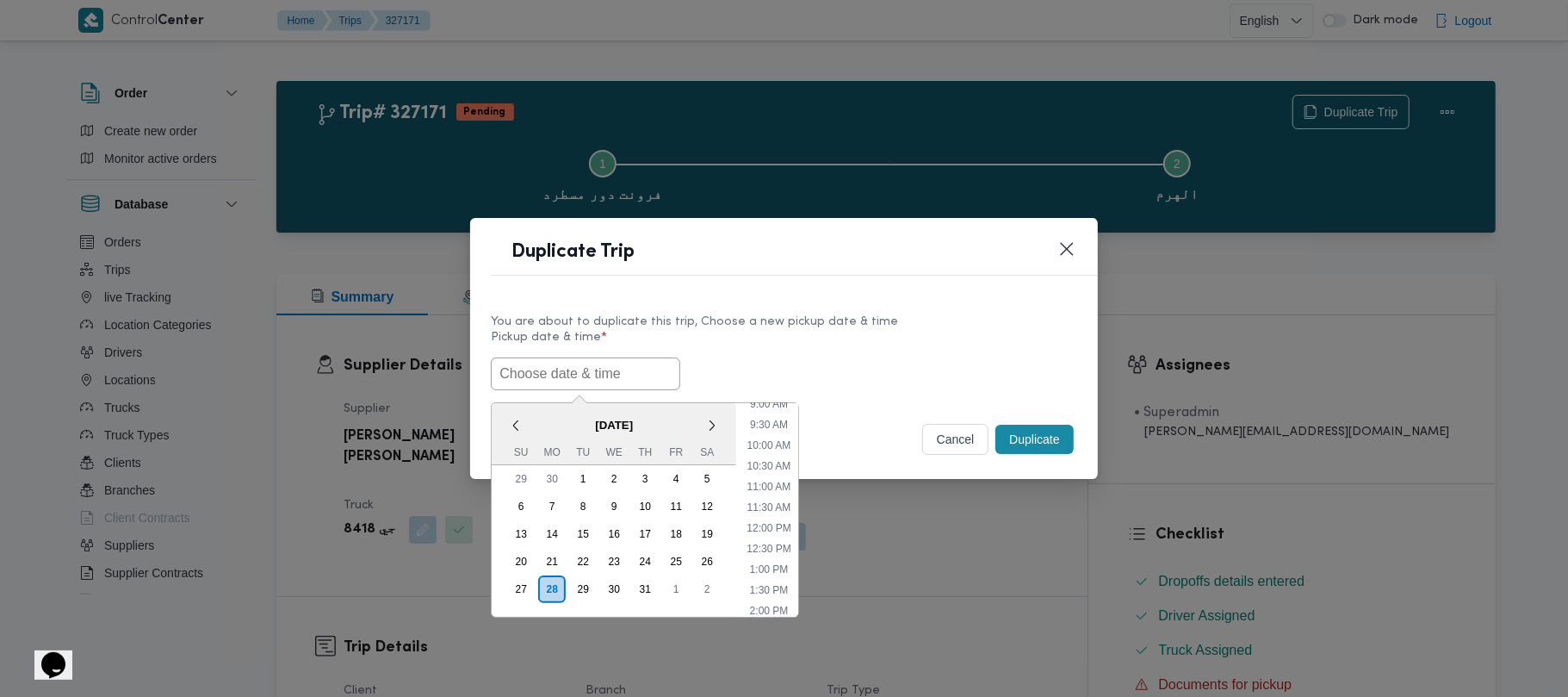 paste on "30/07/2025 7:00AM" 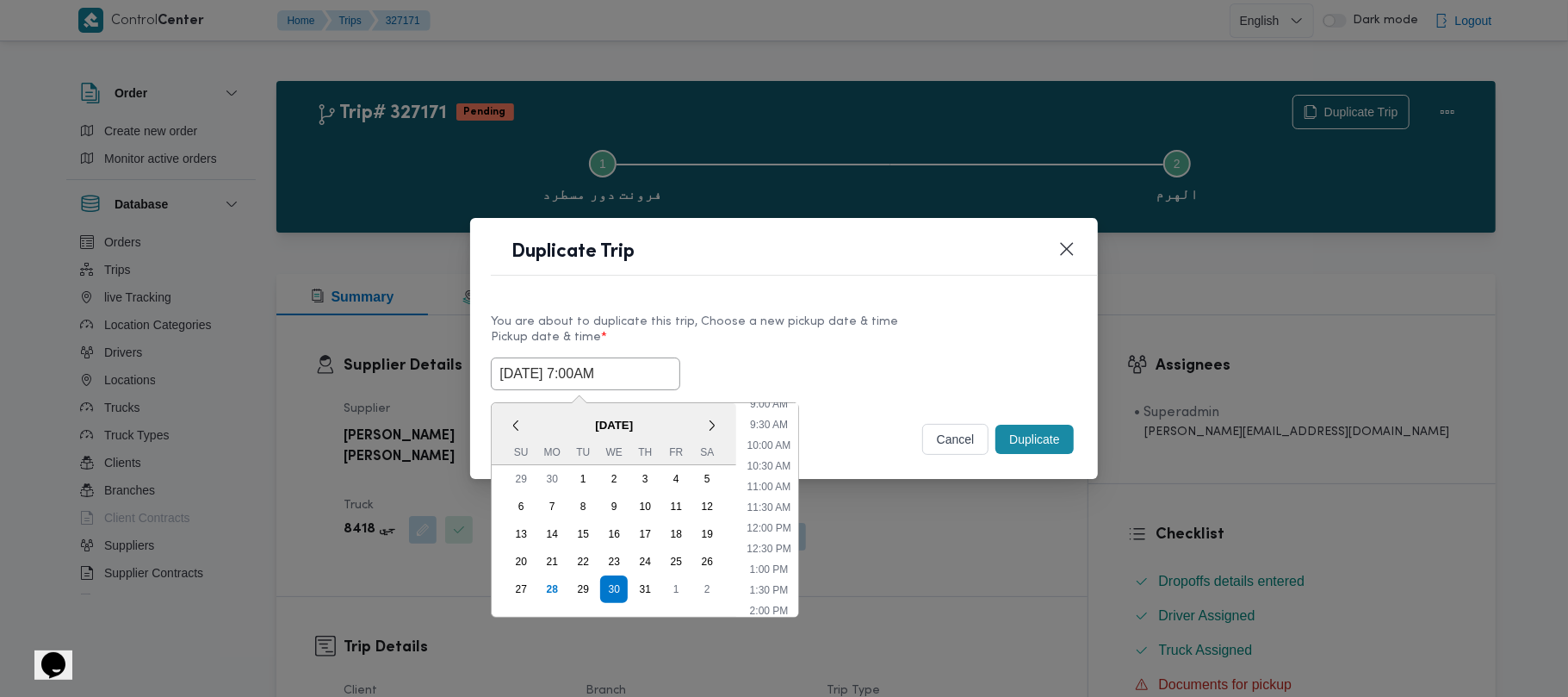 type on "30/07/2025 7:00AM" 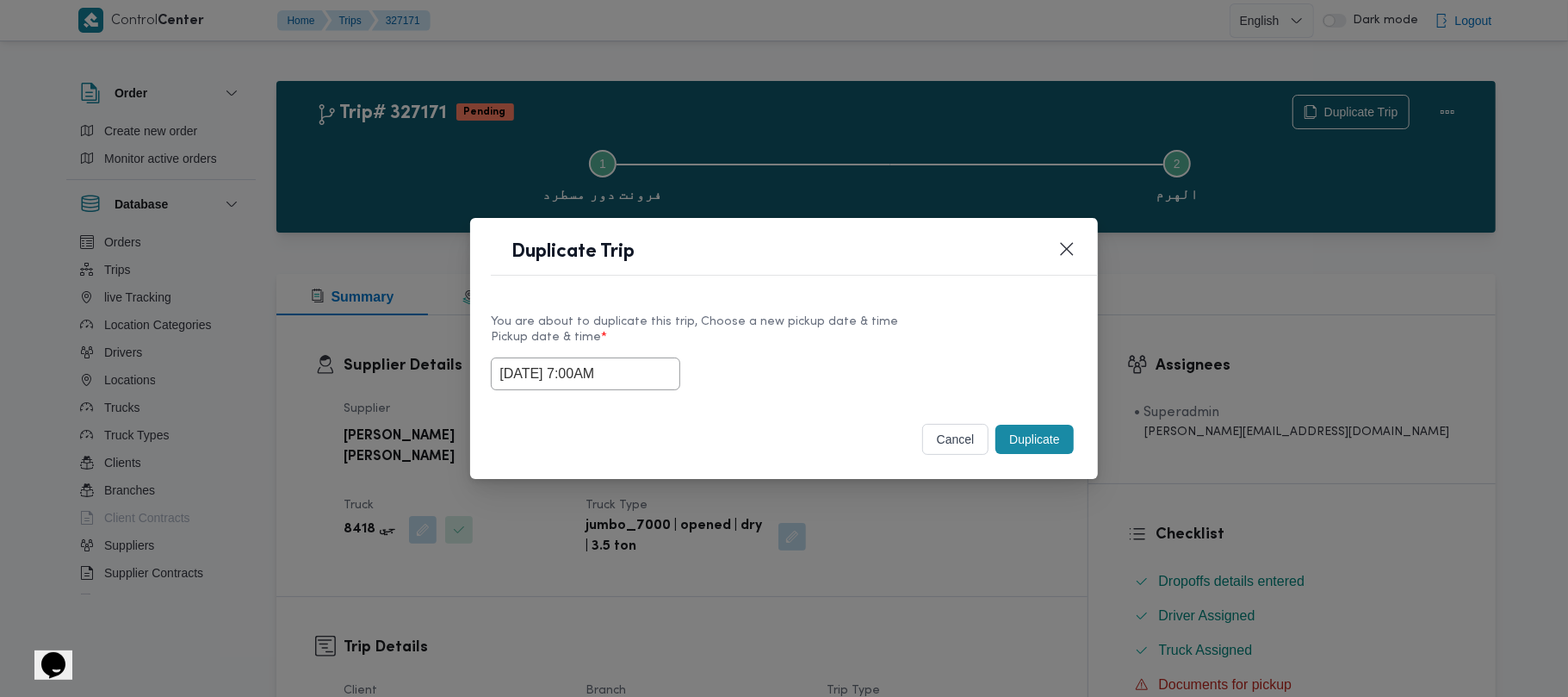 click on "Pickup date & time   *" at bounding box center (784, 344) 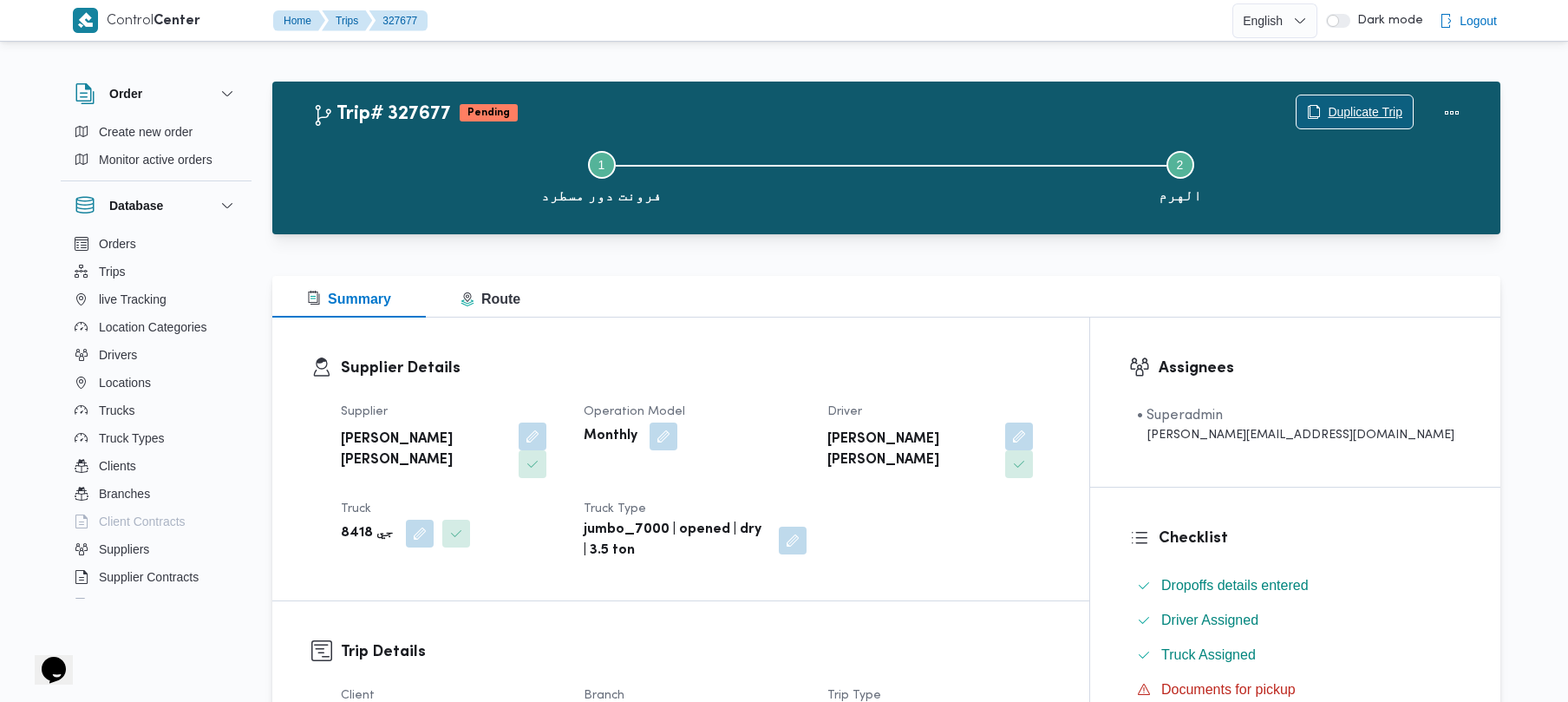 click on "Duplicate Trip" at bounding box center [1365, 112] 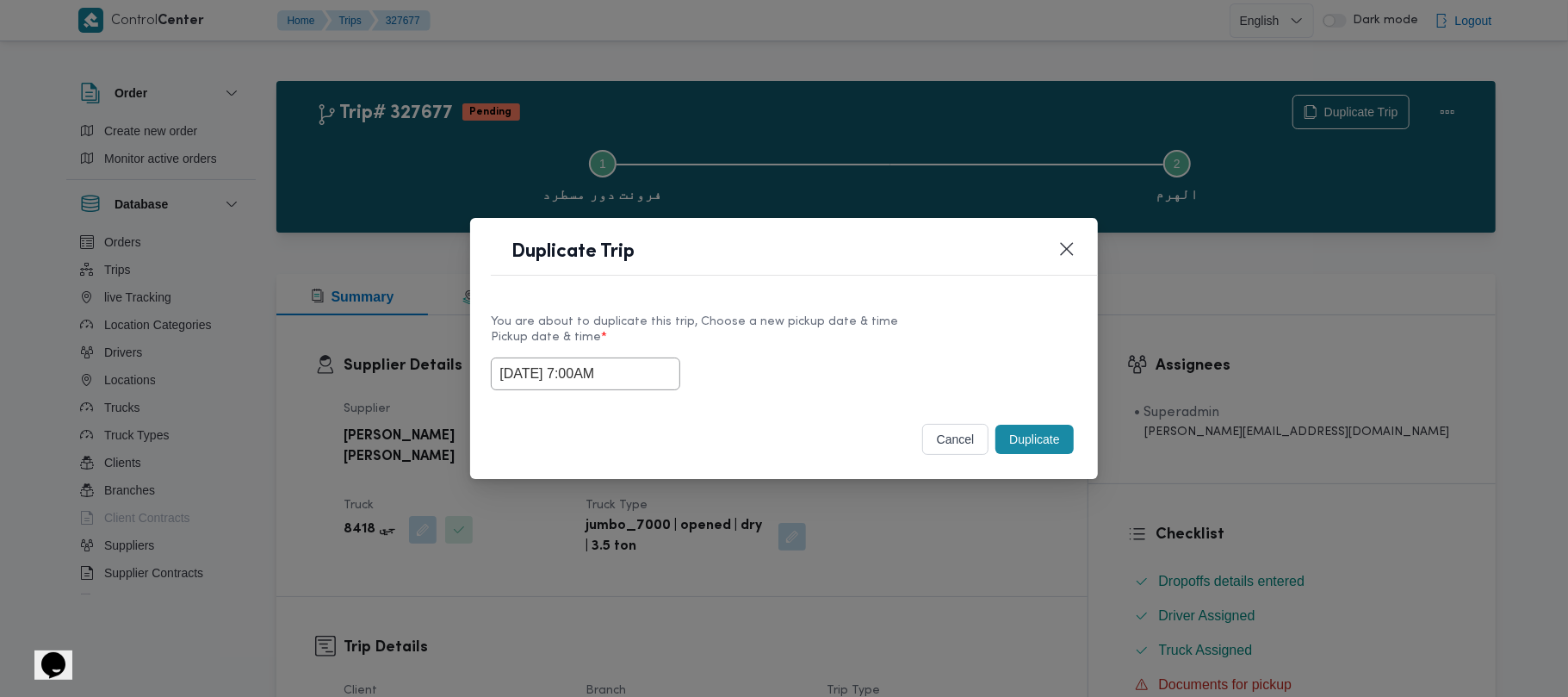 click on "30/07/2025 7:00AM" at bounding box center (586, 374) 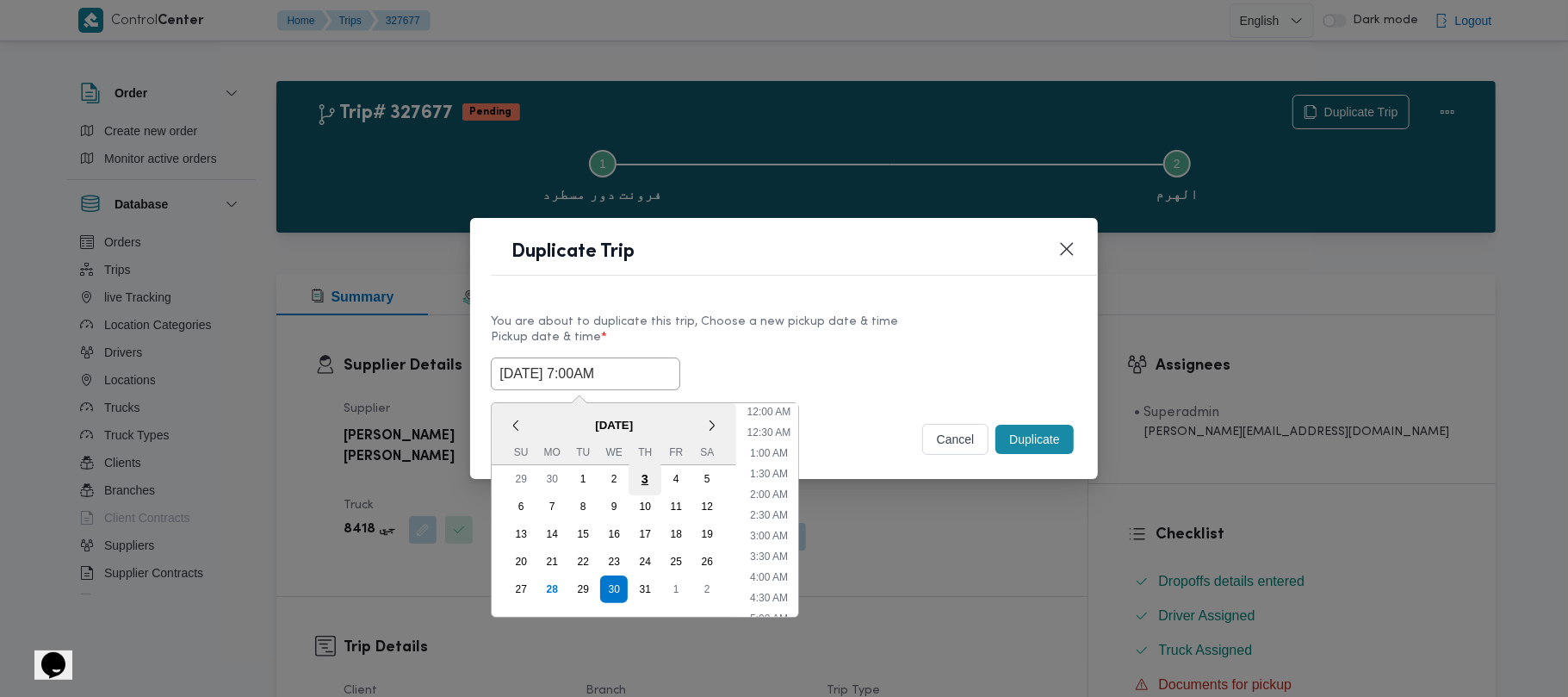 scroll, scrollTop: 193, scrollLeft: 0, axis: vertical 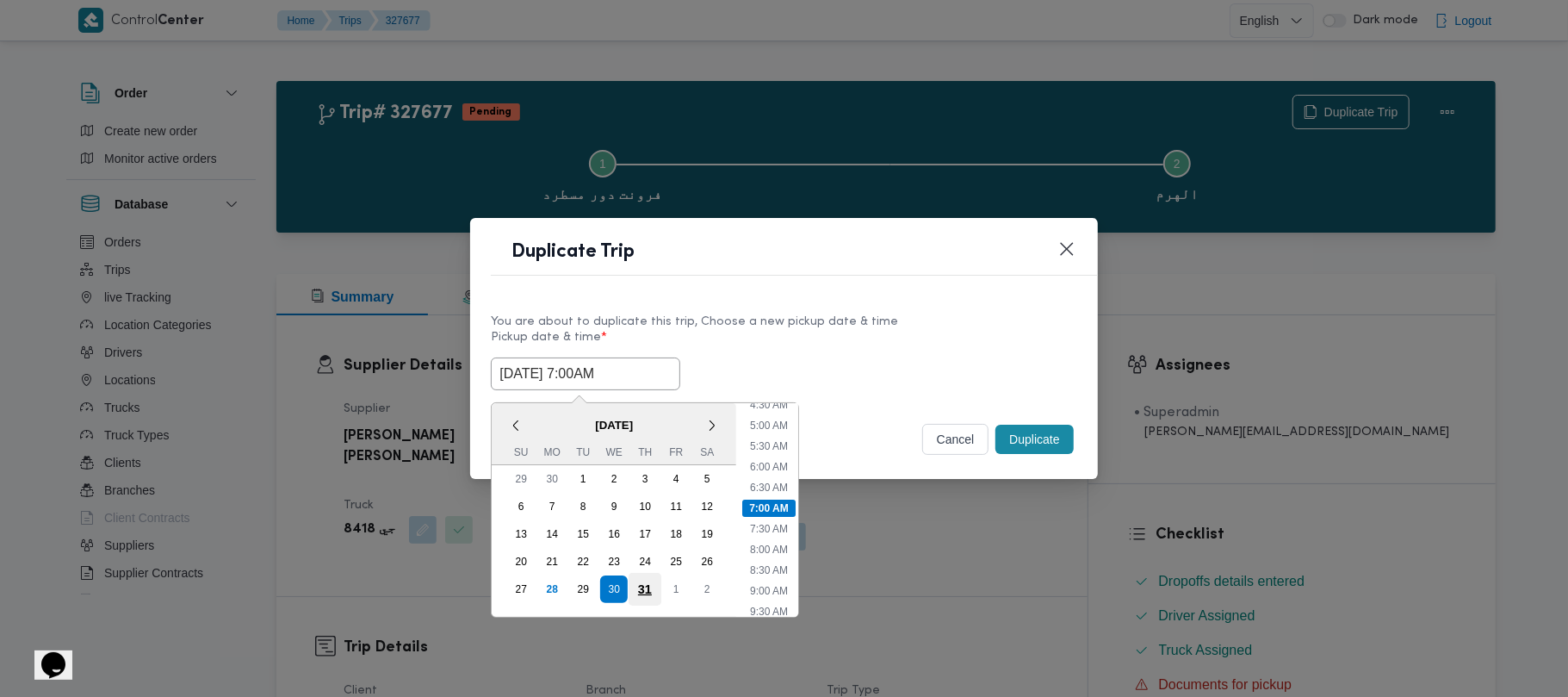 click on "31" at bounding box center [645, 589] 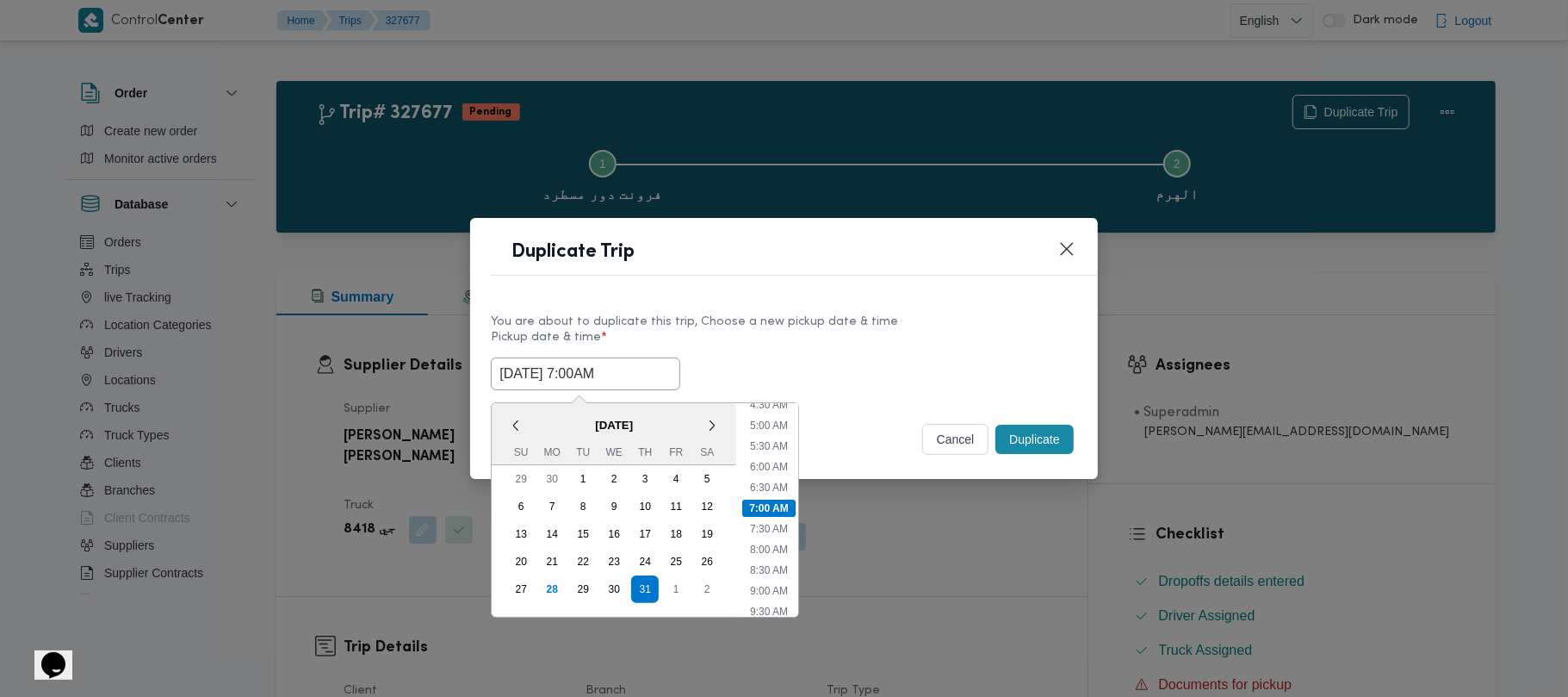 click on "Pickup date & time   *" at bounding box center [784, 344] 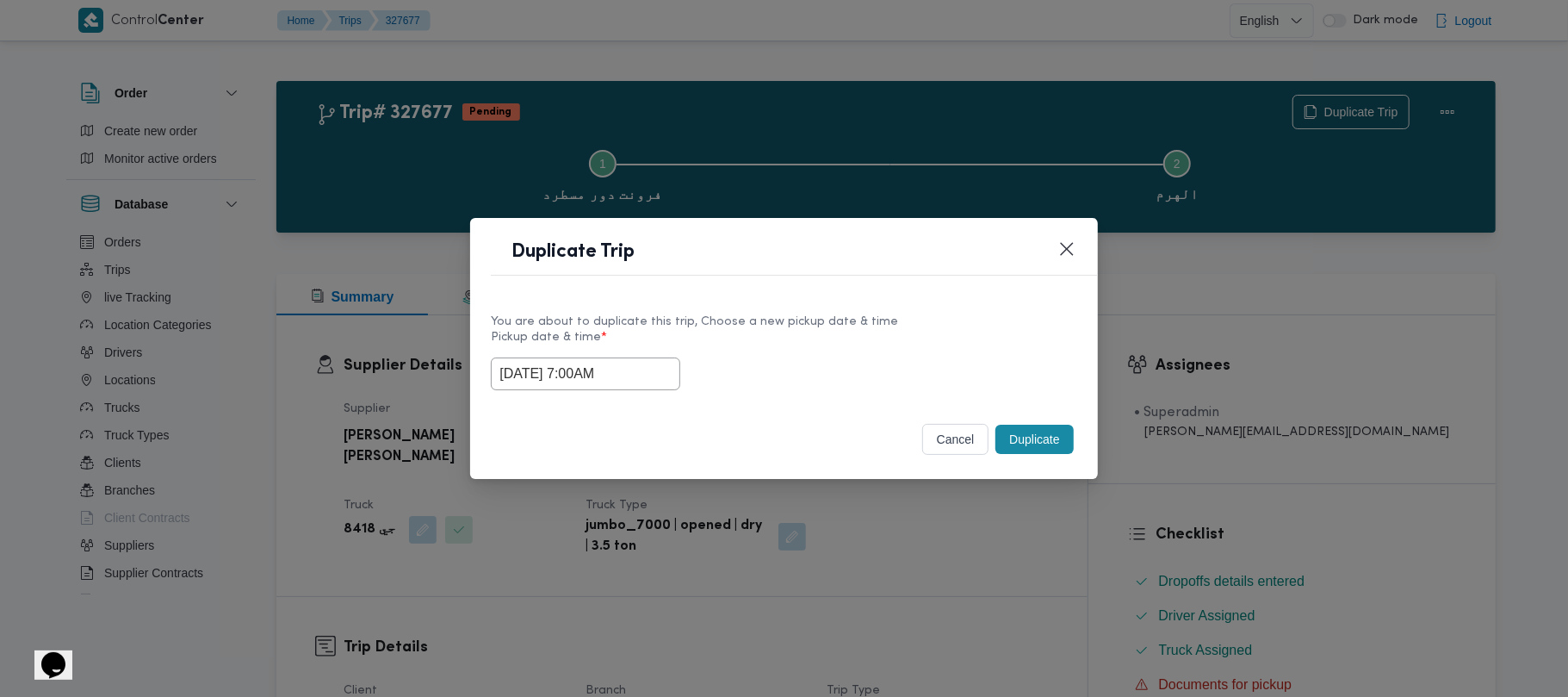 click on "Duplicate" at bounding box center (1034, 439) 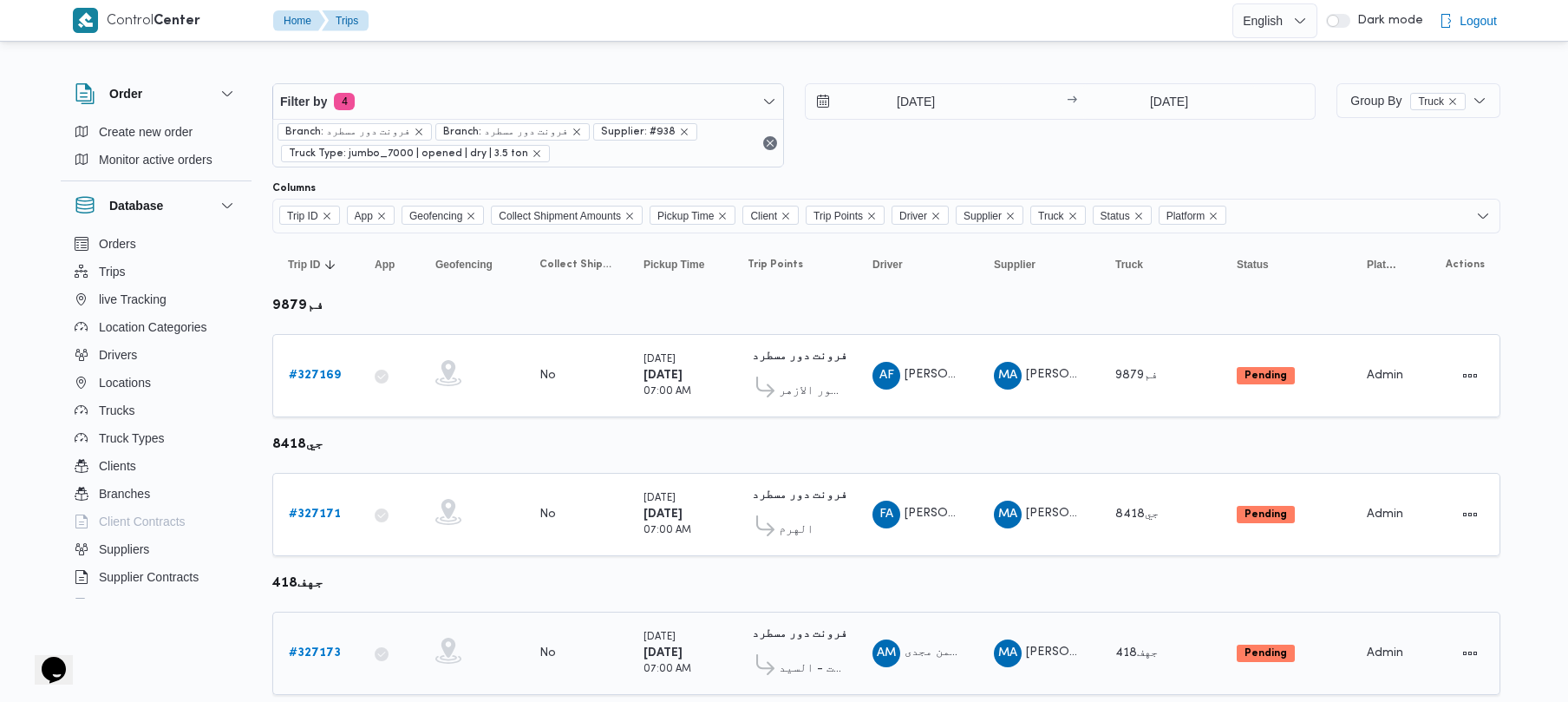 click on "# 327173" at bounding box center [315, 653] 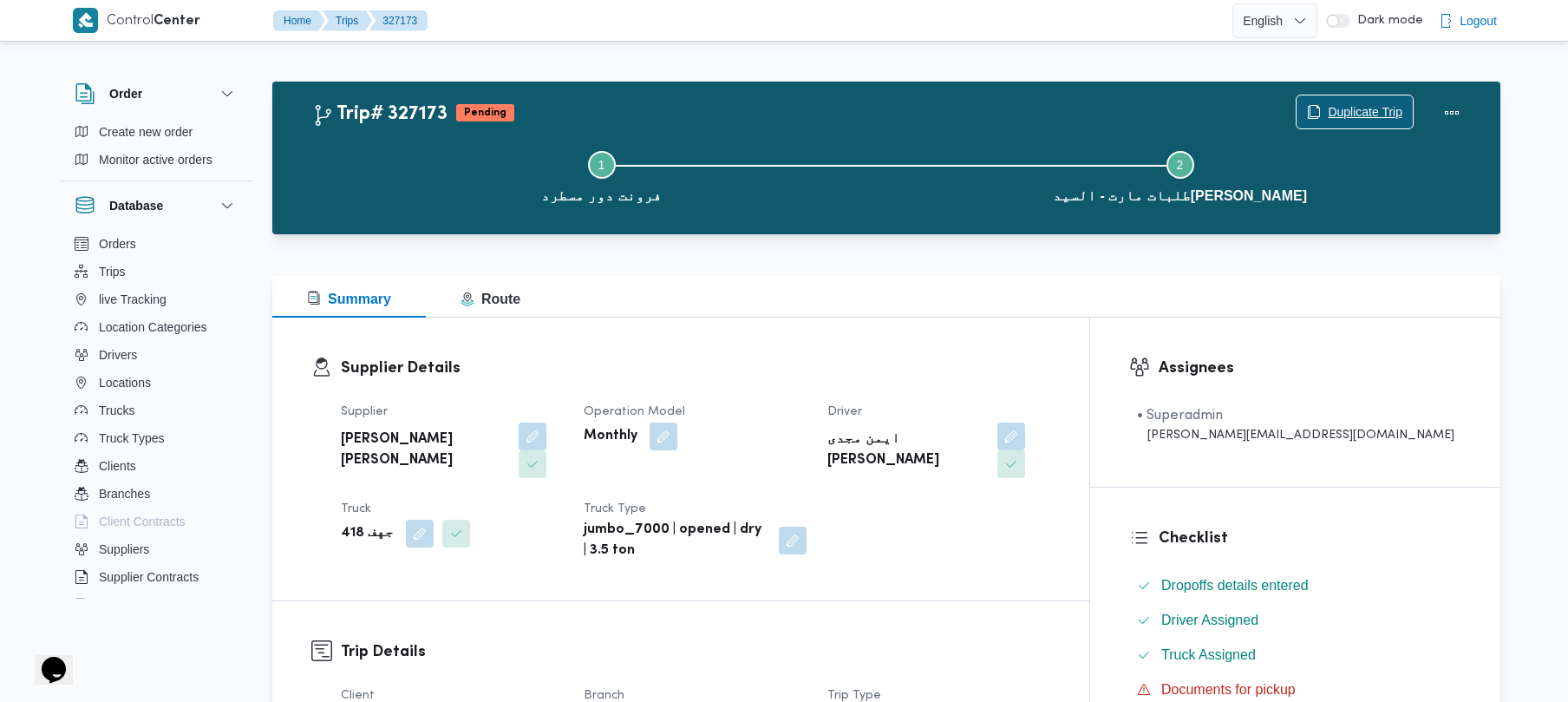 click on "Duplicate Trip" at bounding box center (1365, 112) 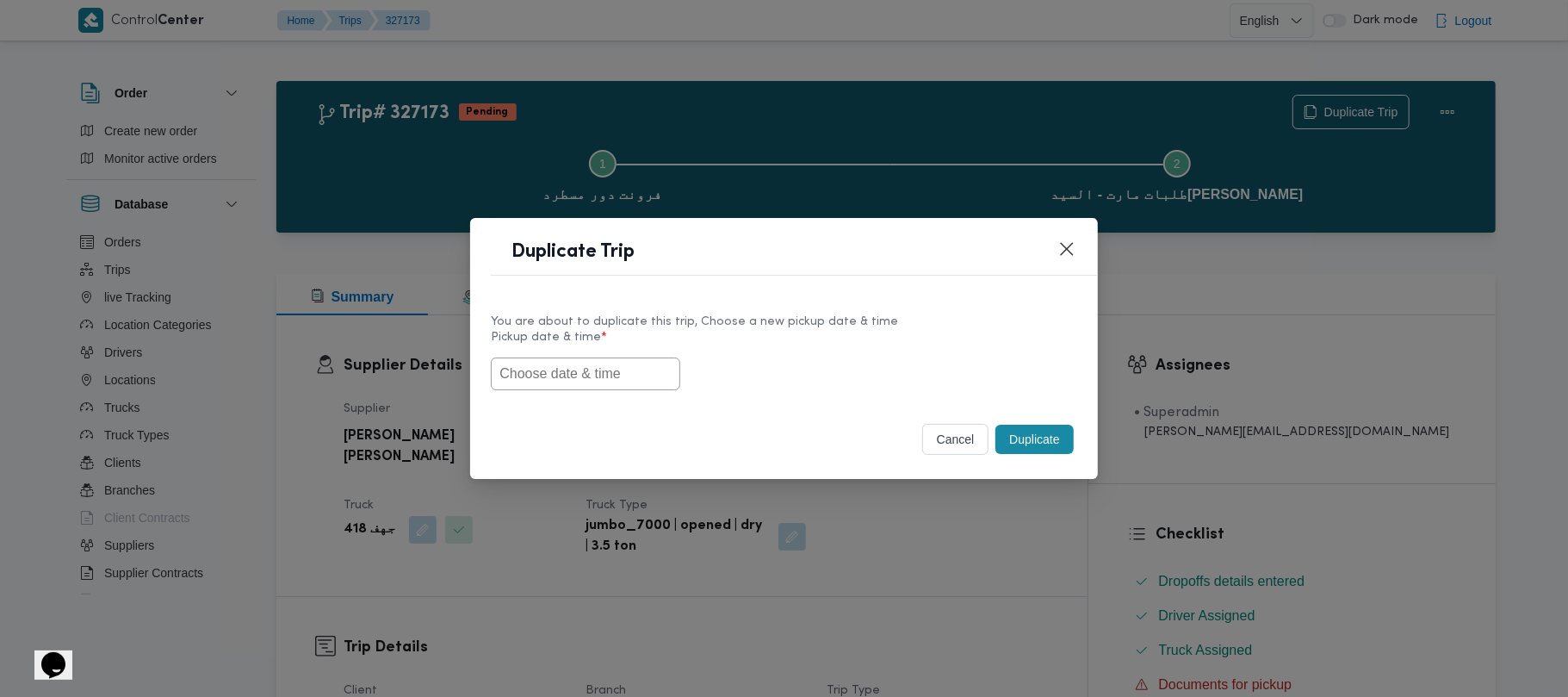 click at bounding box center [586, 374] 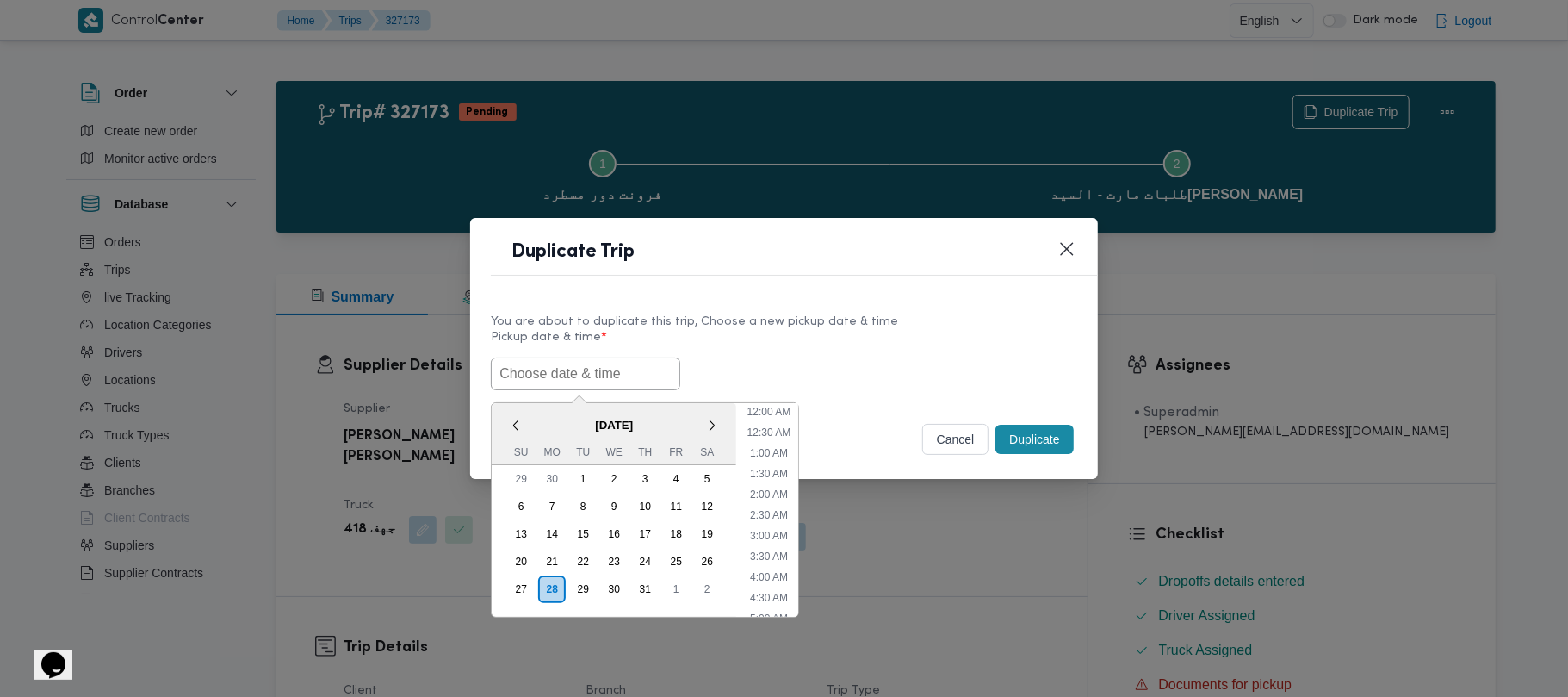 scroll, scrollTop: 380, scrollLeft: 0, axis: vertical 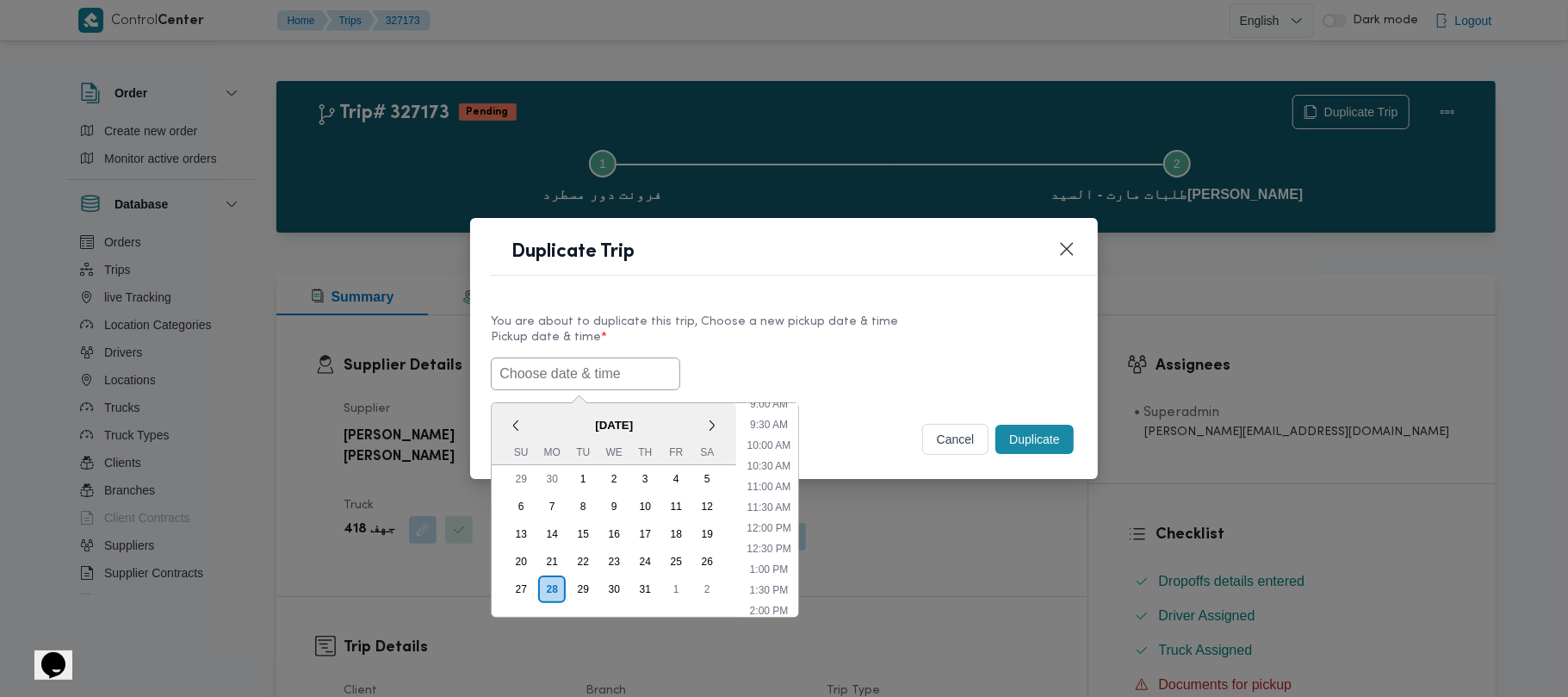 paste on "30/07/2025 7:00AM" 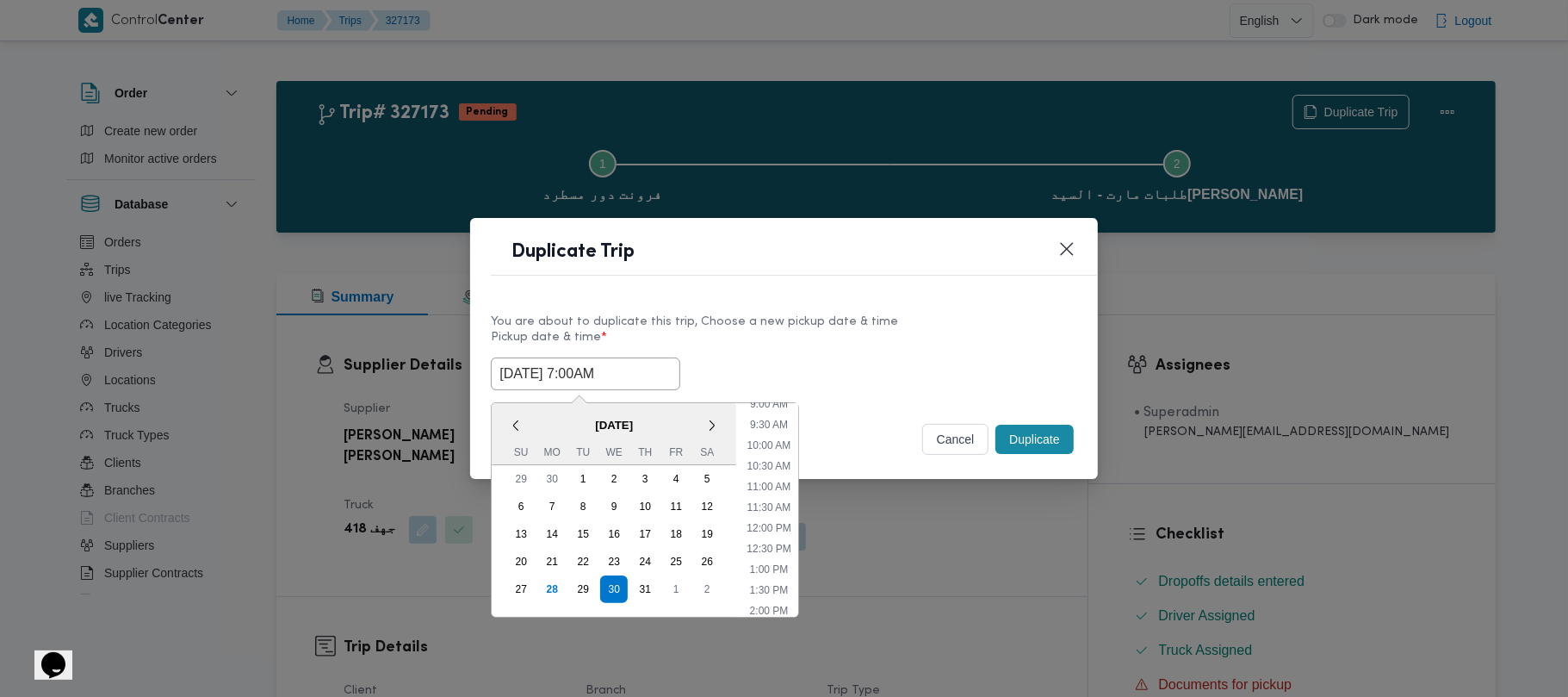 type on "30/07/2025 7:00AM" 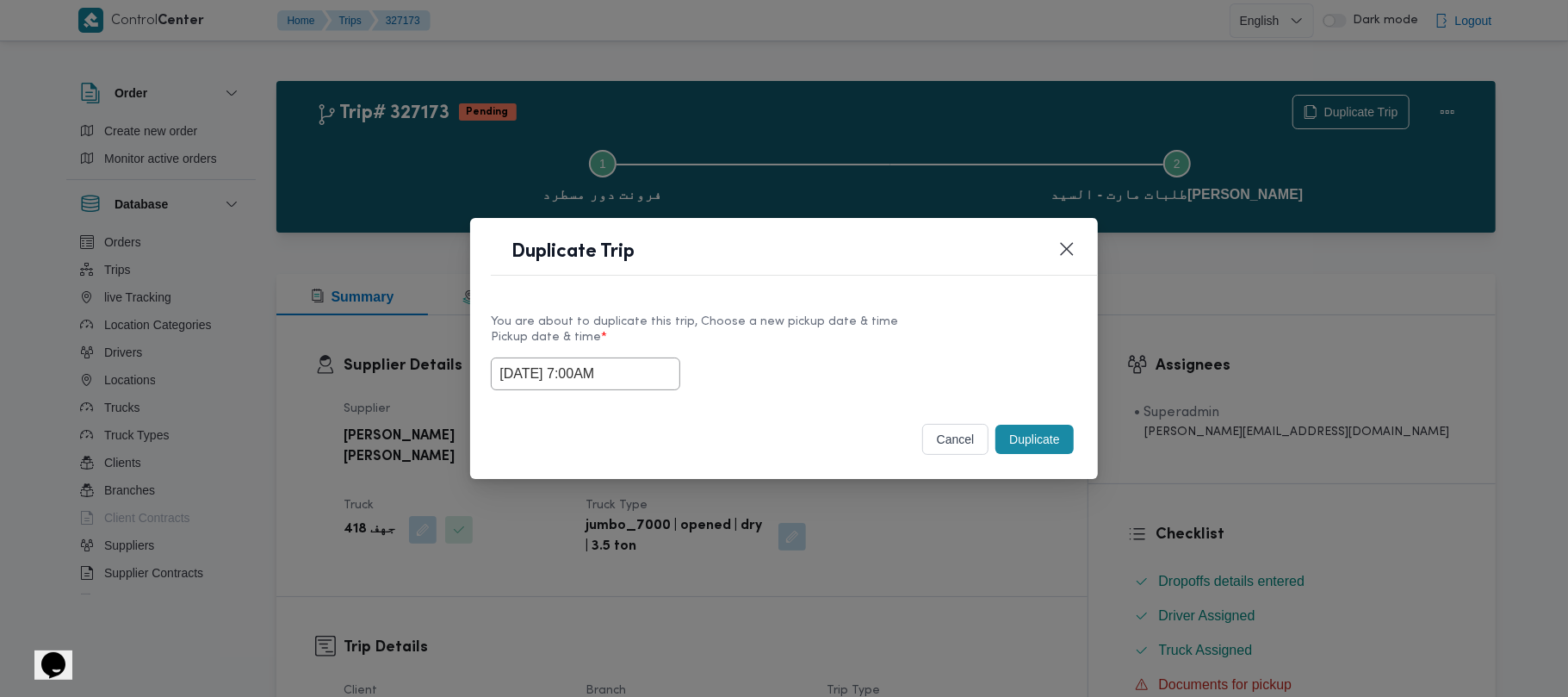 click on "Pickup date & time   *" at bounding box center [784, 344] 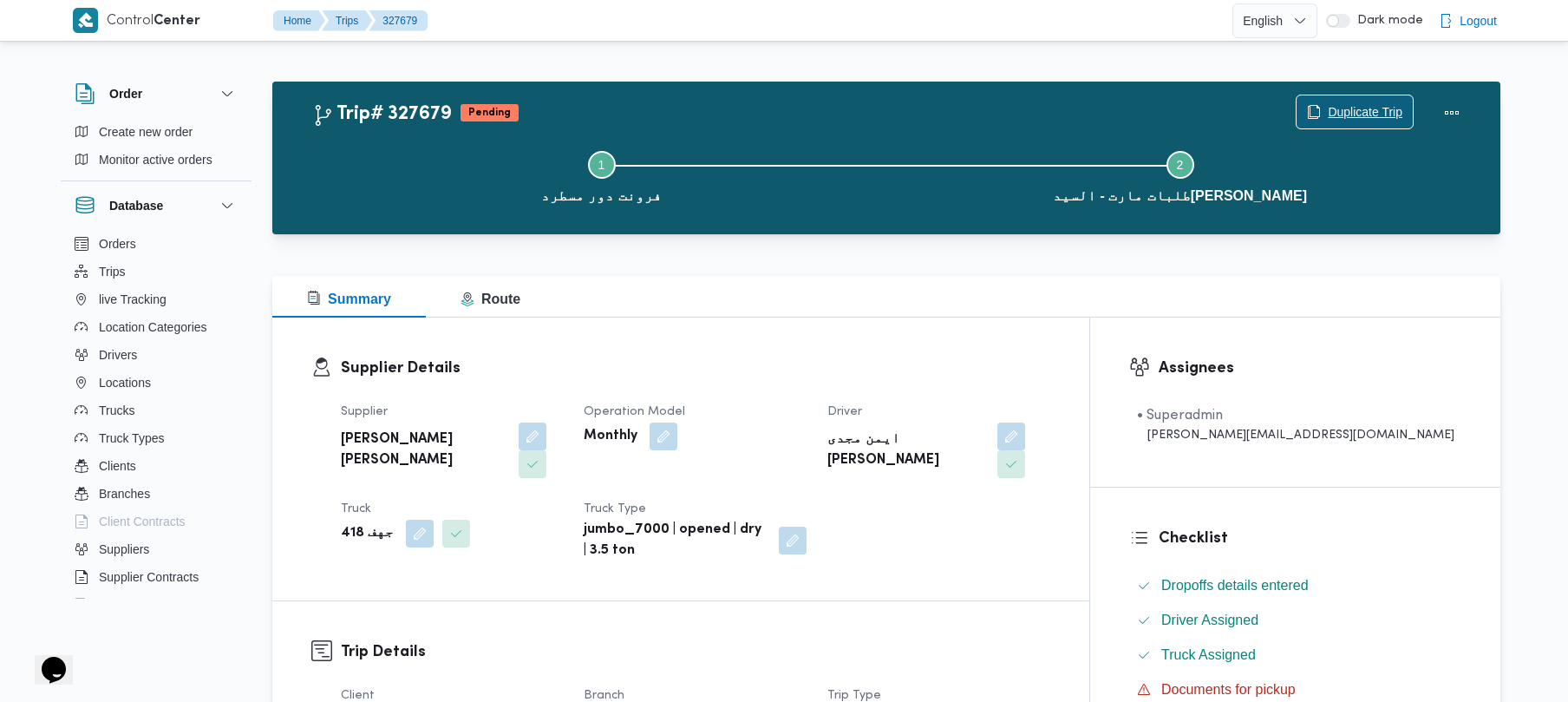 click on "Duplicate Trip" at bounding box center (1365, 112) 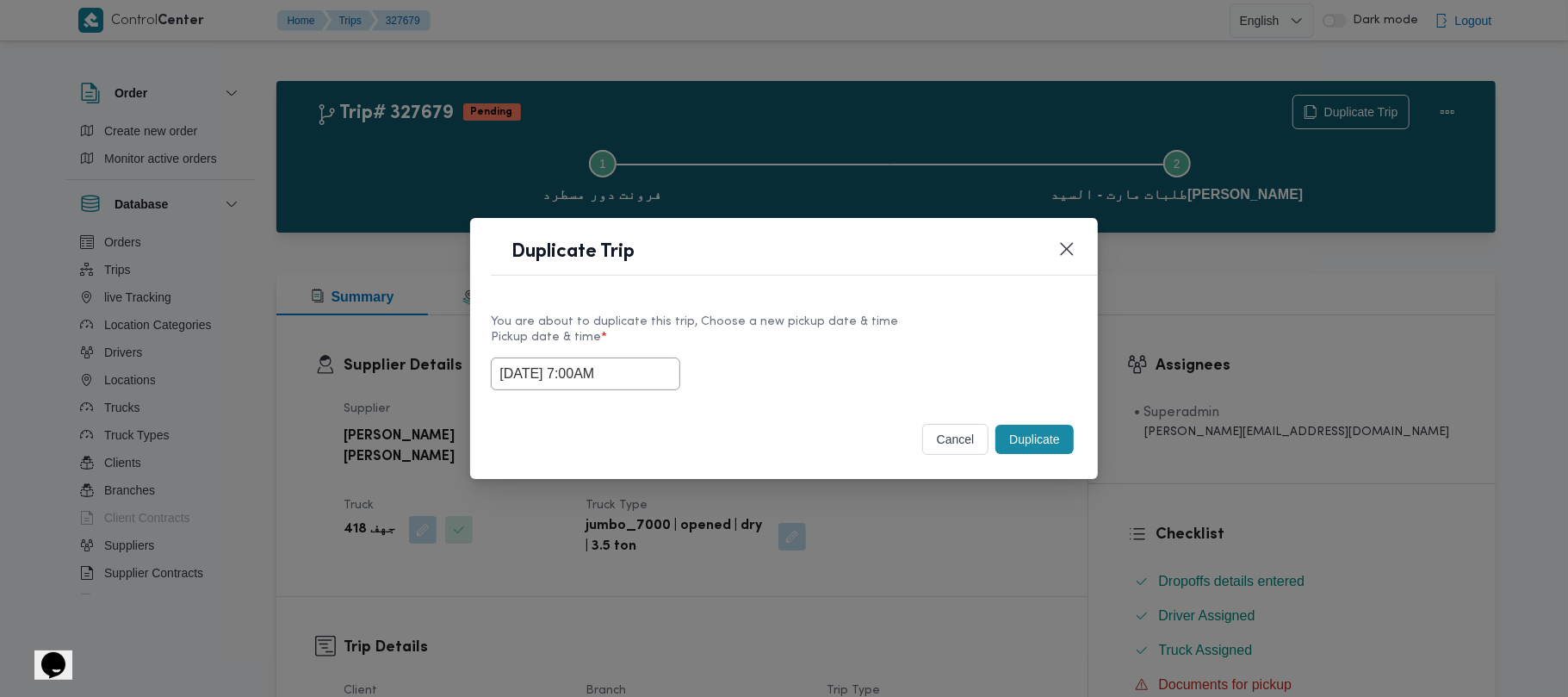 click on "30/07/2025 7:00AM" at bounding box center [586, 374] 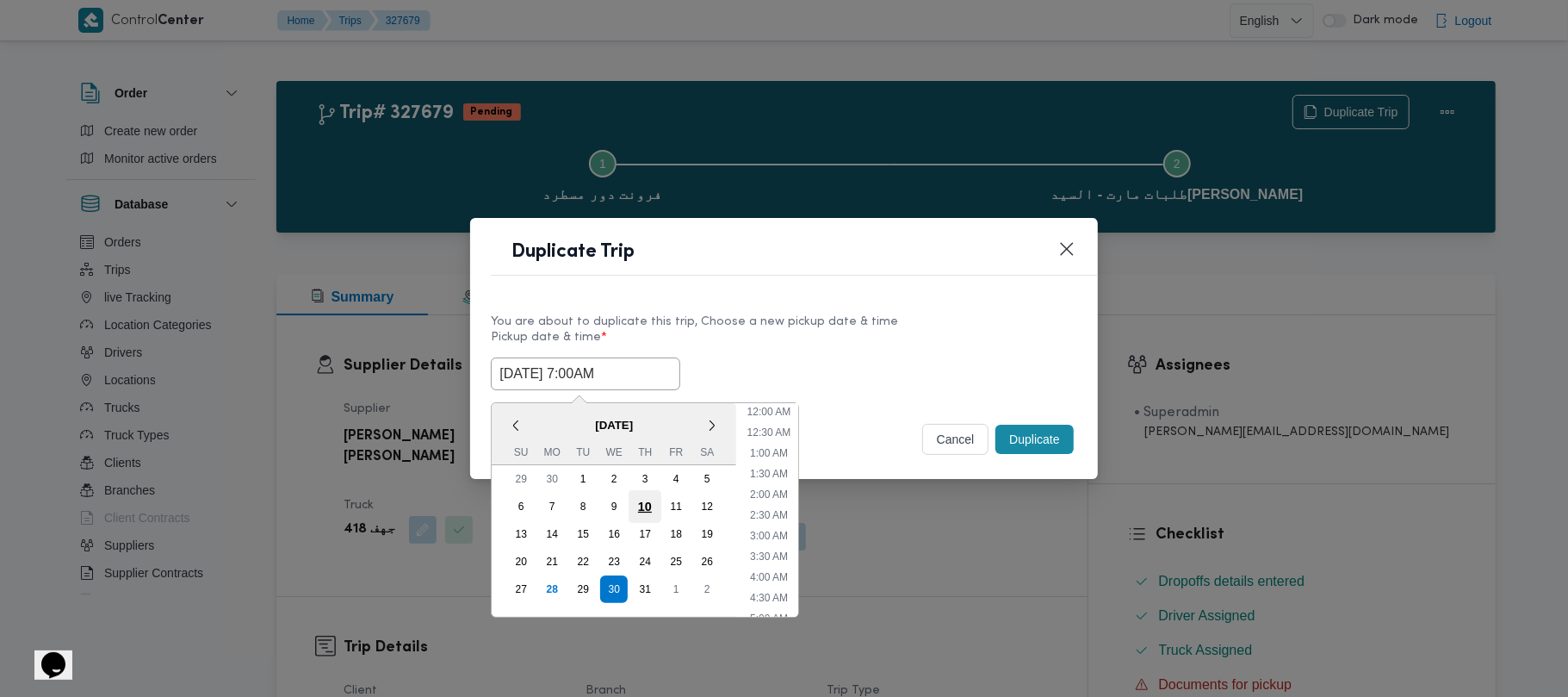 scroll, scrollTop: 193, scrollLeft: 0, axis: vertical 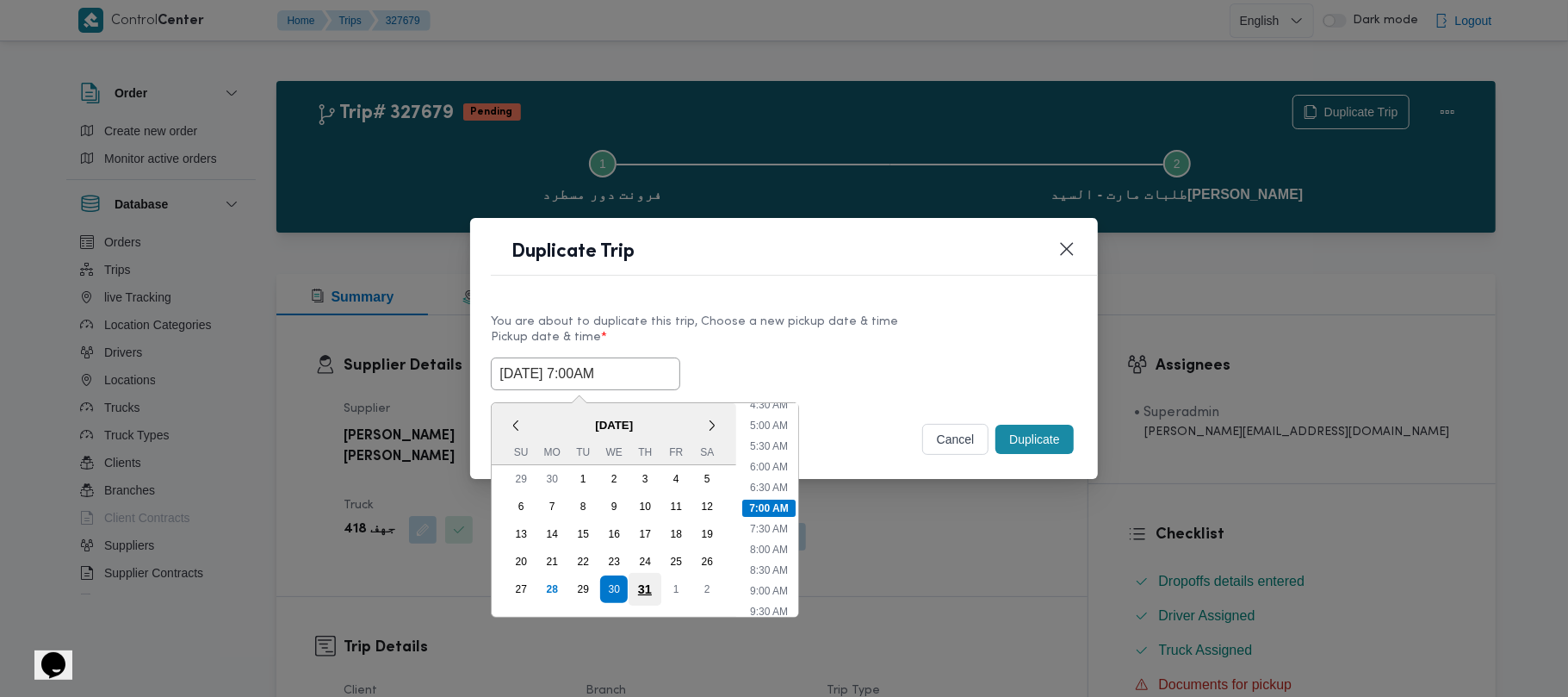 click on "31" at bounding box center [645, 589] 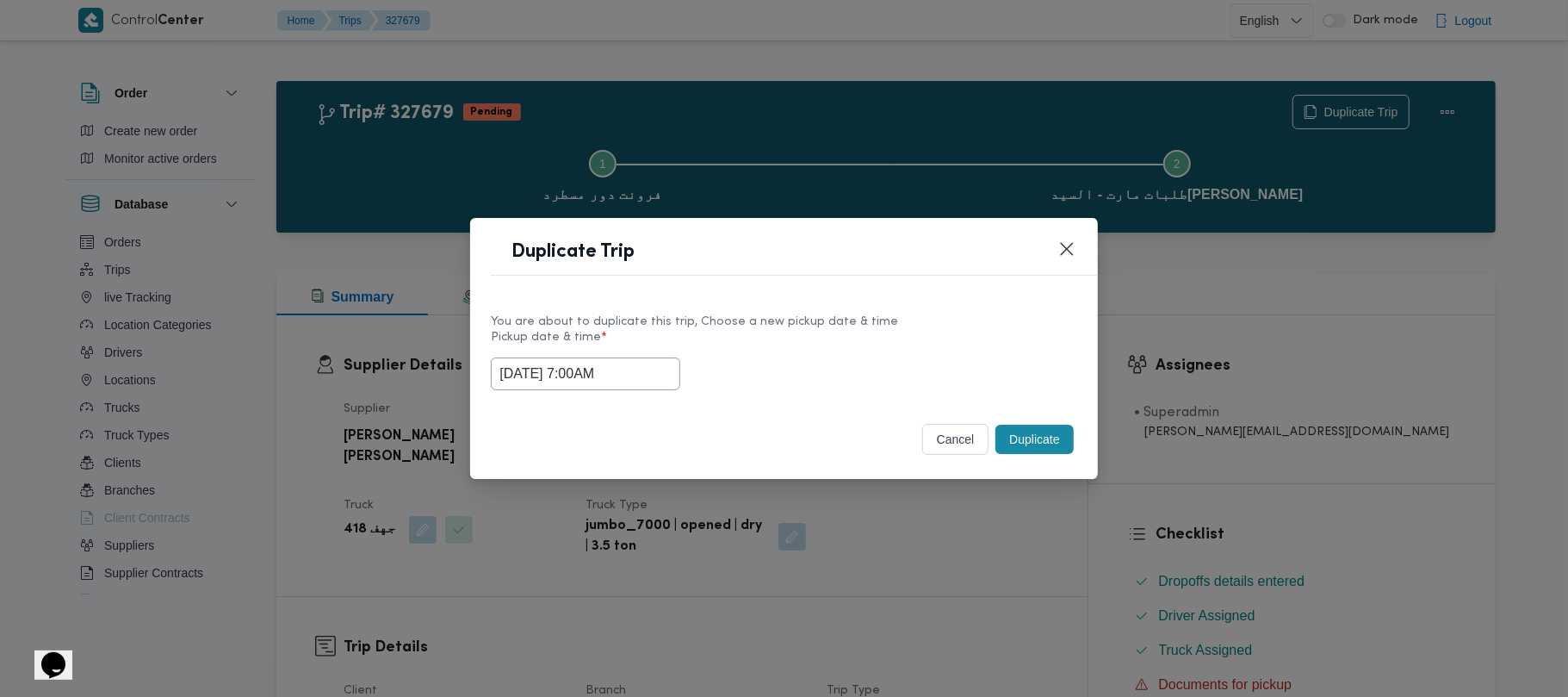 click on "Pickup date & time   *" at bounding box center [784, 344] 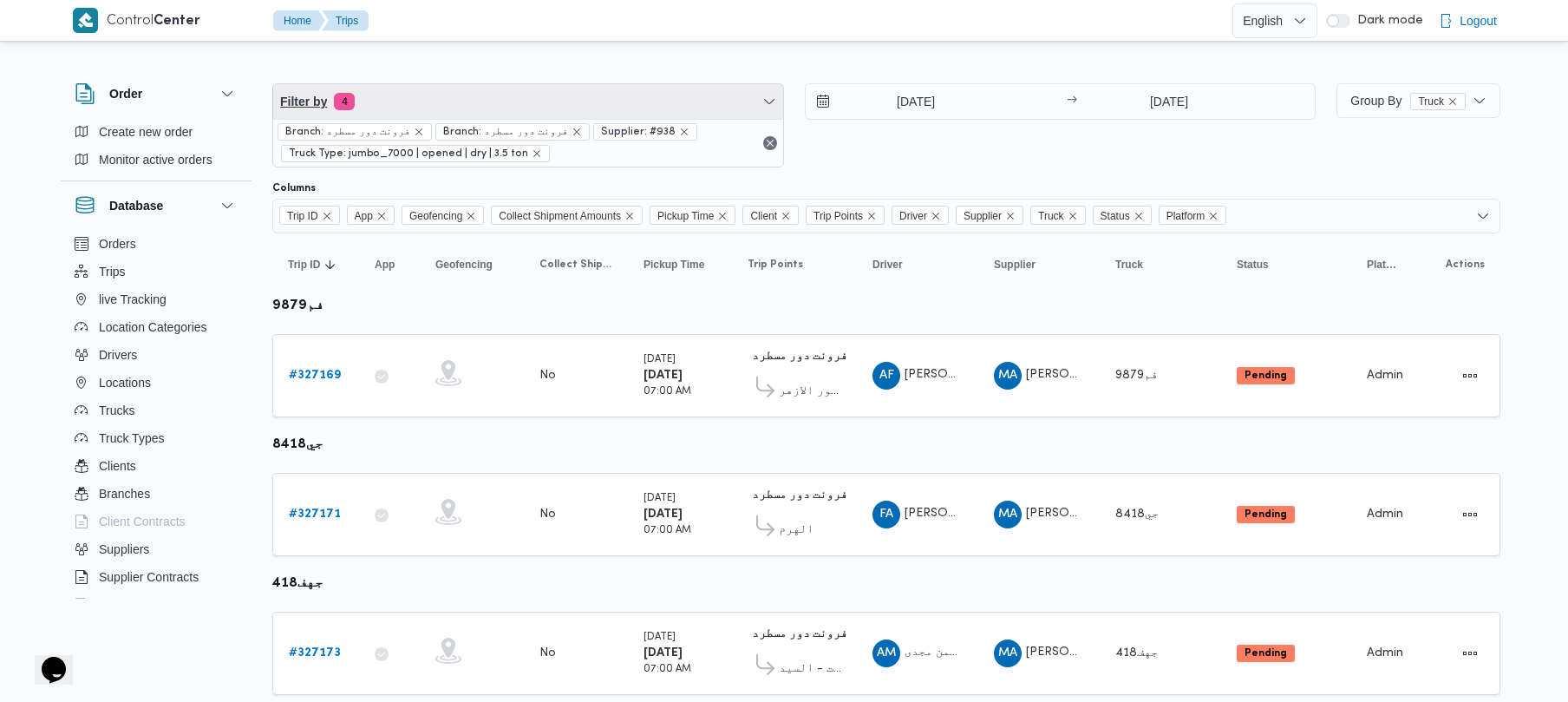 click on "Filter by 4" at bounding box center (528, 102) 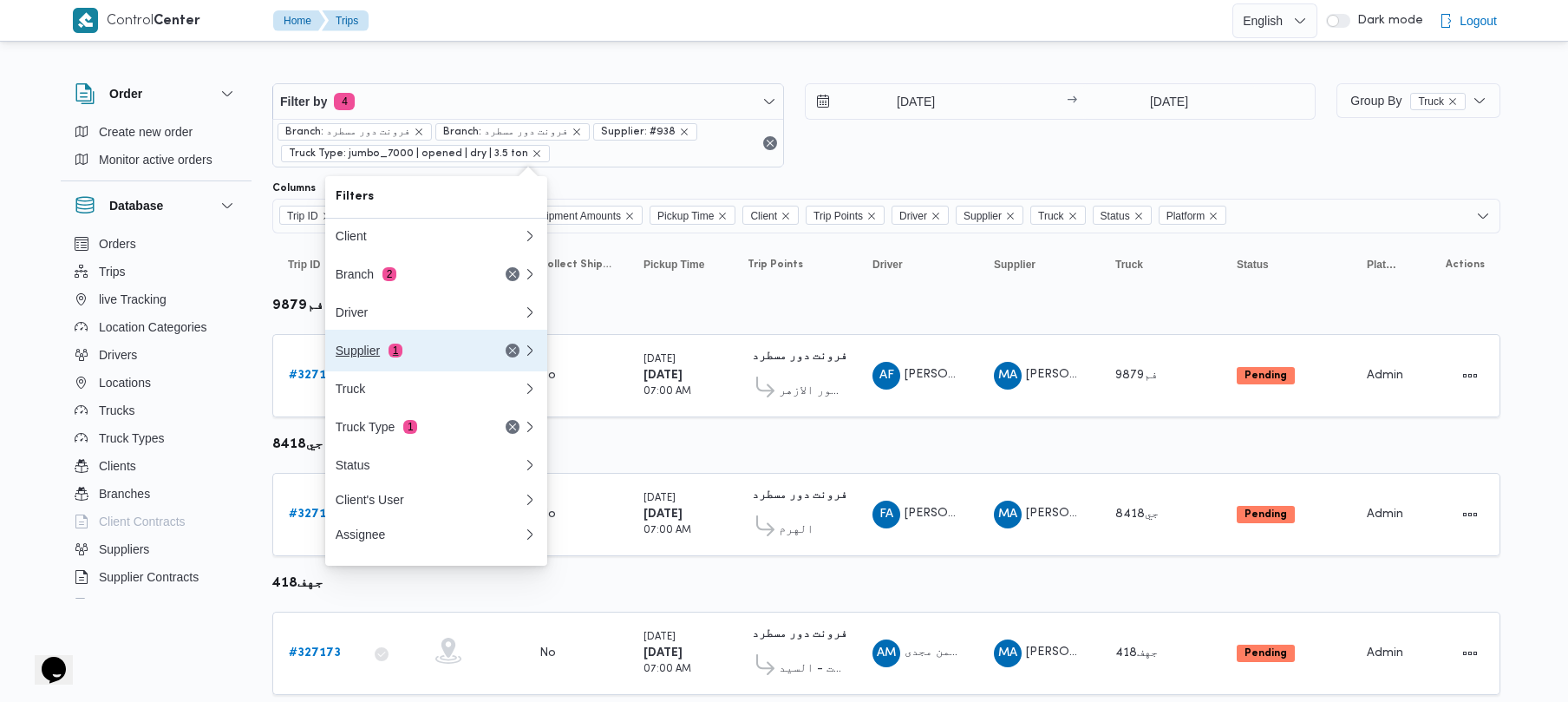 click on "Supplier 1" at bounding box center (408, 351) 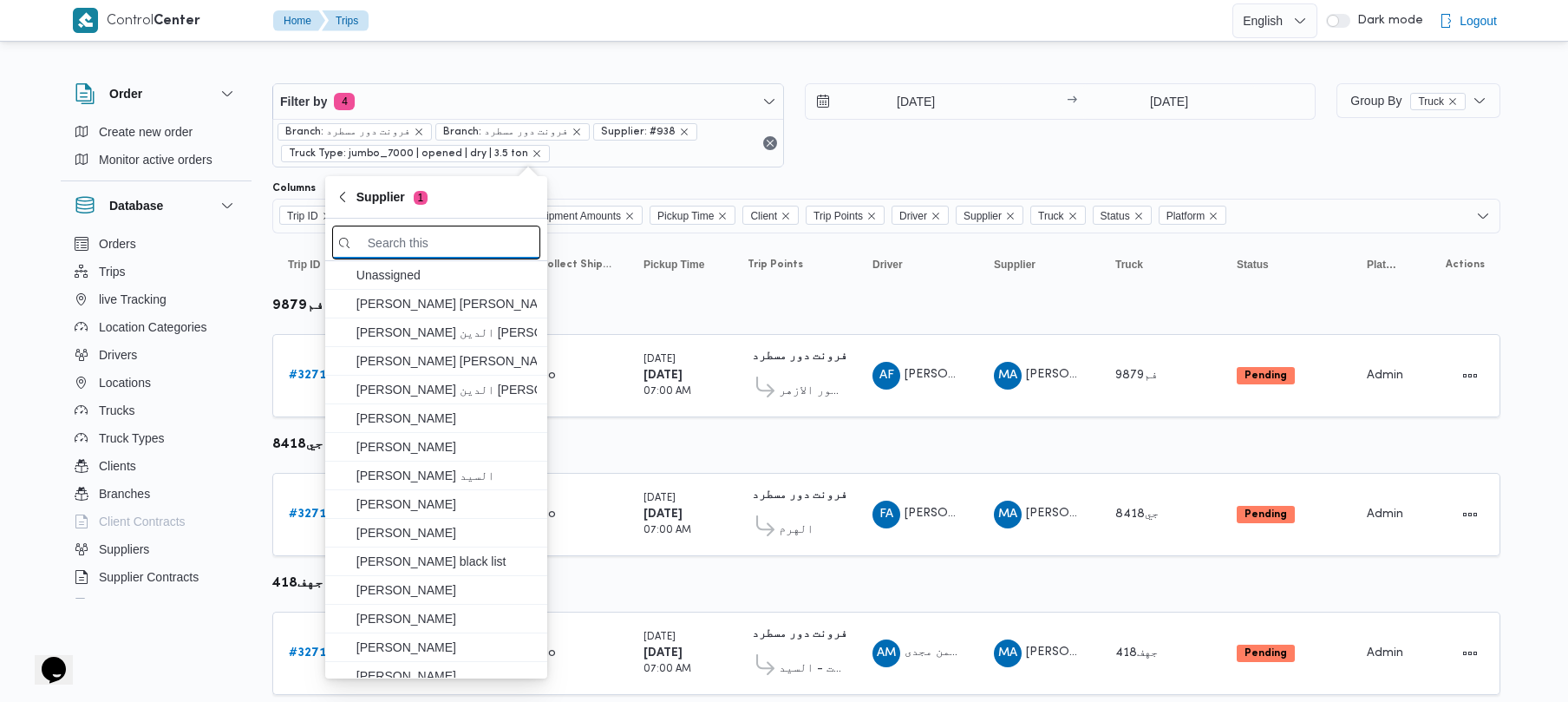 paste on "عليوه سراج الدين عليوه محمد" 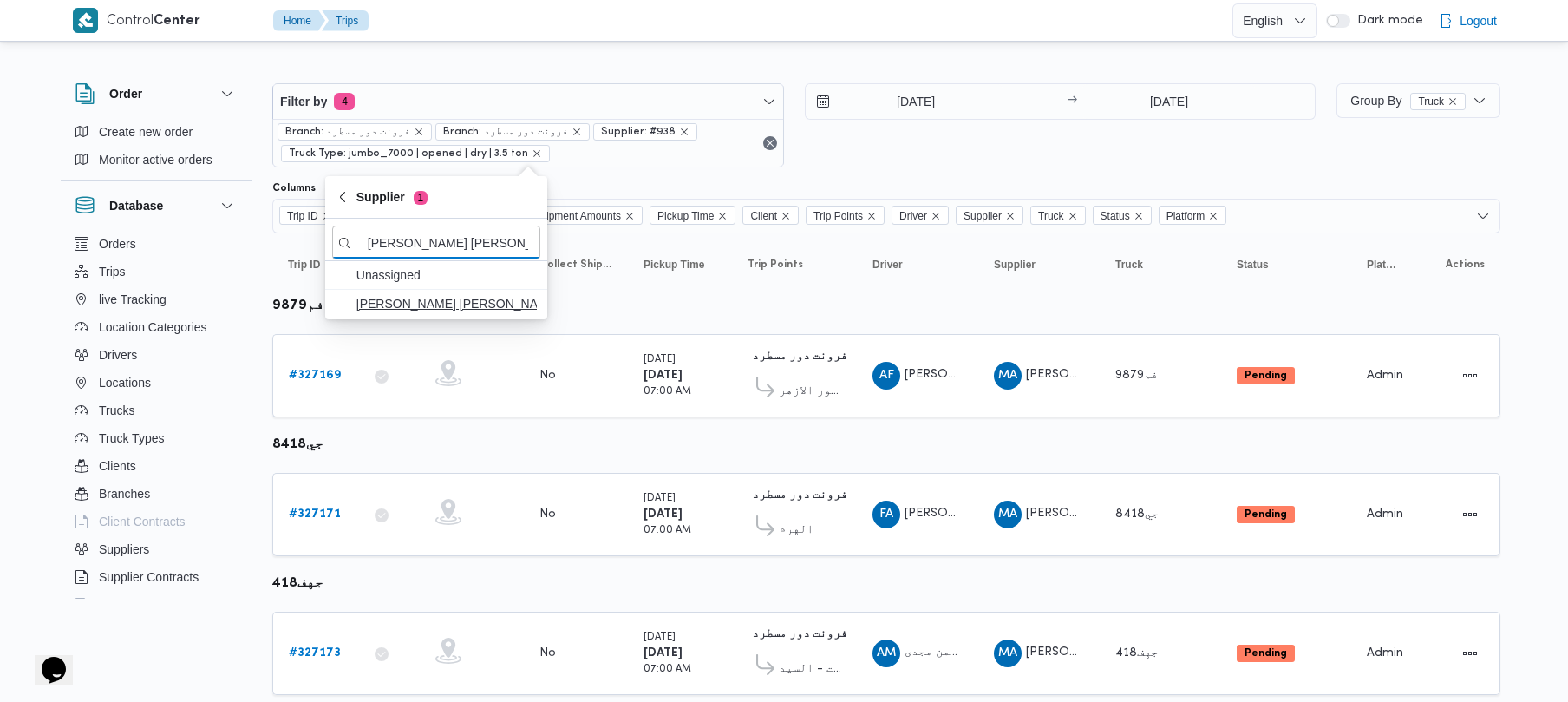 type on "عليوه سراج الدين عليوه محمد" 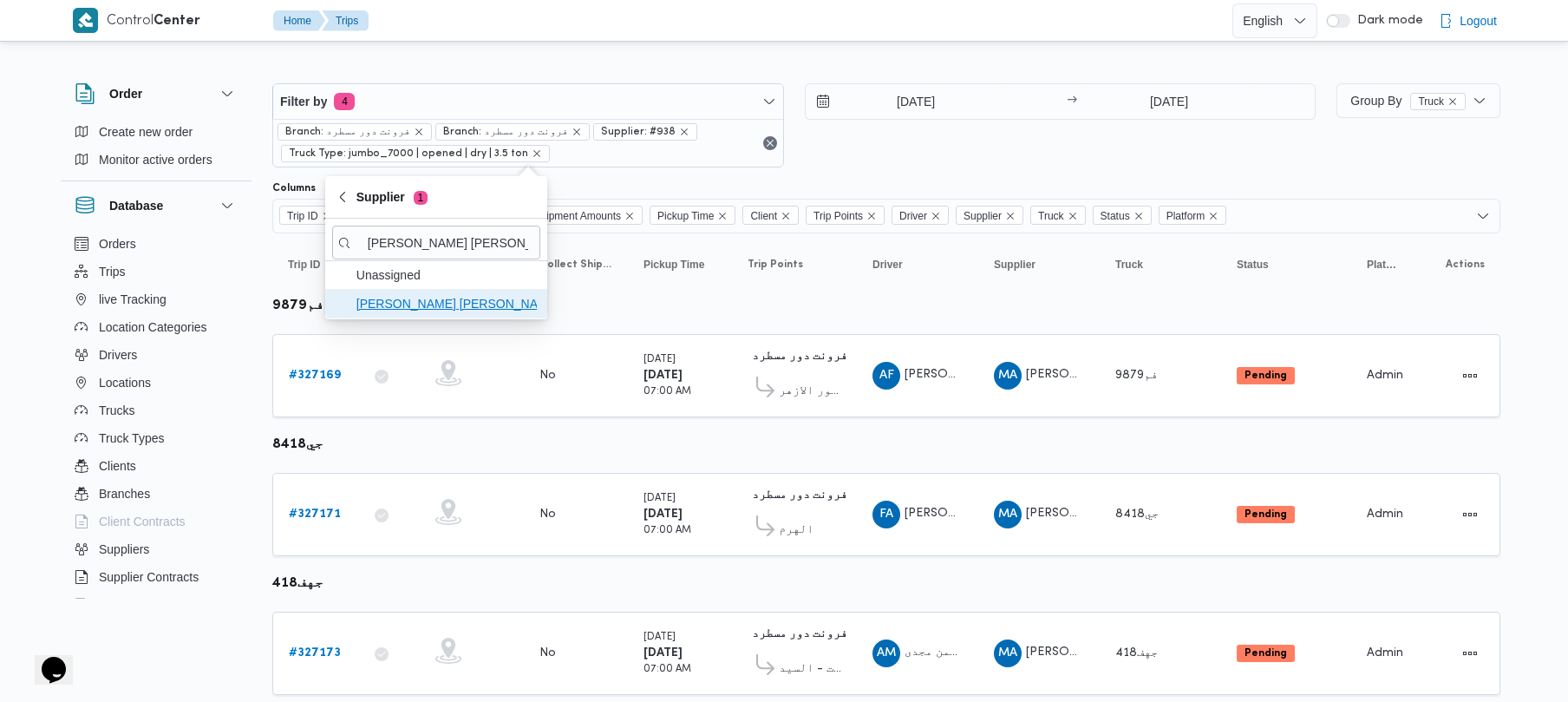 click on "عليوه سراج الدين عليوه محمد" at bounding box center [447, 304] 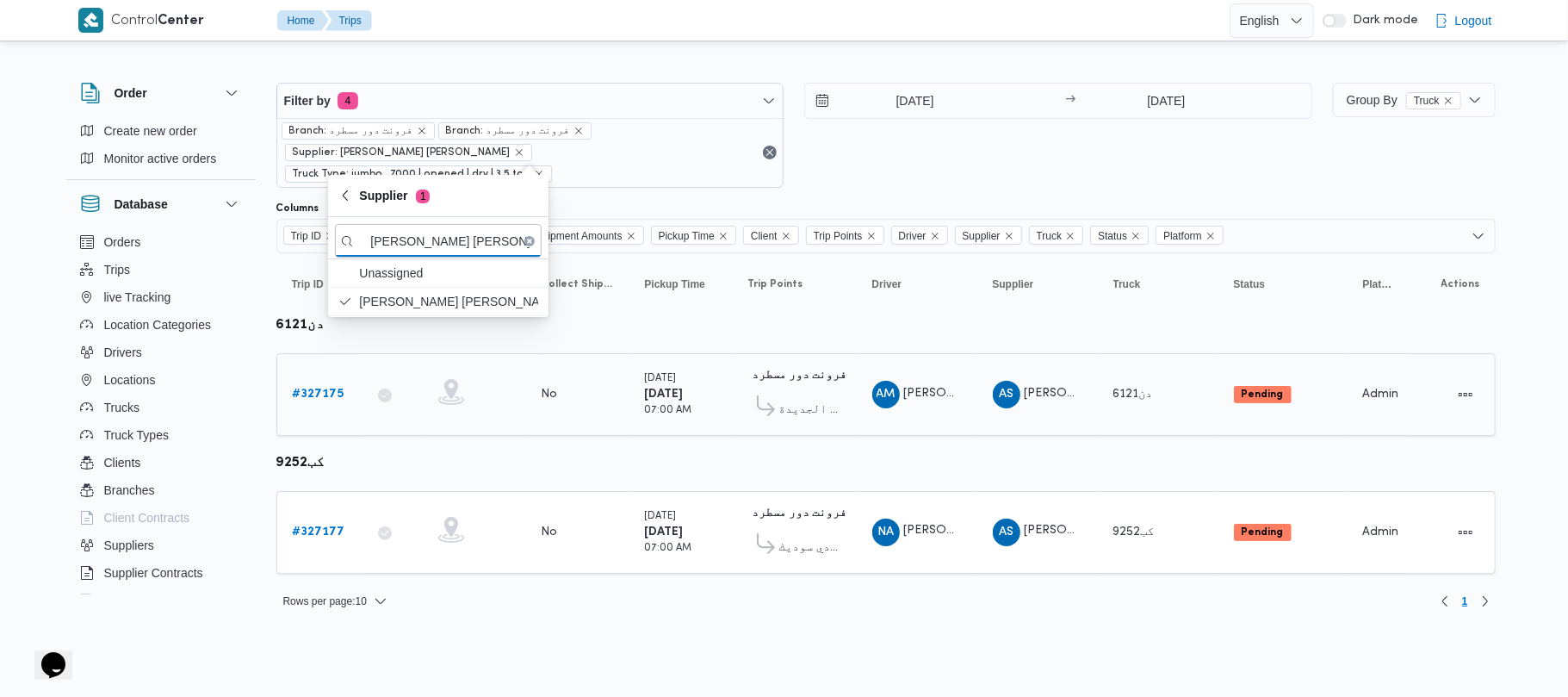 click on "# 327175" at bounding box center [319, 395] 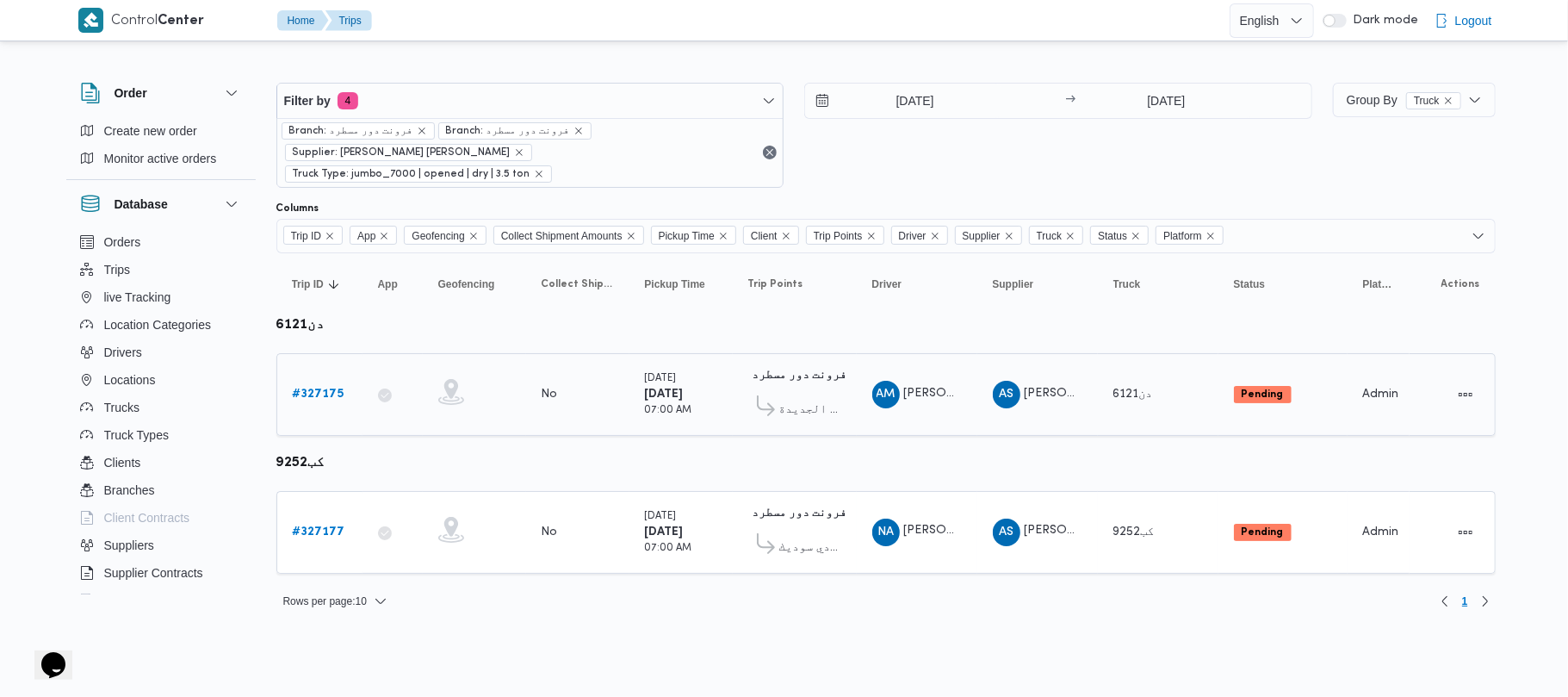 click on "# 327175" at bounding box center [319, 394] 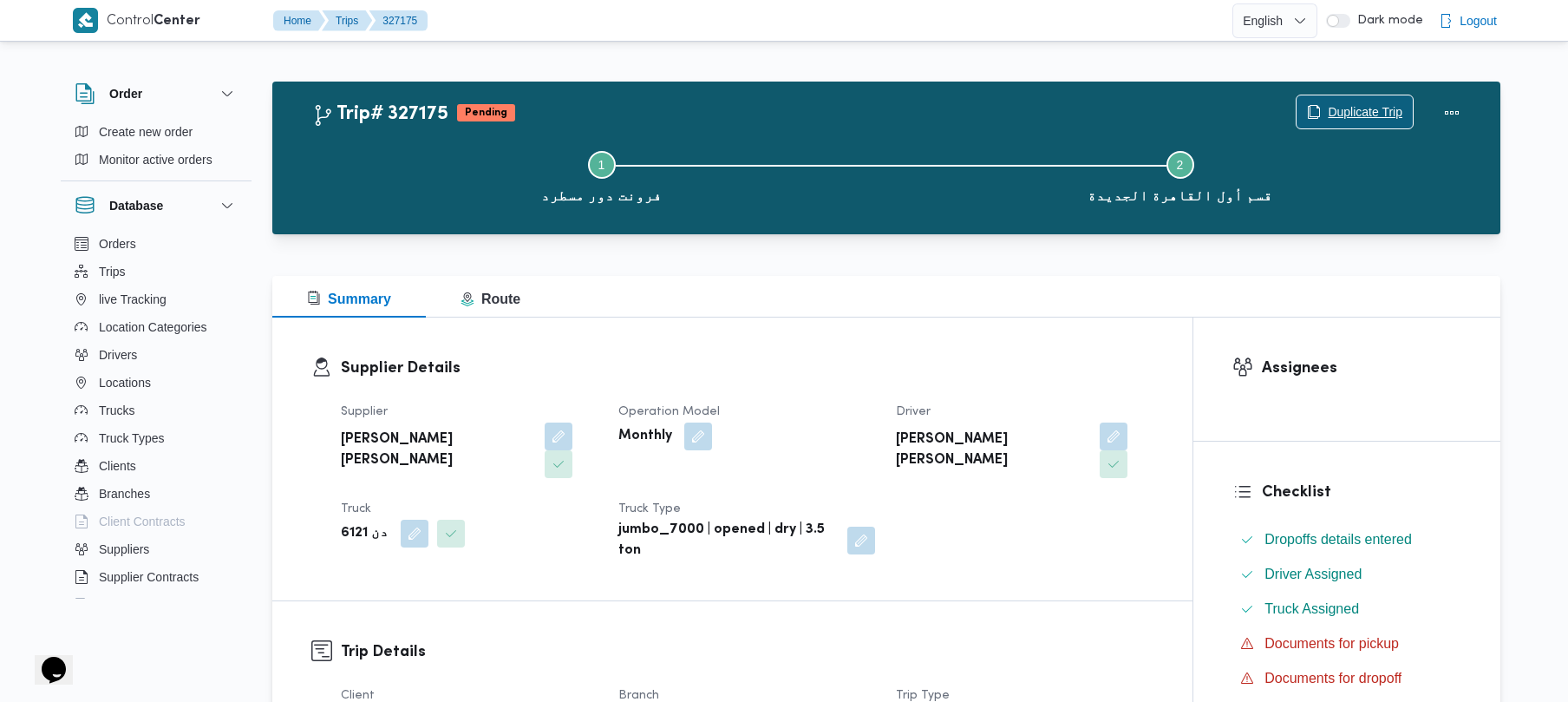 click on "Duplicate Trip" at bounding box center [1365, 112] 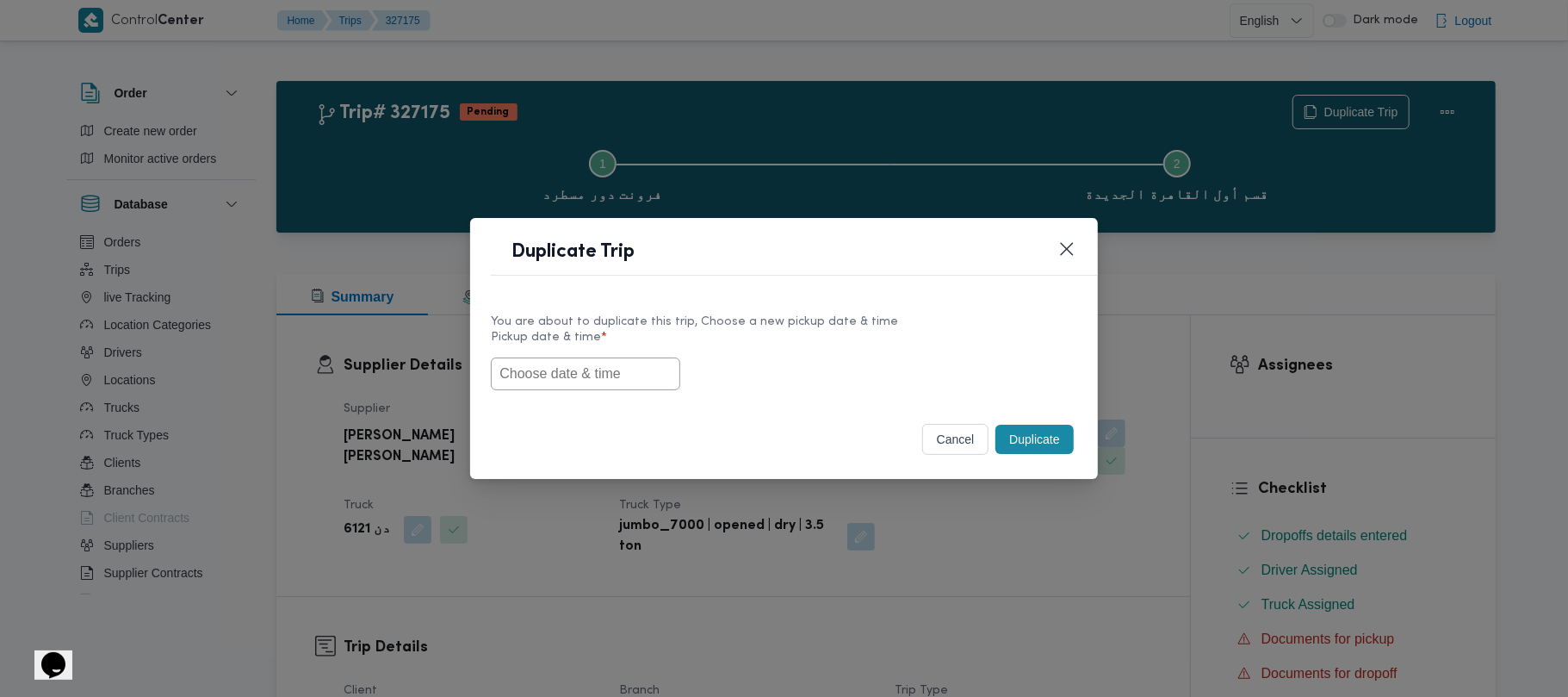 click at bounding box center [586, 374] 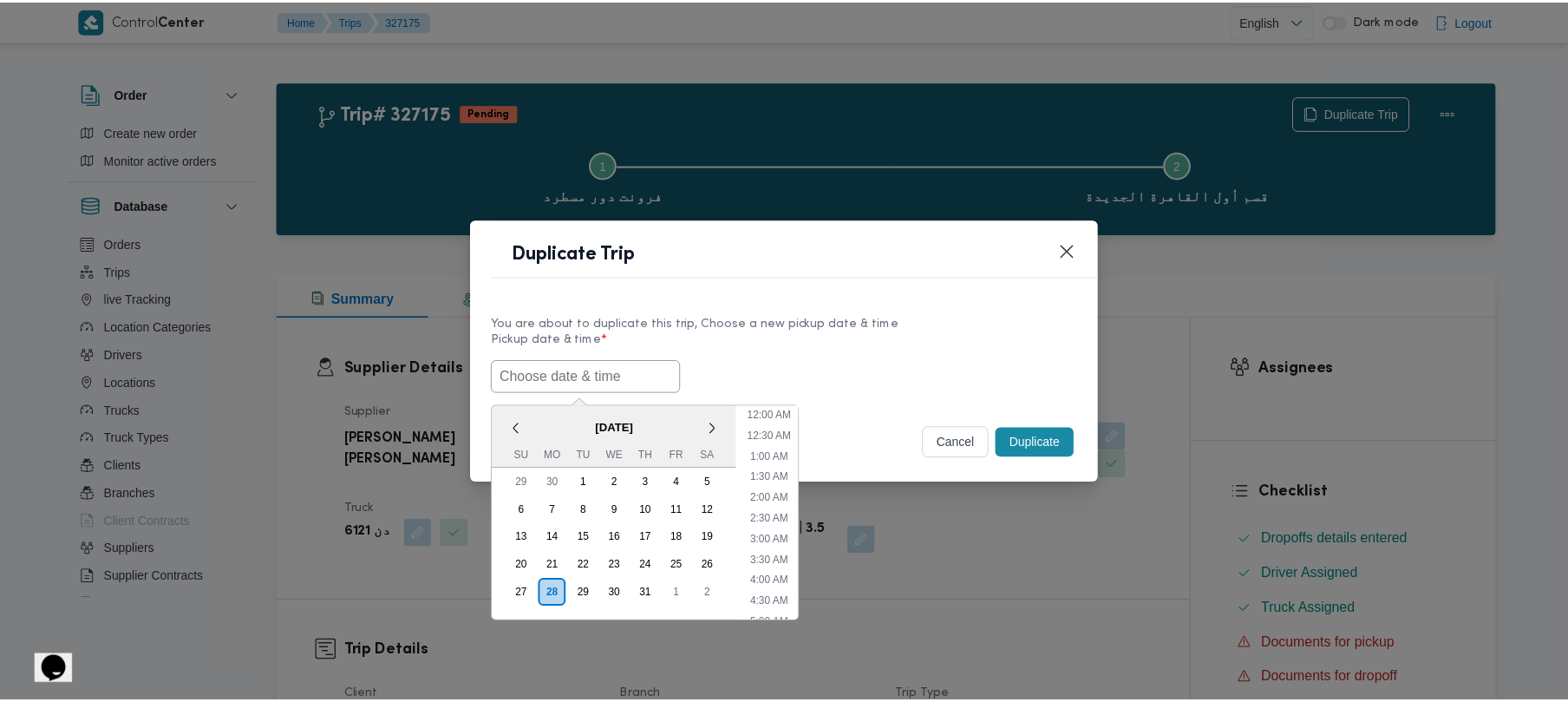 scroll, scrollTop: 383, scrollLeft: 0, axis: vertical 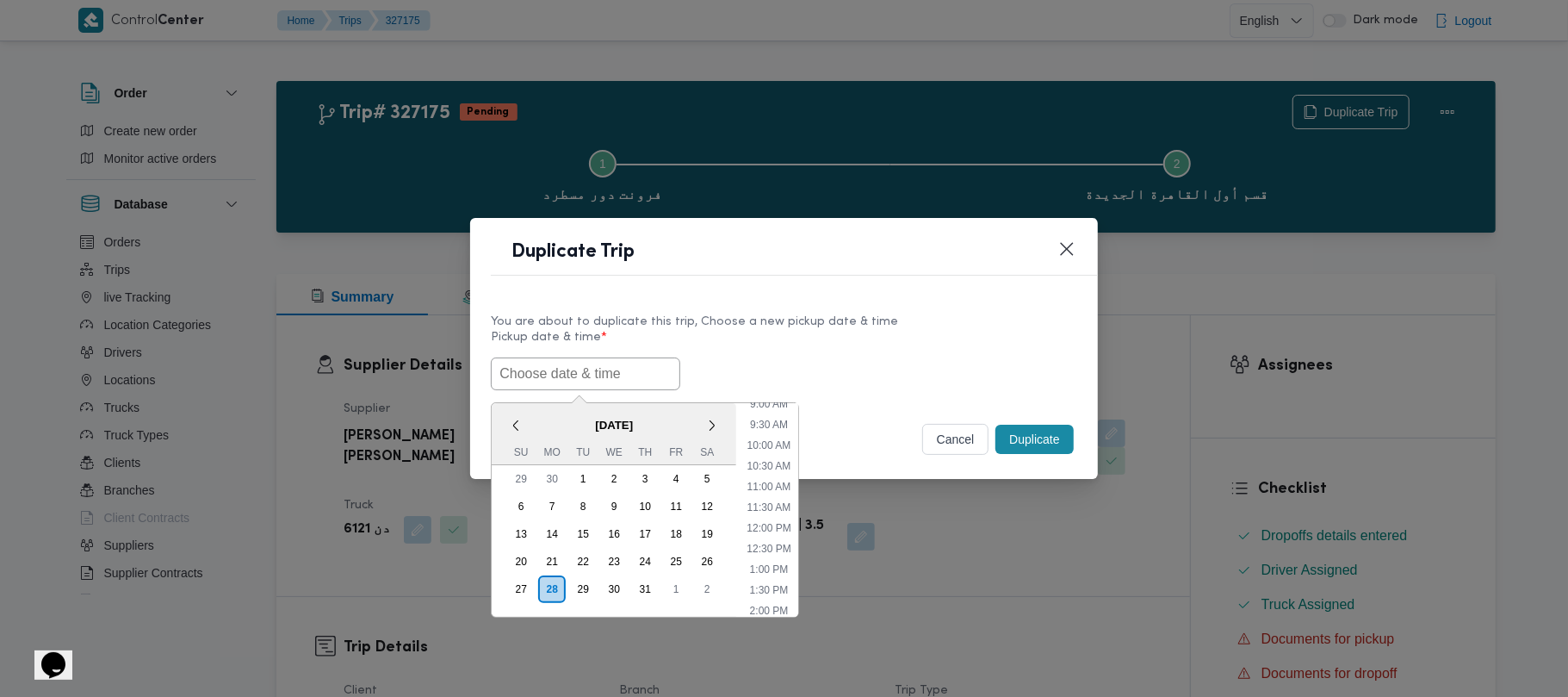 paste on "30/07/2025 7:00AM" 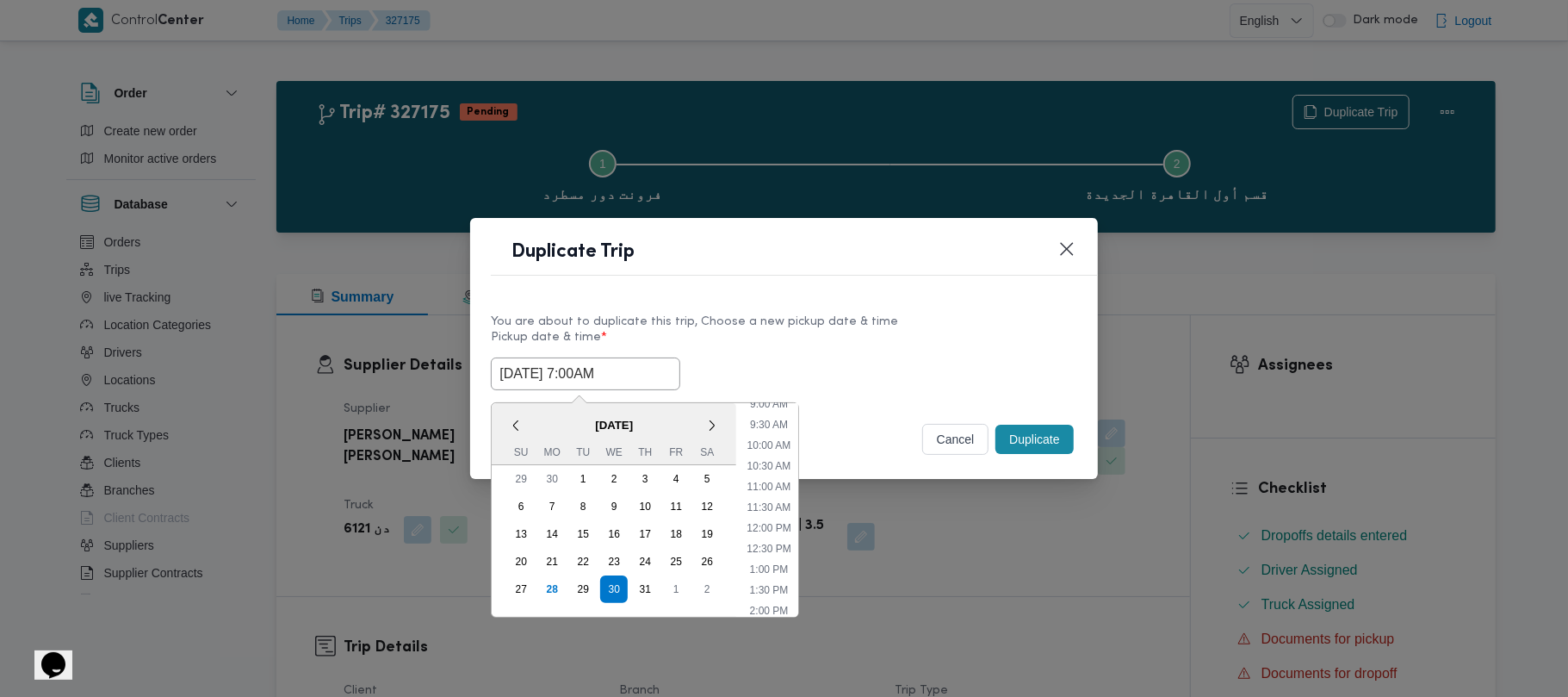 type on "30/07/2025 7:00AM" 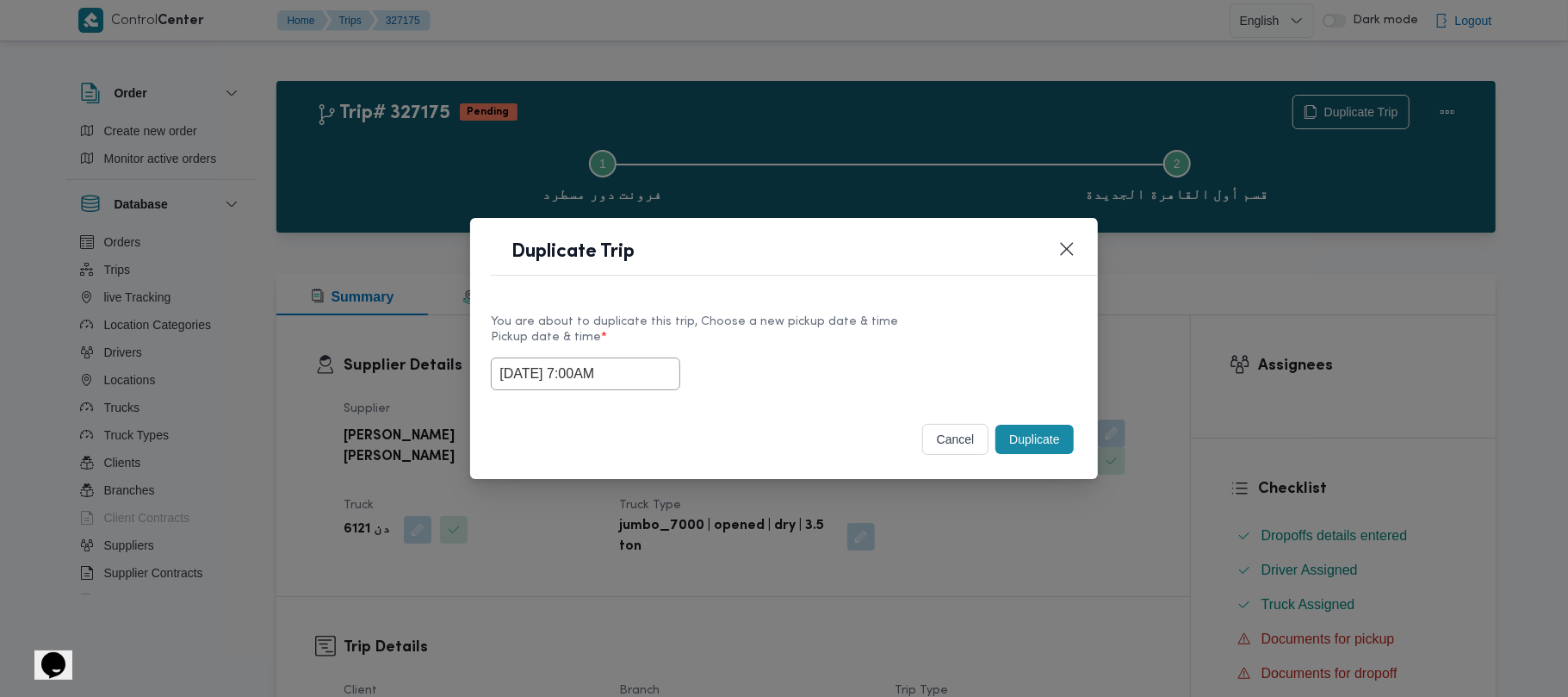 click on "30/07/2025 7:00AM" at bounding box center (784, 374) 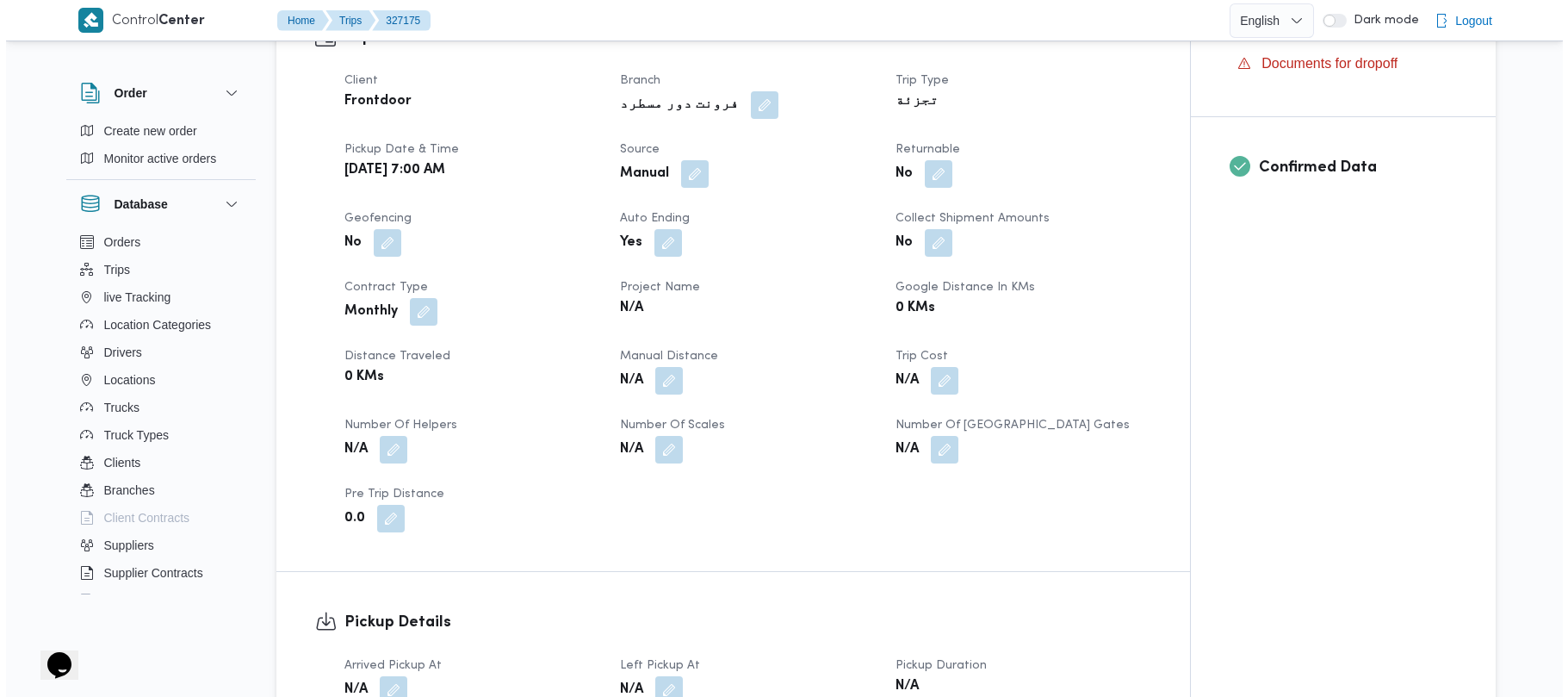 scroll, scrollTop: 0, scrollLeft: 0, axis: both 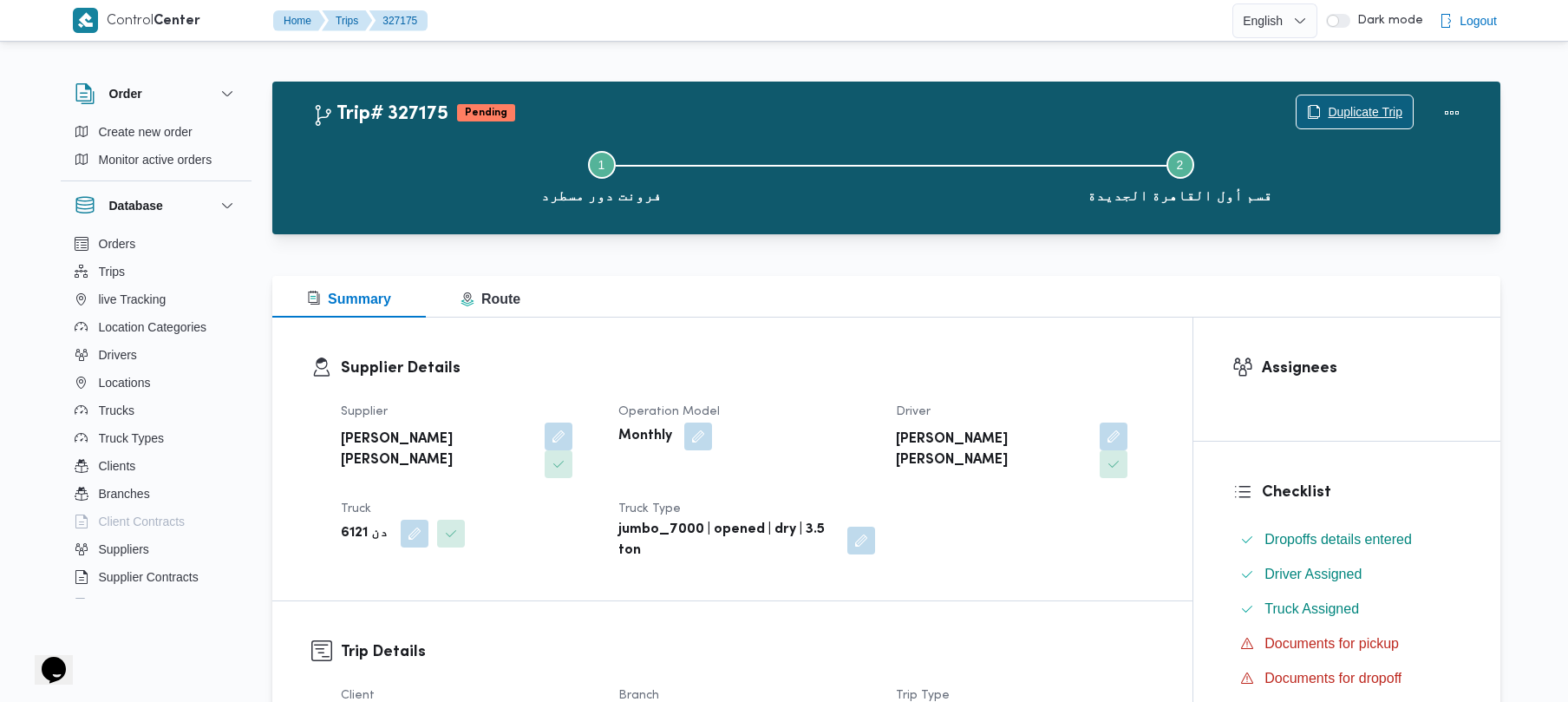 click on "Duplicate Trip" at bounding box center [1365, 112] 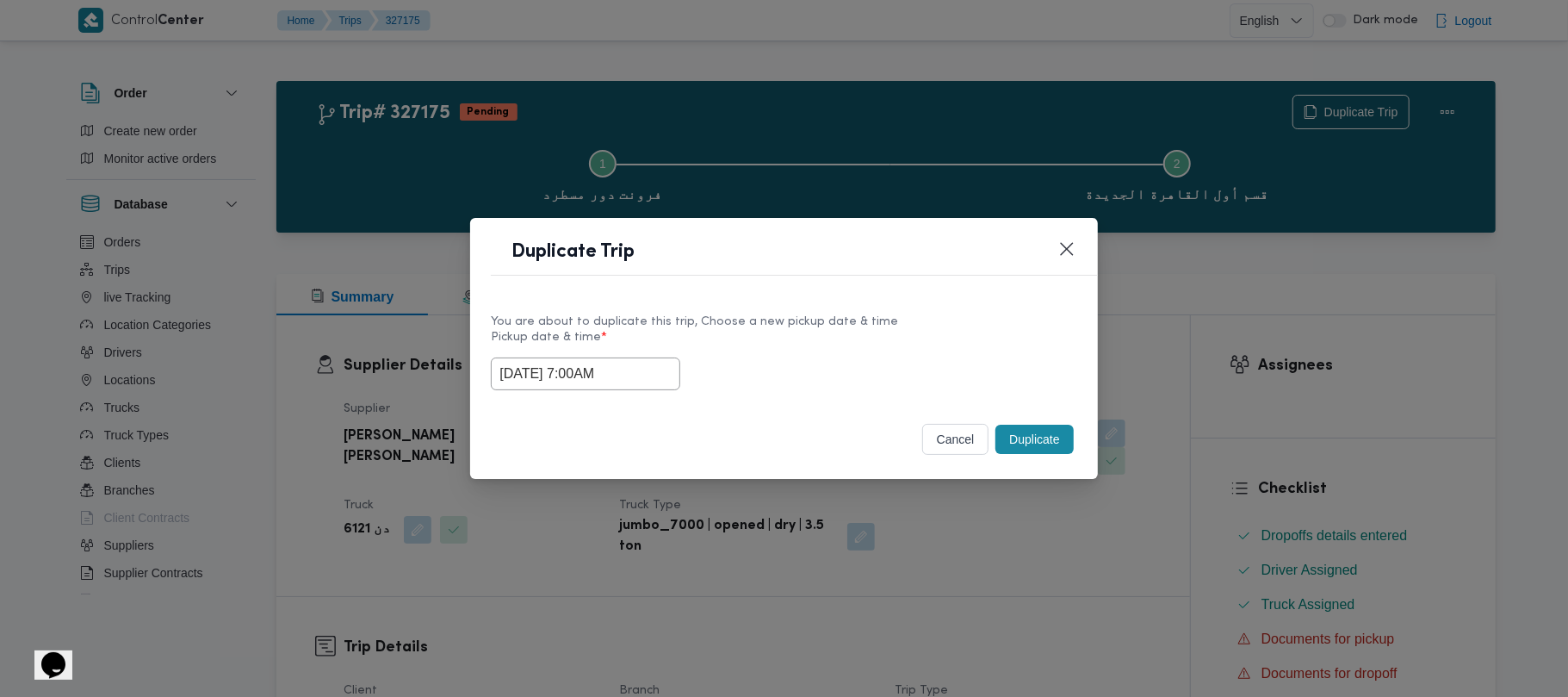 click on "30/07/2025 7:00AM" at bounding box center [586, 374] 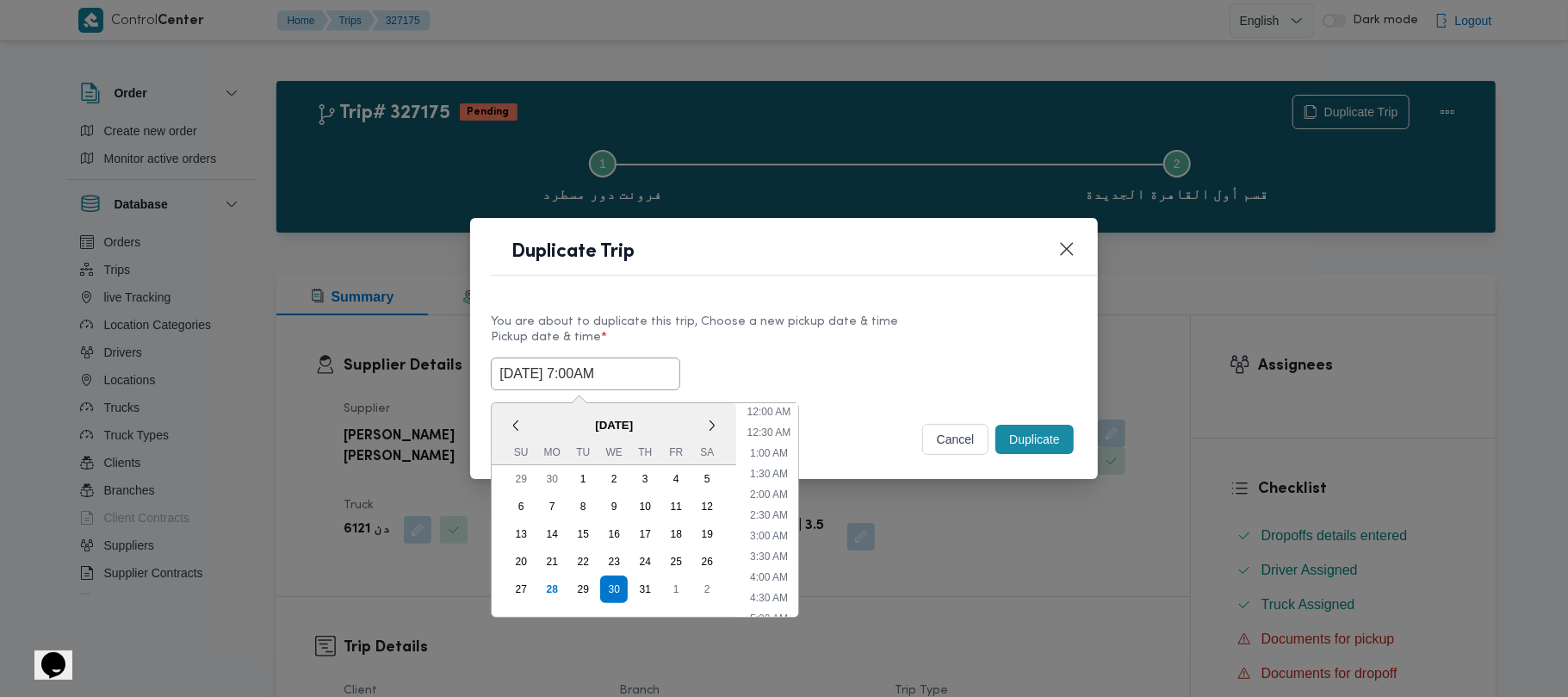 scroll, scrollTop: 193, scrollLeft: 0, axis: vertical 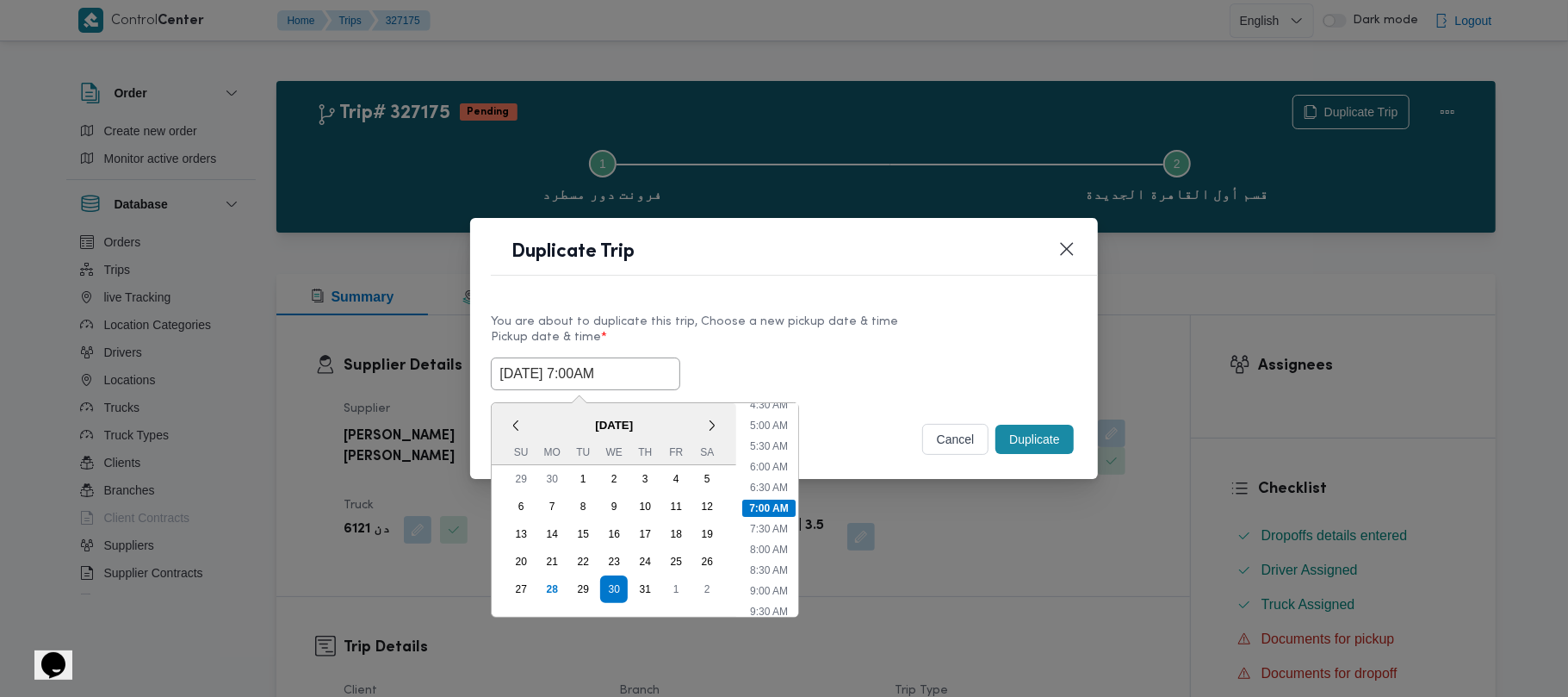click on "Duplicate Trip" at bounding box center (784, 257) 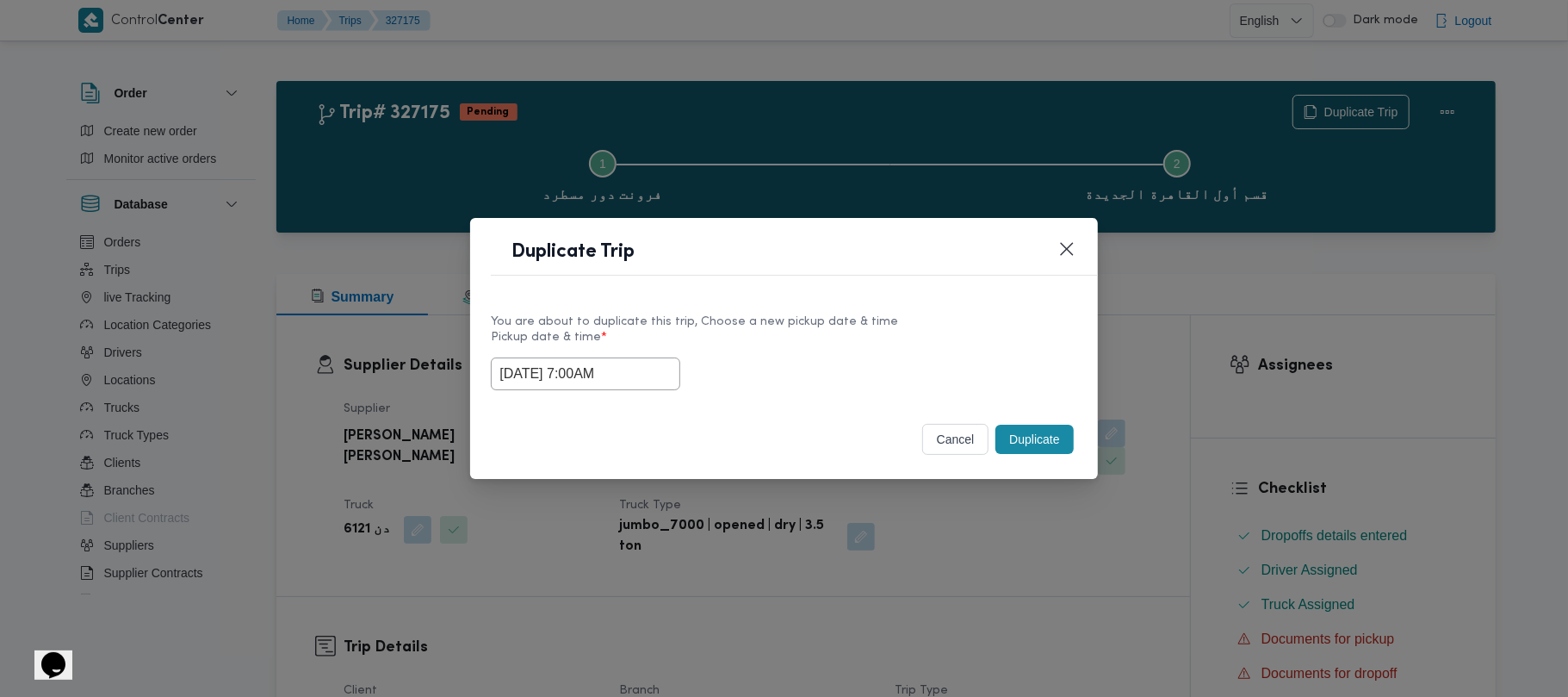 click on "Duplicate" at bounding box center (1034, 439) 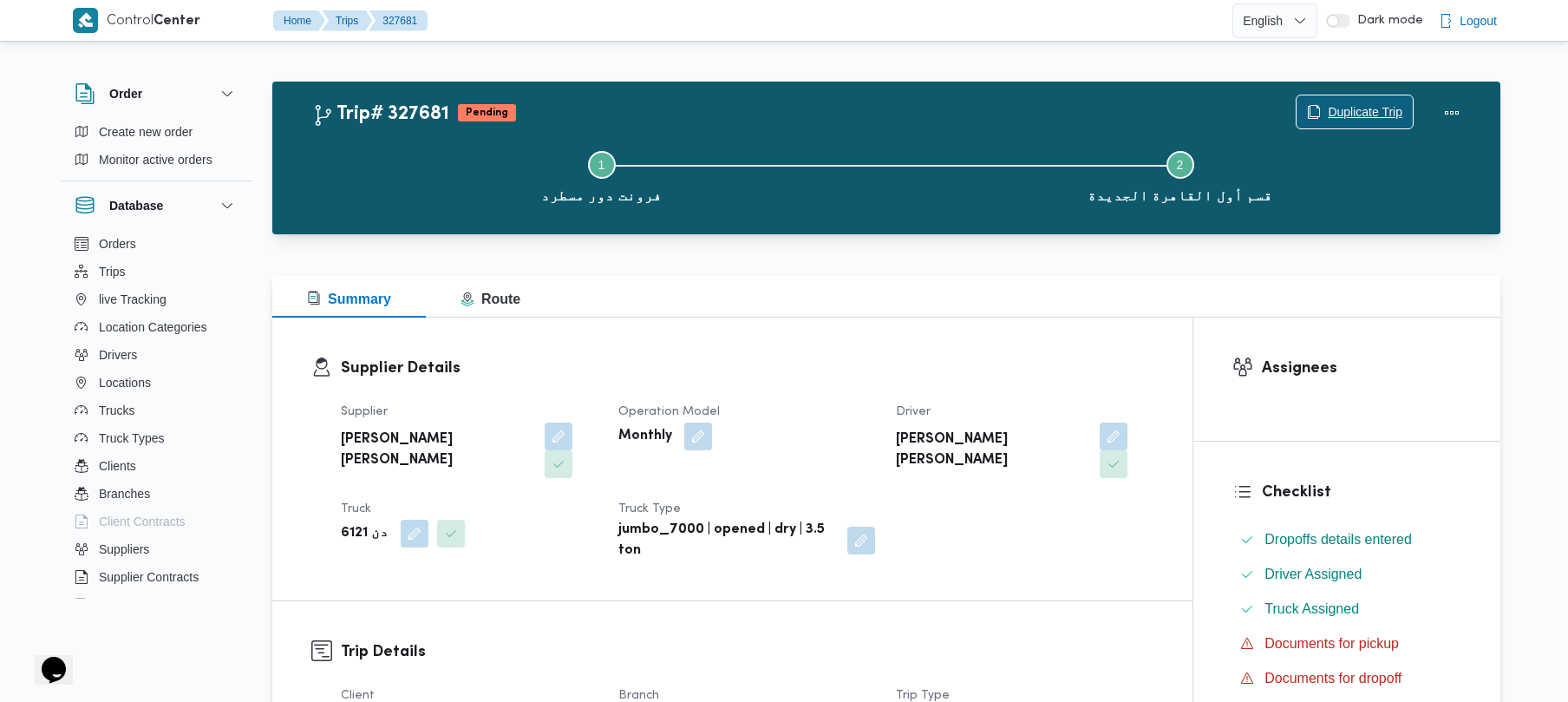 click on "Duplicate Trip" at bounding box center (1365, 112) 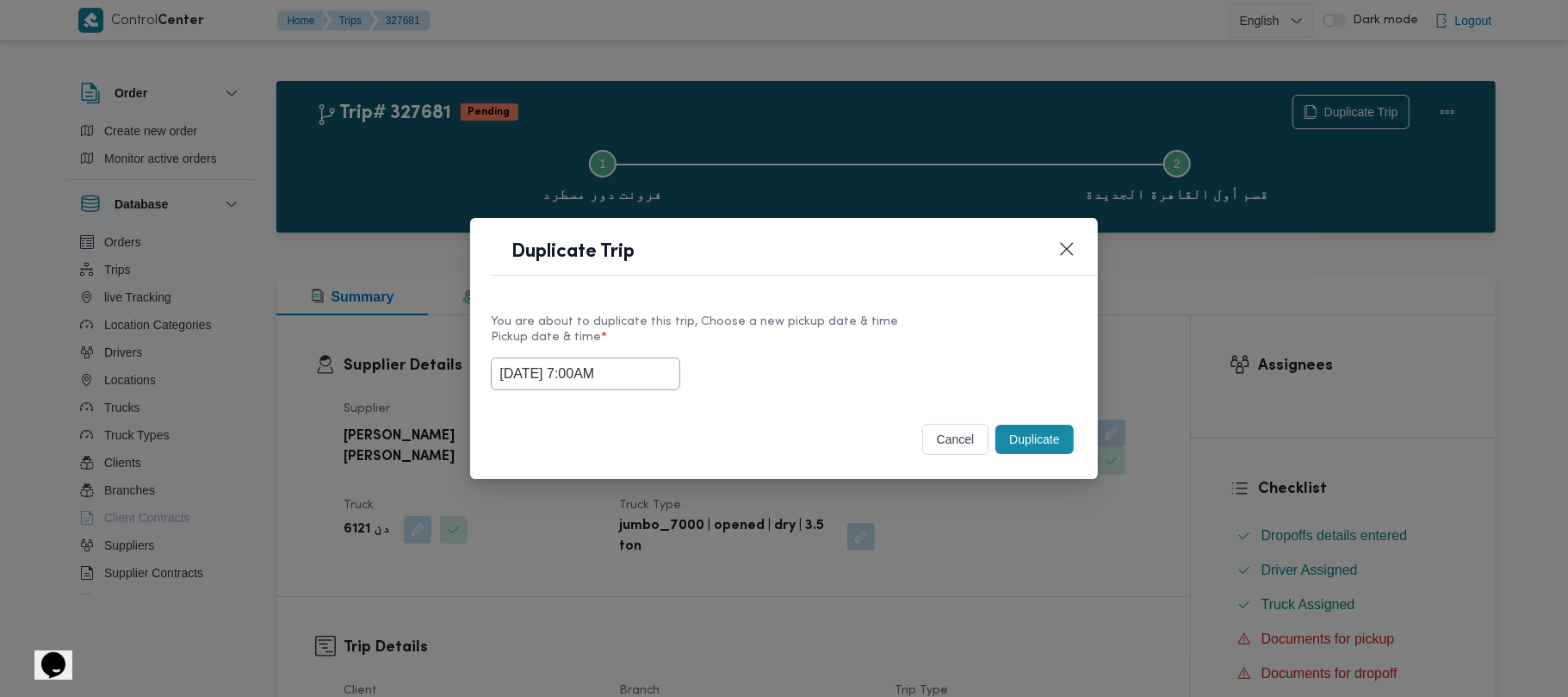 click on "30/07/2025 7:00AM" at bounding box center [586, 374] 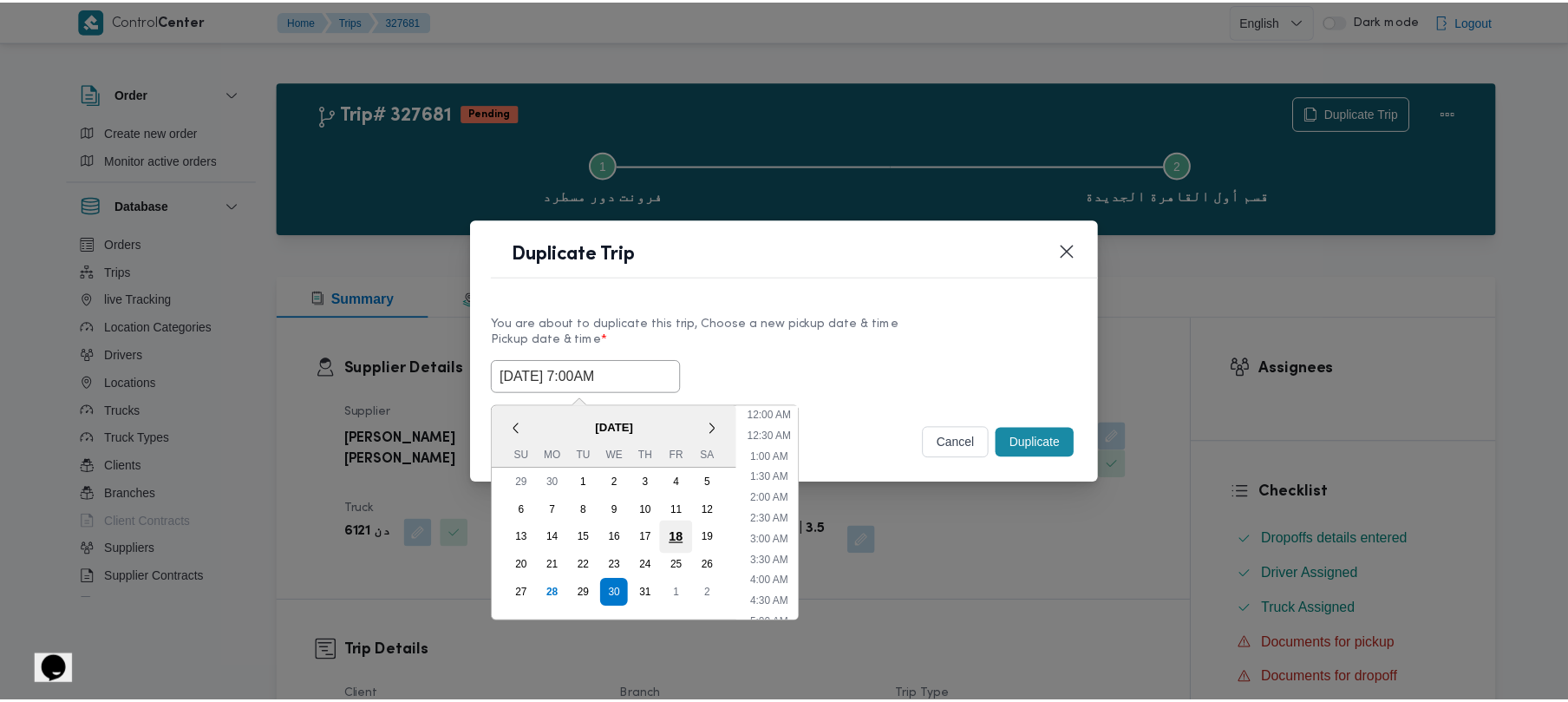 scroll, scrollTop: 194, scrollLeft: 0, axis: vertical 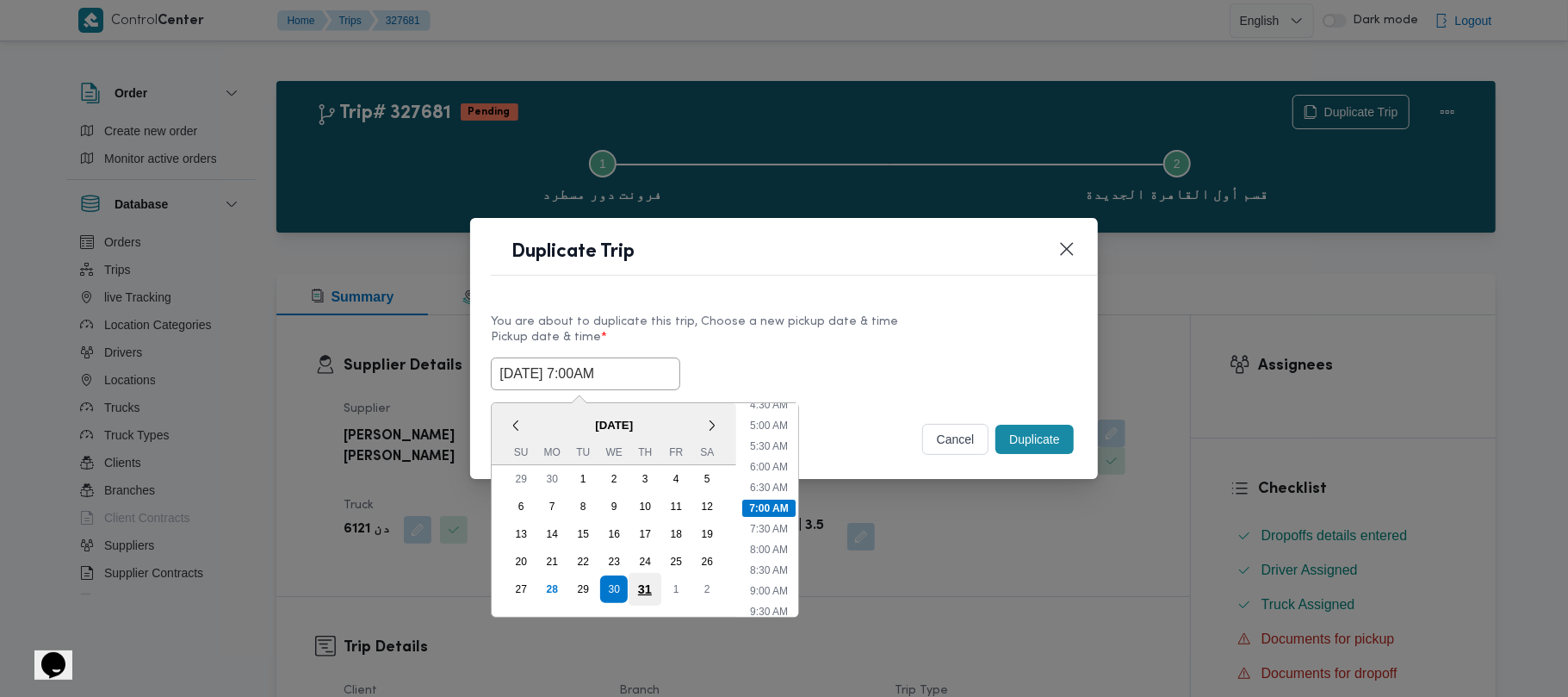 click on "31" at bounding box center (645, 589) 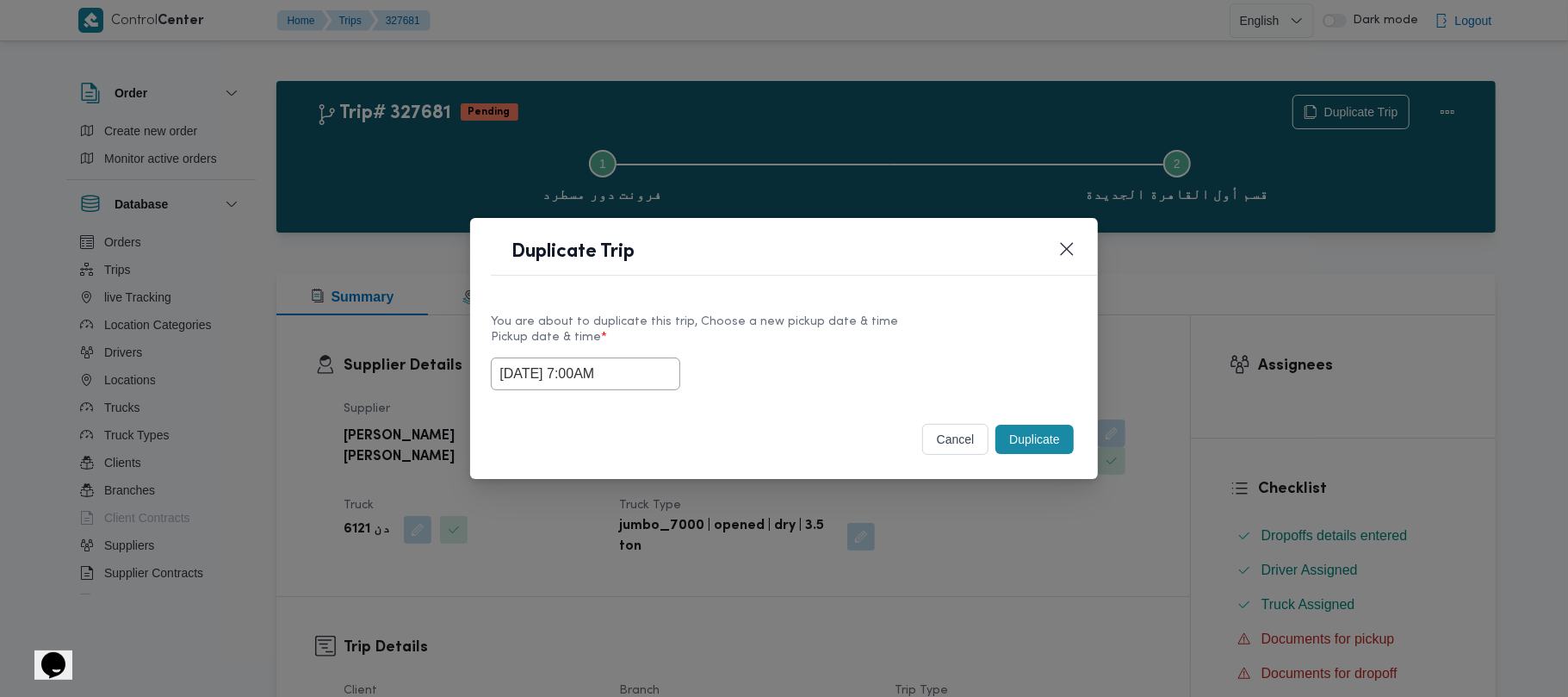 click on "You are about to duplicate this trip, Choose a new pickup date & time Pickup date & time   * 31/07/2025 7:00AM" at bounding box center [784, 352] 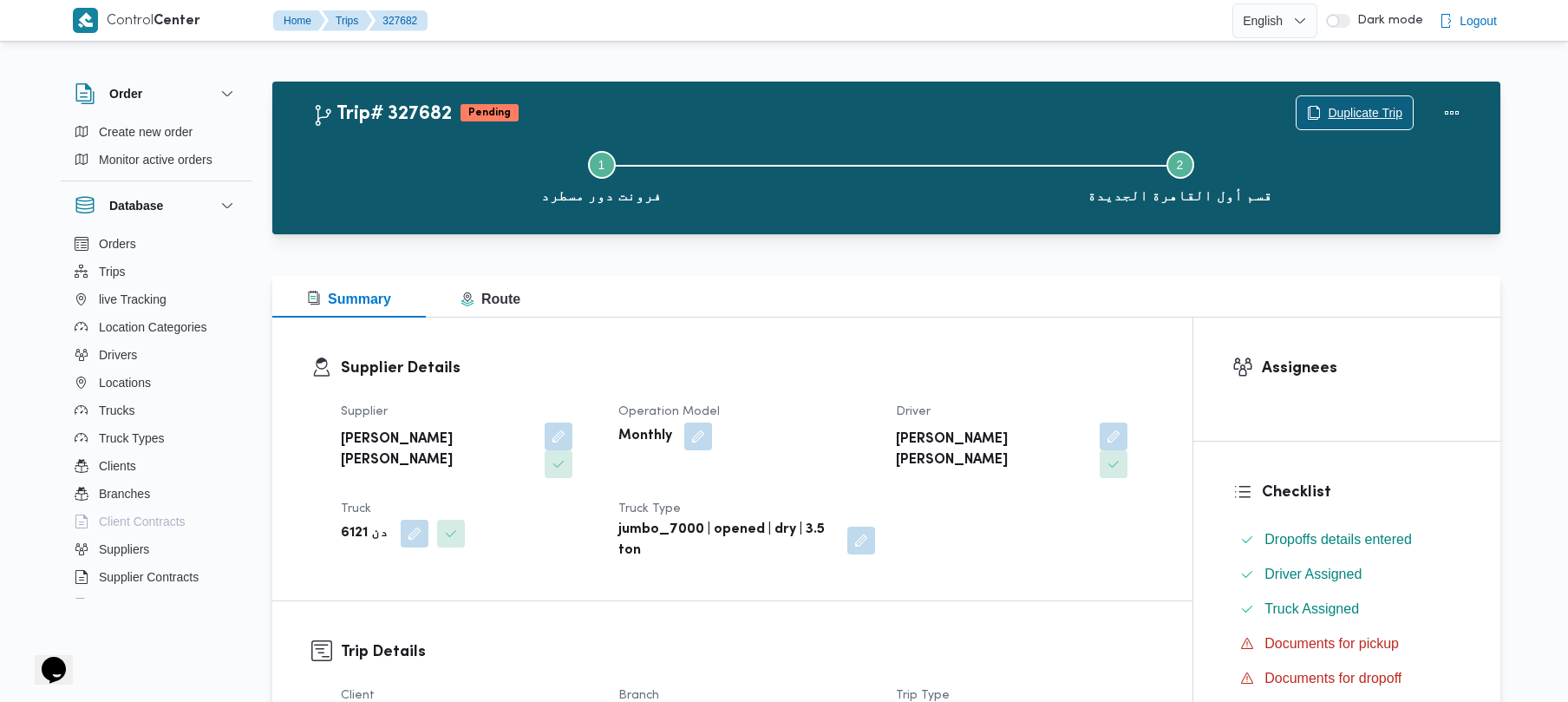 scroll, scrollTop: 614, scrollLeft: 0, axis: vertical 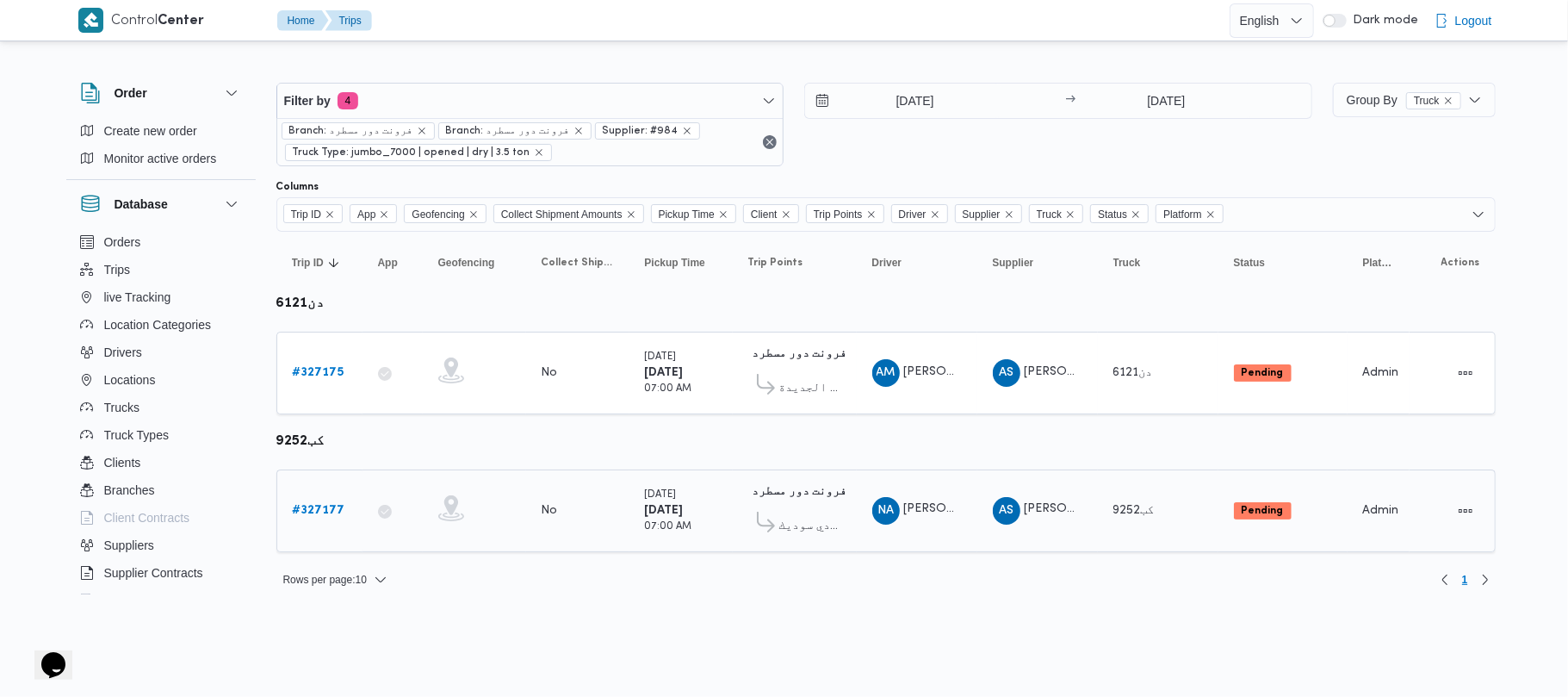 click on "# 327177" at bounding box center [319, 510] 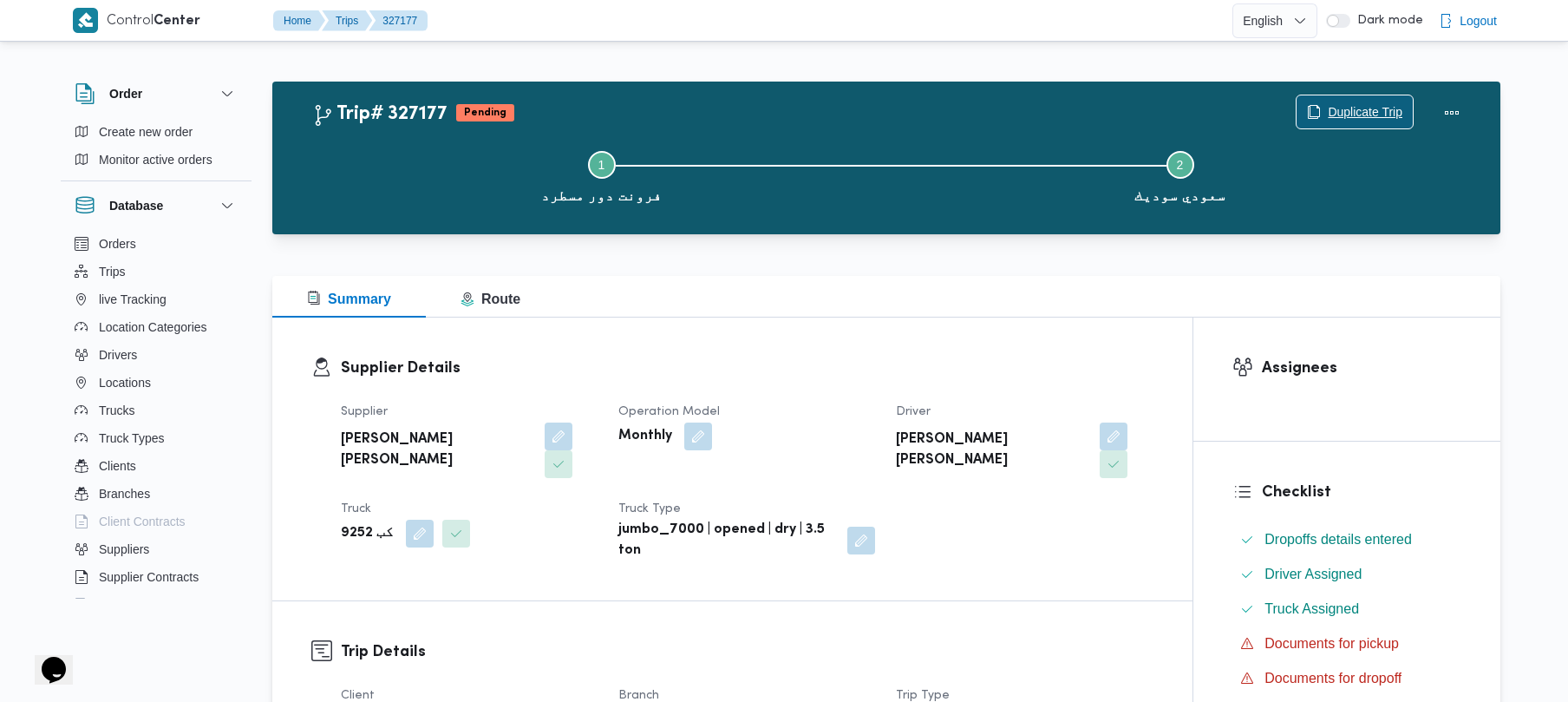 drag, startPoint x: 1416, startPoint y: 108, endPoint x: 1399, endPoint y: 108, distance: 17 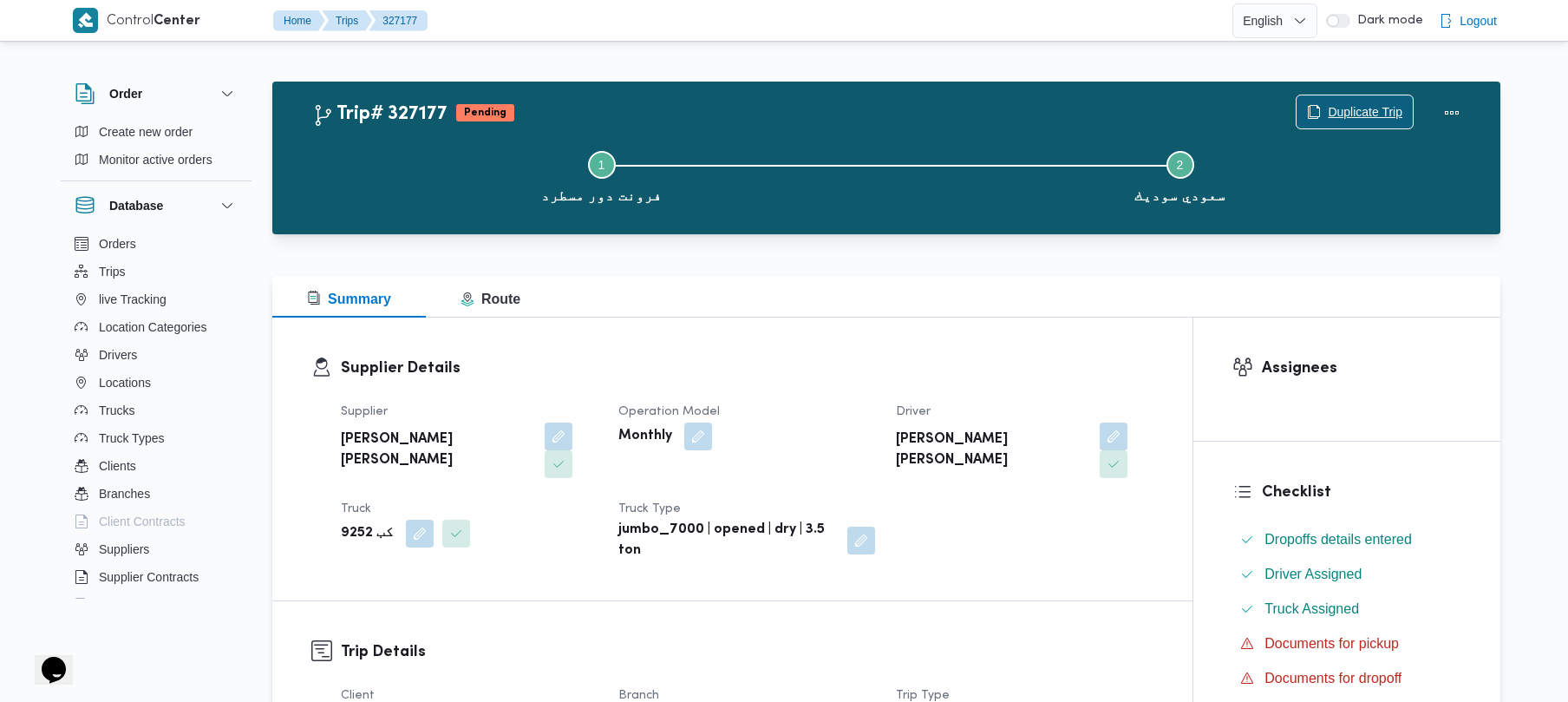 click on "Duplicate Trip" at bounding box center (1365, 112) 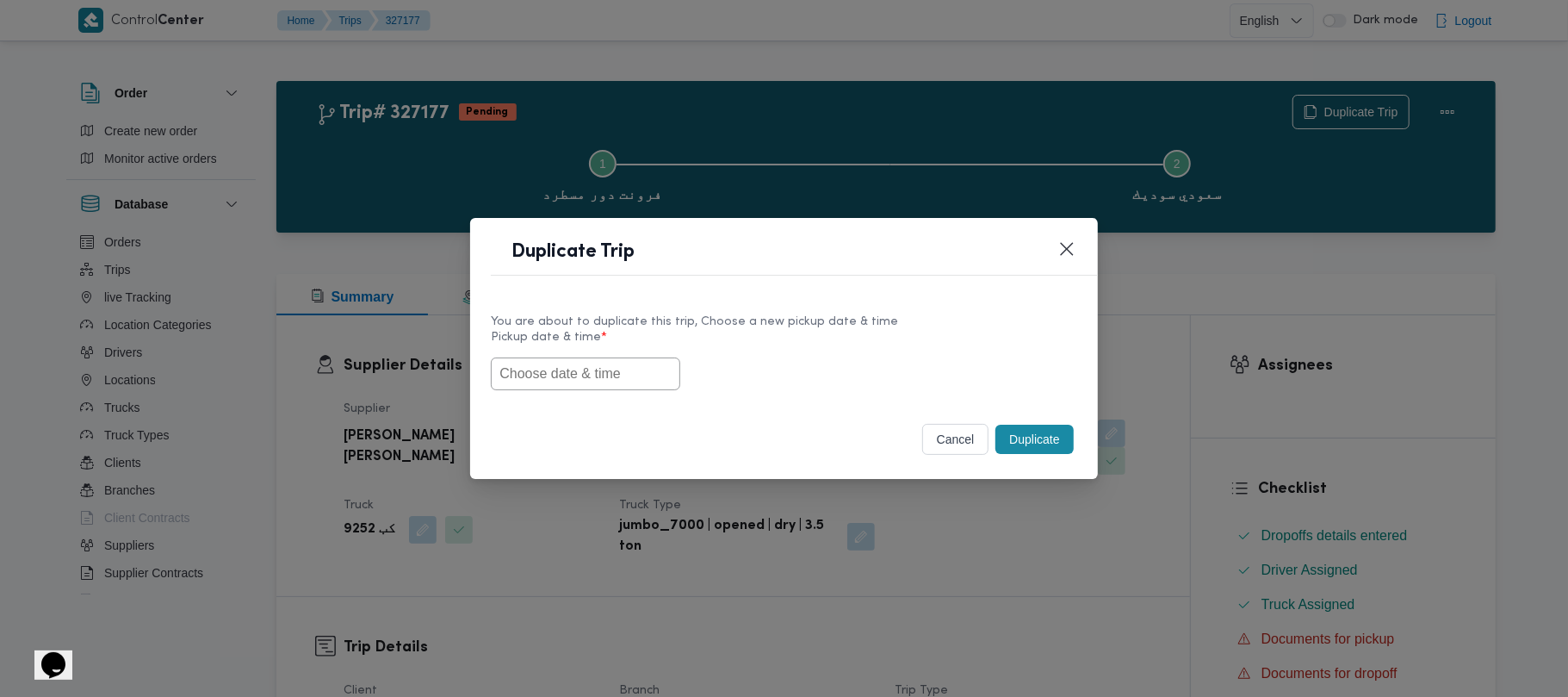 click on "You are about to duplicate this trip, Choose a new pickup date & time Pickup date & time   *" at bounding box center [784, 352] 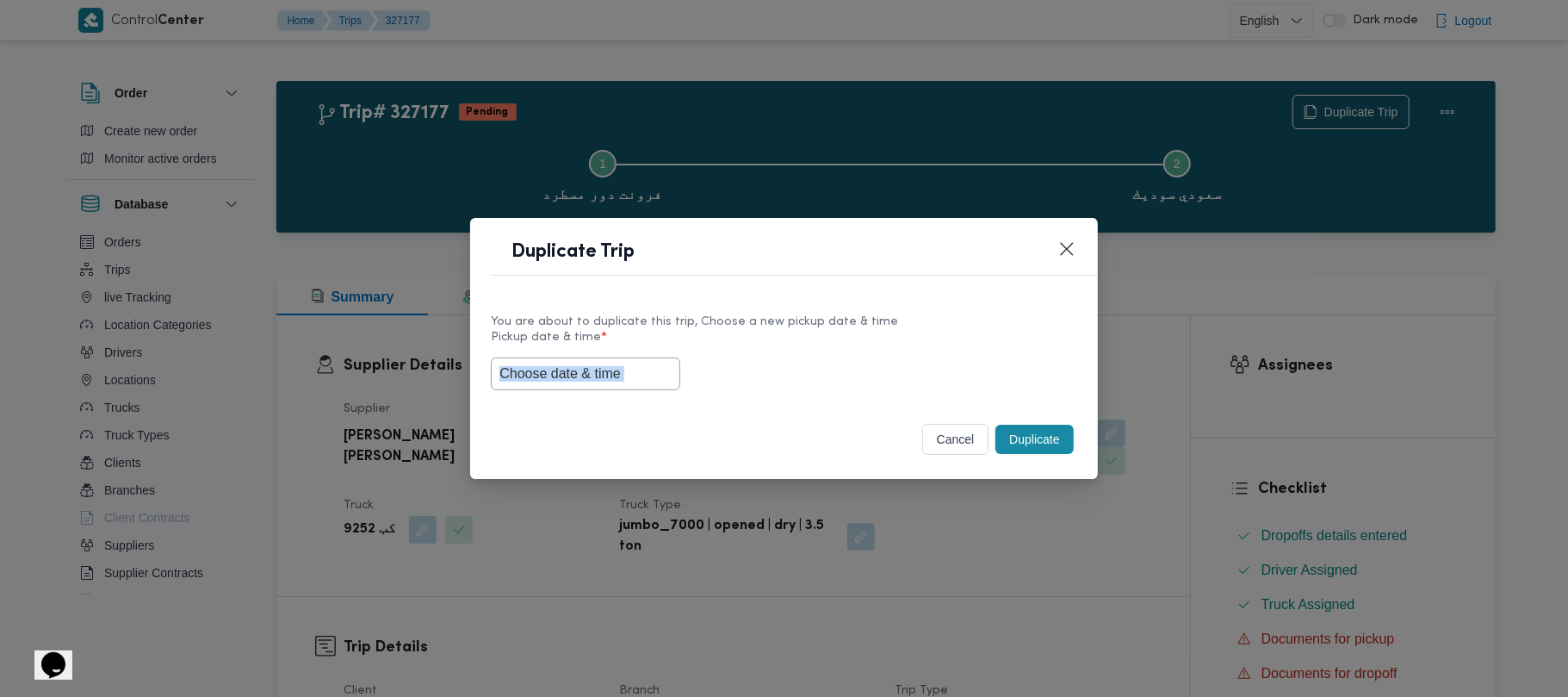 click on "You are about to duplicate this trip, Choose a new pickup date & time Pickup date & time   *" at bounding box center (784, 352) 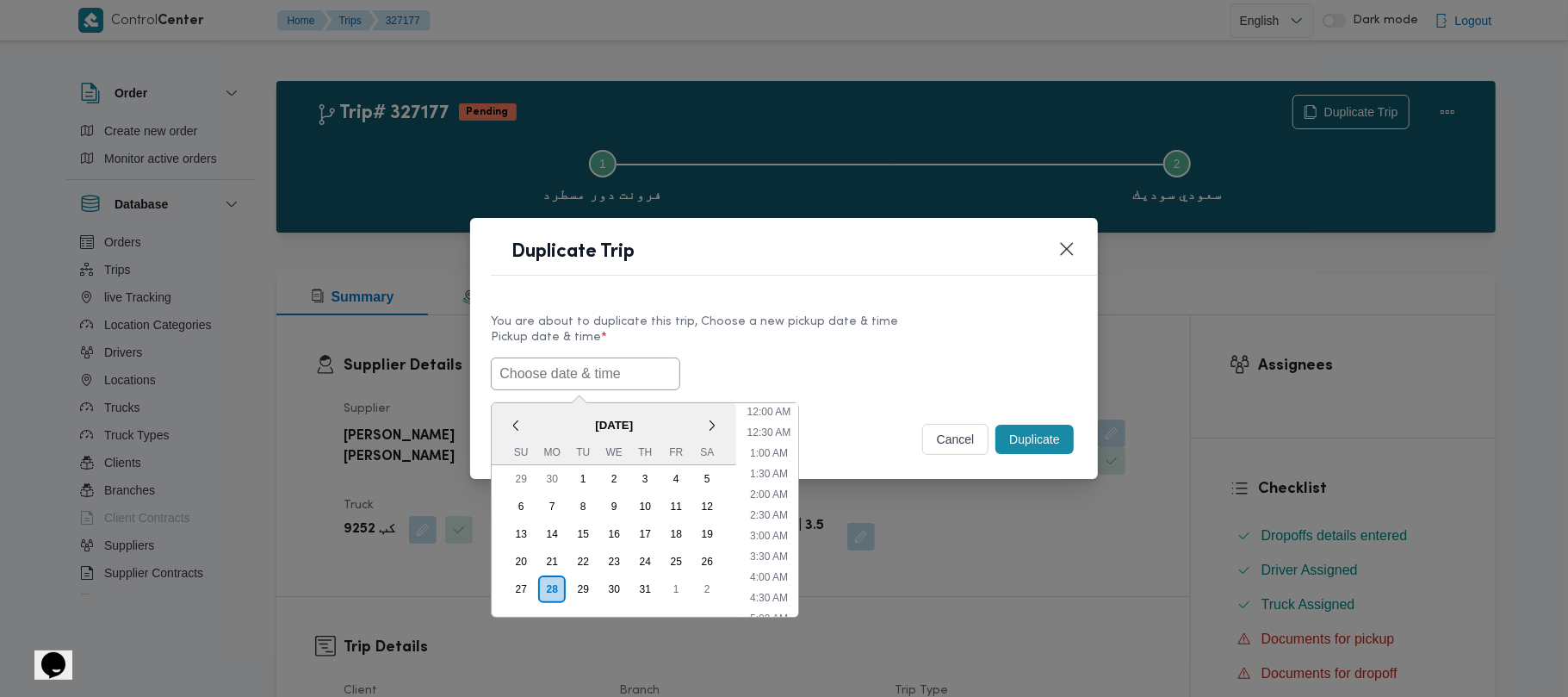 scroll, scrollTop: 380, scrollLeft: 0, axis: vertical 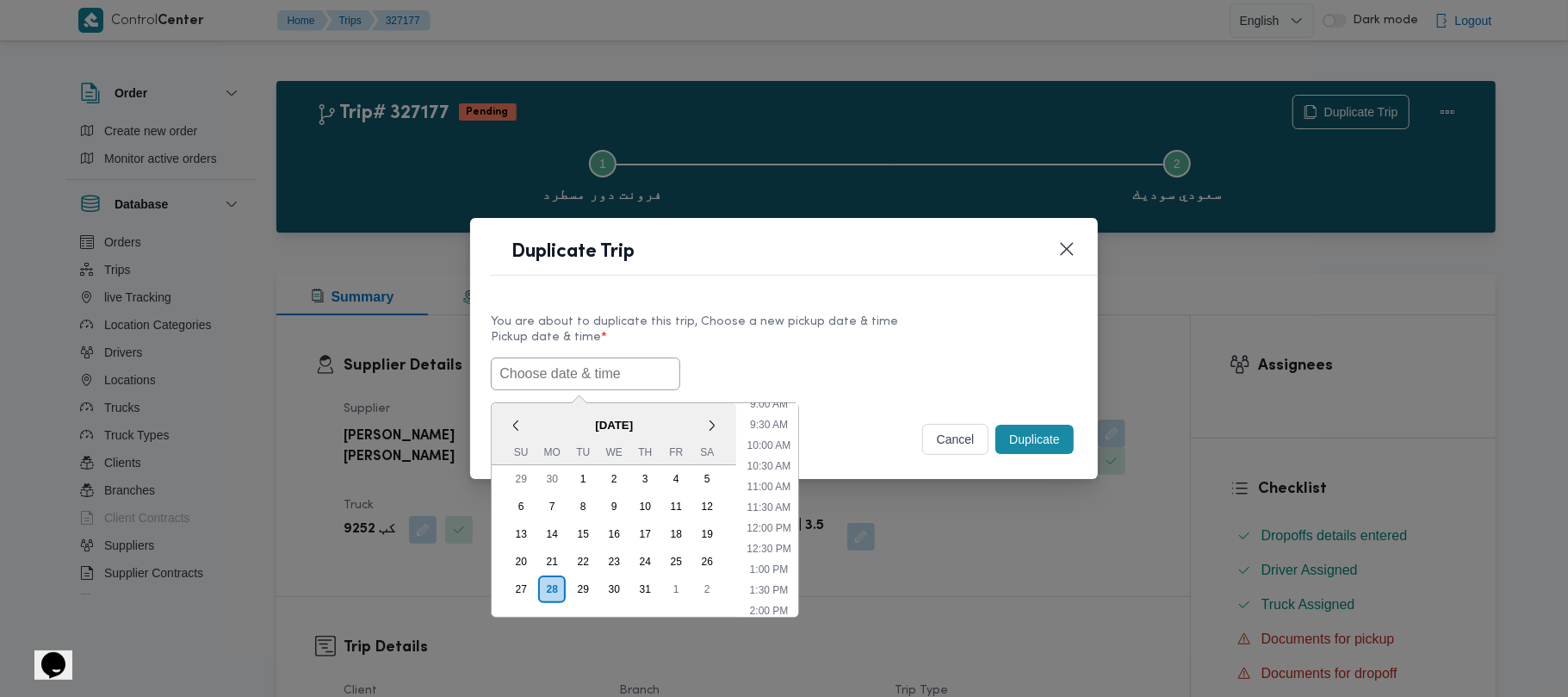 click at bounding box center (586, 374) 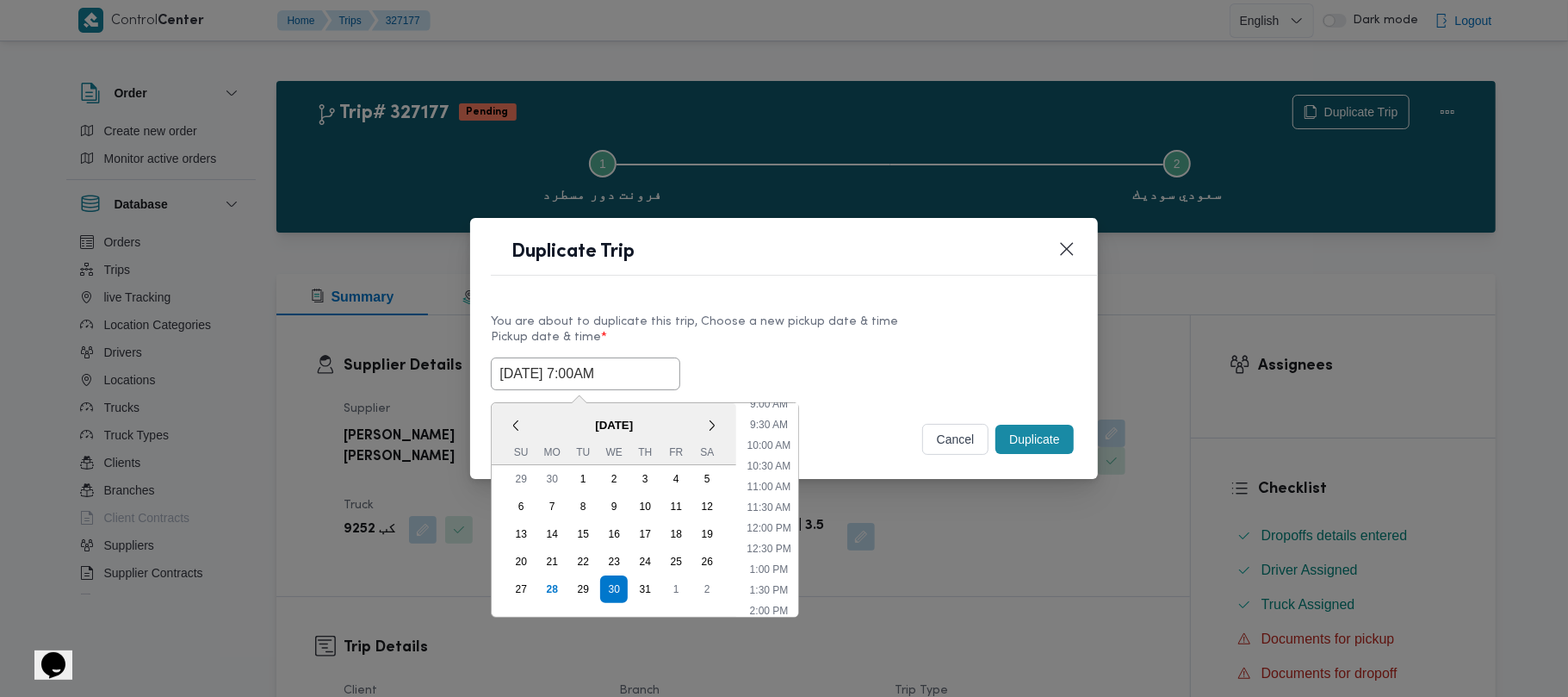 type on "30/07/2025 7:00AM" 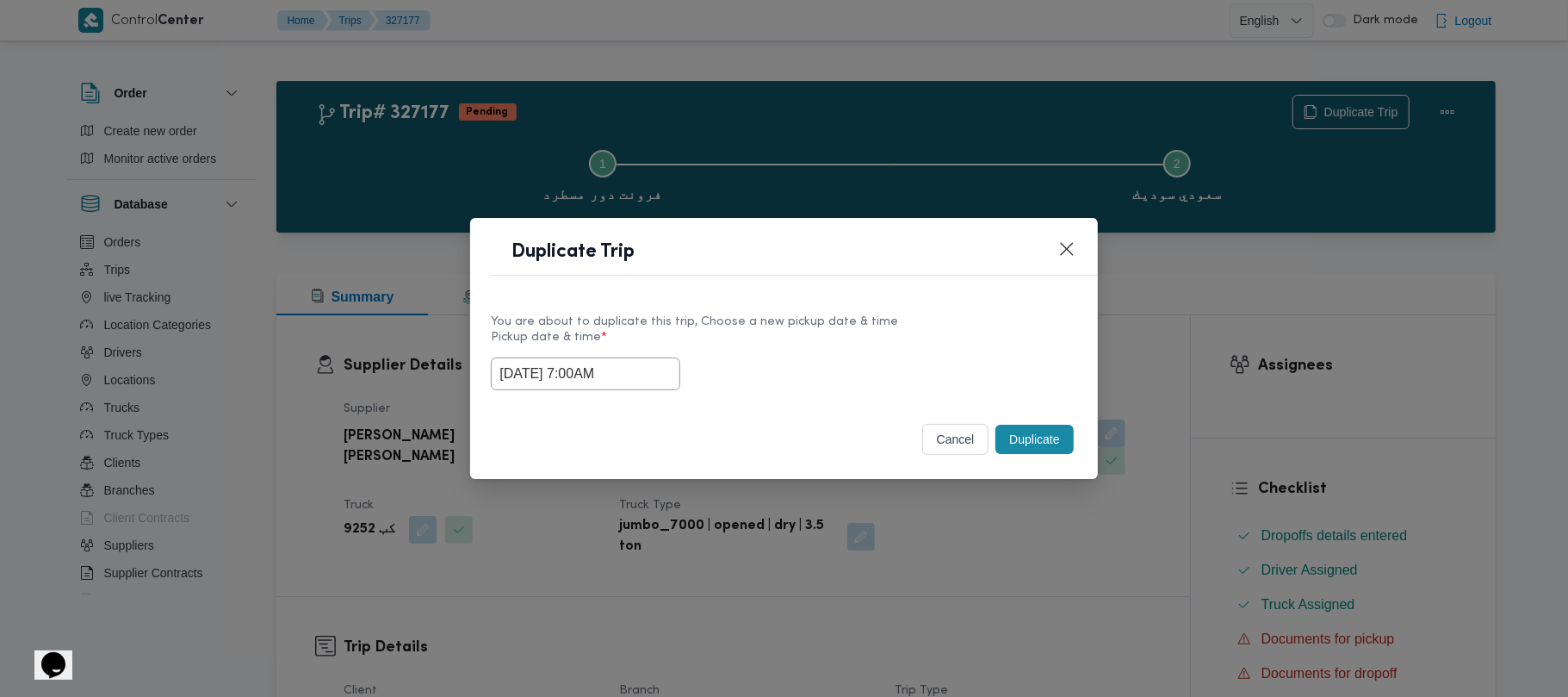 click on "Duplicate" at bounding box center (1034, 439) 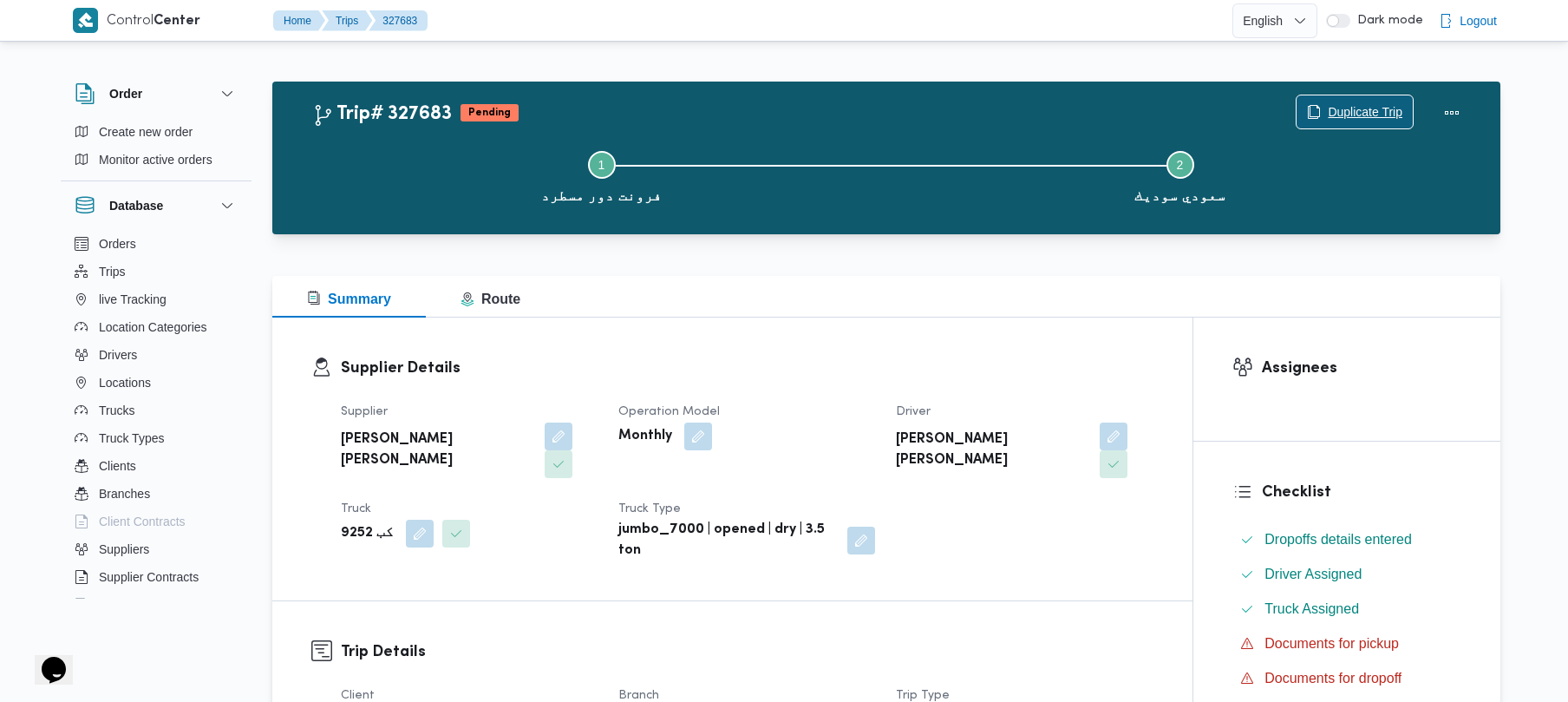 click on "Duplicate Trip" at bounding box center [1365, 112] 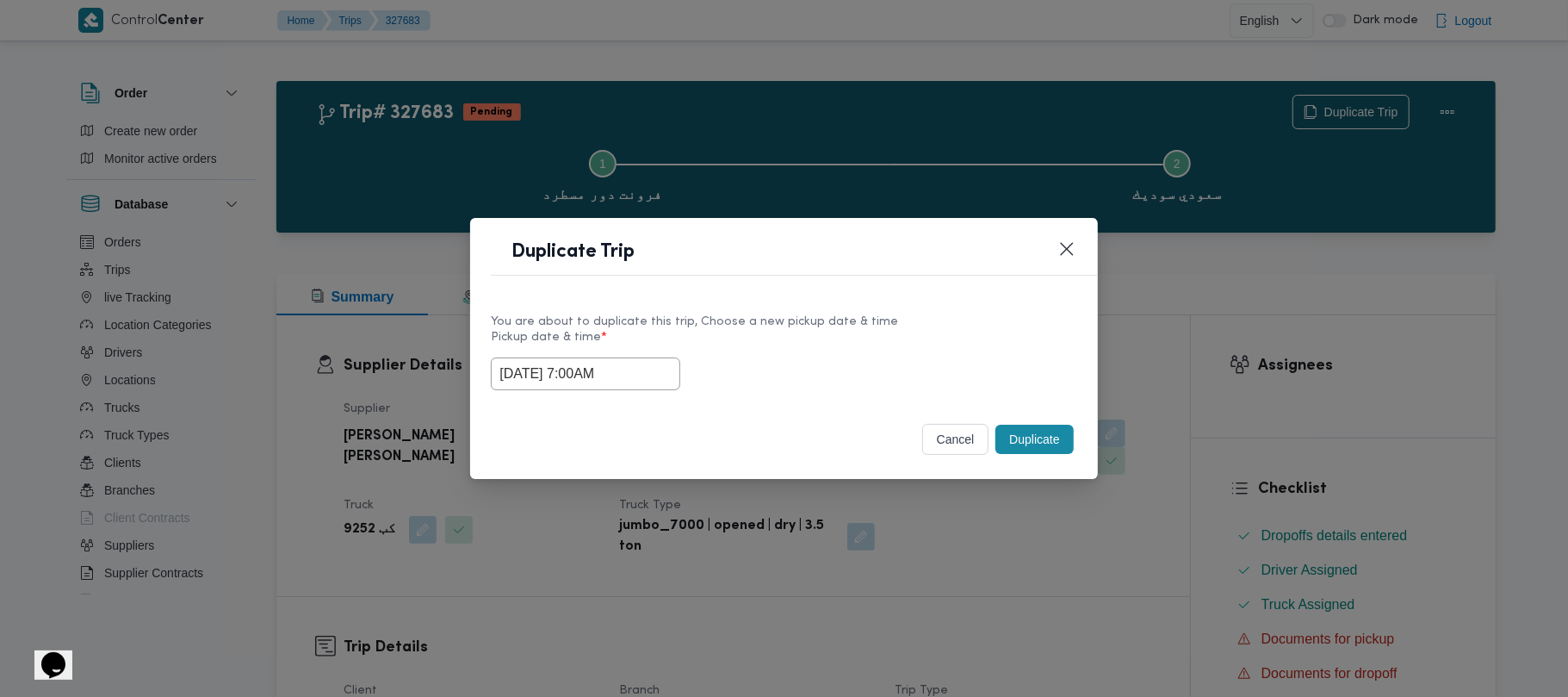 click on "30/07/2025 7:00AM" at bounding box center [586, 374] 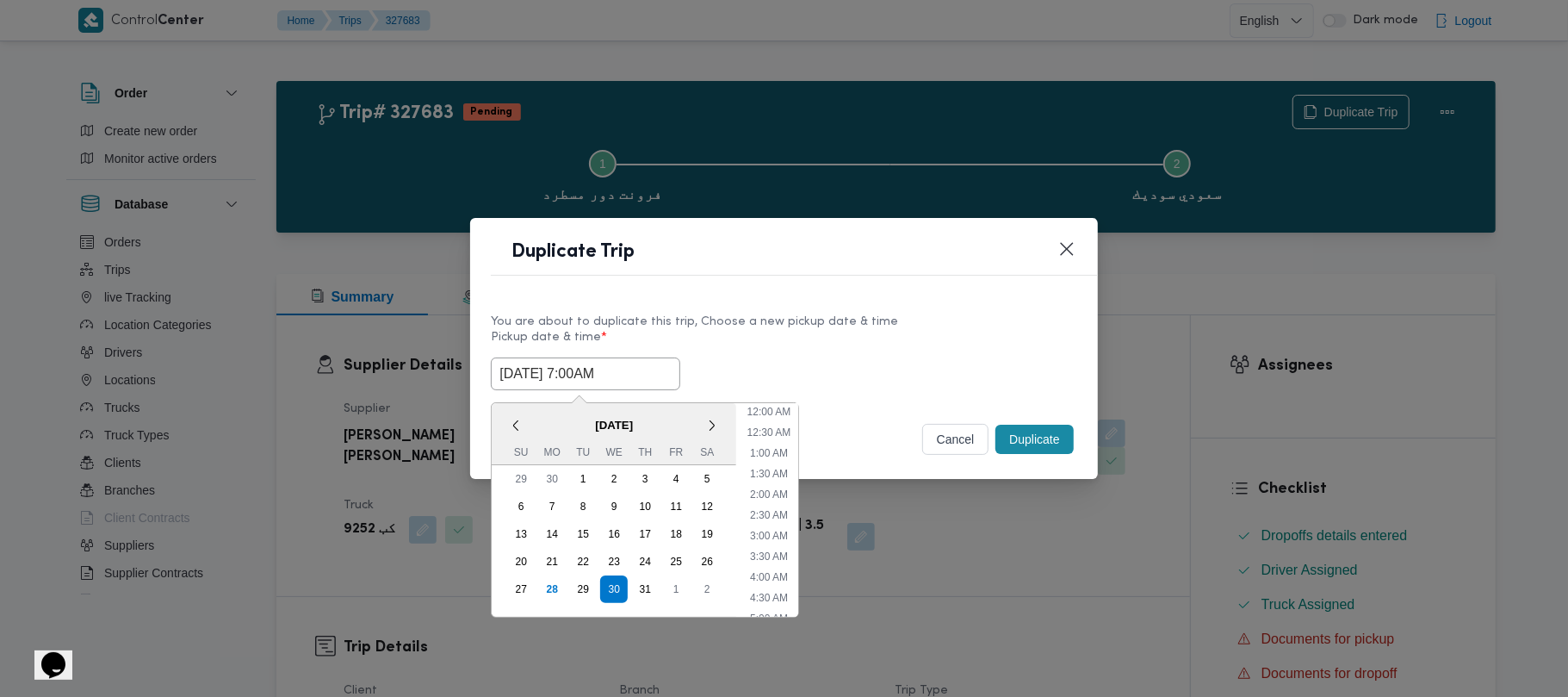 scroll, scrollTop: 193, scrollLeft: 0, axis: vertical 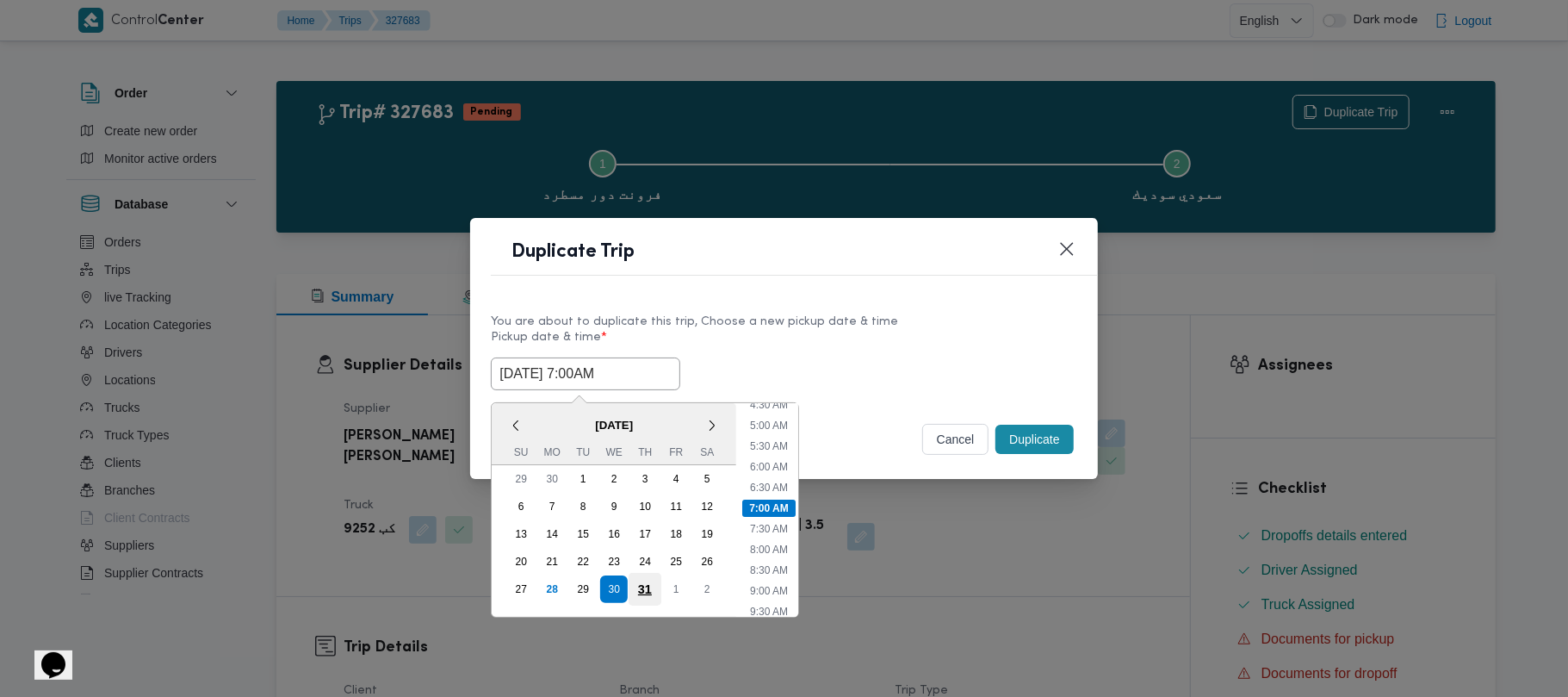 click on "31" at bounding box center (645, 589) 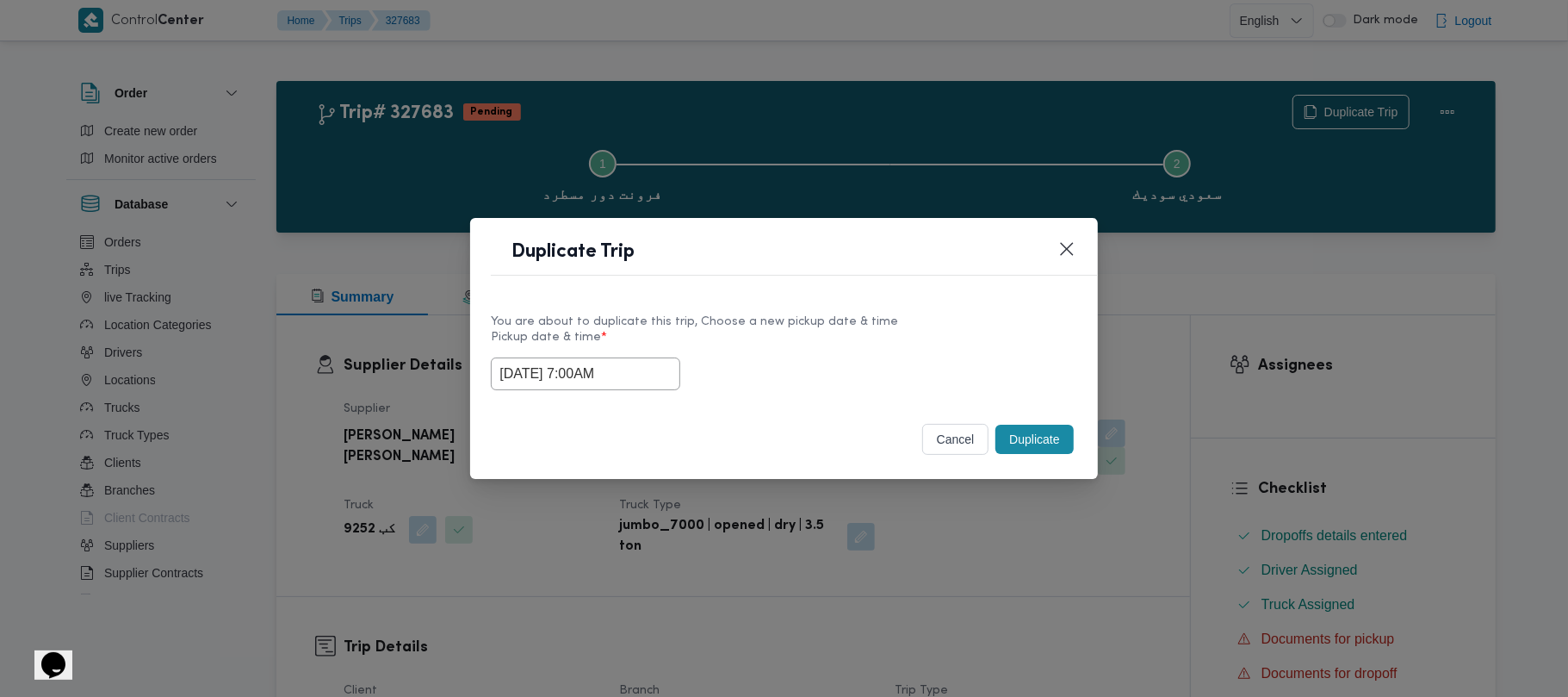 click on "You are about to duplicate this trip, Choose a new pickup date & time Pickup date & time   * 31/07/2025 7:00AM" at bounding box center (784, 352) 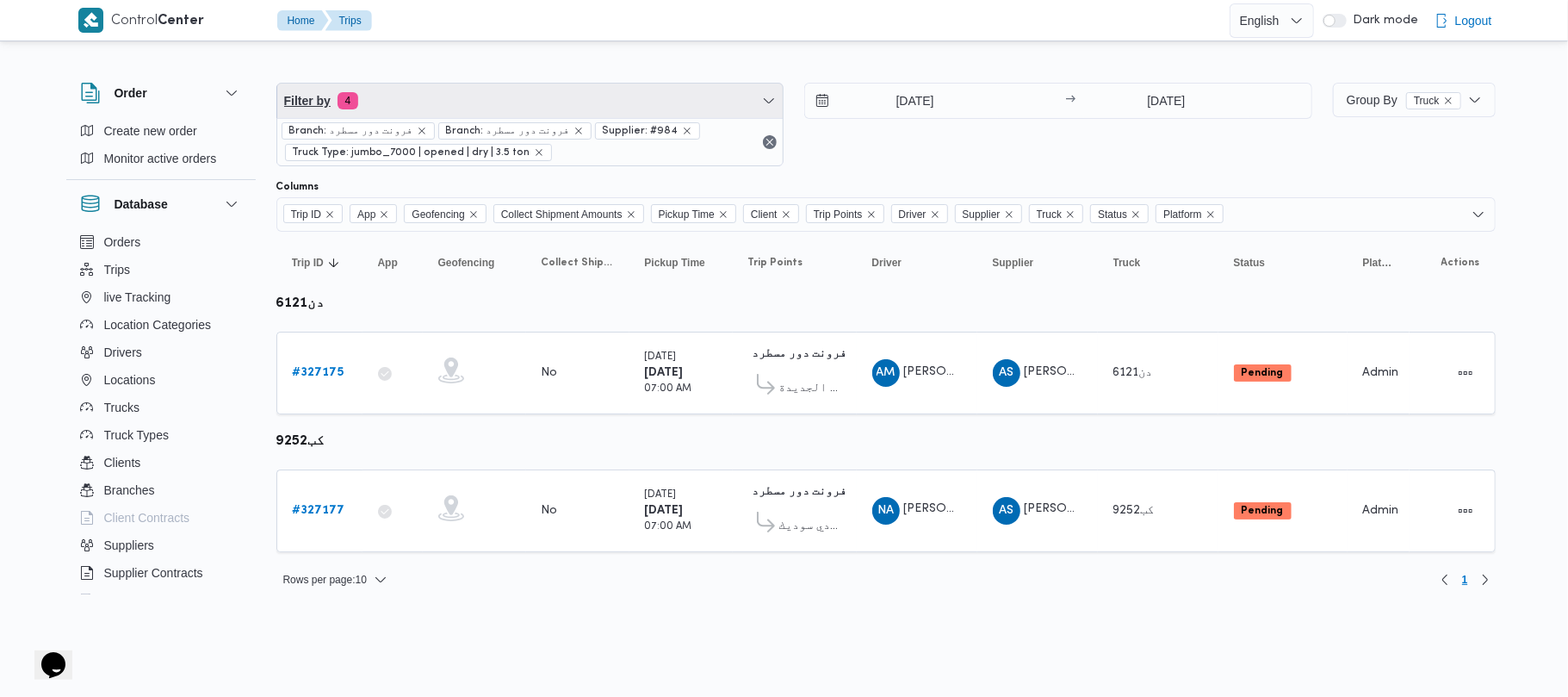 click on "Filter by 4" at bounding box center [530, 101] 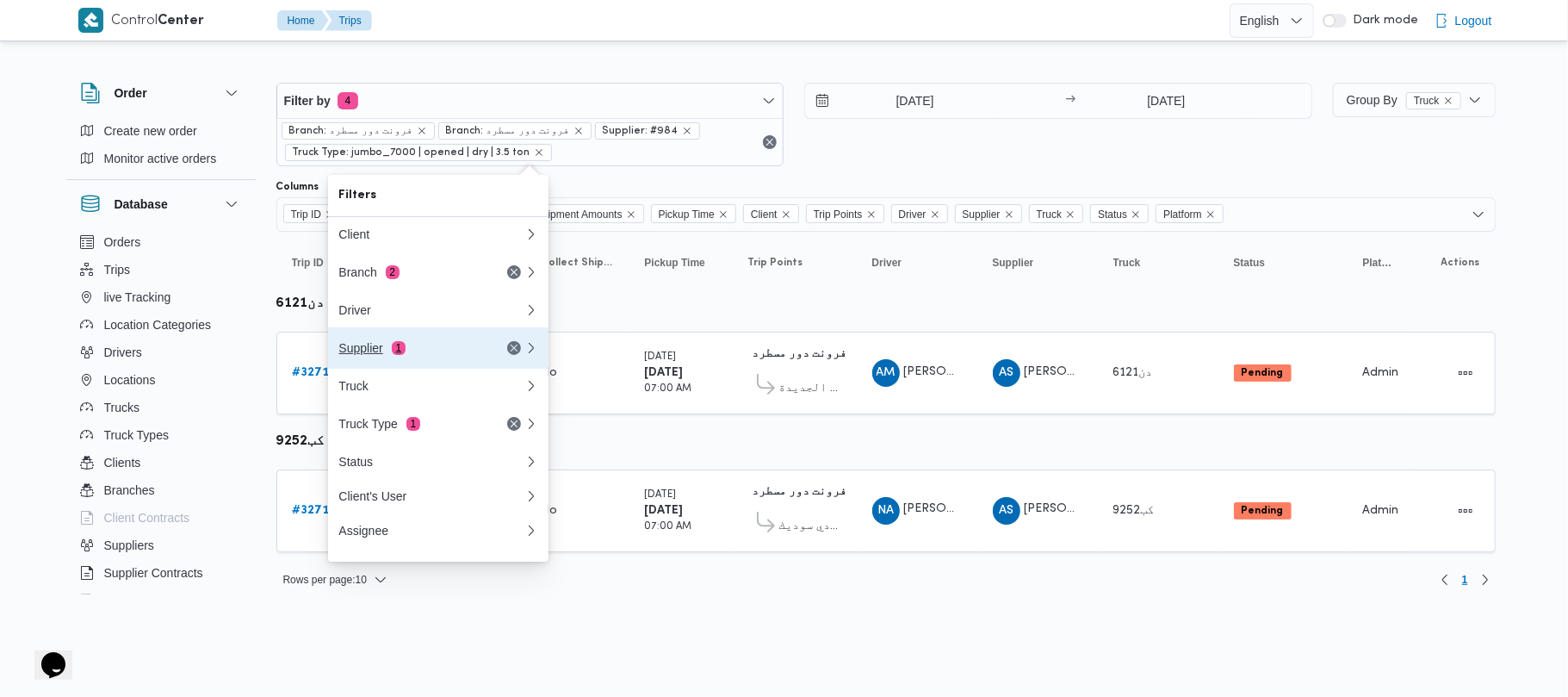 click on "Supplier 1" at bounding box center (411, 348) 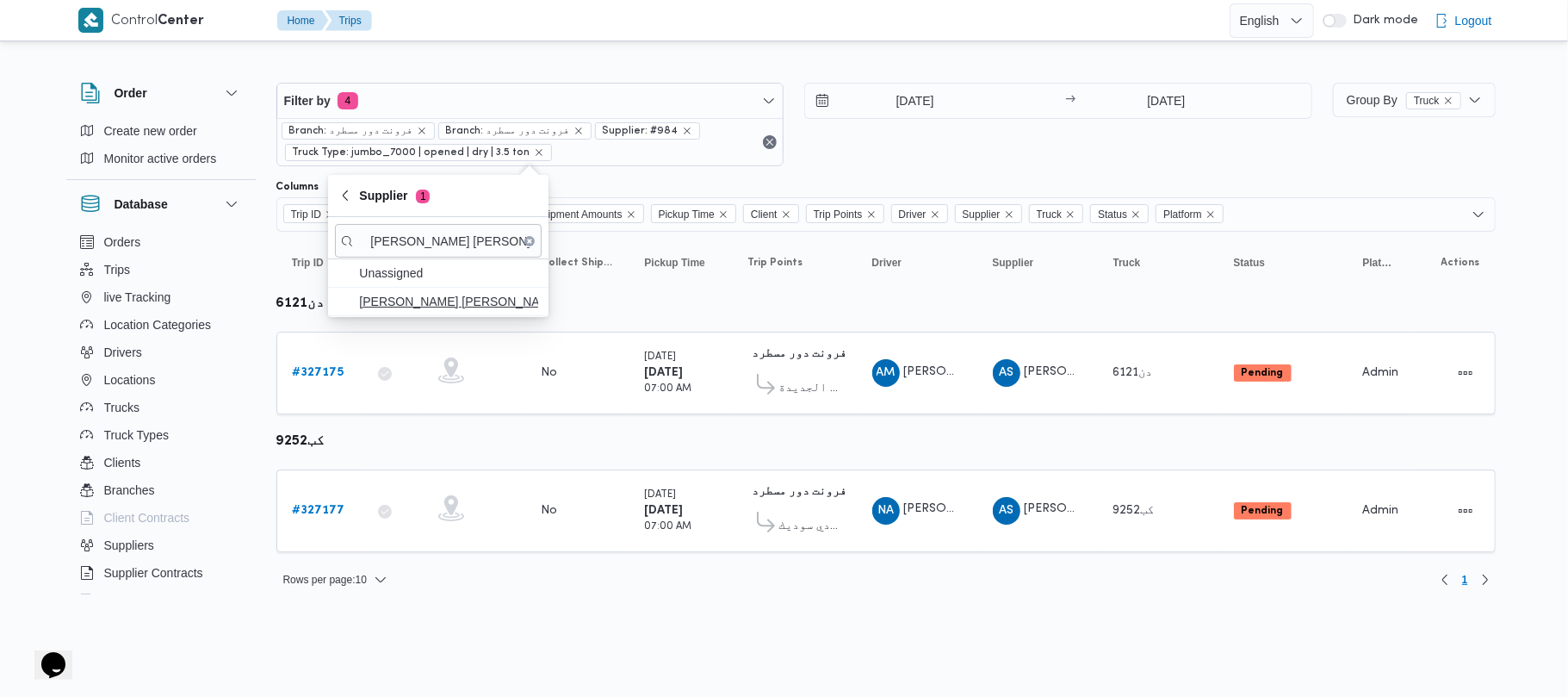 type on "[PERSON_NAME] [PERSON_NAME]" 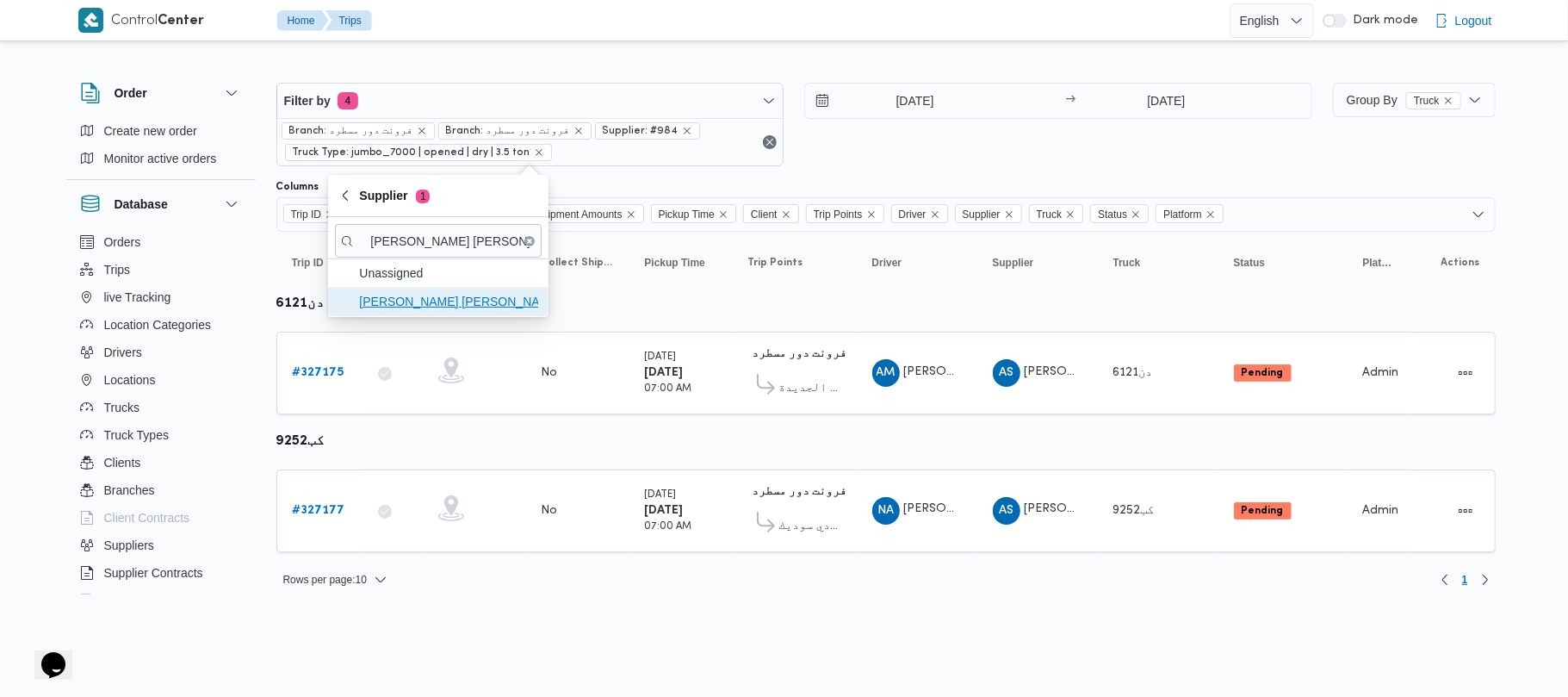 click on "[PERSON_NAME] [PERSON_NAME]" at bounding box center (449, 302) 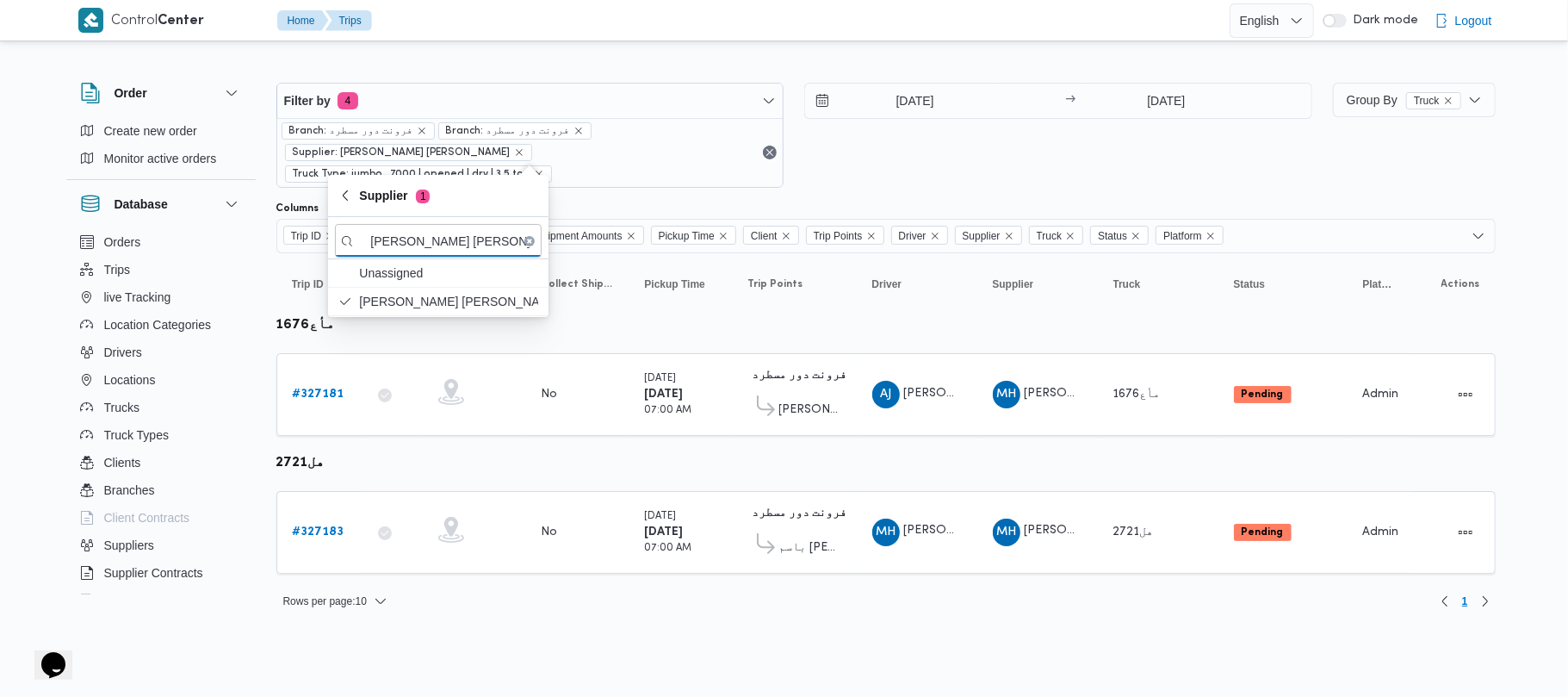 click on "Filter by 4 Branch: فرونت دور مسطرد Branch: فرونت دور مسطرد  Supplier: محمد هاني محمد جوده محمود  Truck Type: jumbo_7000 | opened | dry | 3.5 ton 29/7/2025 → 29/7/2025" at bounding box center (794, 135) 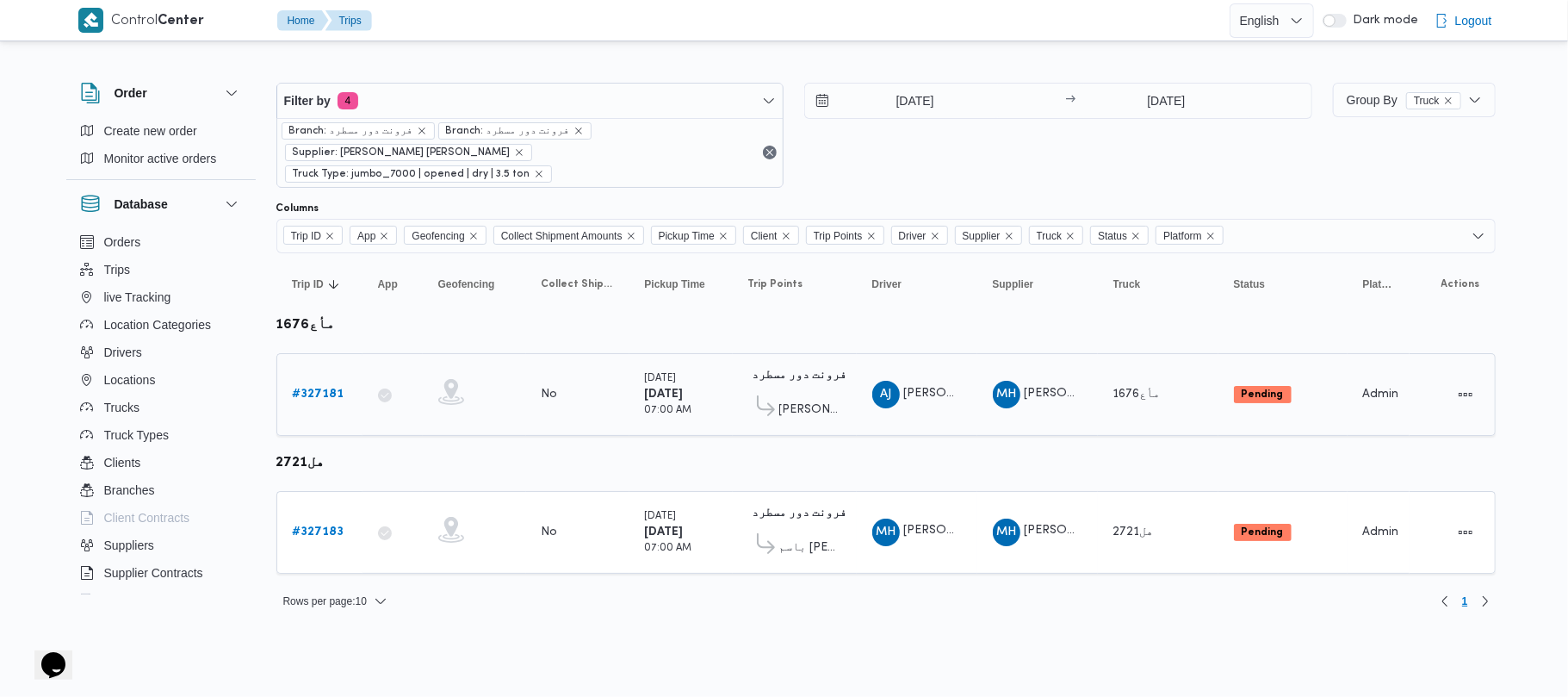 click on "# 327181" at bounding box center (319, 394) 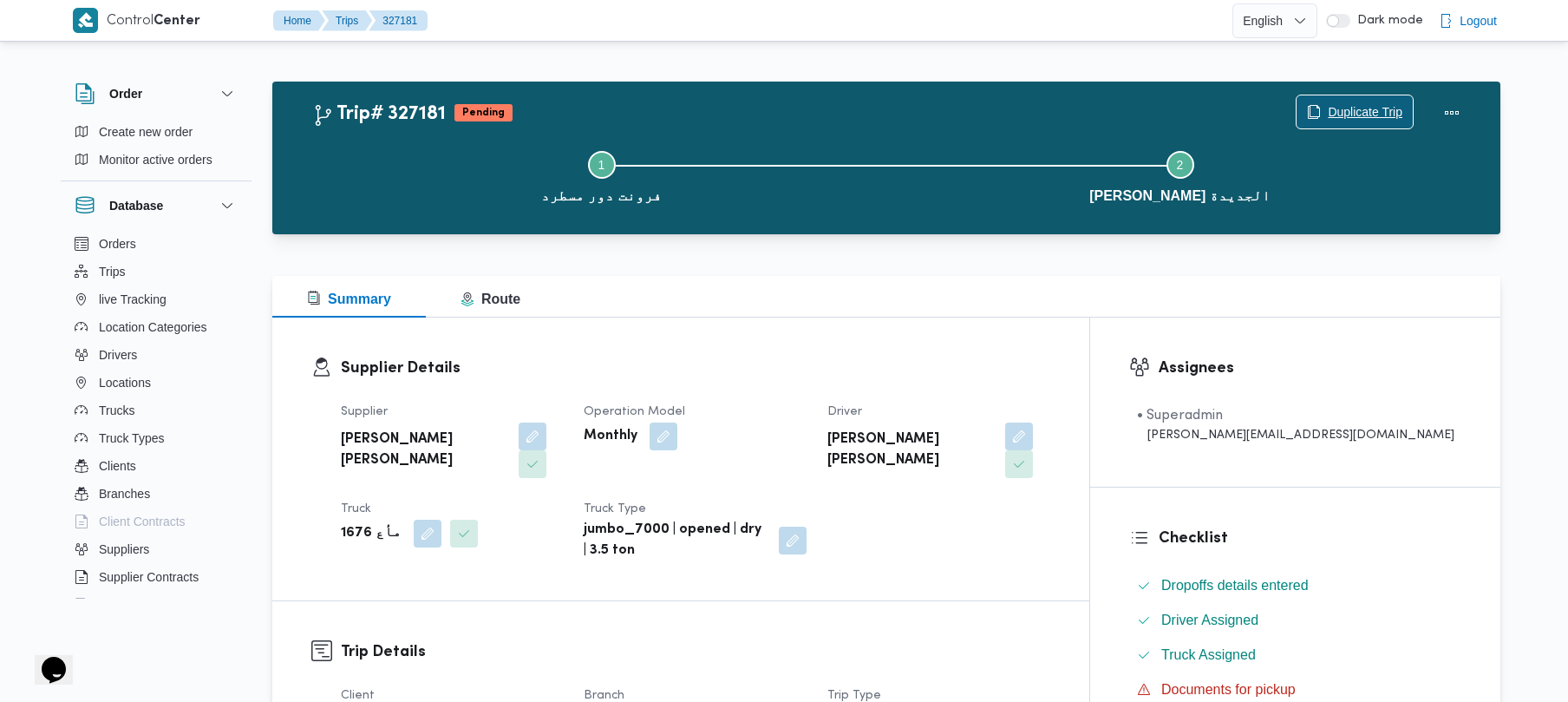 click on "Duplicate Trip" at bounding box center [1365, 112] 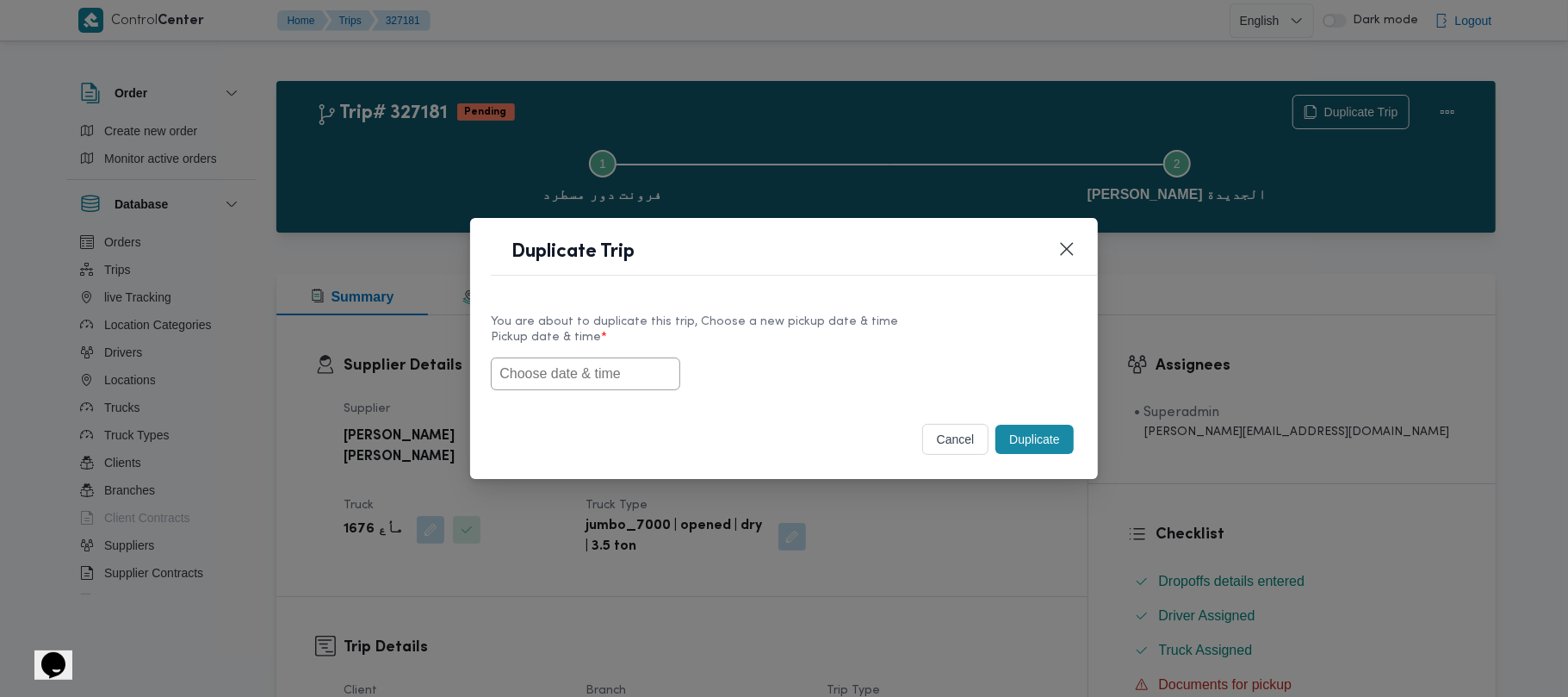 click at bounding box center (586, 374) 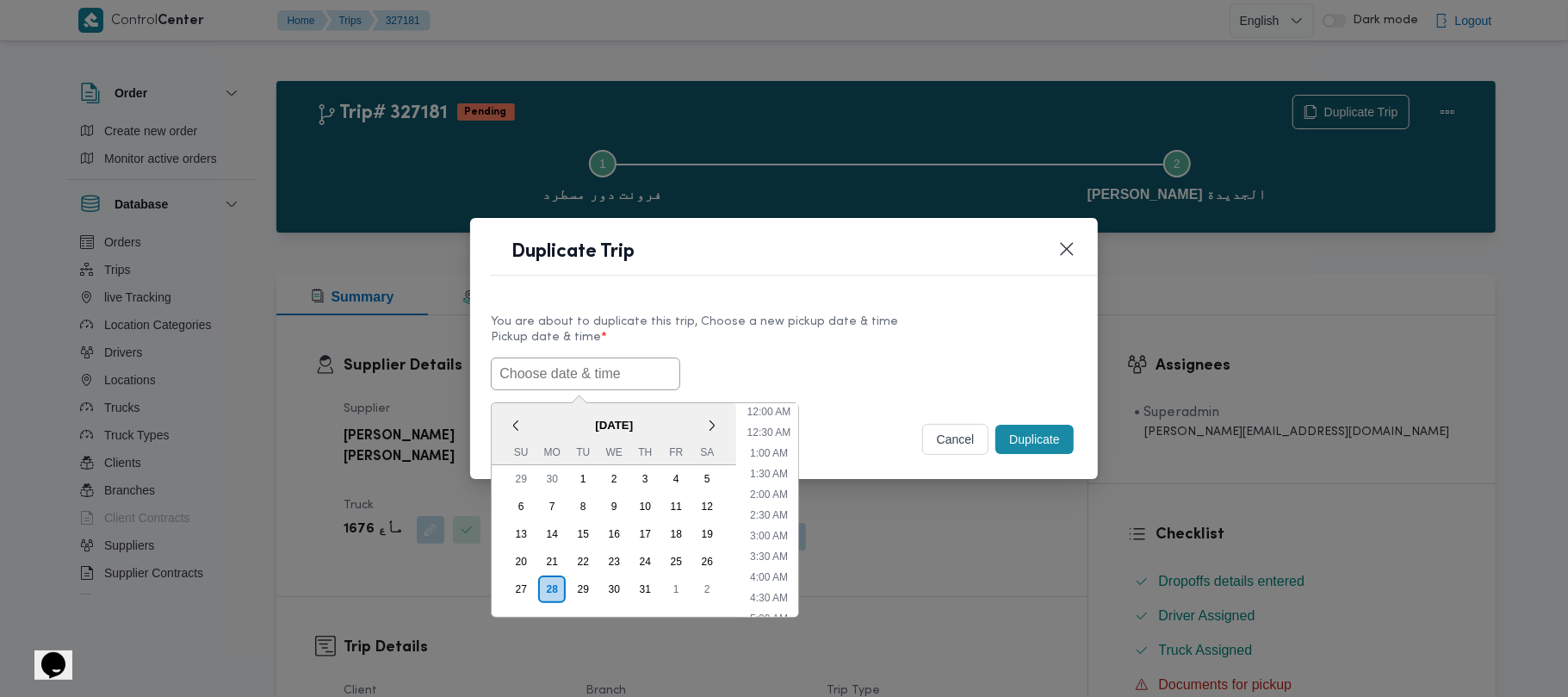 scroll, scrollTop: 380, scrollLeft: 0, axis: vertical 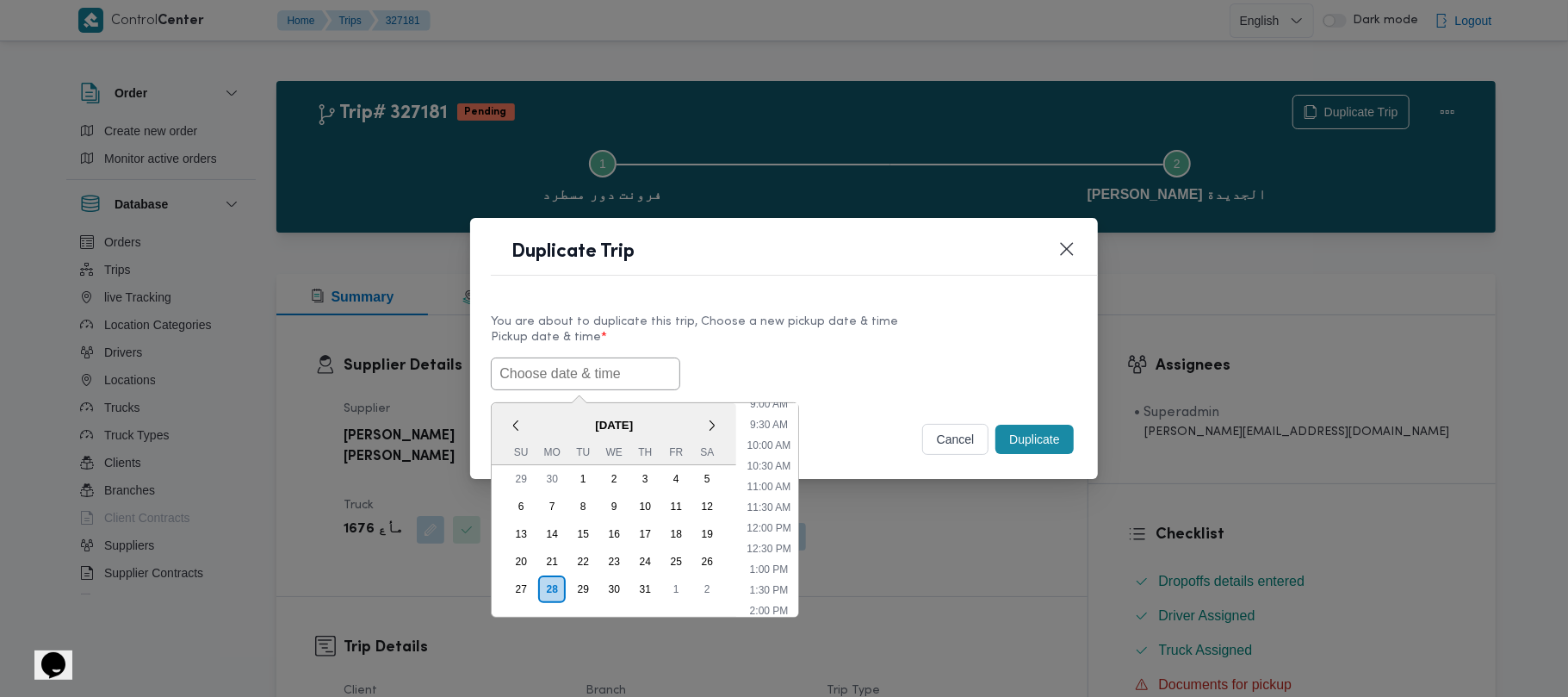 paste on "30/07/2025 7:00AM" 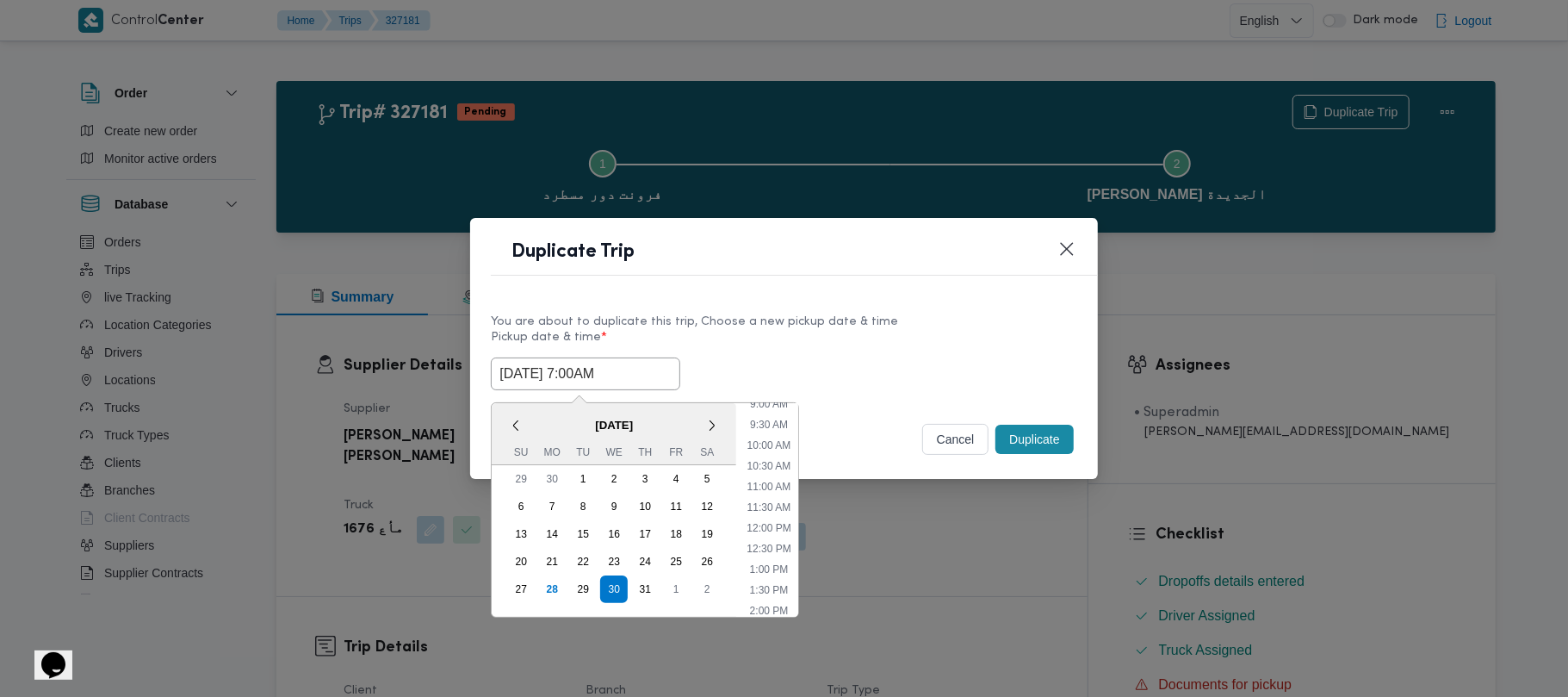 type on "30/07/2025 7:00AM" 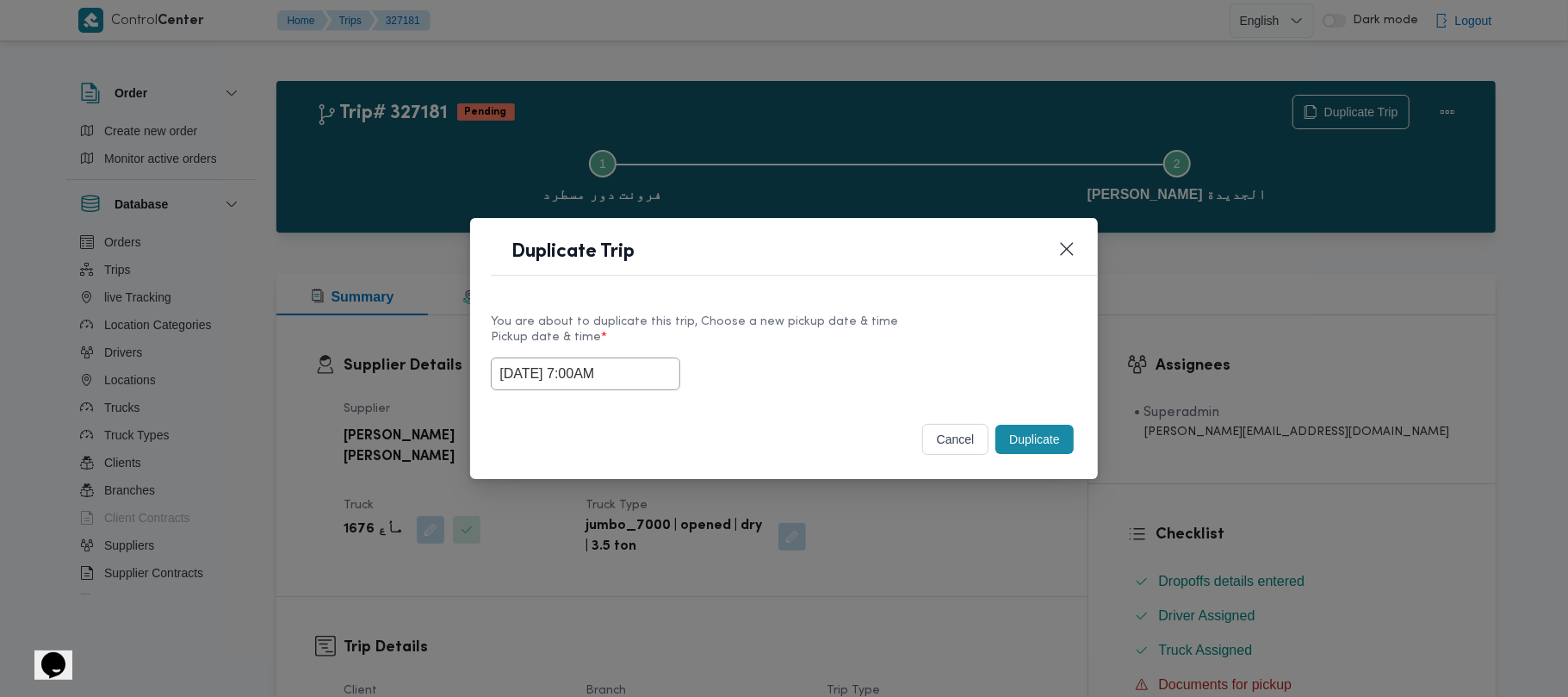 click on "Duplicate" at bounding box center (1034, 439) 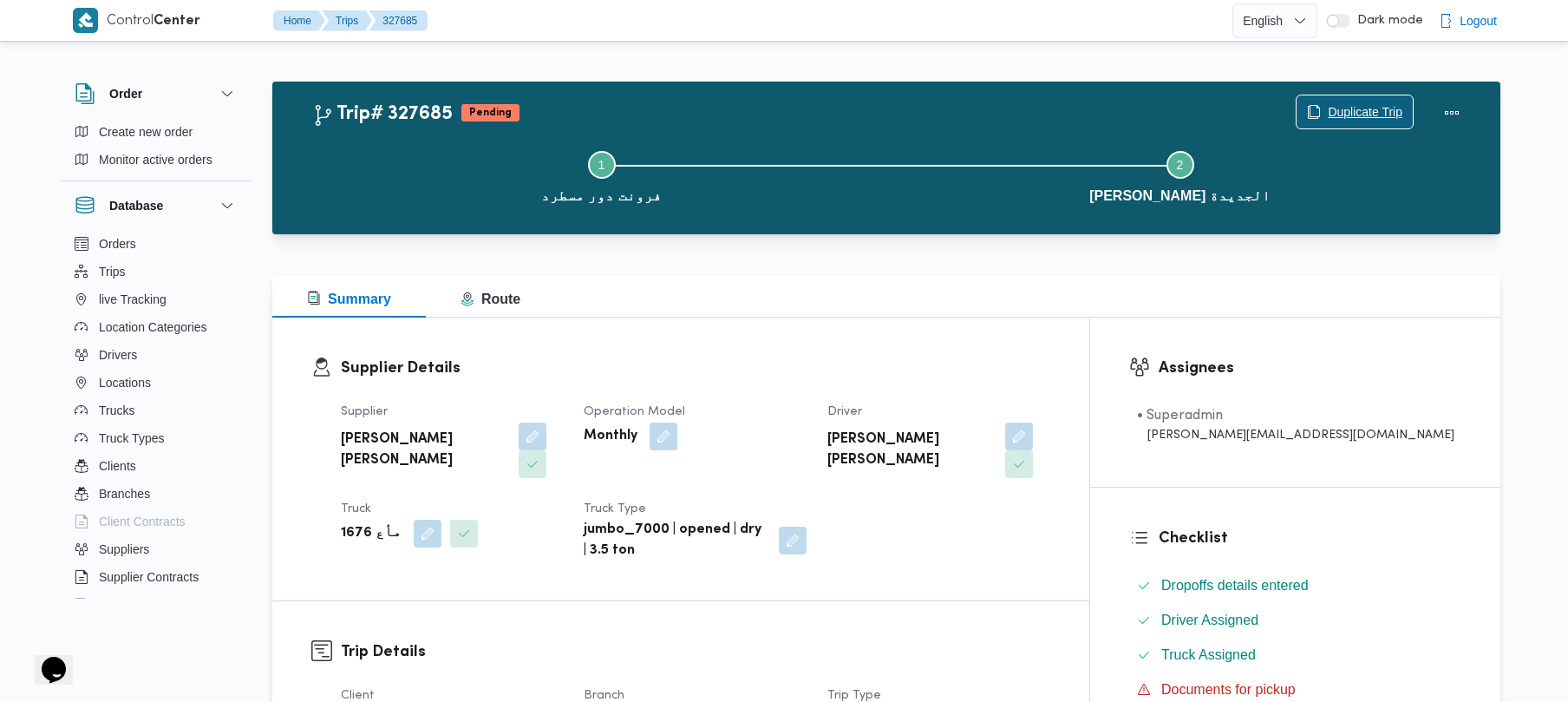 click on "Duplicate Trip" at bounding box center [1365, 112] 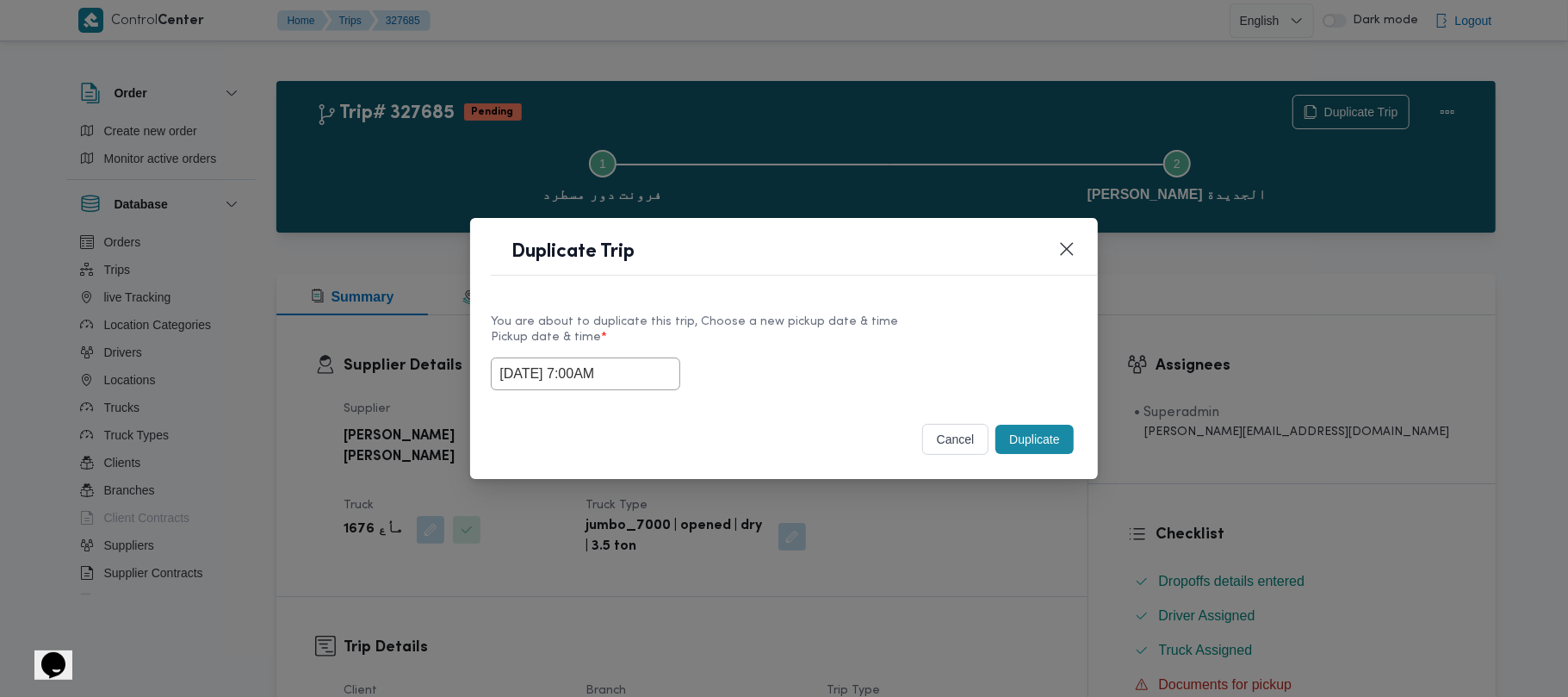 click on "30/07/2025 7:00AM" at bounding box center [586, 374] 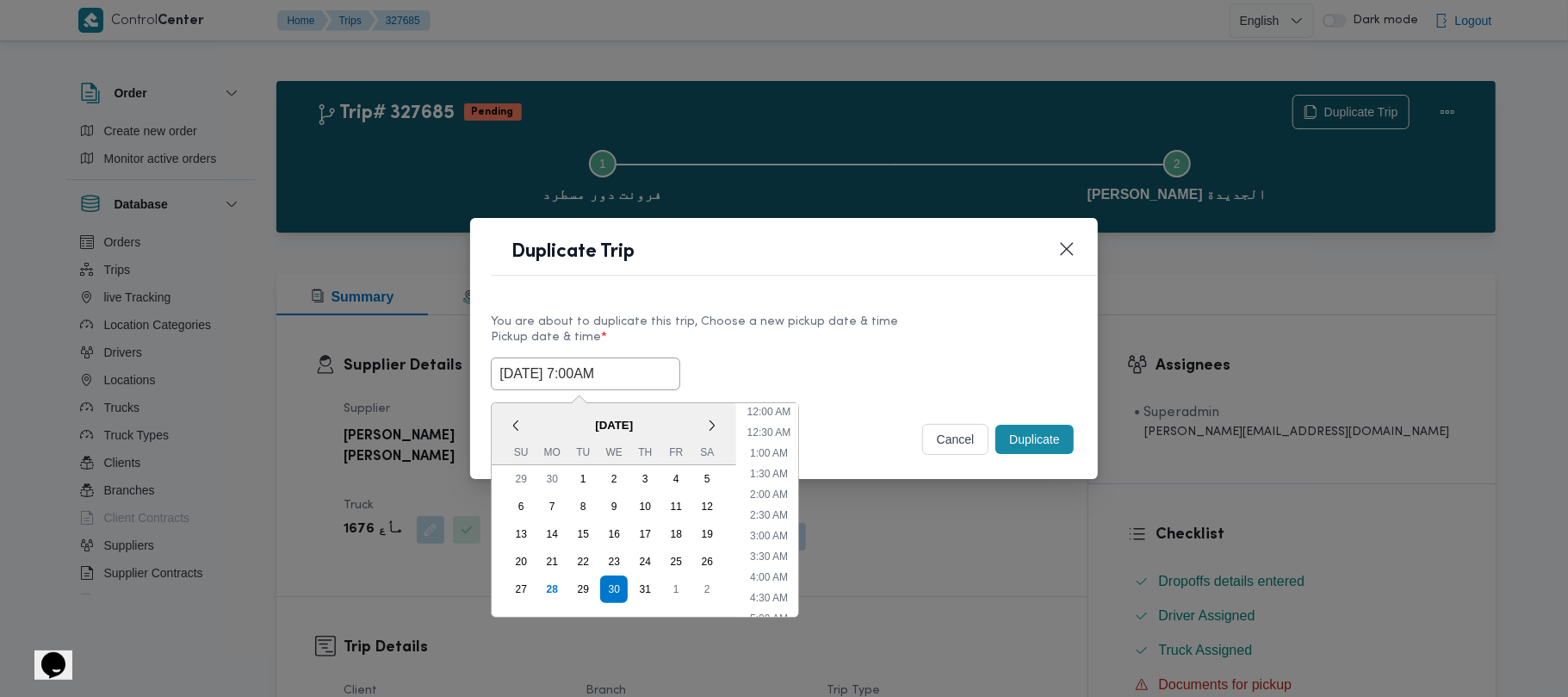 scroll, scrollTop: 193, scrollLeft: 0, axis: vertical 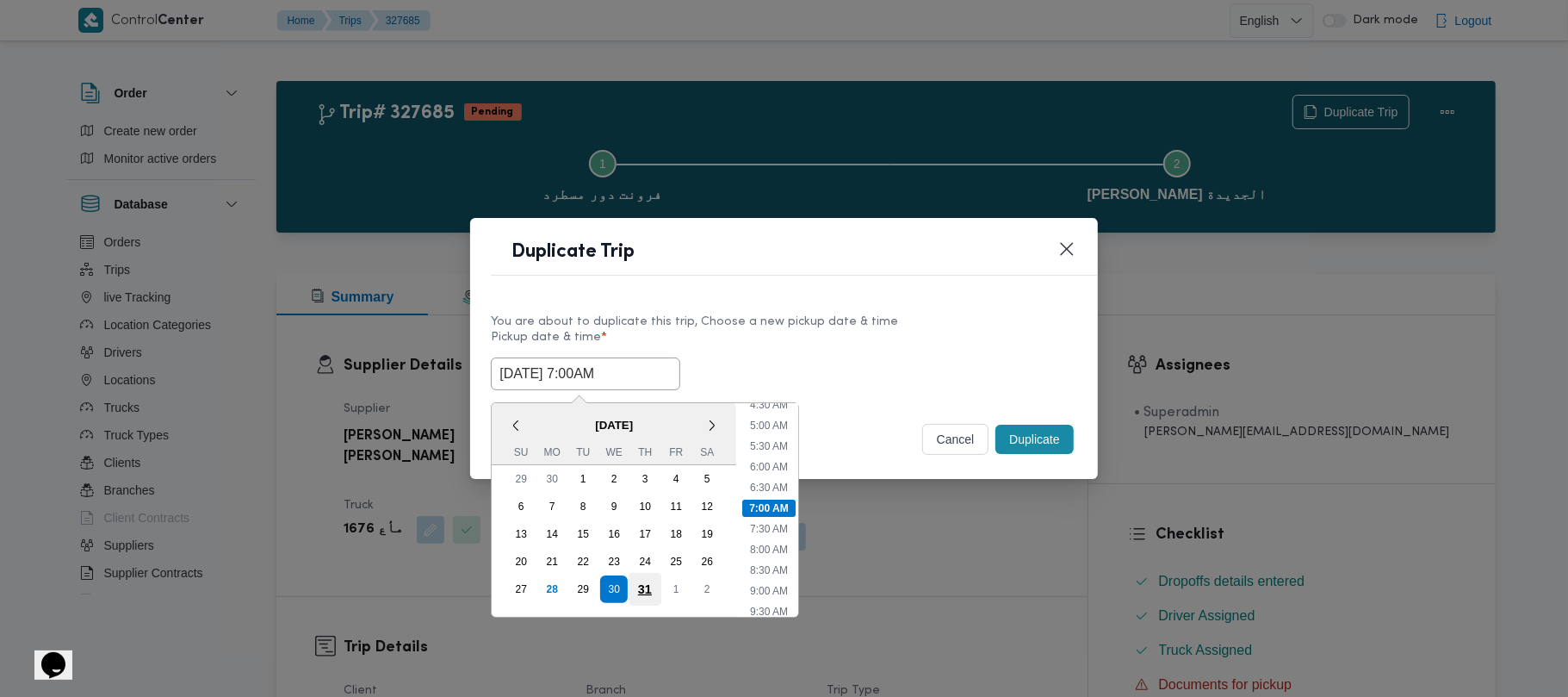 click on "31" at bounding box center (645, 589) 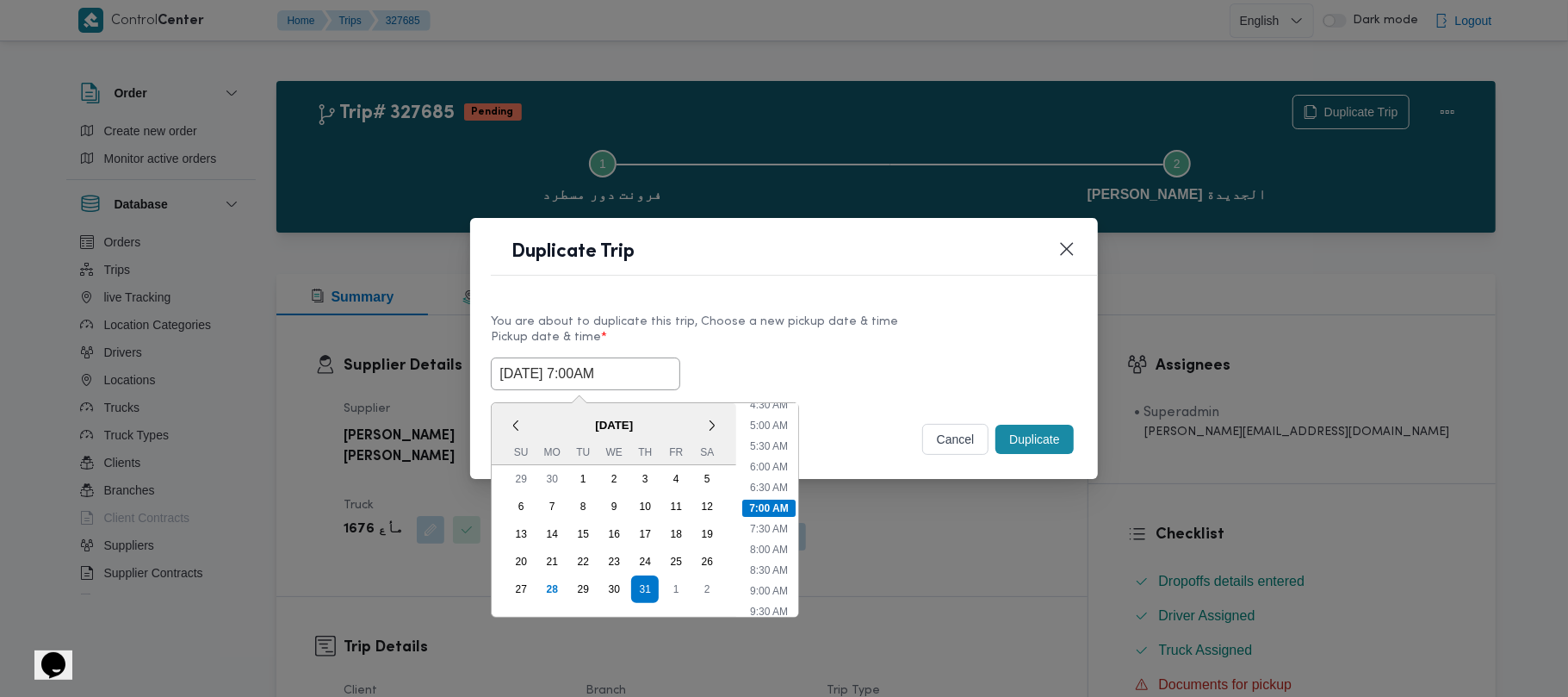 click on "You are about to duplicate this trip, Choose a new pickup date & time" at bounding box center (784, 321) 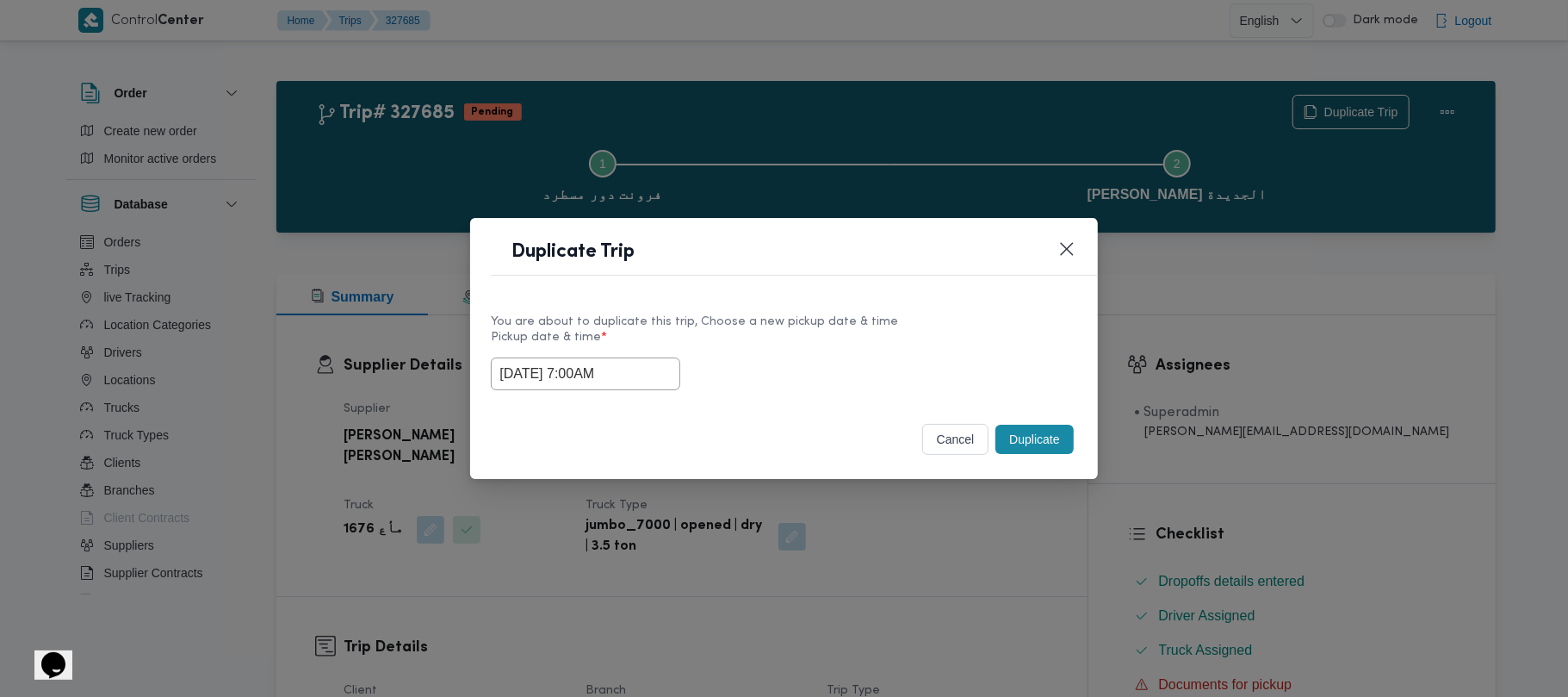 click on "Duplicate" at bounding box center [1034, 439] 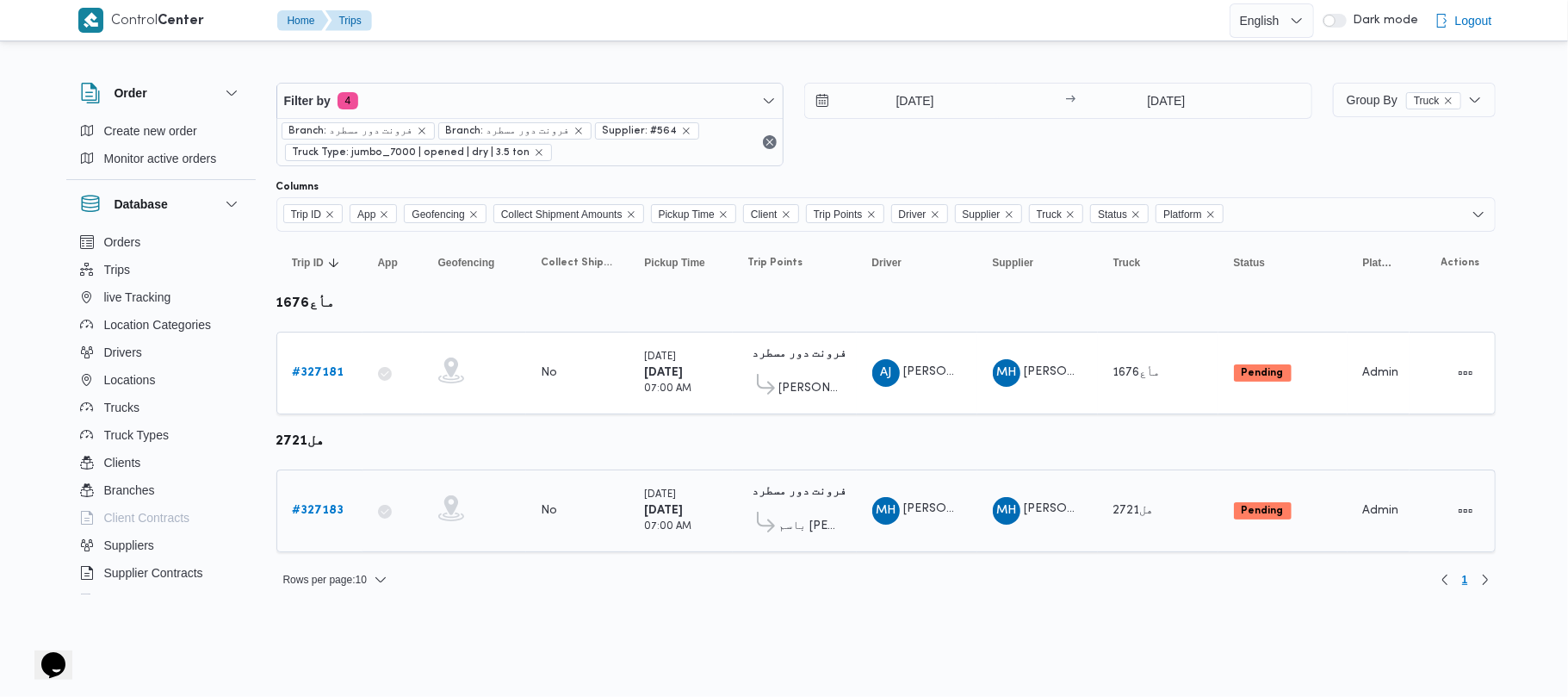 click on "# 327183" at bounding box center [319, 511] 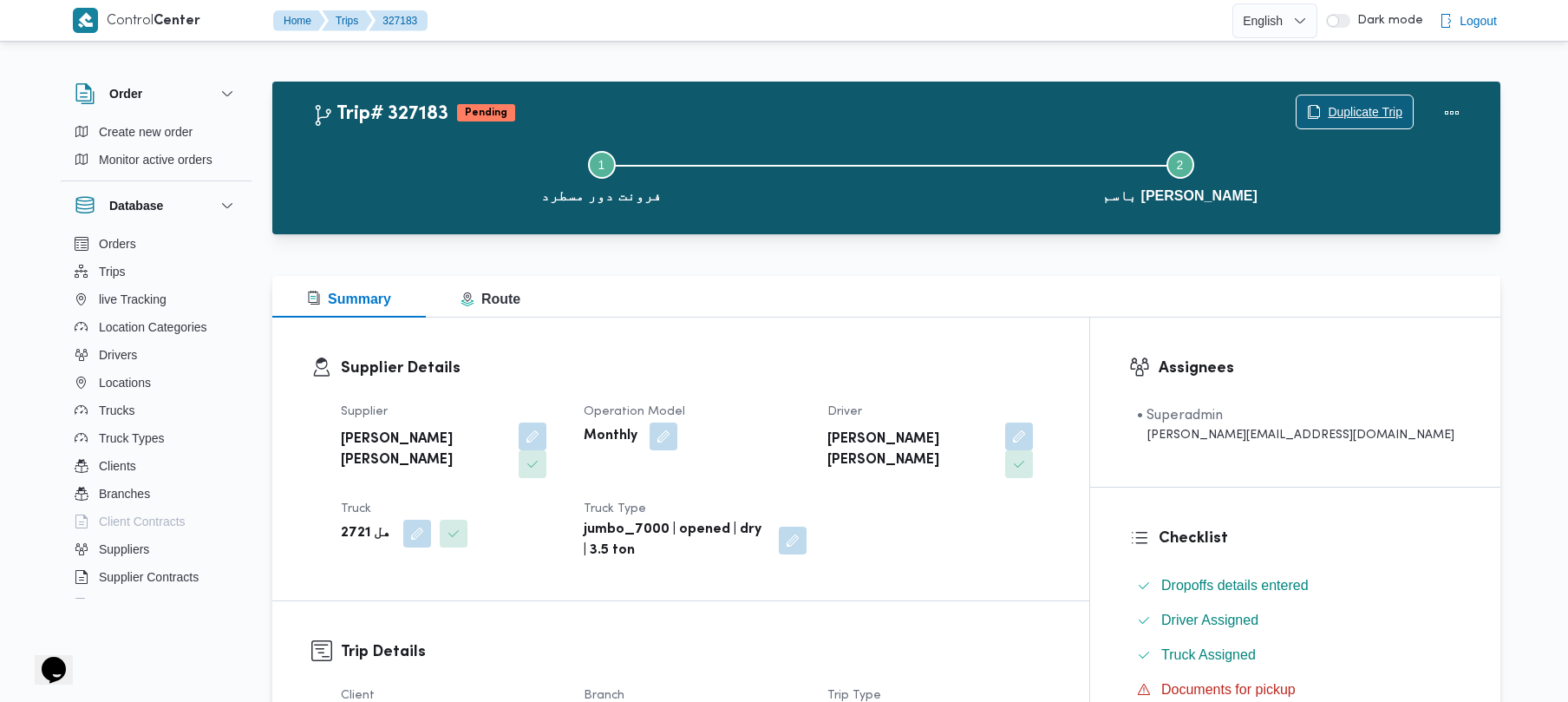 click on "Duplicate Trip" at bounding box center (1365, 112) 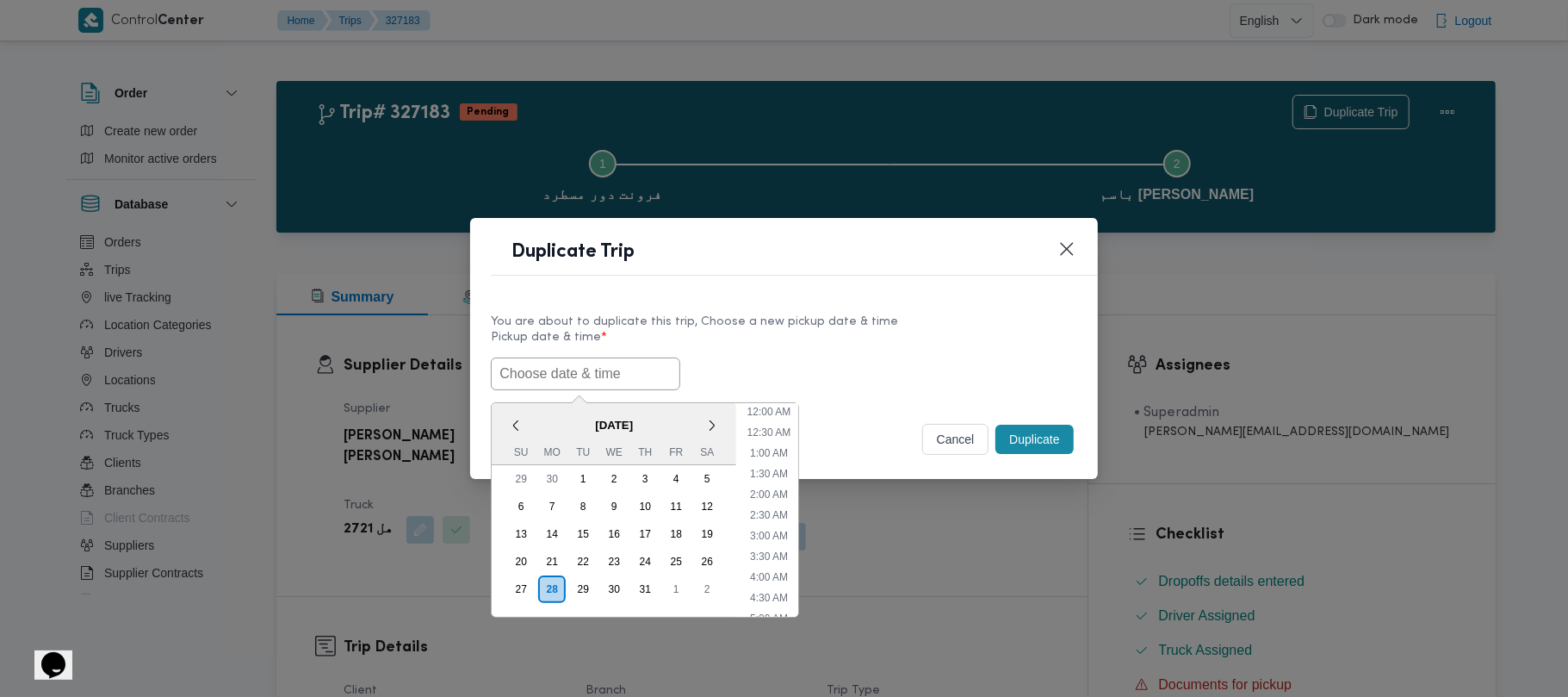 click at bounding box center (586, 374) 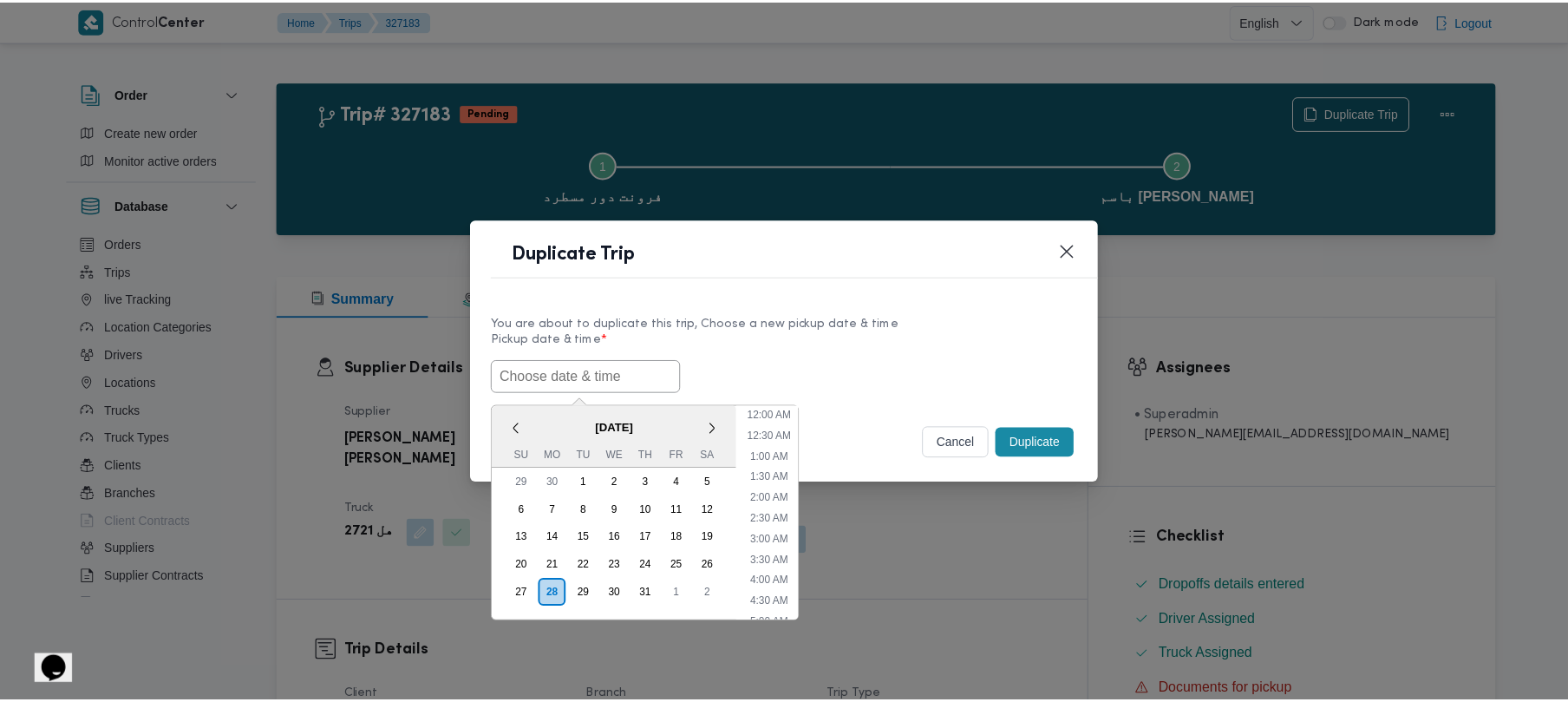 scroll, scrollTop: 383, scrollLeft: 0, axis: vertical 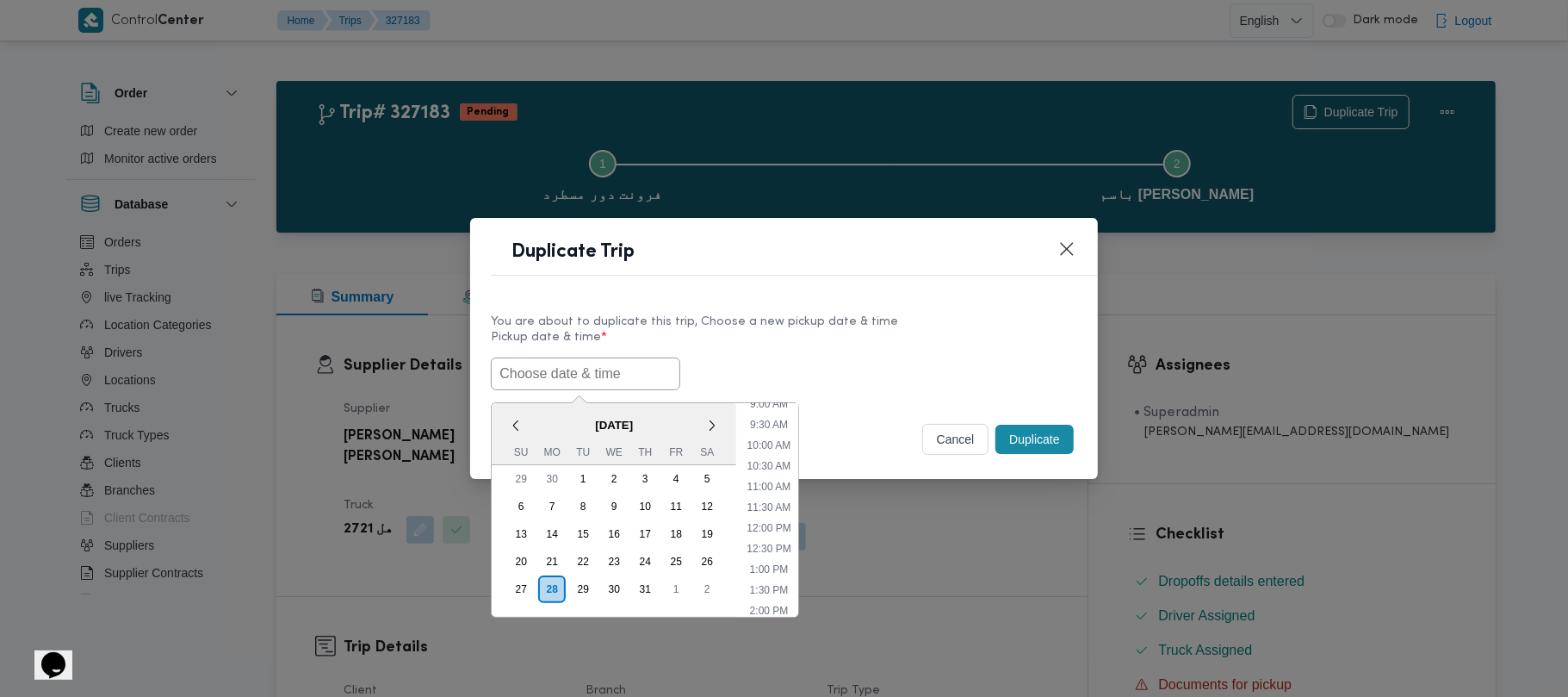 paste on "30/07/2025 7:00AM" 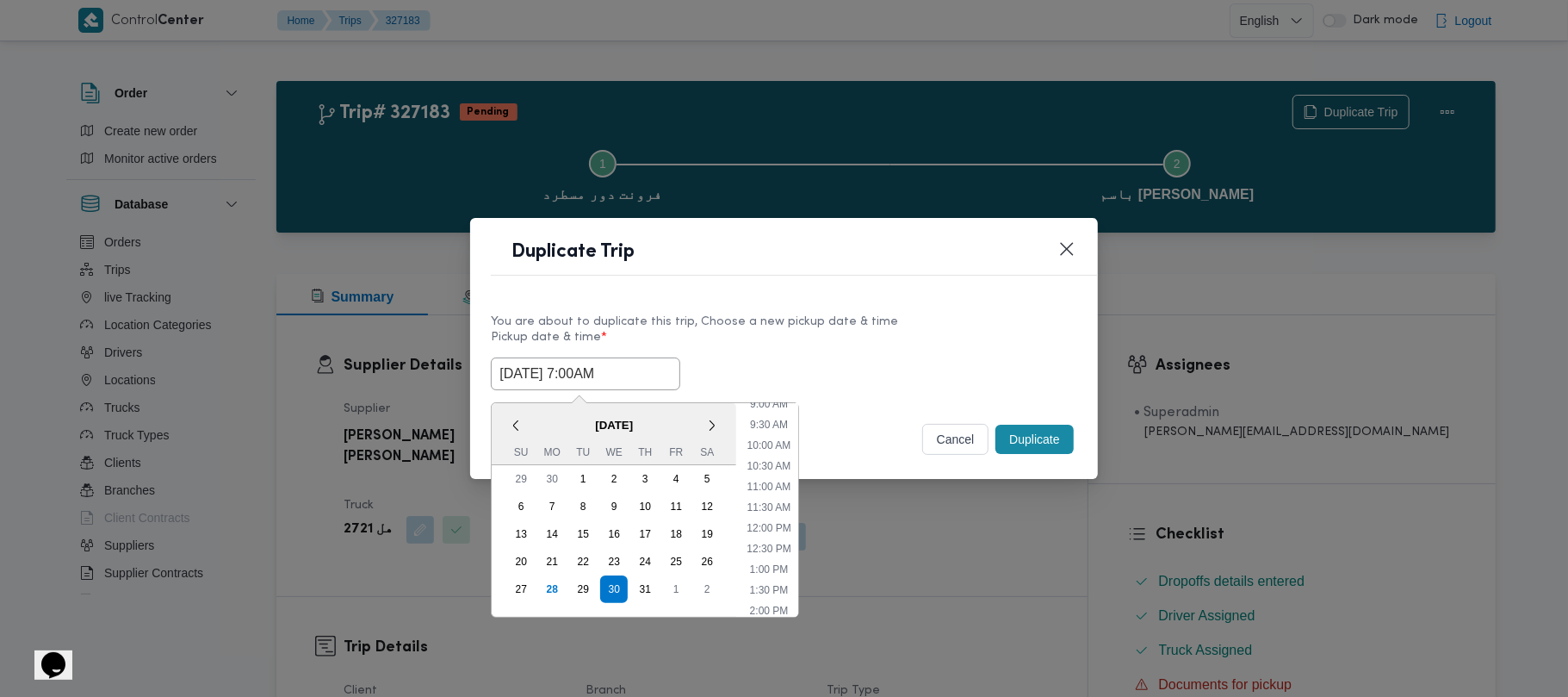 type on "30/07/2025 7:00AM" 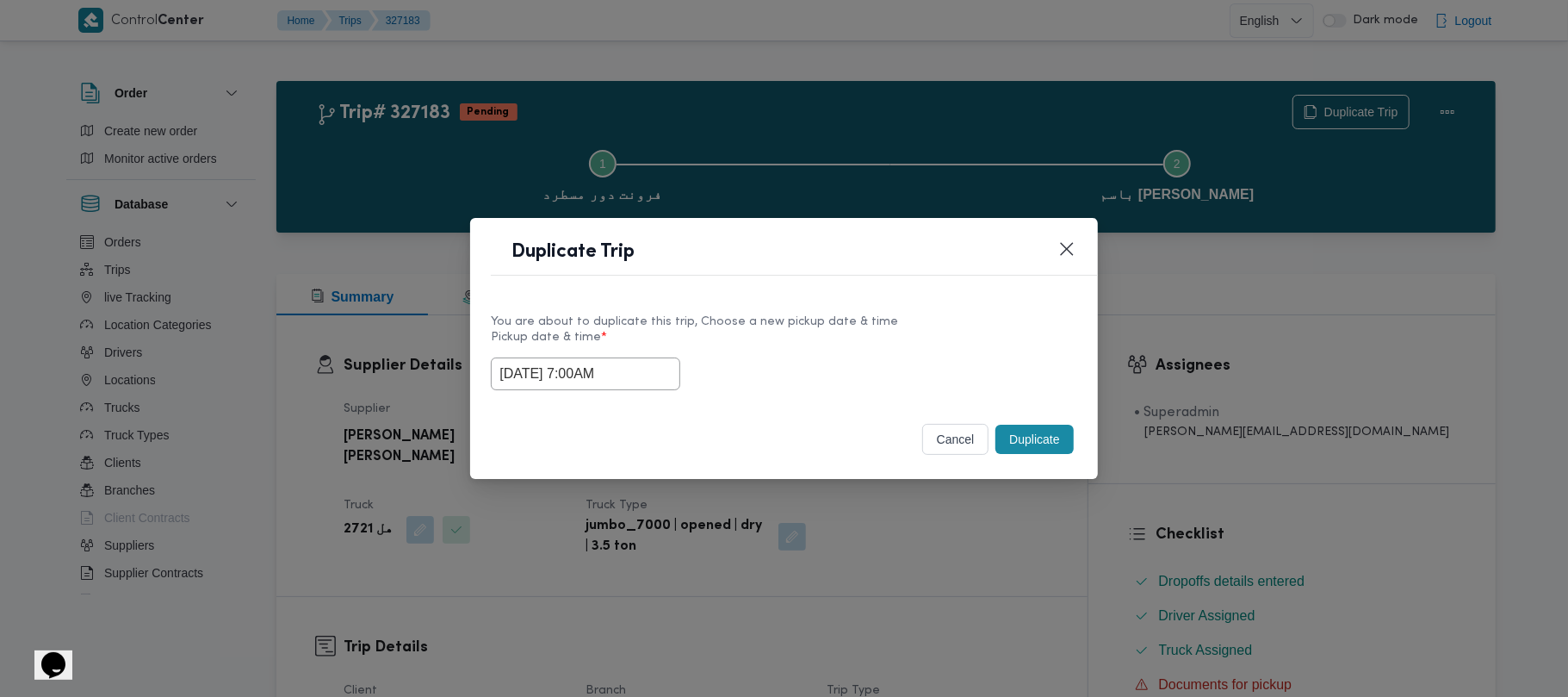 drag, startPoint x: 783, startPoint y: 334, endPoint x: 849, endPoint y: 369, distance: 74.70609 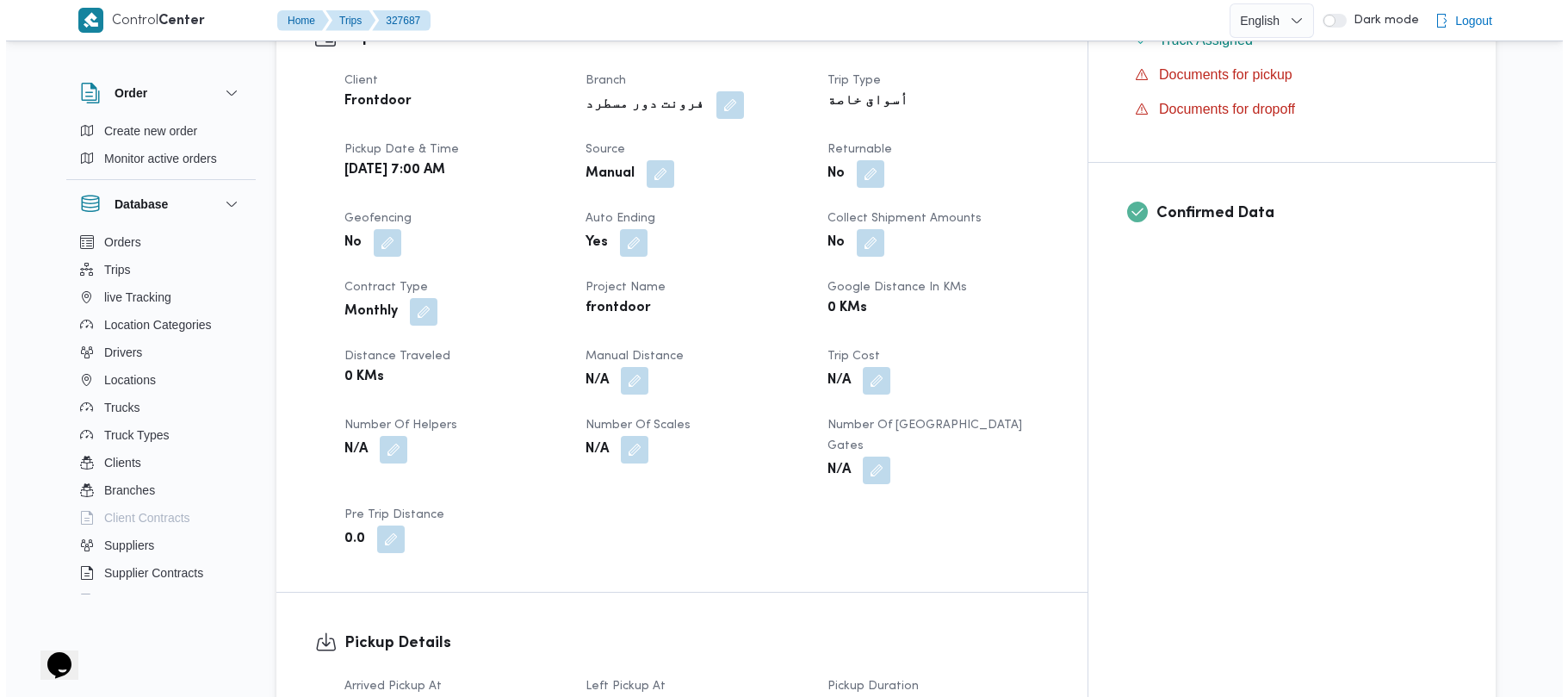 scroll, scrollTop: 0, scrollLeft: 0, axis: both 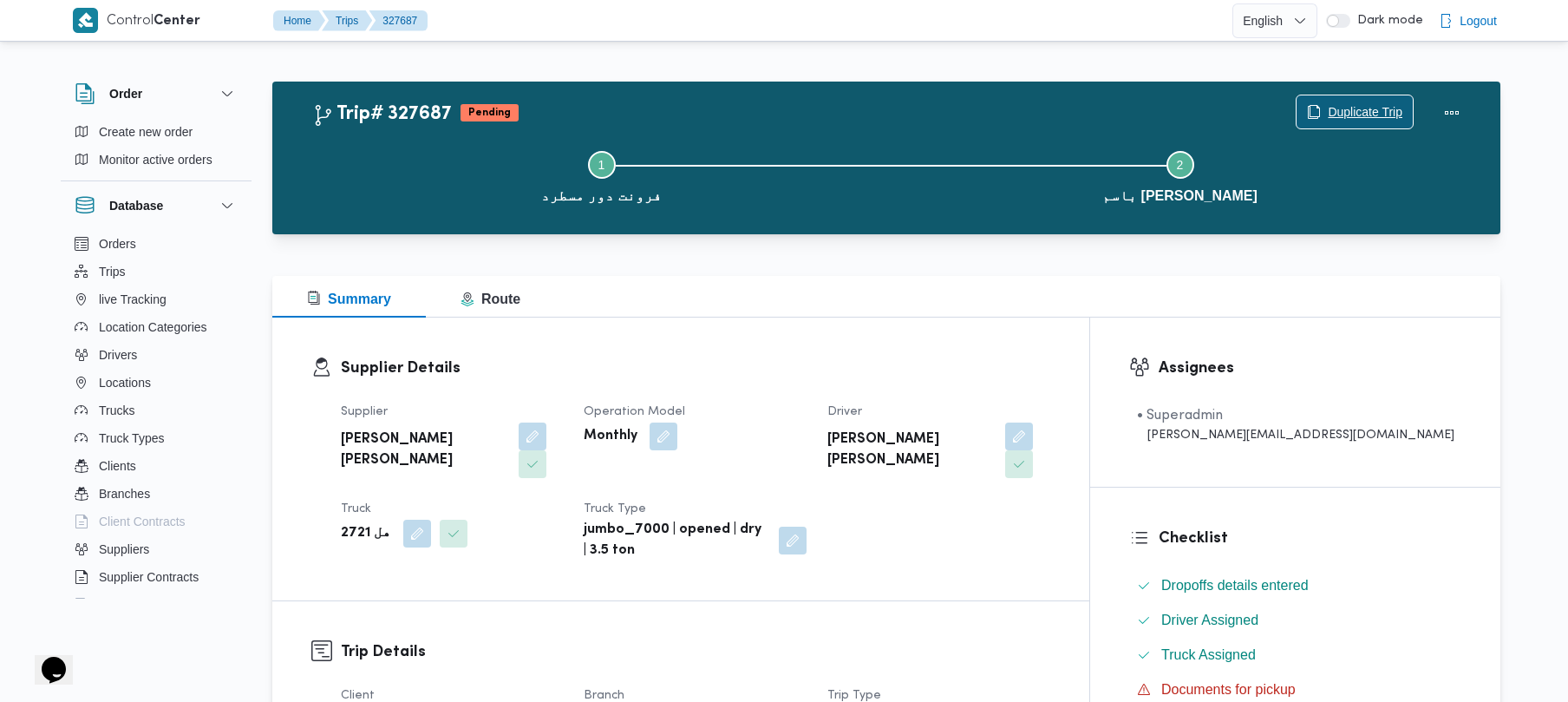 click on "Duplicate Trip" at bounding box center [1365, 112] 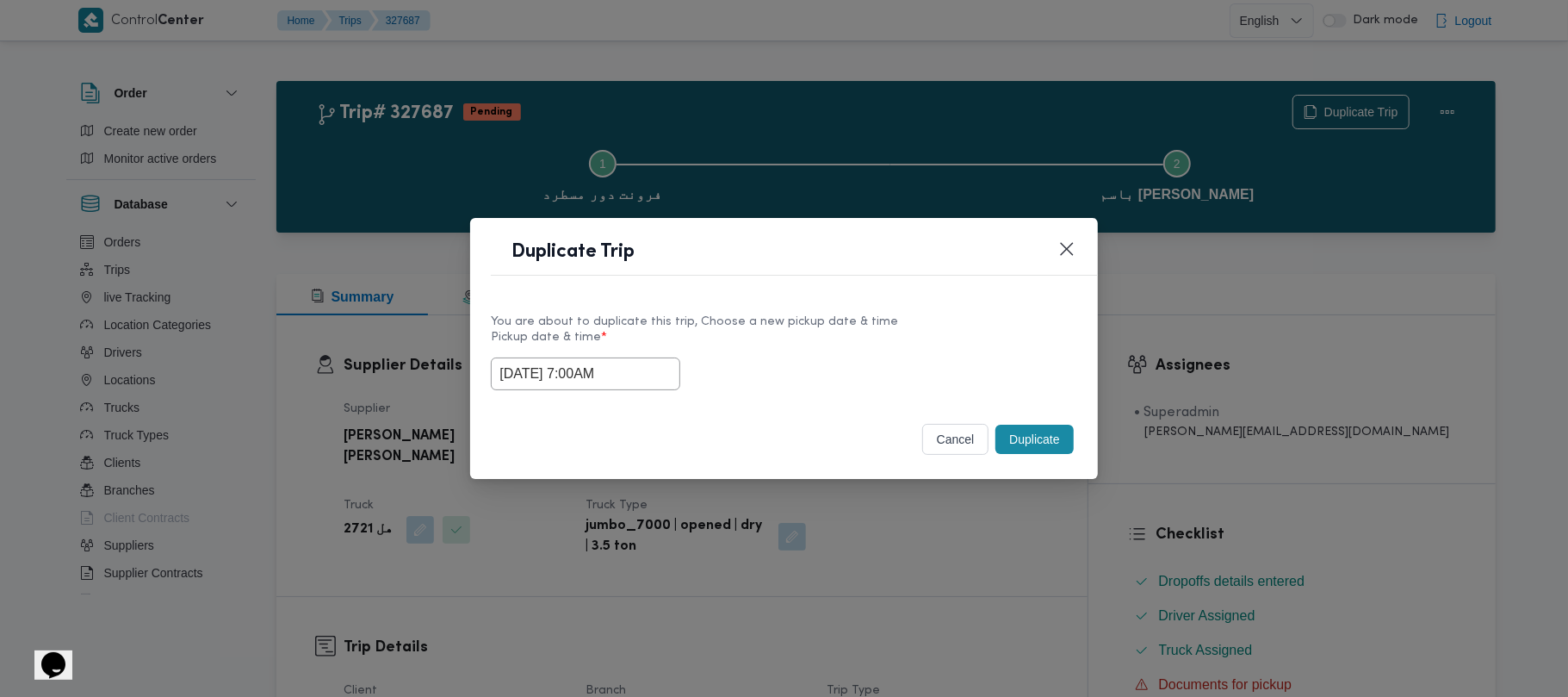 click on "You are about to duplicate this trip, Choose a new pickup date & time Pickup date & time   * 30/07/2025 7:00AM" at bounding box center [784, 352] 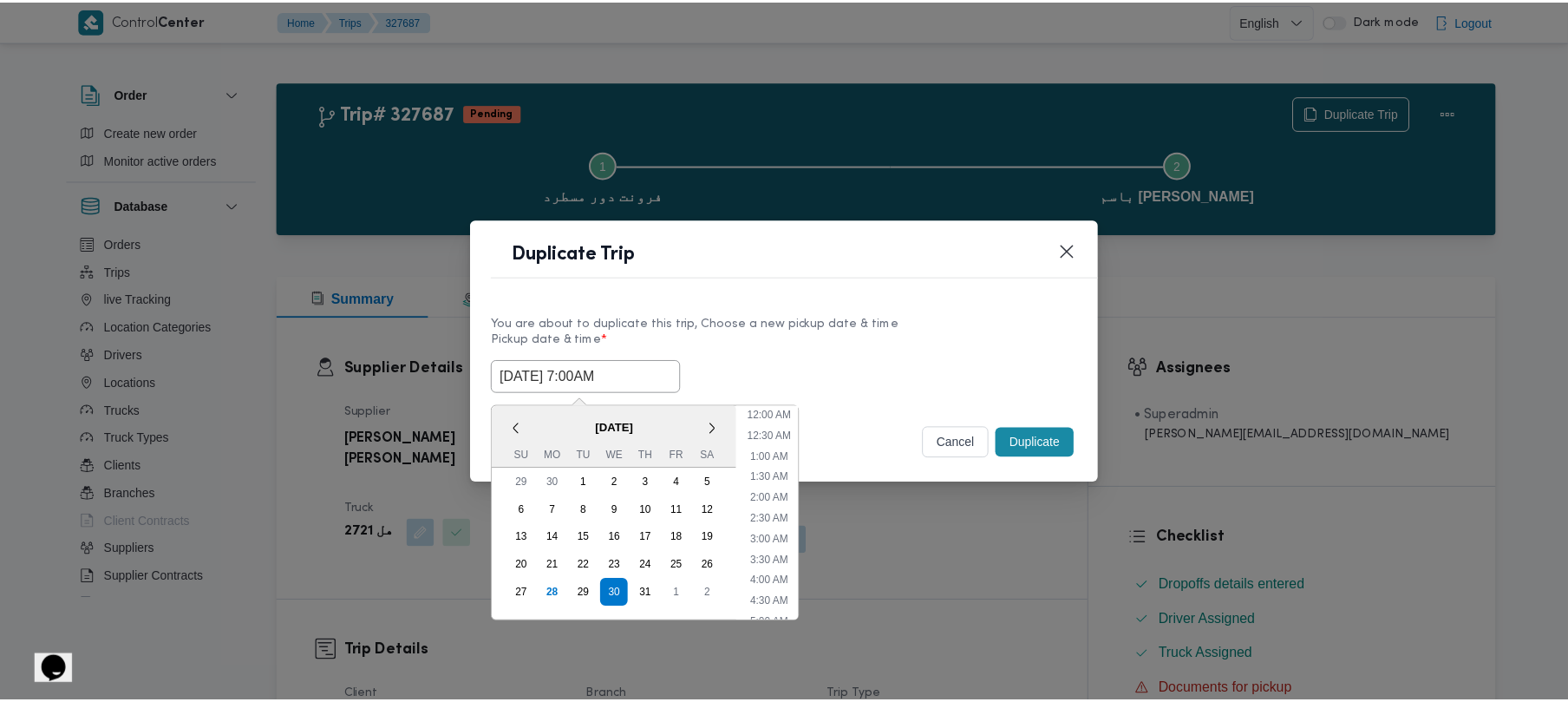 scroll, scrollTop: 194, scrollLeft: 0, axis: vertical 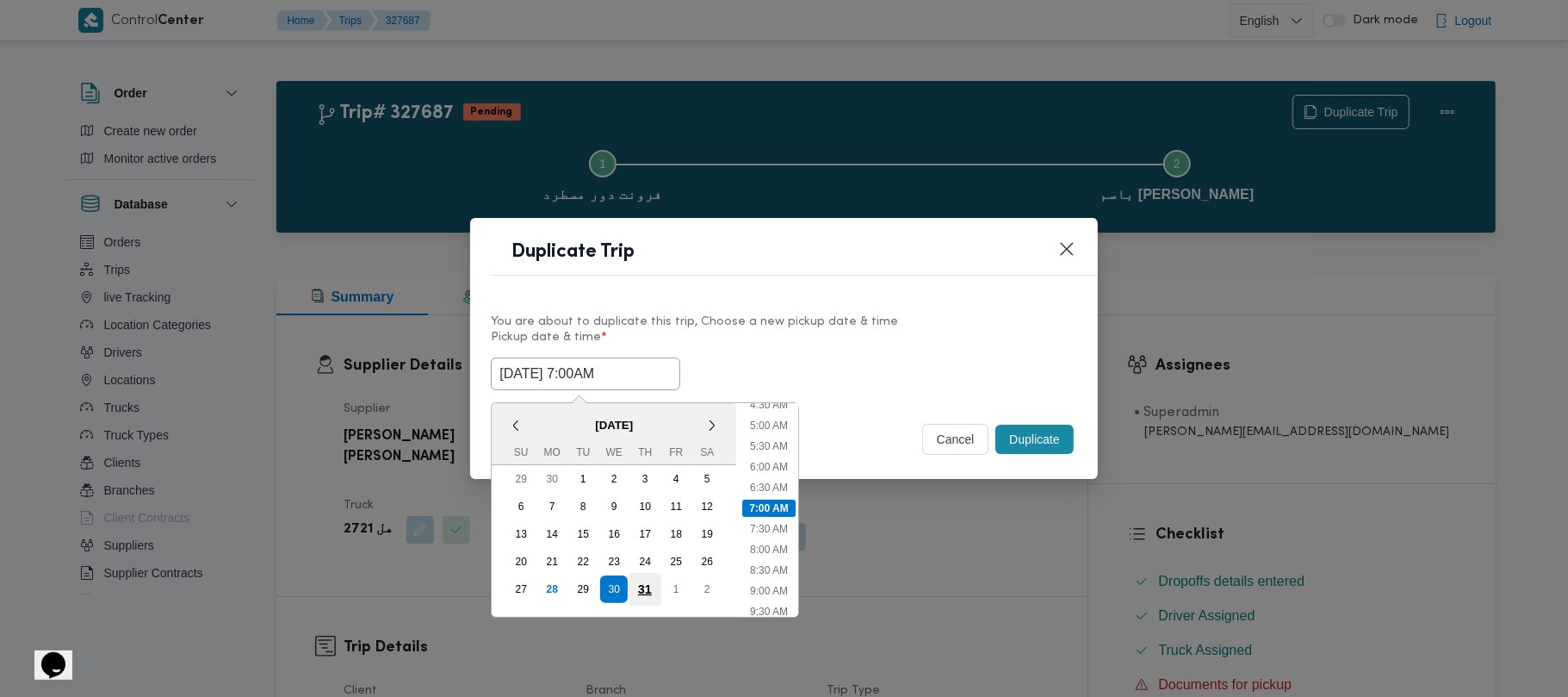 click on "31" at bounding box center (645, 589) 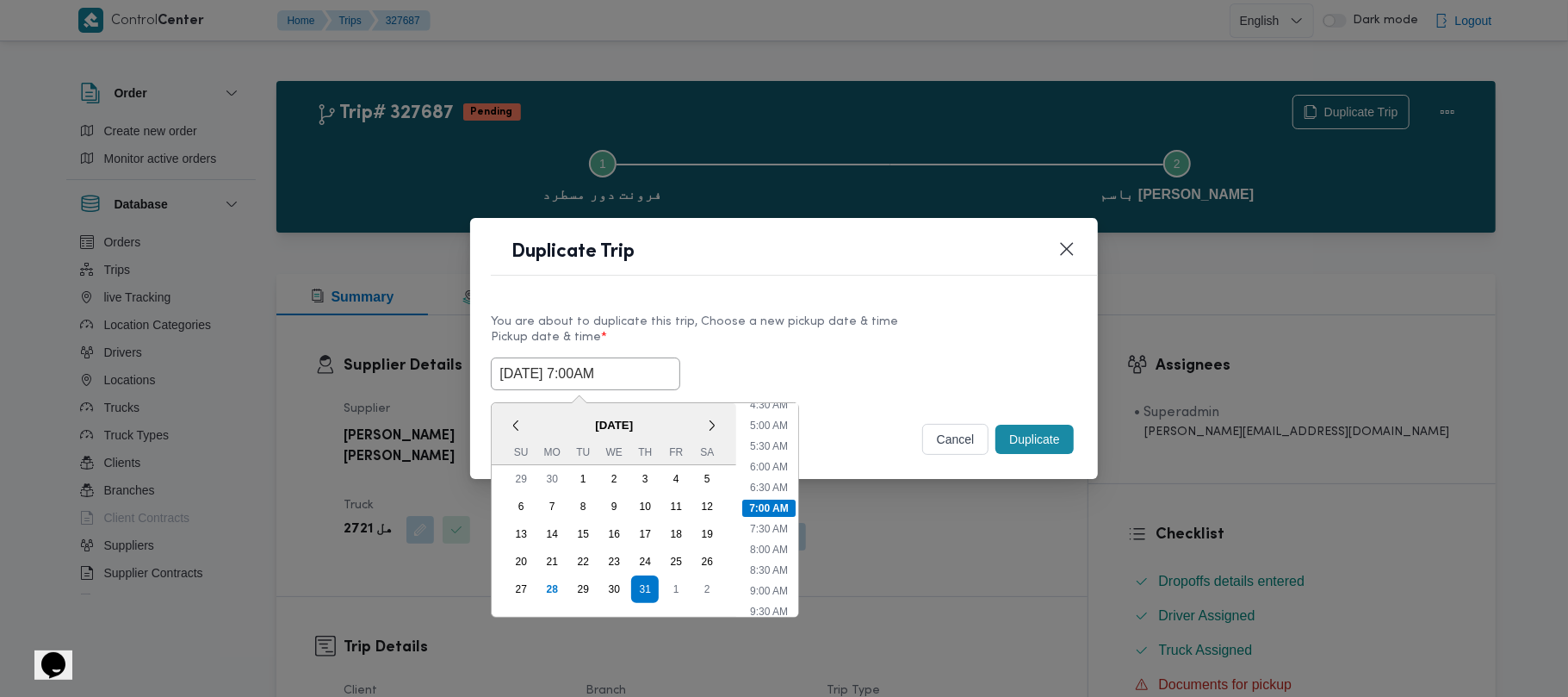 click on "Pickup date & time   *" at bounding box center [784, 344] 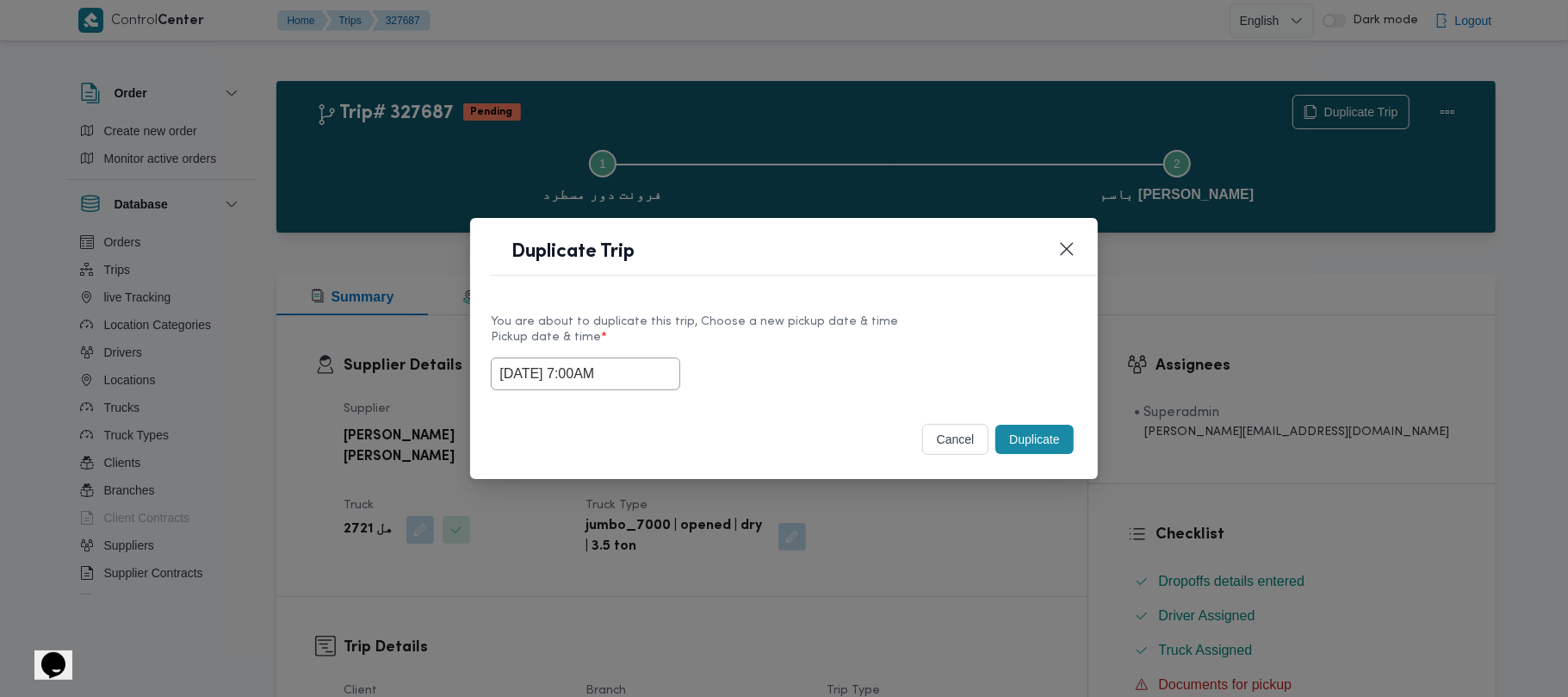 click on "Duplicate" at bounding box center [1034, 439] 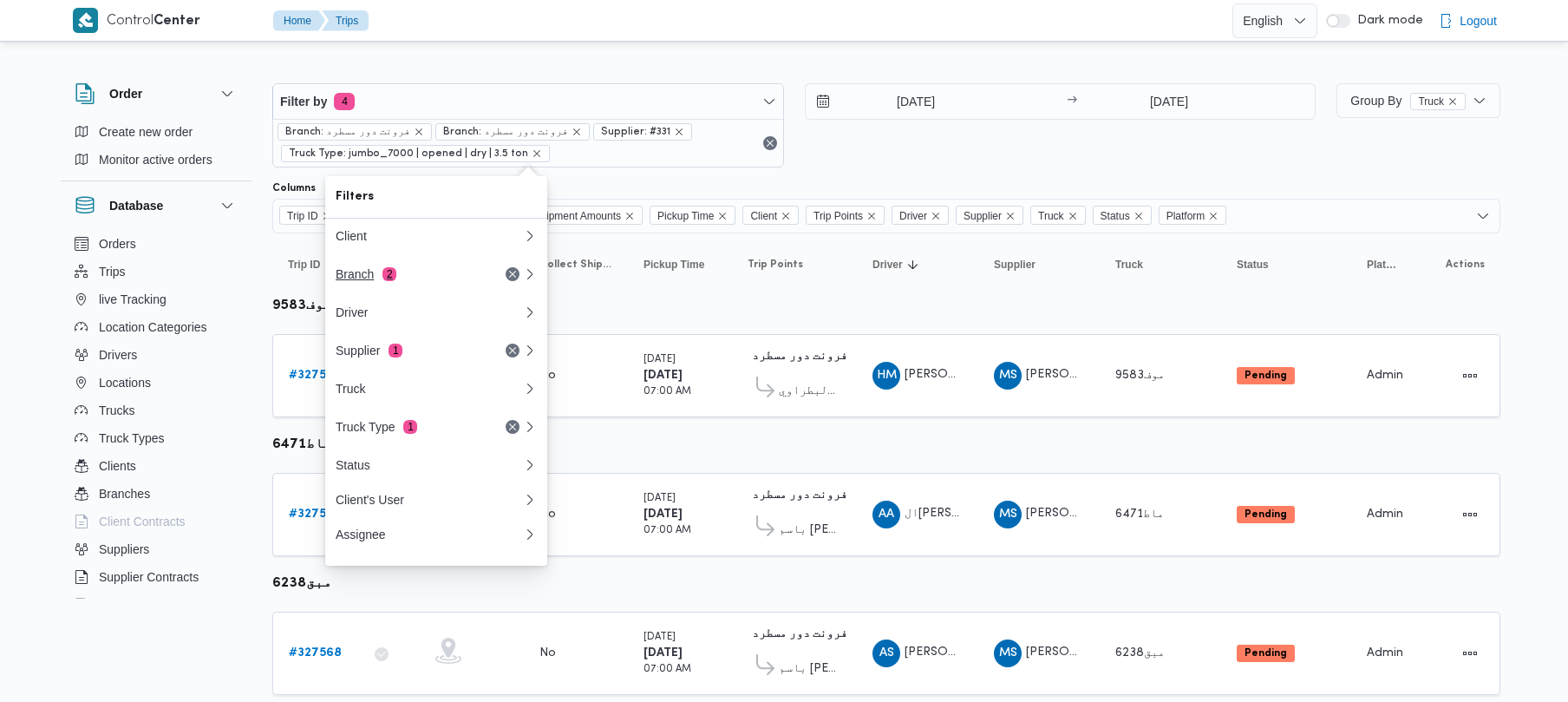scroll, scrollTop: 0, scrollLeft: 0, axis: both 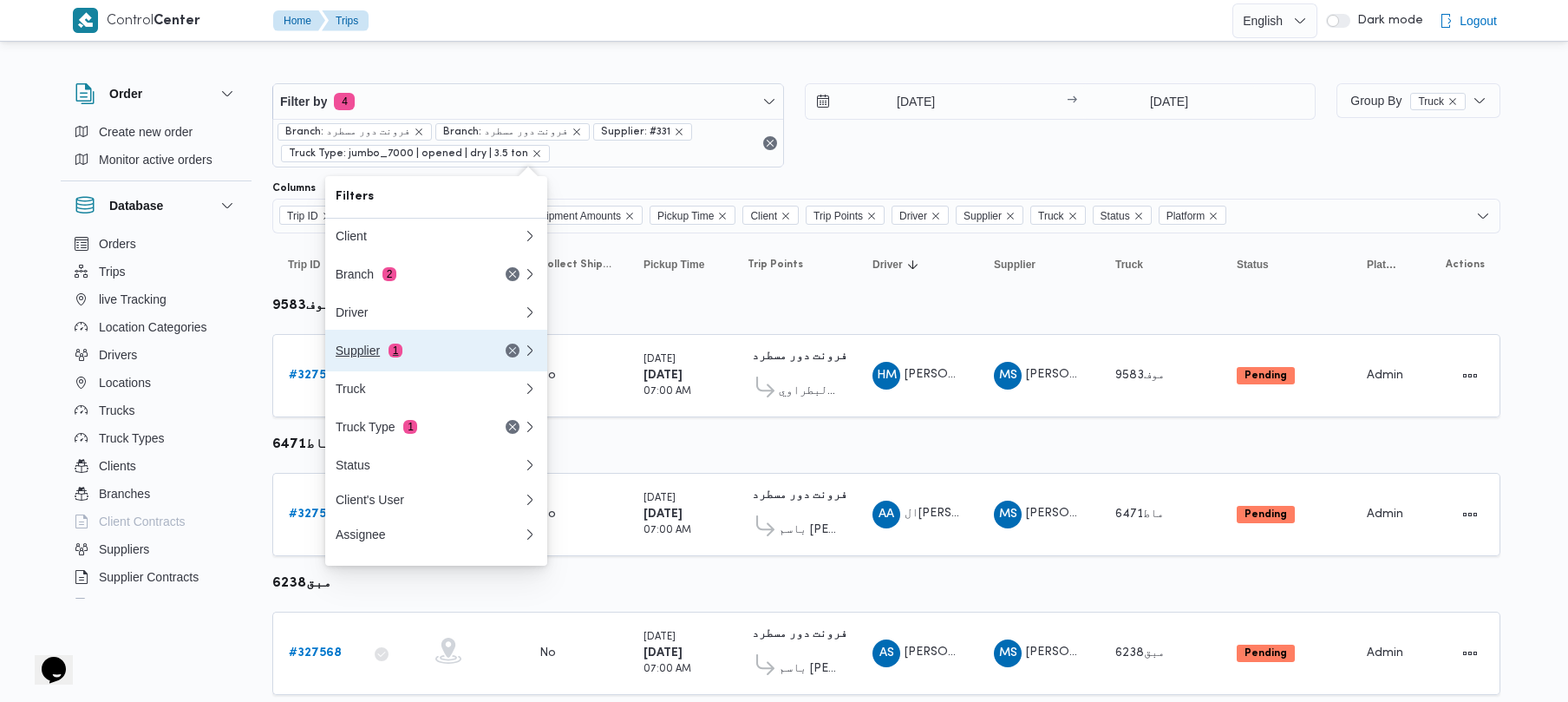 click on "Supplier 1" at bounding box center [436, 351] 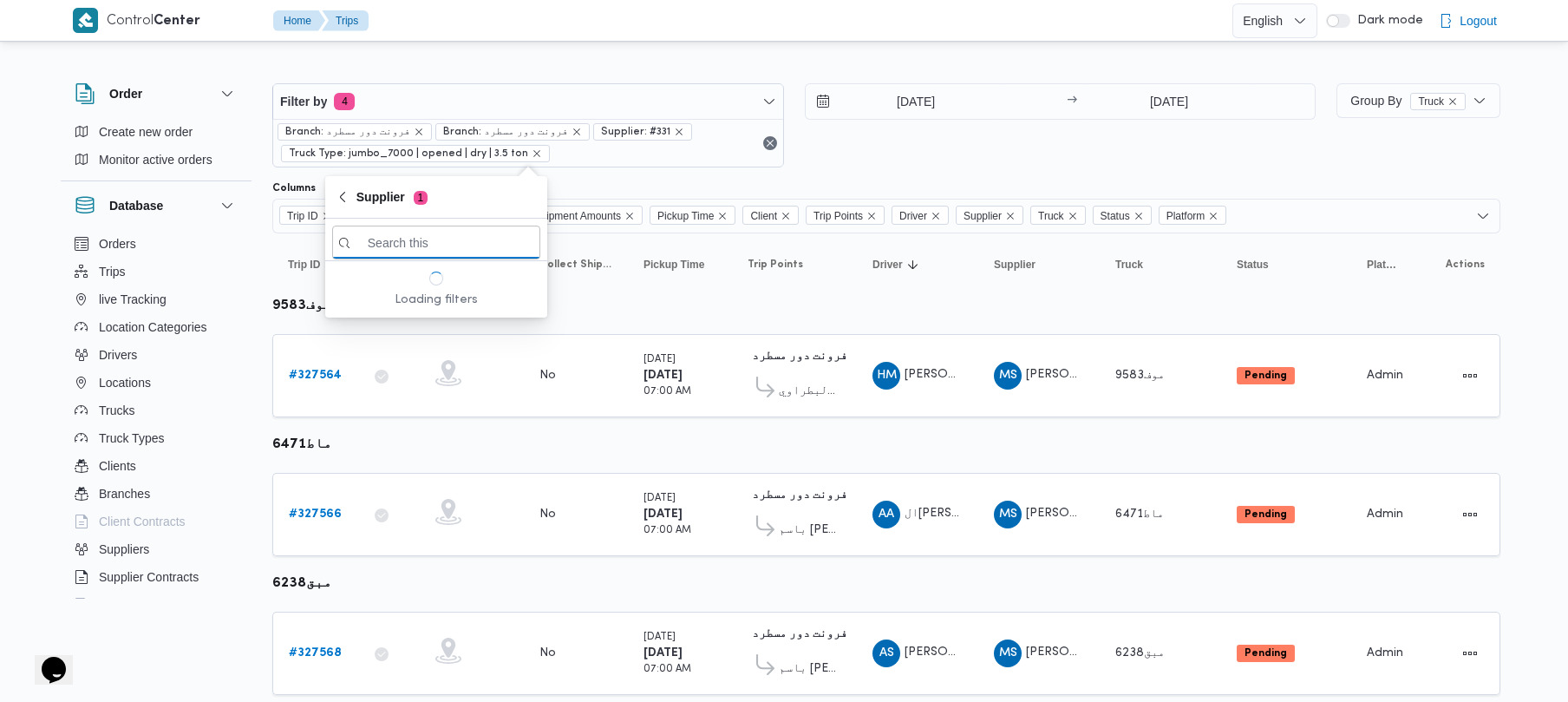 paste on "عبدالله عيد عبدالسلام عبدالحافظ" 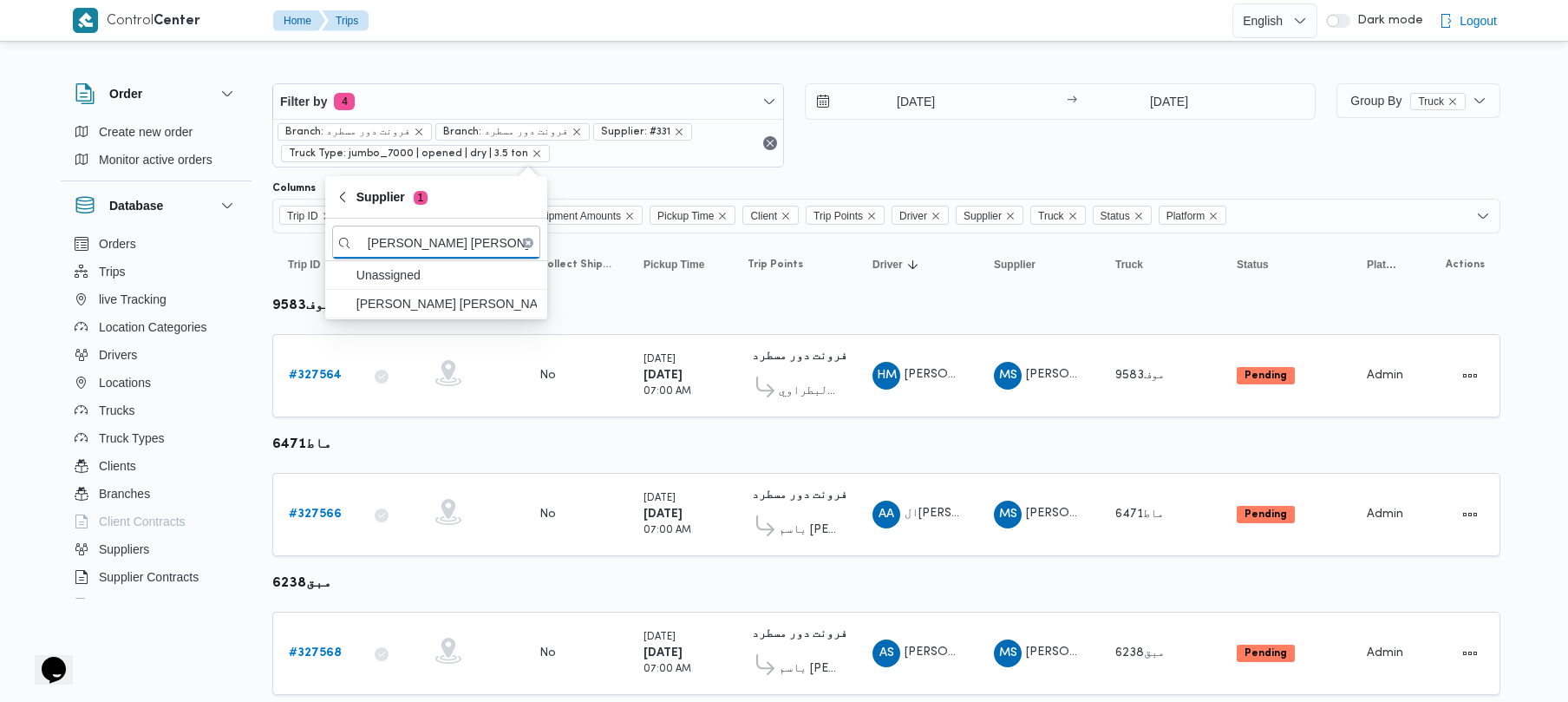 type on "[PERSON_NAME] [PERSON_NAME]" 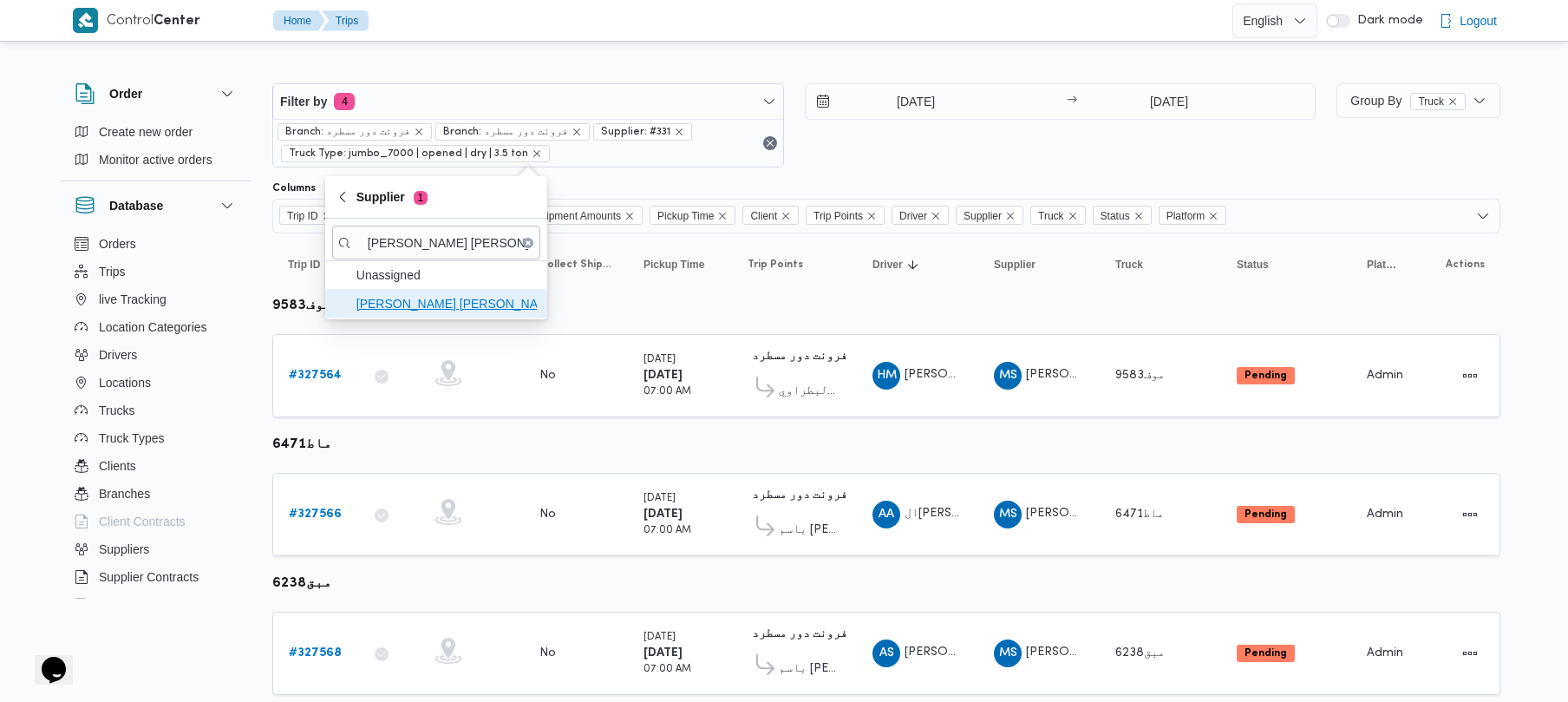 click on "[PERSON_NAME] [PERSON_NAME]" at bounding box center [447, 304] 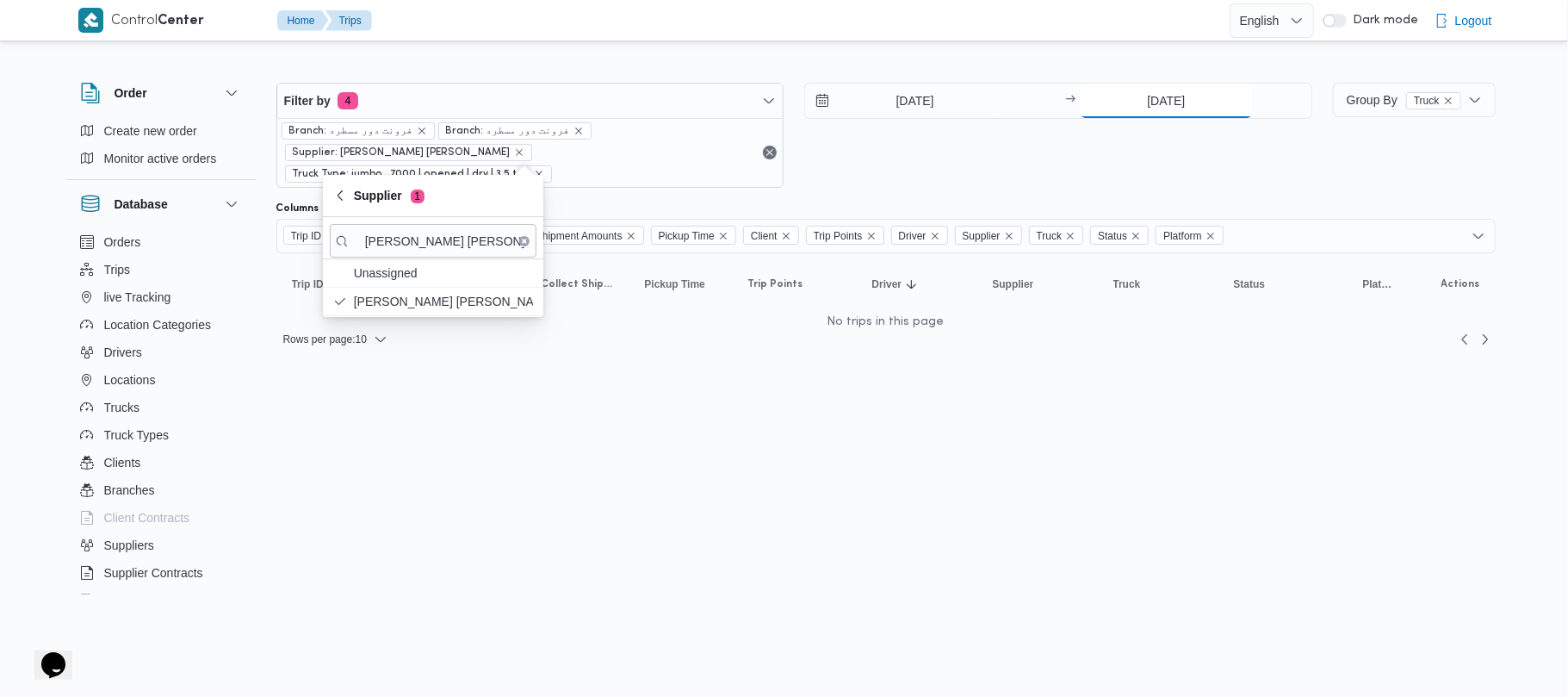 click on "[DATE]" at bounding box center (1166, 101) 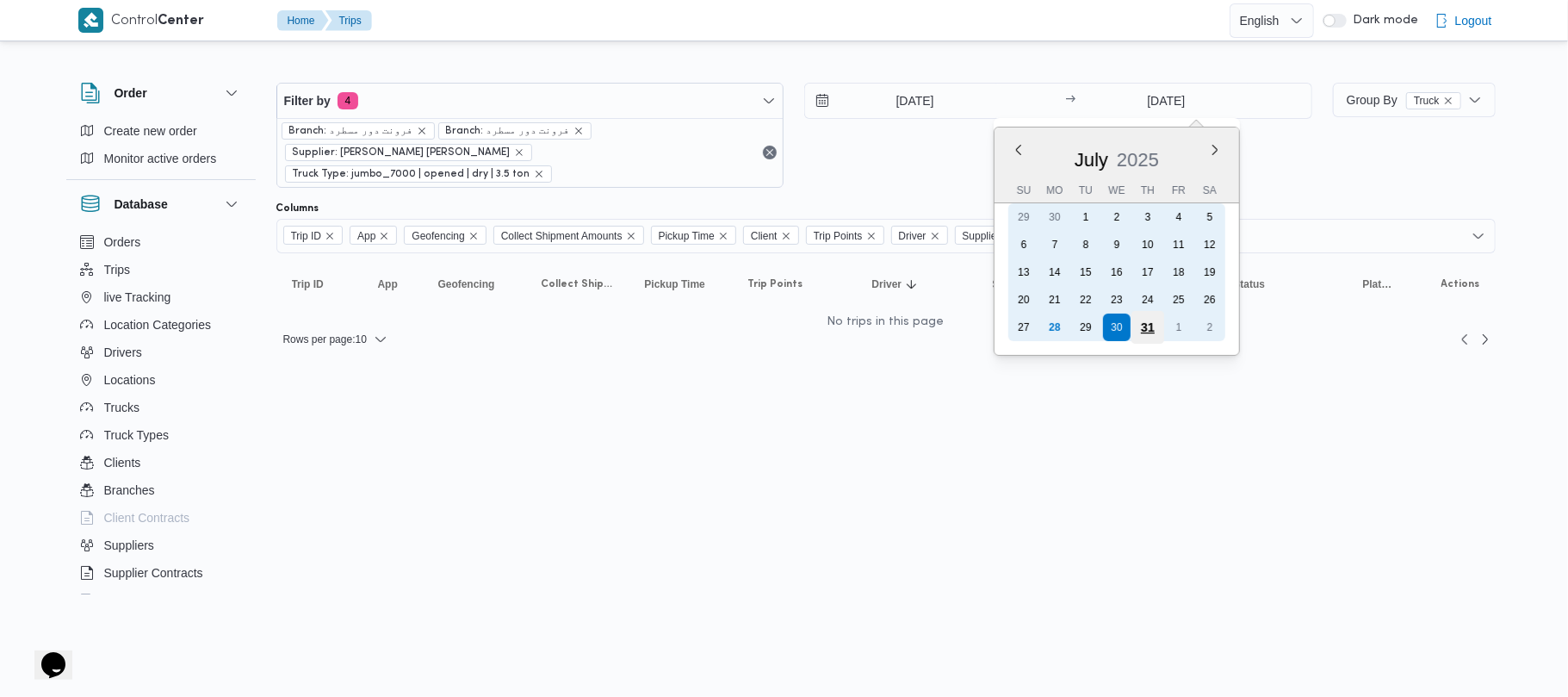 click on "31" at bounding box center [1148, 327] 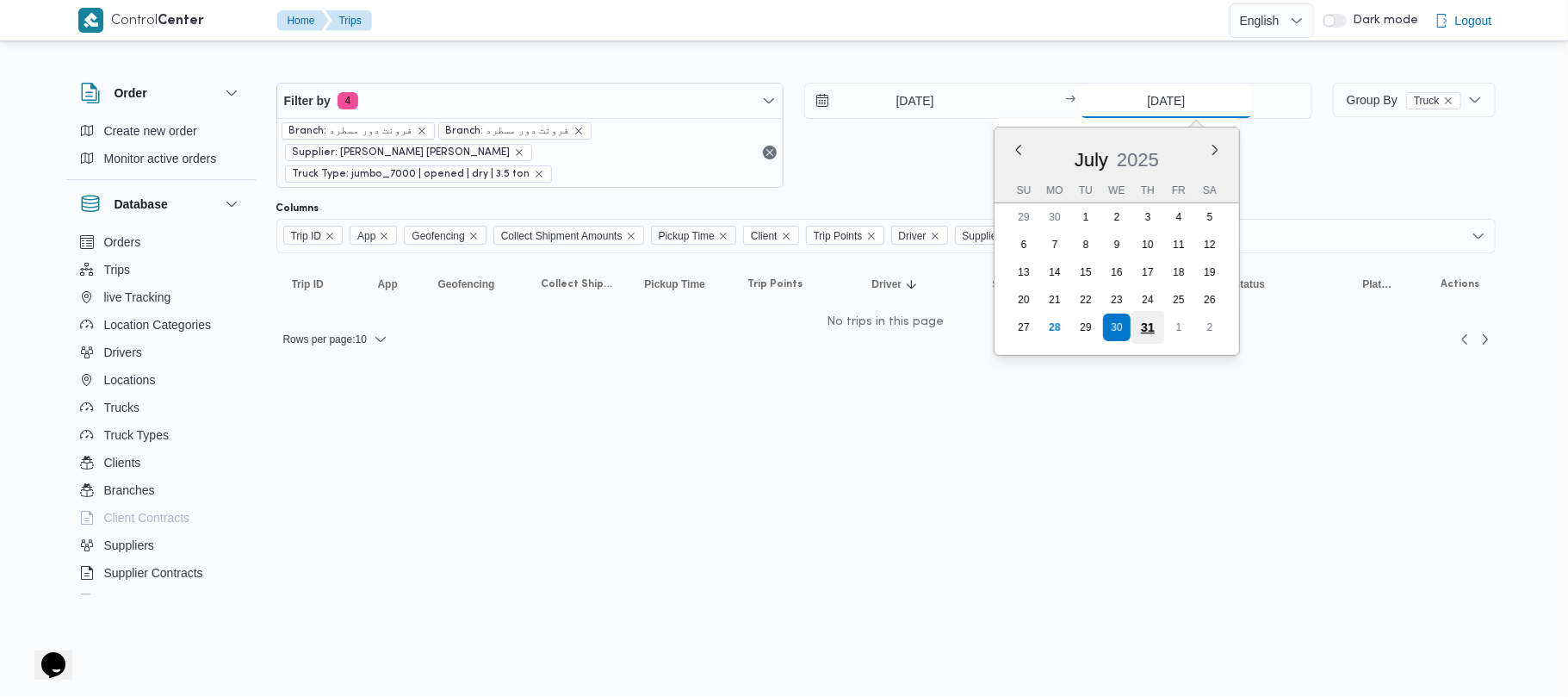 type on "[DATE]" 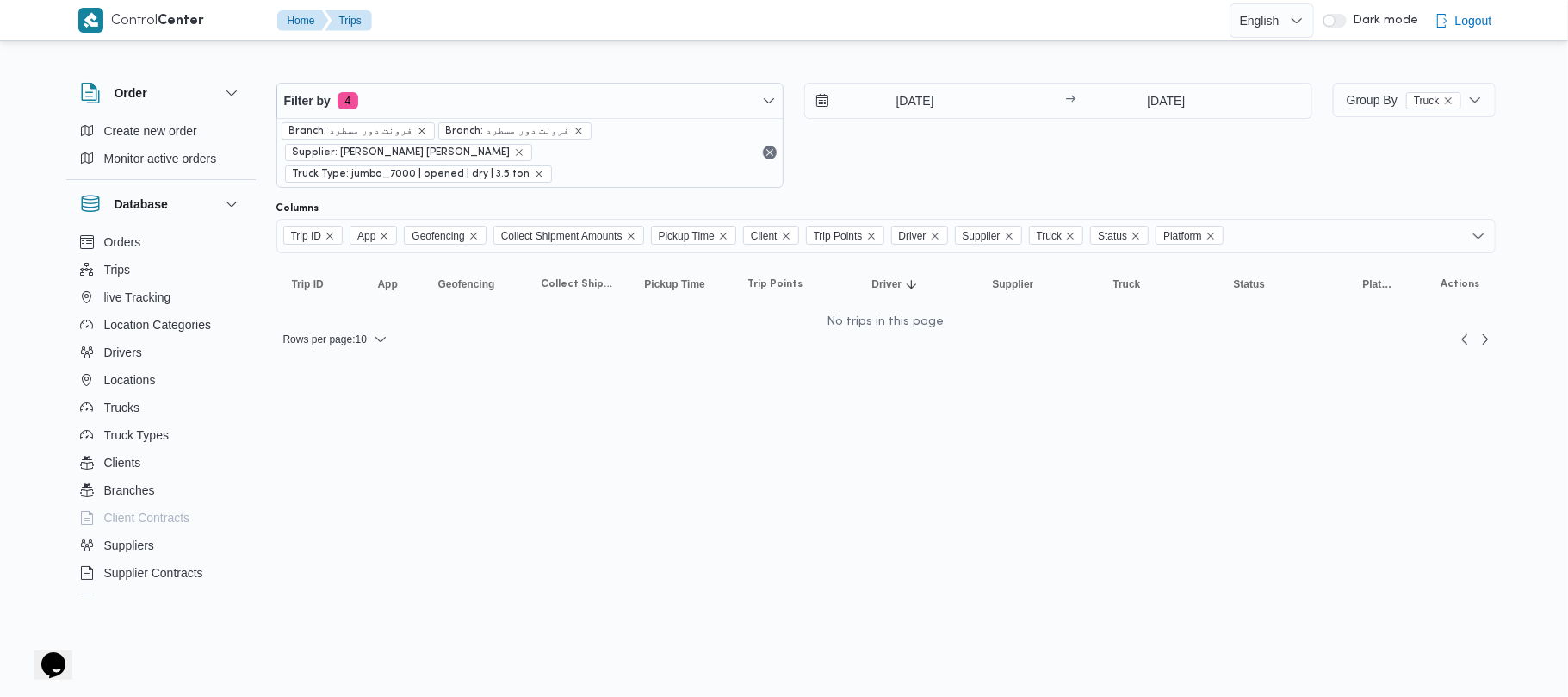click on "[DATE] → [DATE]" at bounding box center [1058, 135] 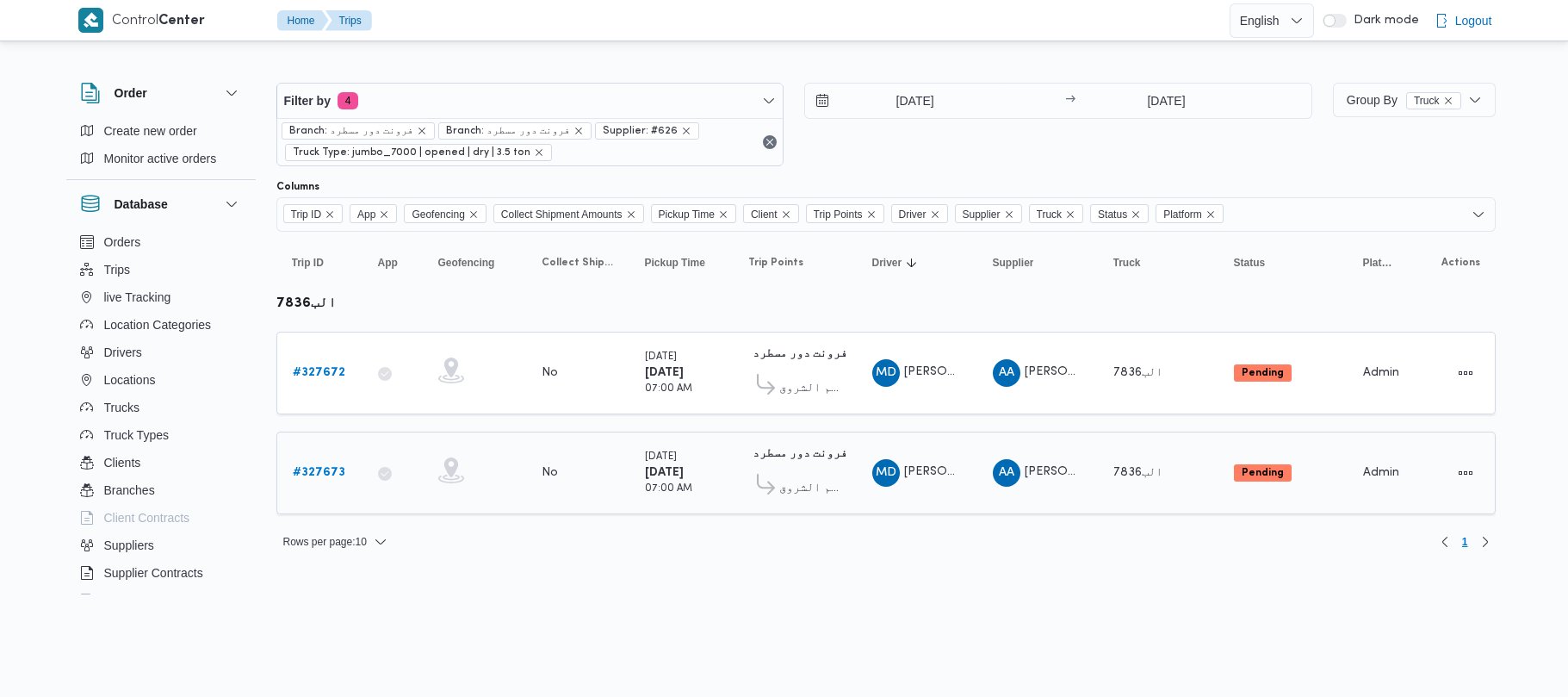 scroll, scrollTop: 0, scrollLeft: 0, axis: both 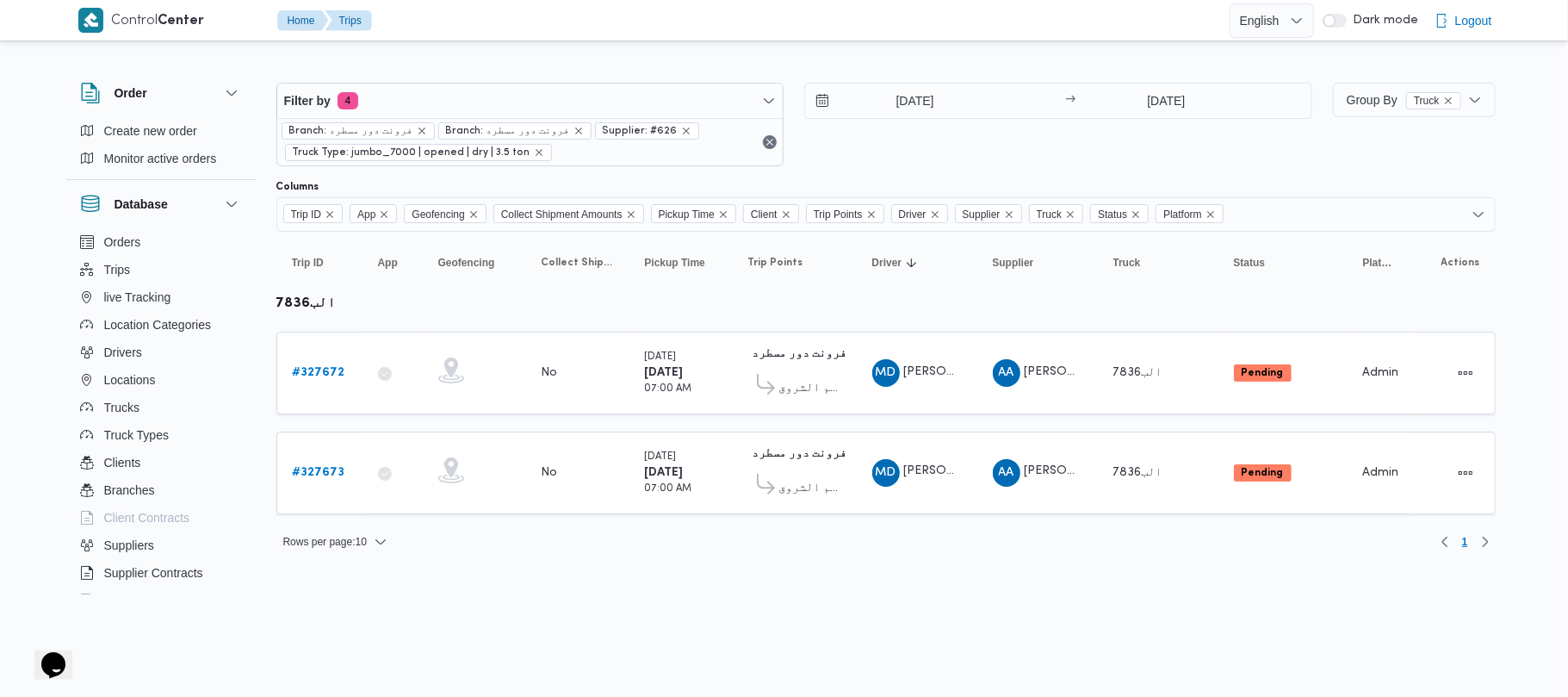 click on "Filter by 4 Branch: فرونت دور مسطرد Branch: فرونت دور مسطرد  Supplier: #626 Truck Type: jumbo_7000 | opened | dry | 3.5 ton [DATE] → [DATE] Group By Truck Columns Trip ID App Geofencing Collect Shipment Amounts Pickup Time Client Trip Points Driver Supplier Truck Status Platform Sorting Trip ID Click to sort in ascending order App Click to sort in ascending order Geofencing Click to sort in ascending order Collect Shipment Amounts Pickup Time Click to sort in ascending order Client Click to sort in ascending order Trip Points Driver Click to sort in ascending order Supplier Click to sort in ascending order Truck Click to sort in ascending order Status Click to sort in ascending order Platform Click to sort in ascending order Actions الب7836 Trip ID # 327672 App Geofencing Collect Shipment Amounts No Pickup Time [DATE] 07:00 AM   Client Frontdoor Trip Points فرونت دور مسطرد 01:09 AM قسم الشروق Driver MD Supplier AA Truck الب7836 Status" at bounding box center [774, 309] 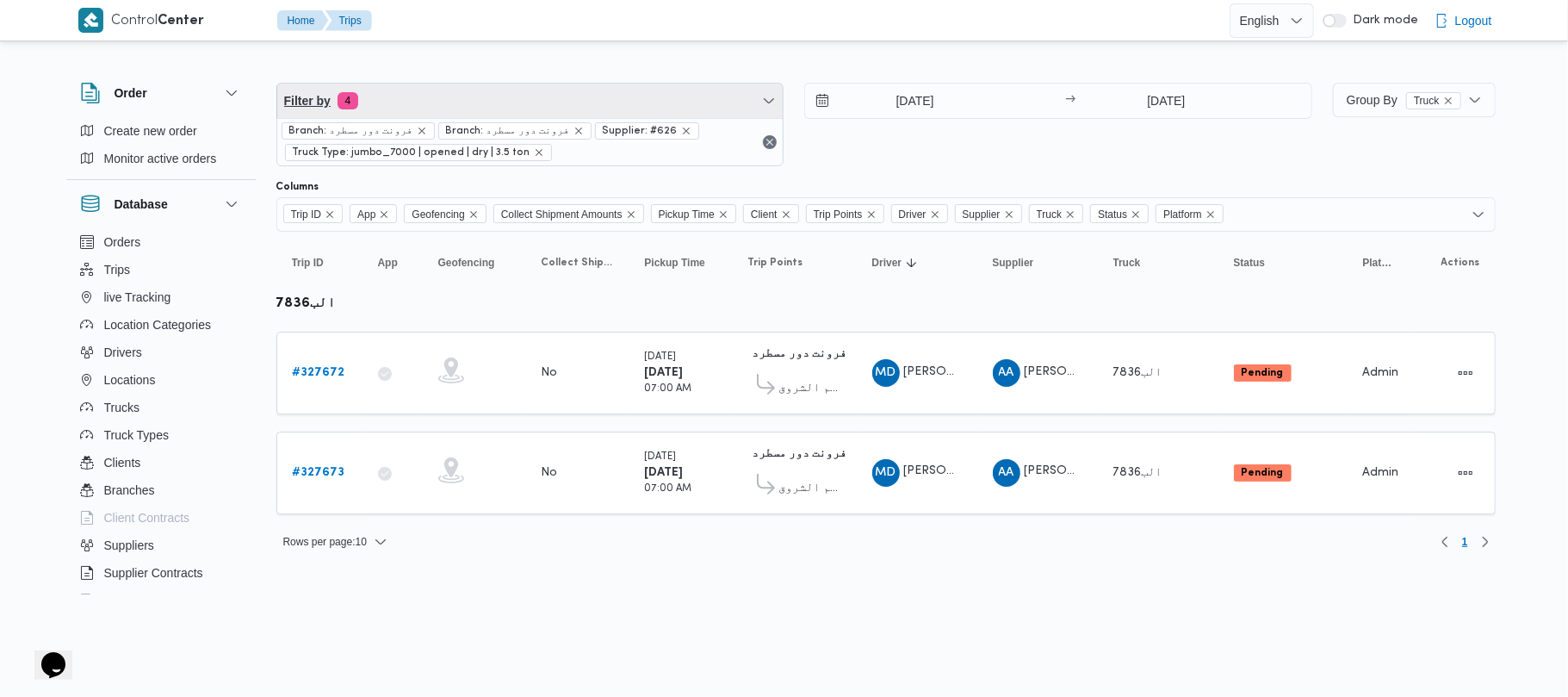 click on "Filter by 4" at bounding box center (530, 101) 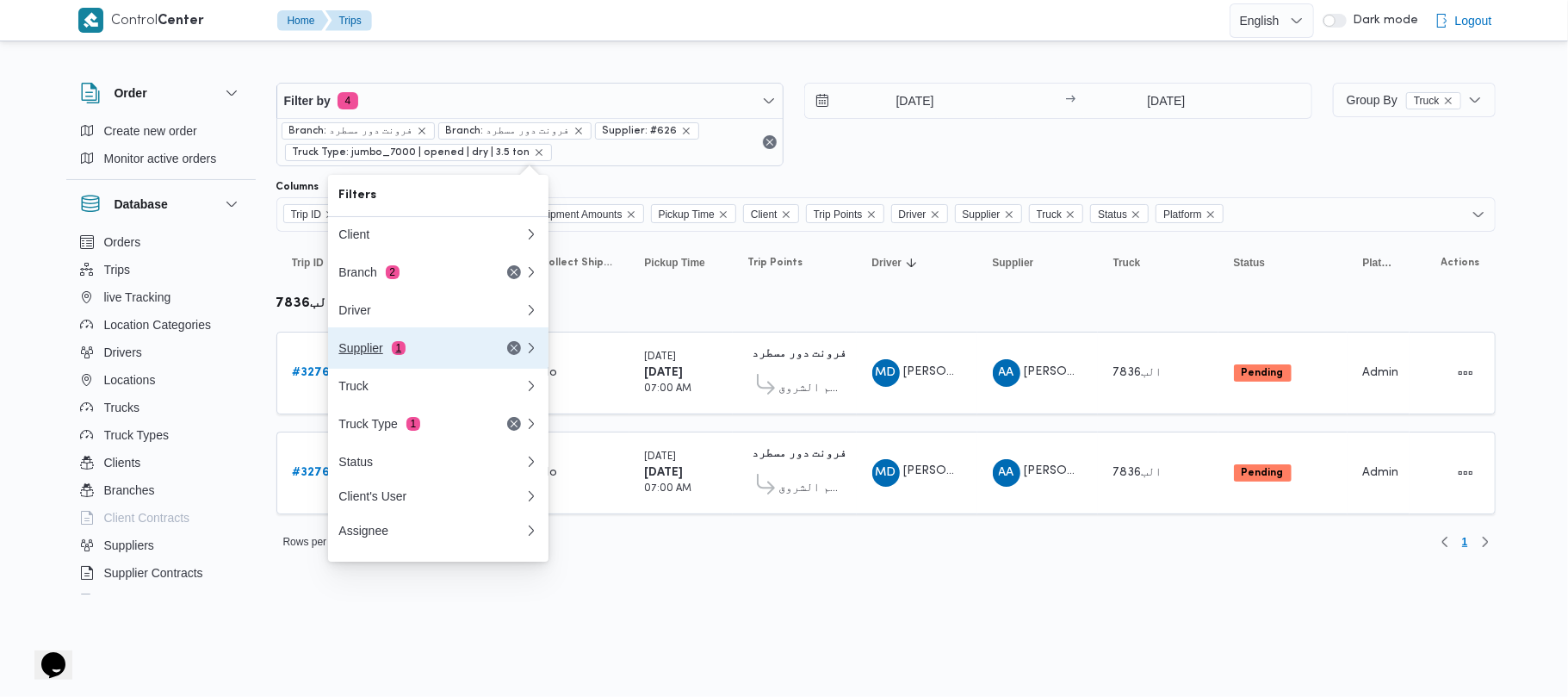 click on "Supplier 1" at bounding box center [411, 348] 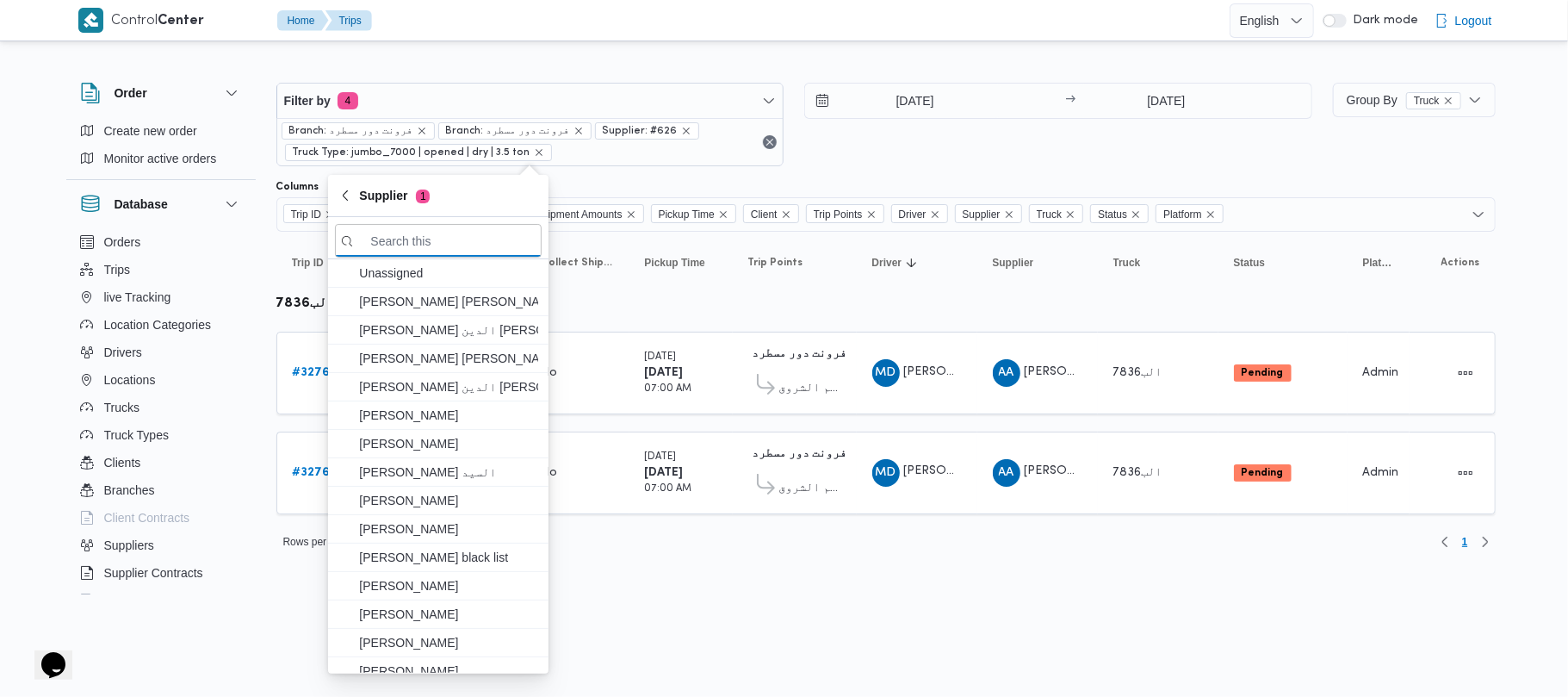 paste on "[PERSON_NAME] [PERSON_NAME]" 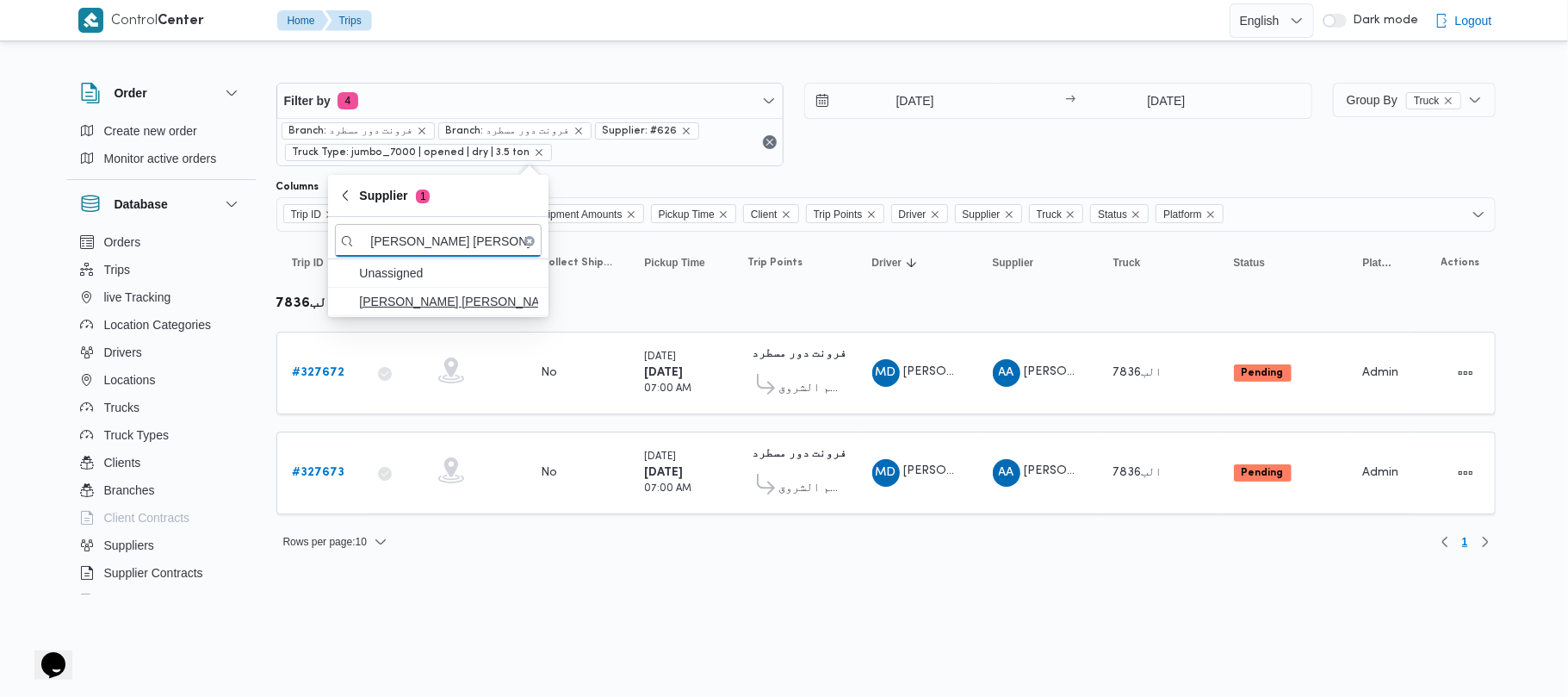 type on "[PERSON_NAME] [PERSON_NAME]" 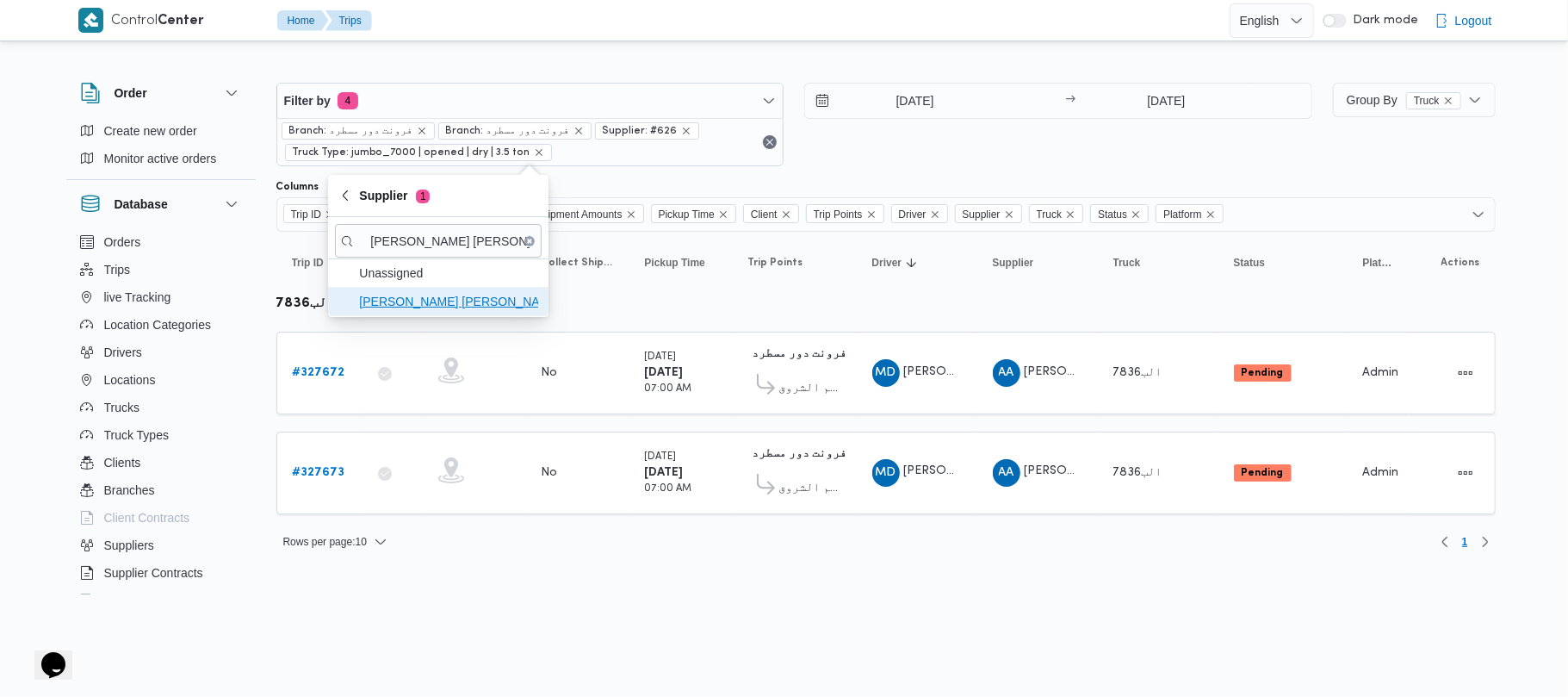 click on "[PERSON_NAME] [PERSON_NAME]" at bounding box center [449, 302] 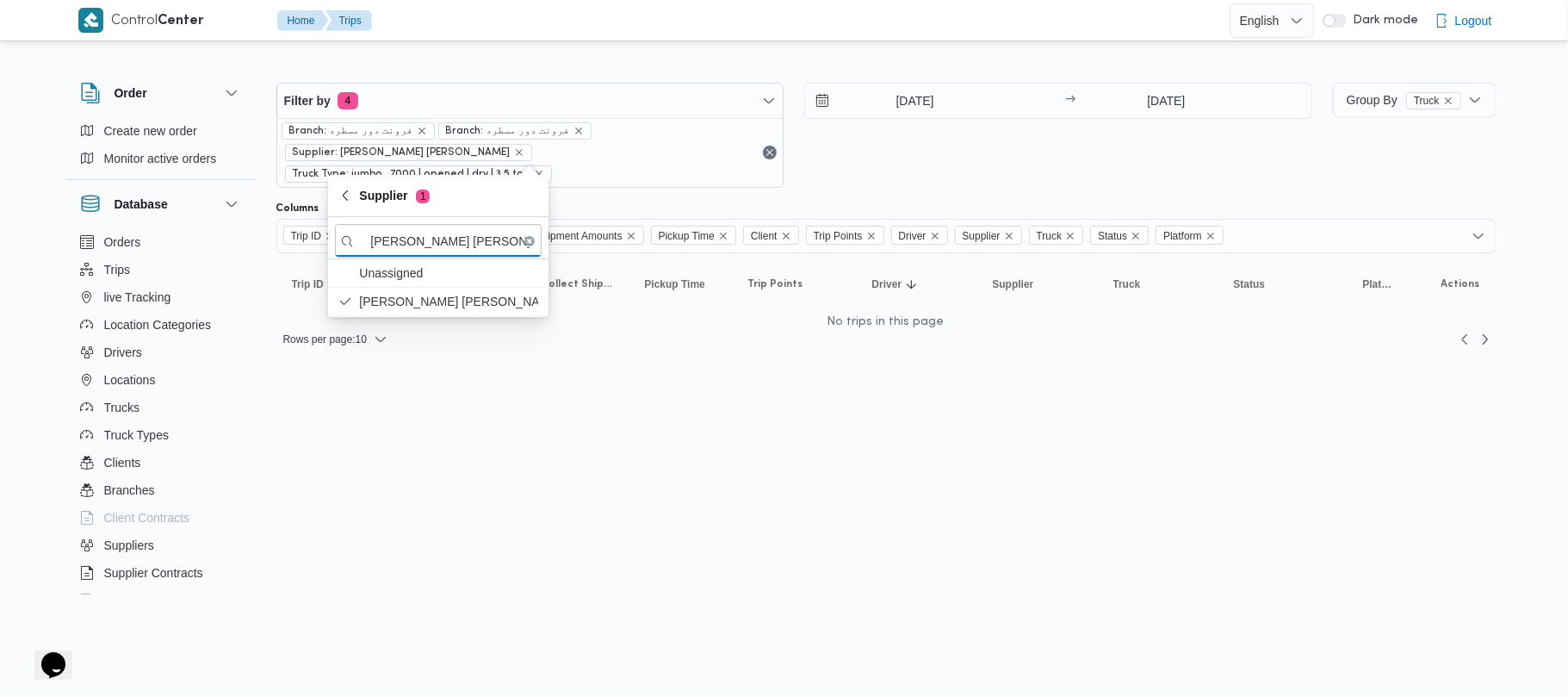 click on "30/7/2025 → 31/7/2025" at bounding box center [1058, 135] 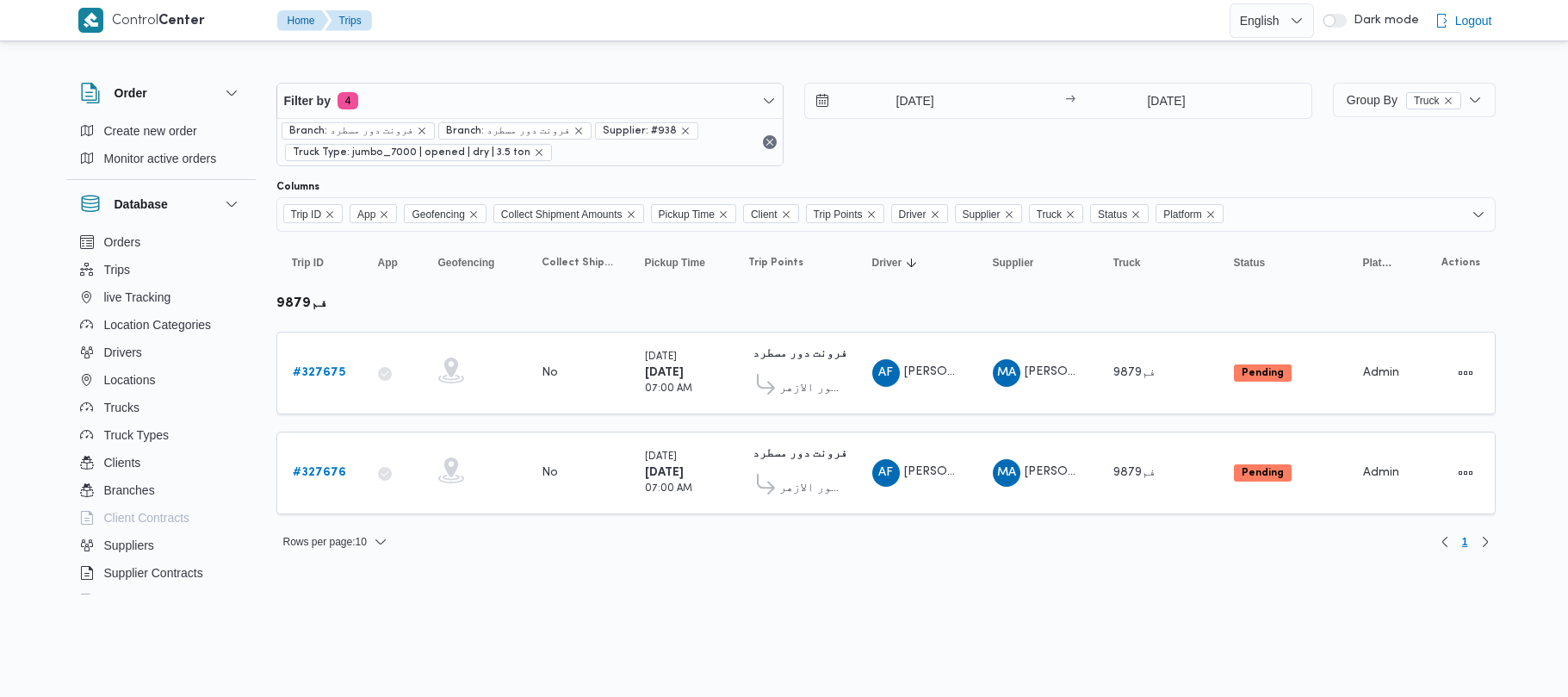 scroll, scrollTop: 0, scrollLeft: 0, axis: both 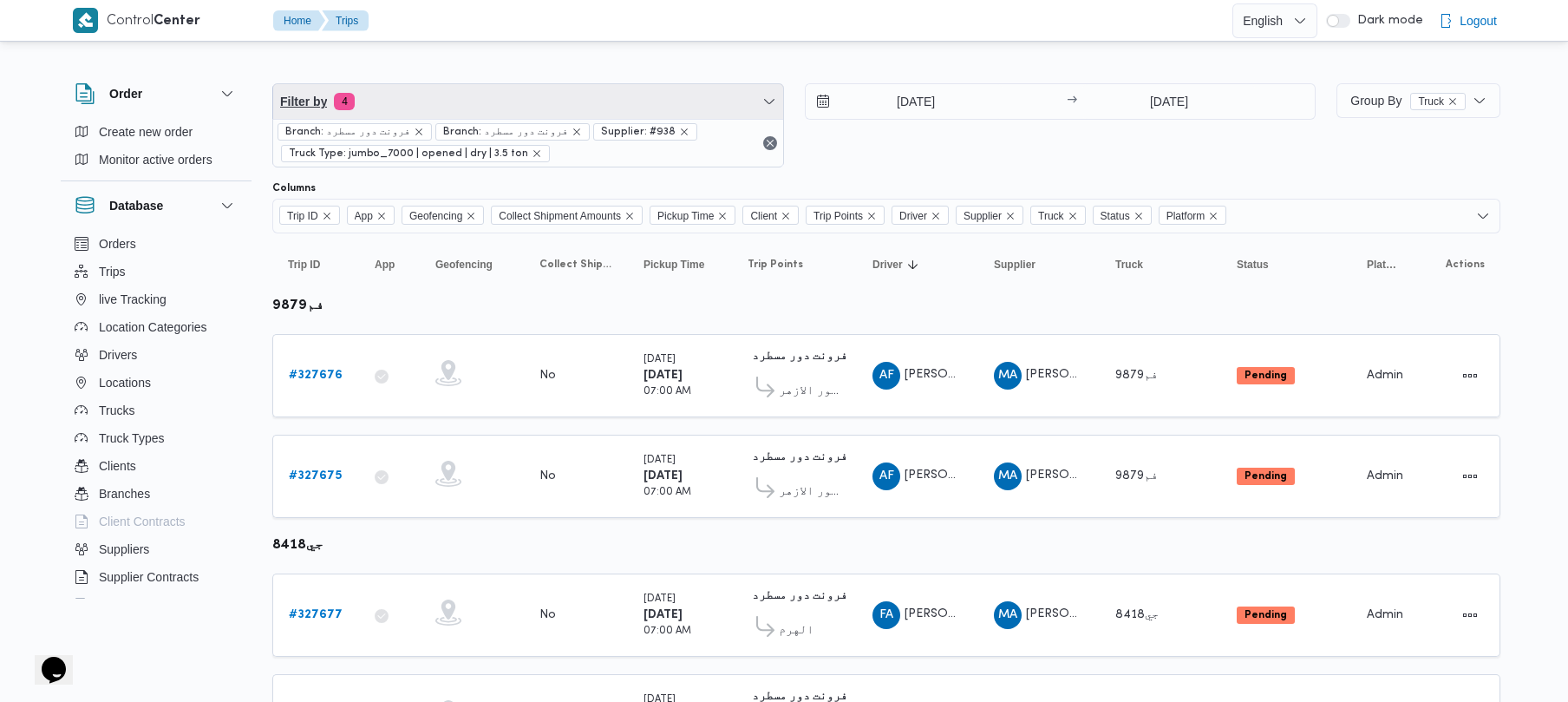 click on "Filter by 4" at bounding box center [528, 102] 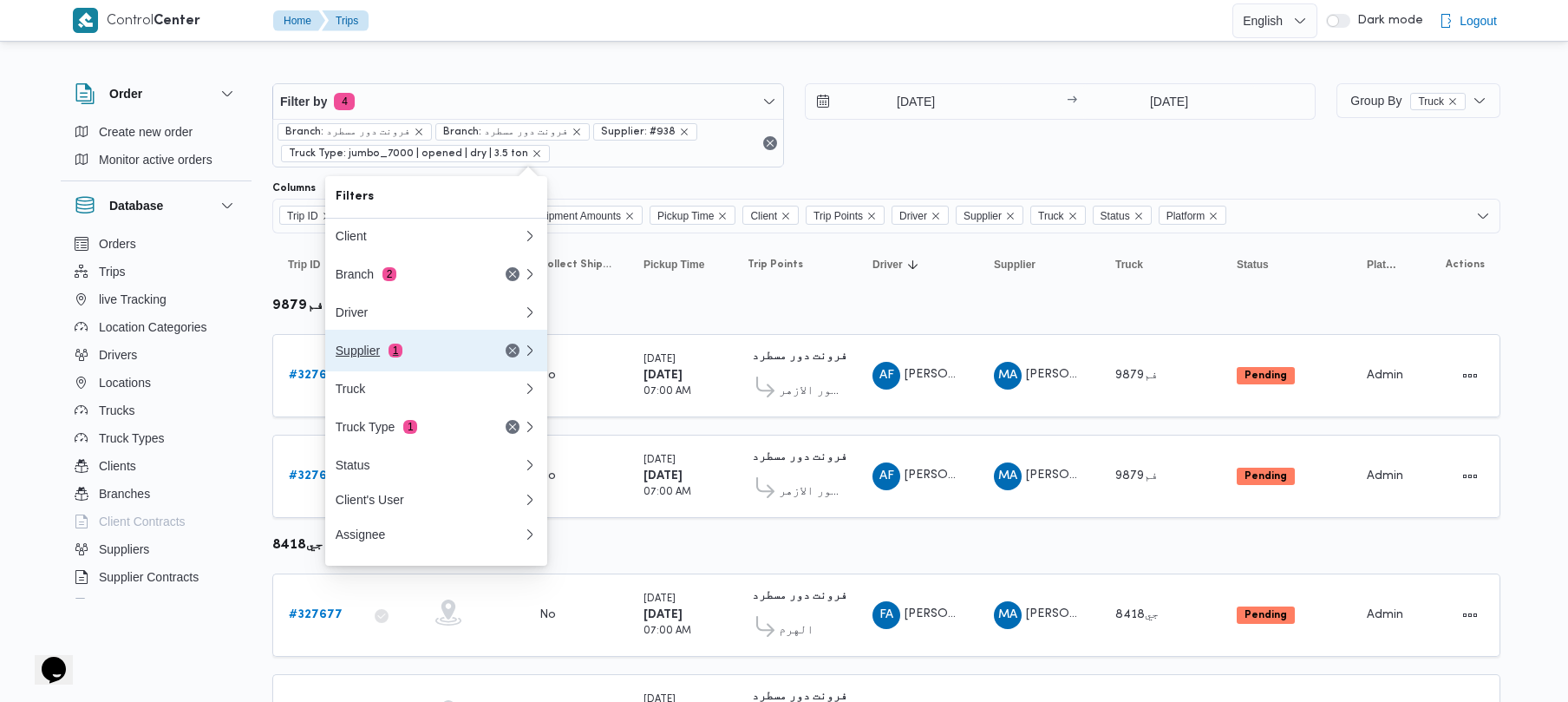 click on "Supplier 1" at bounding box center (429, 351) 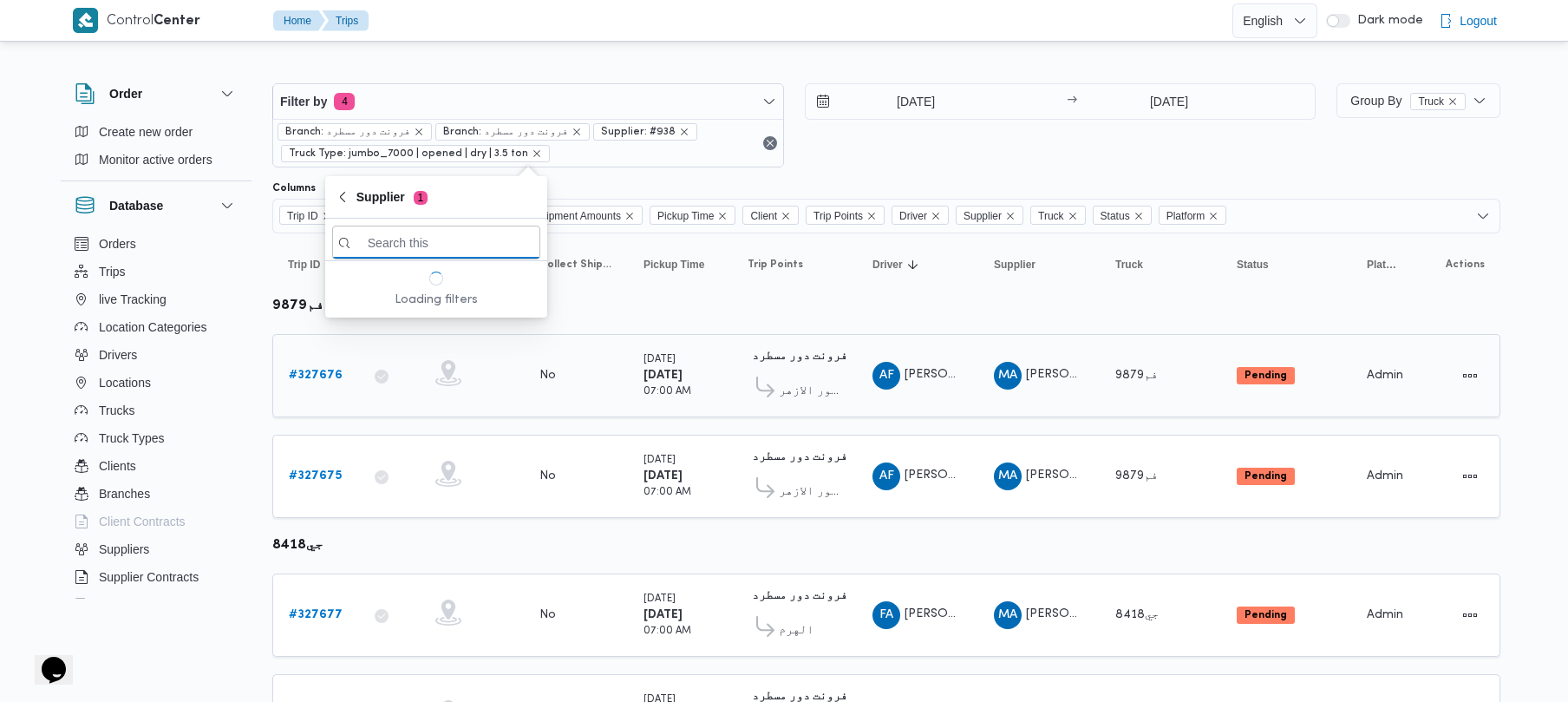 paste on "[PERSON_NAME] [PERSON_NAME]" 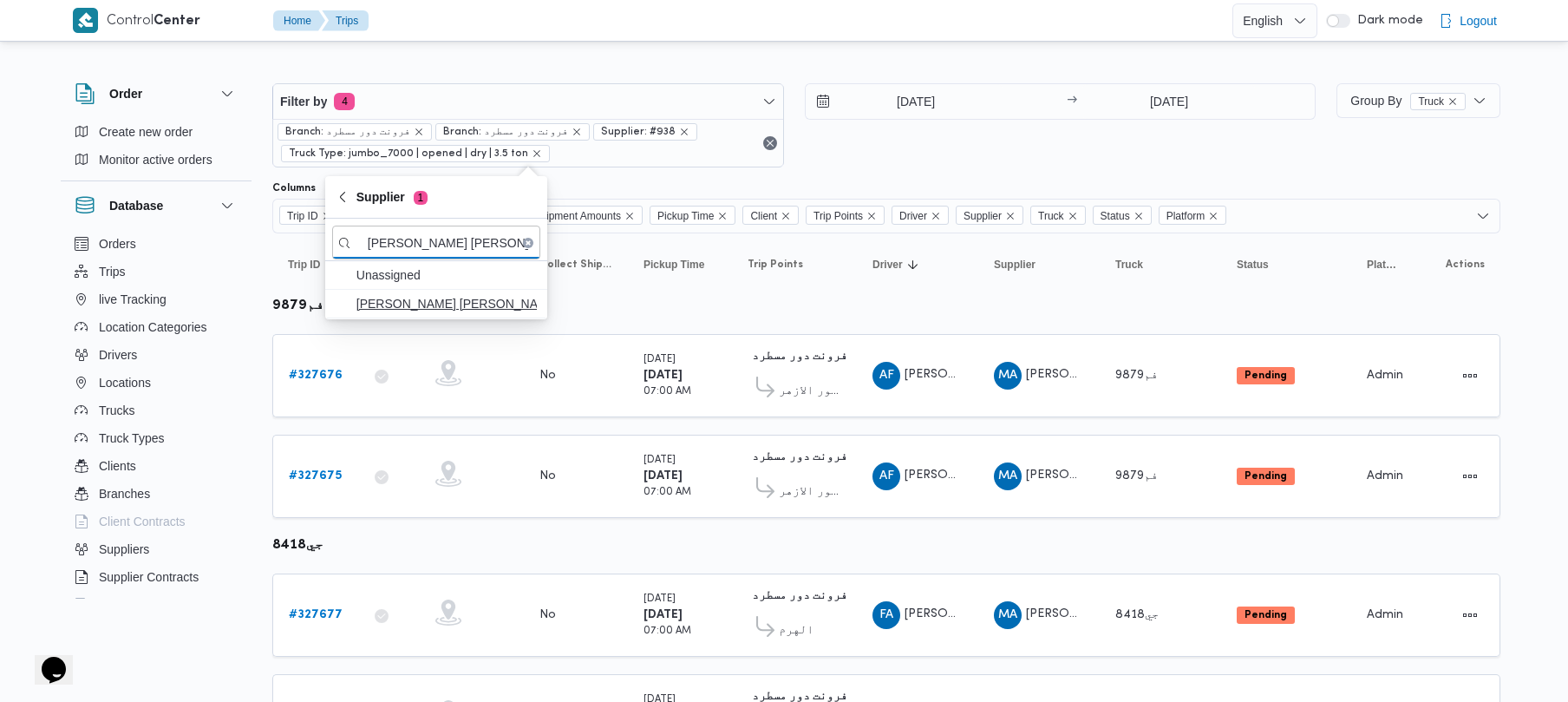 type on "[PERSON_NAME] [PERSON_NAME]" 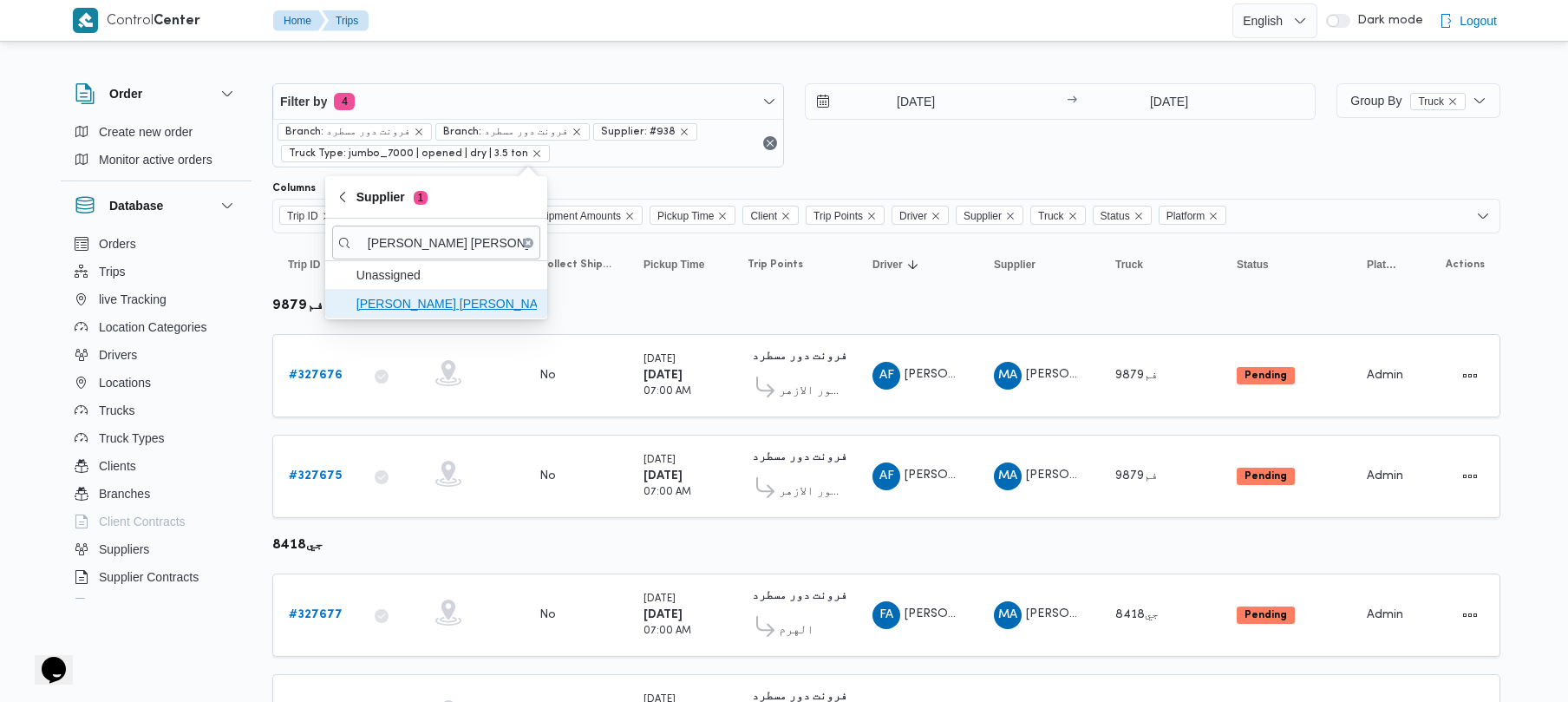 click on "[PERSON_NAME] [PERSON_NAME]" at bounding box center [447, 304] 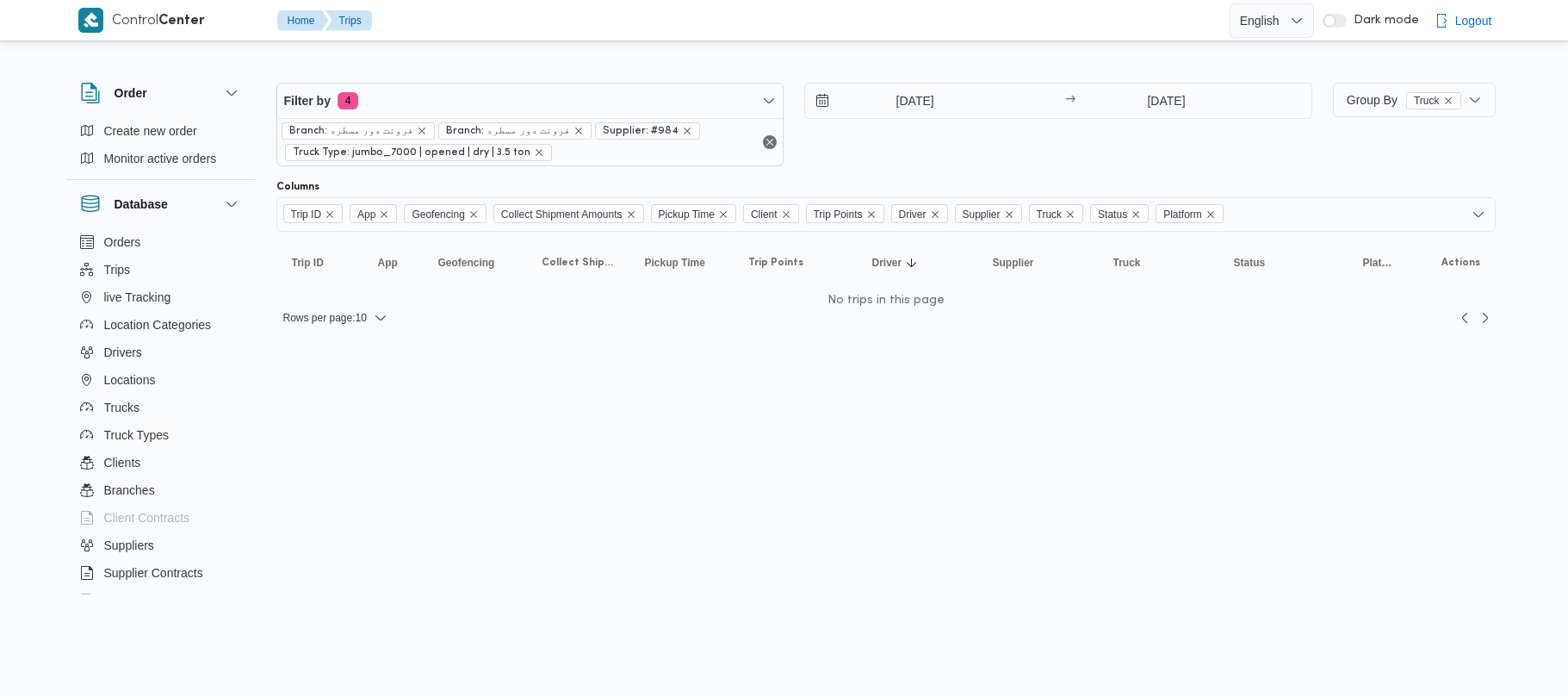 scroll, scrollTop: 0, scrollLeft: 0, axis: both 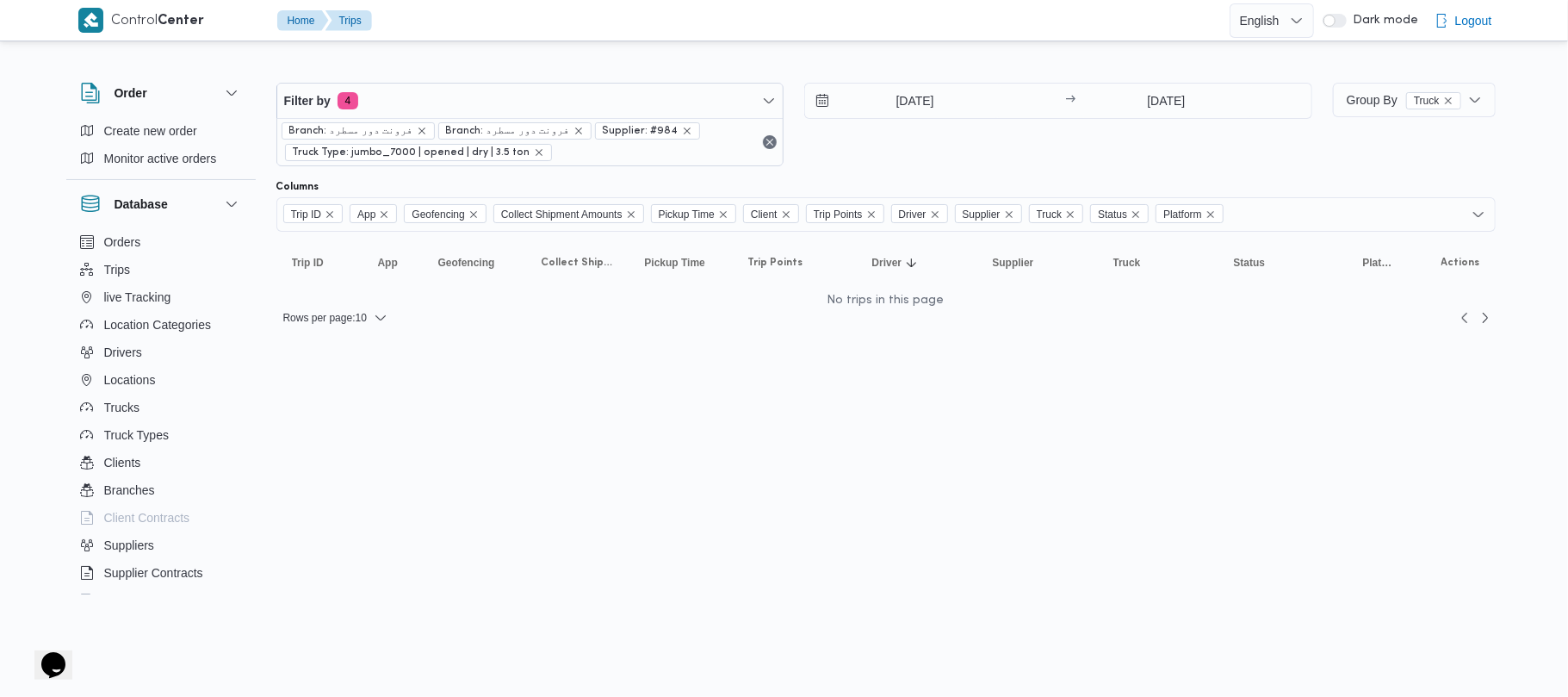 click on "Control  Center Home Trips English عربي Dark mode Logout Order Create new order Monitor active orders Database Orders Trips live Tracking Location Categories Drivers Locations Trucks Truck Types Clients Branches Client Contracts Suppliers Supplier Contracts Devices Users Projects SP Projects Admins organization assignees Tags Filter by 4 Branch: فرونت دور مسطرد Branch: فرونت دور مسطرد  Supplier: #984 Truck Type: jumbo_7000 | opened | dry | 3.5 ton 30/7/2025 → 31/7/2025 Group By Truck Columns Trip ID App Geofencing Collect Shipment Amounts Pickup Time Client Trip Points Driver Supplier Truck Status Platform Sorting Trip ID Click to sort in ascending order App Click to sort in ascending order Geofencing Click to sort in ascending order Collect Shipment Amounts Pickup Time Click to sort in ascending order Client Click to sort in ascending order Trip Points Driver Click to sort in ascending order Supplier Click to sort in ascending order Truck Click to sort in ascending order :  10" at bounding box center [784, 348] 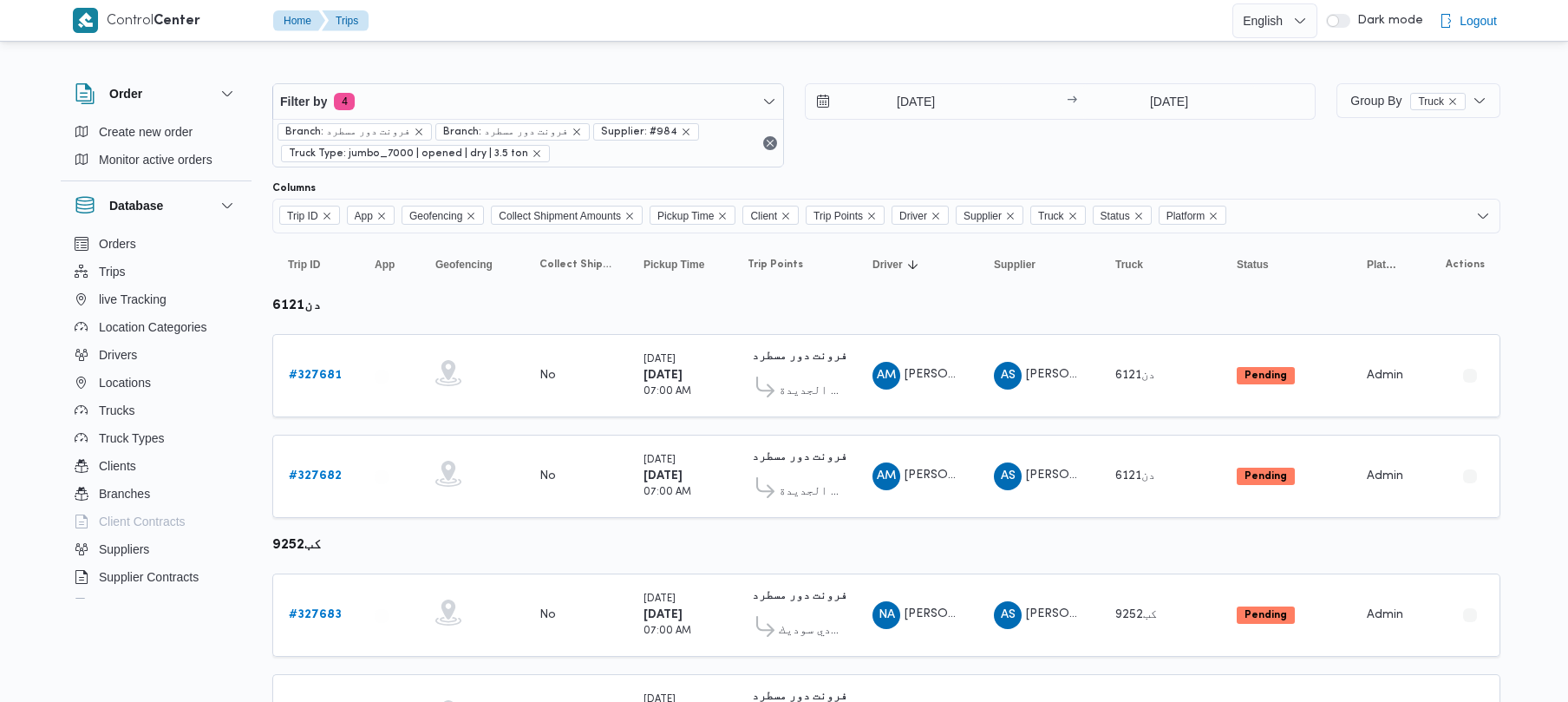 scroll, scrollTop: 0, scrollLeft: 0, axis: both 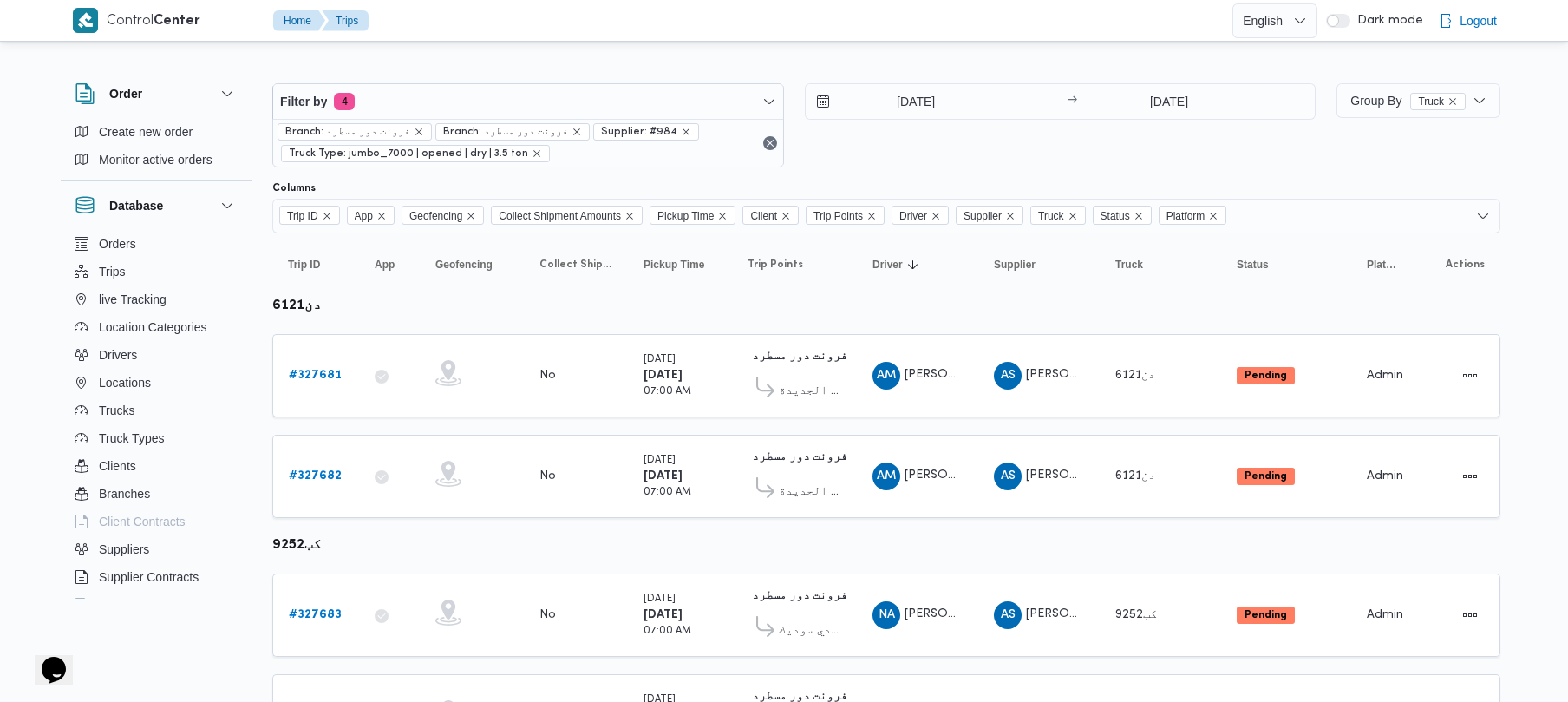 click on "[DATE] → [DATE]" at bounding box center [1061, 125] 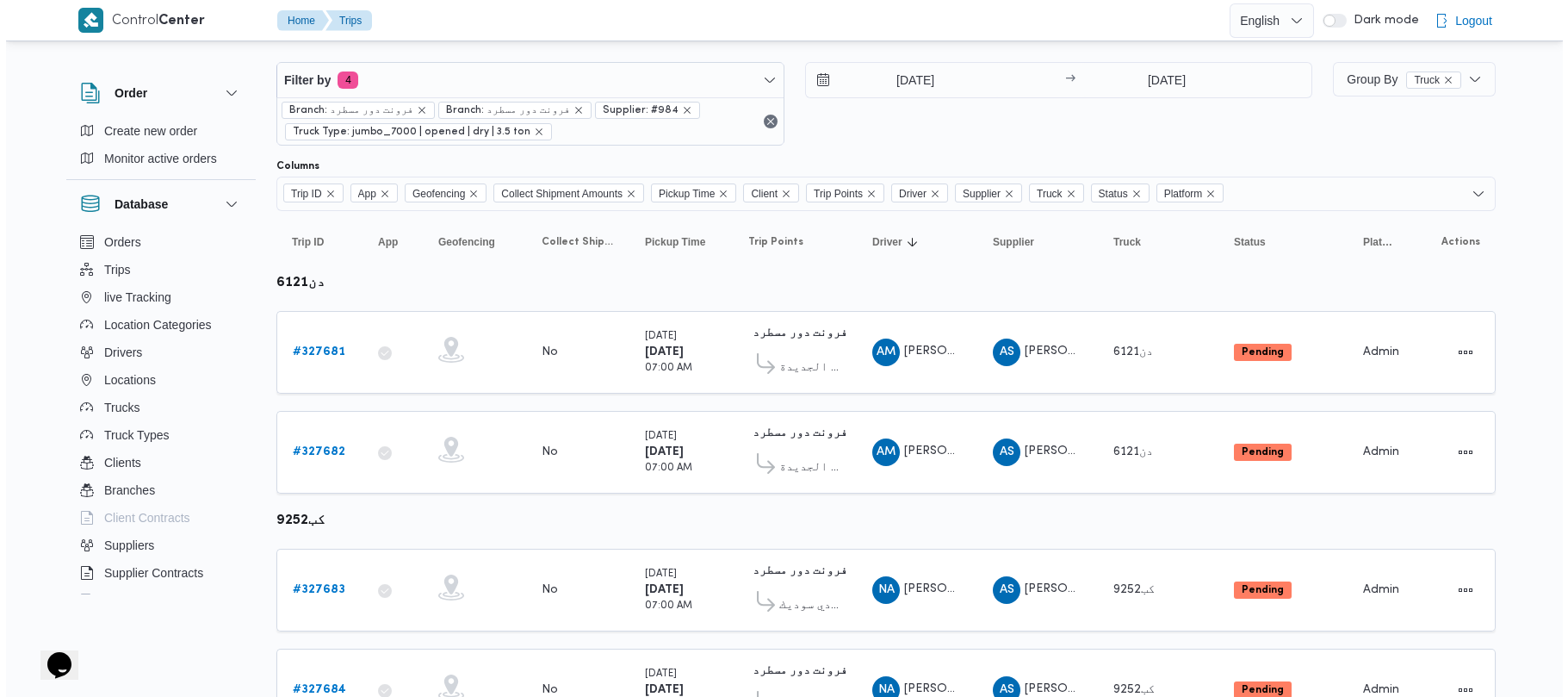 scroll, scrollTop: 0, scrollLeft: 0, axis: both 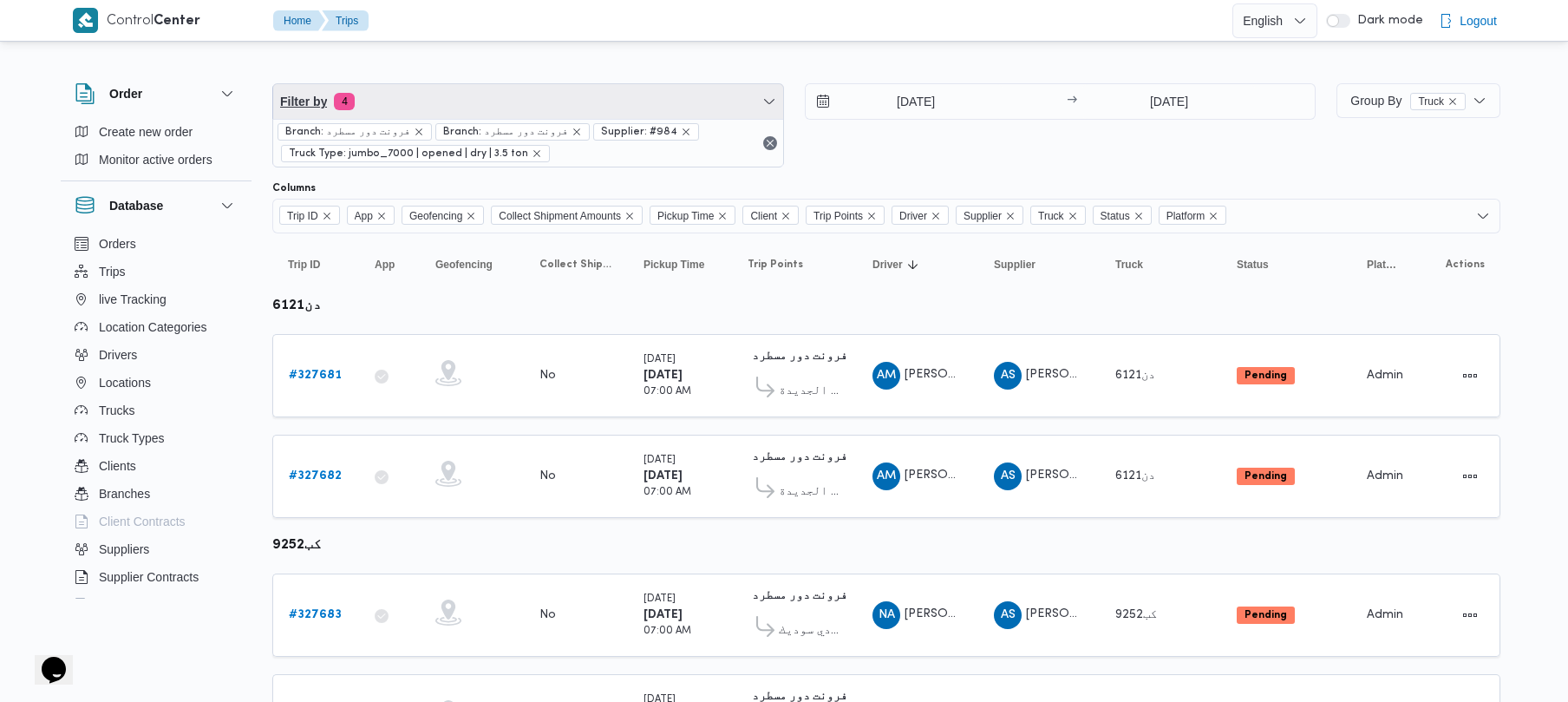 click on "Filter by 4" at bounding box center (528, 102) 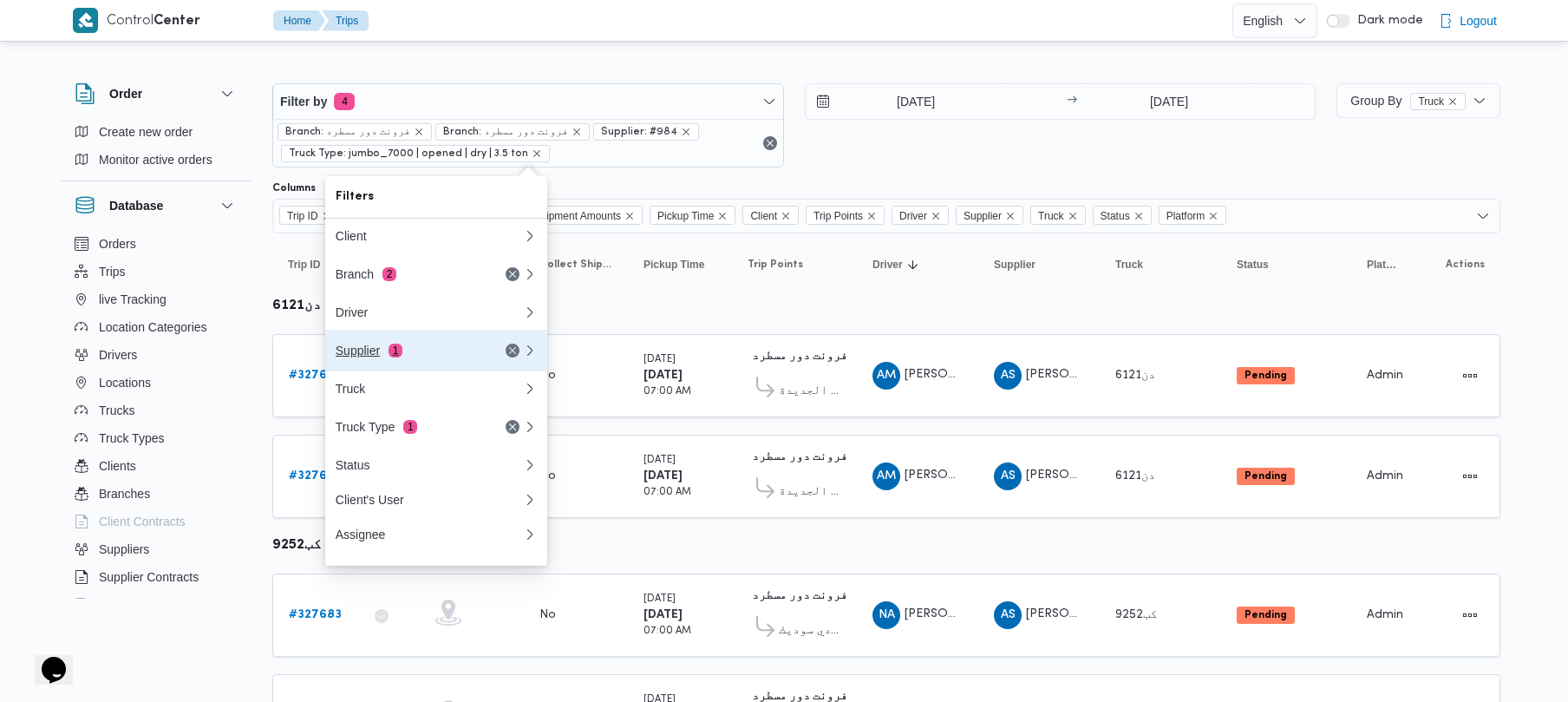 click on "Supplier 1" at bounding box center (408, 351) 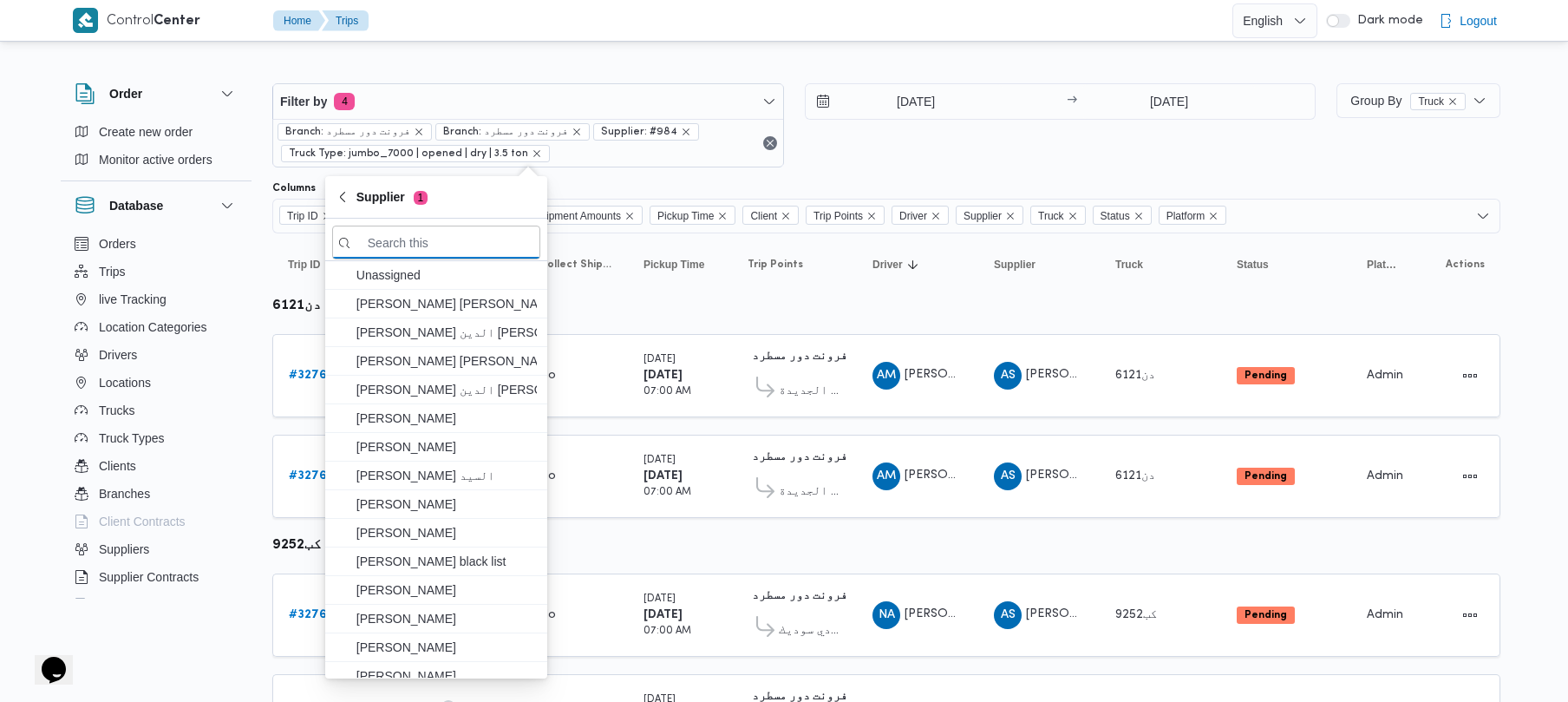 paste on "[PERSON_NAME] [PERSON_NAME]" 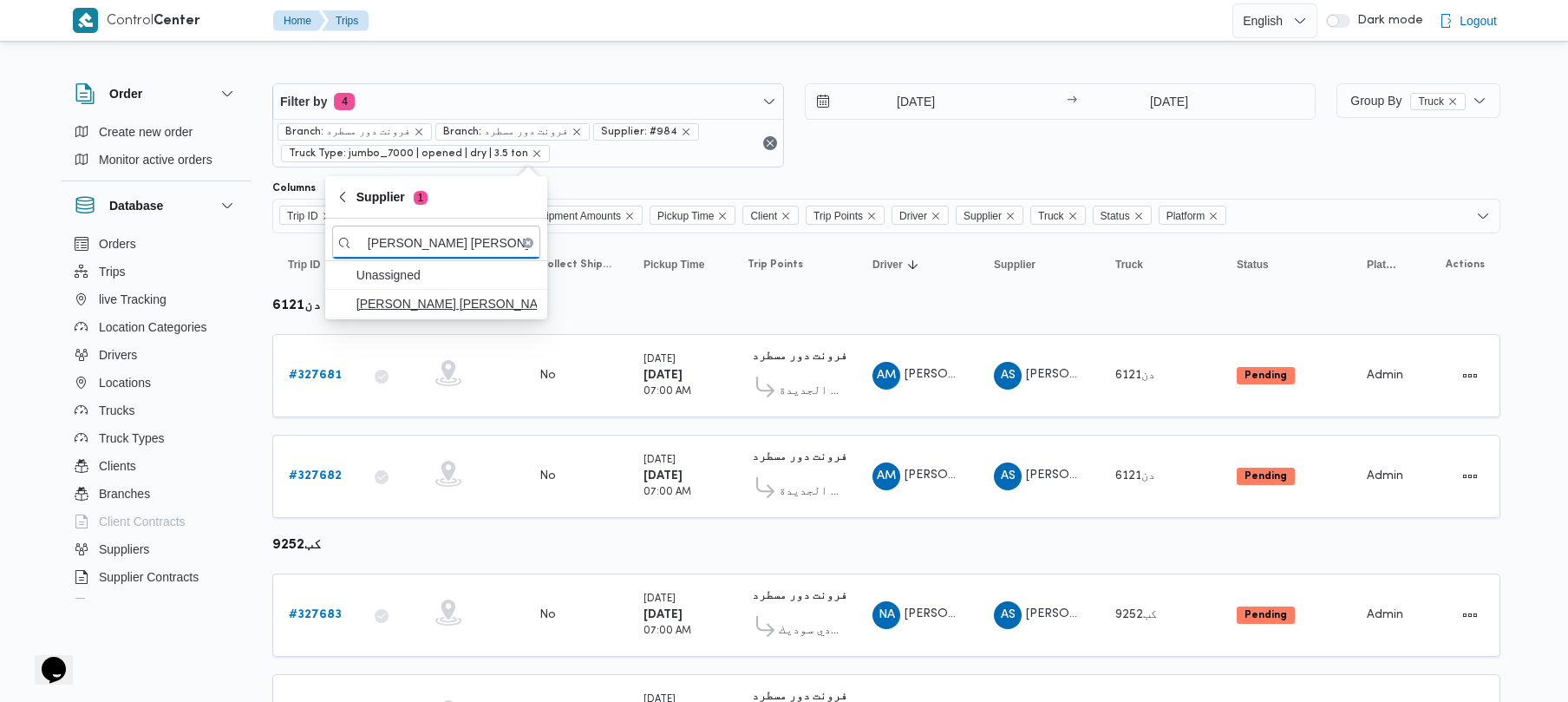 type on "[PERSON_NAME] [PERSON_NAME]" 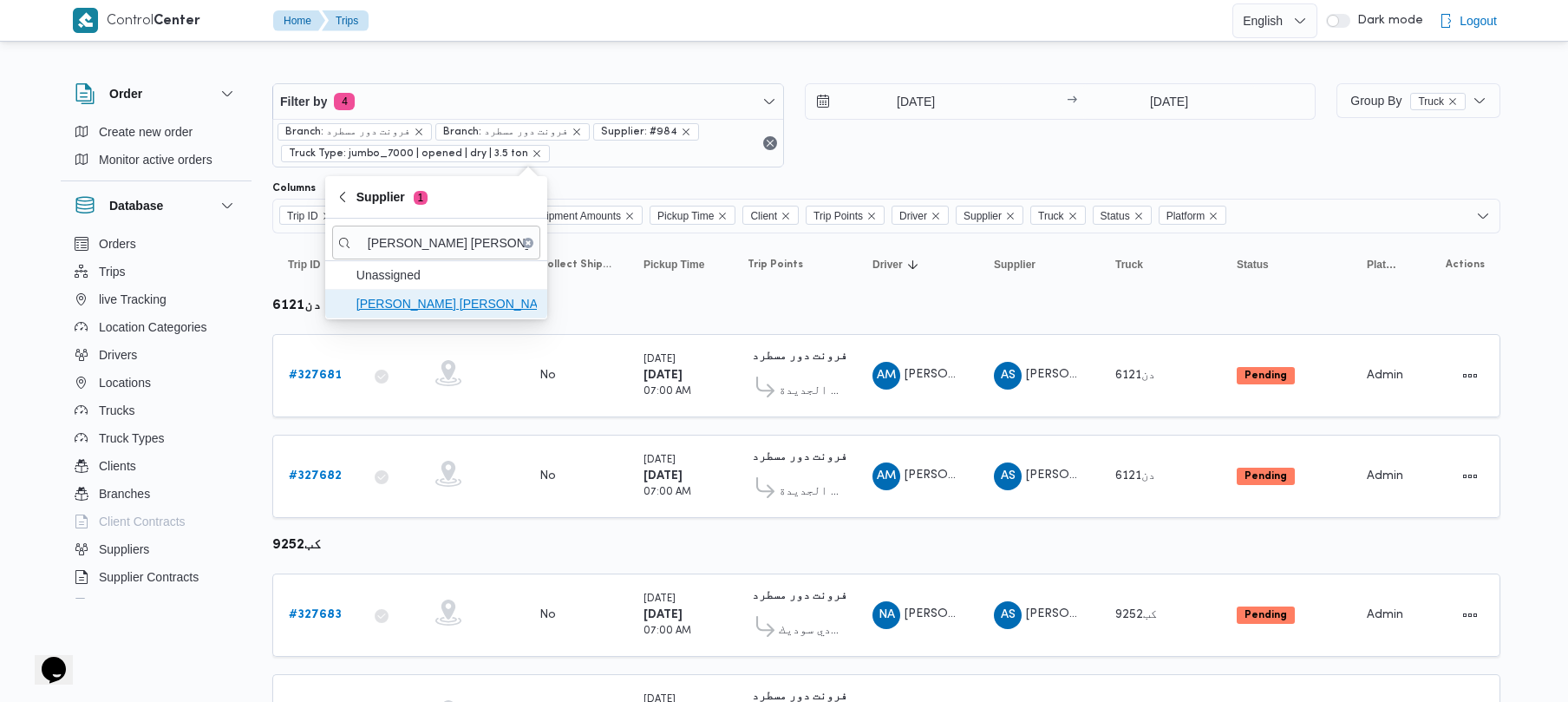 click on "[PERSON_NAME] [PERSON_NAME]" at bounding box center (447, 304) 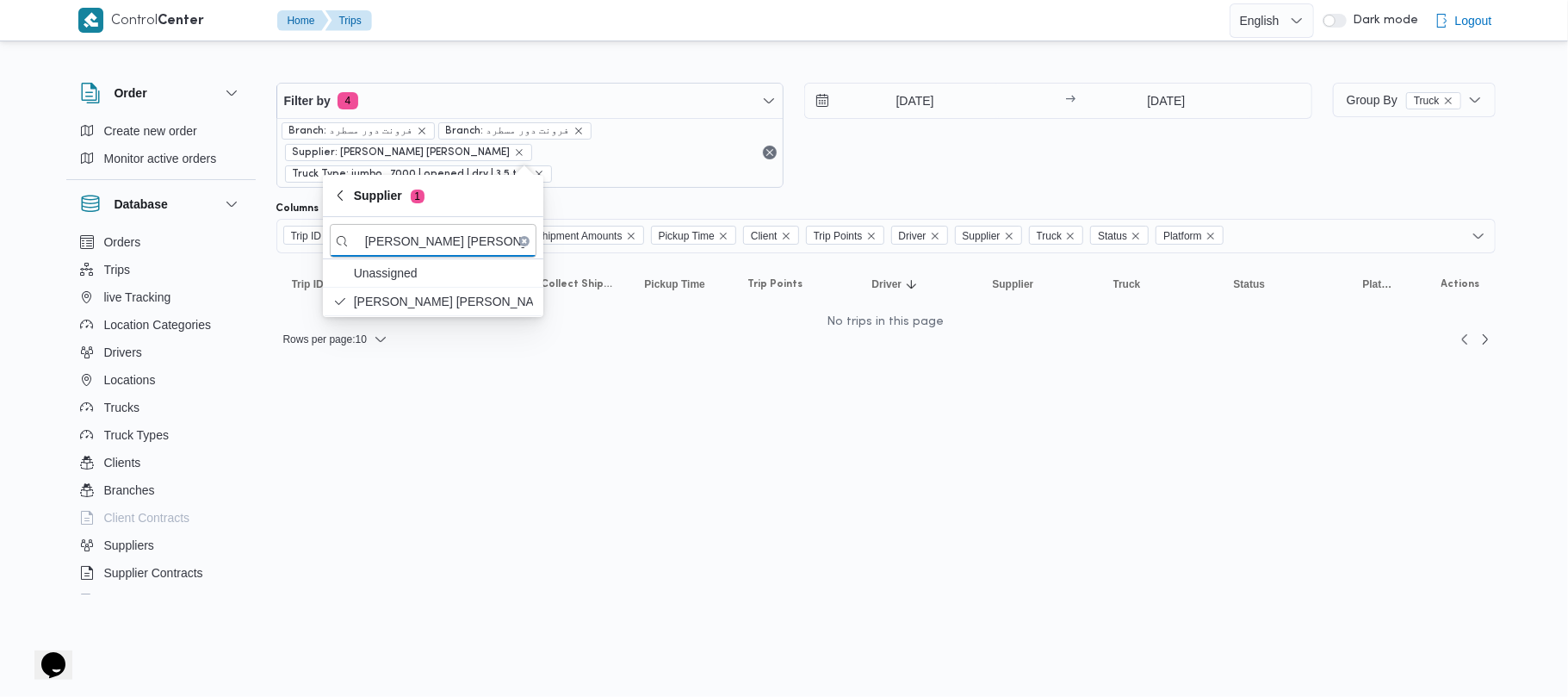 click on "30/7/2025 → 31/7/2025" at bounding box center (1058, 135) 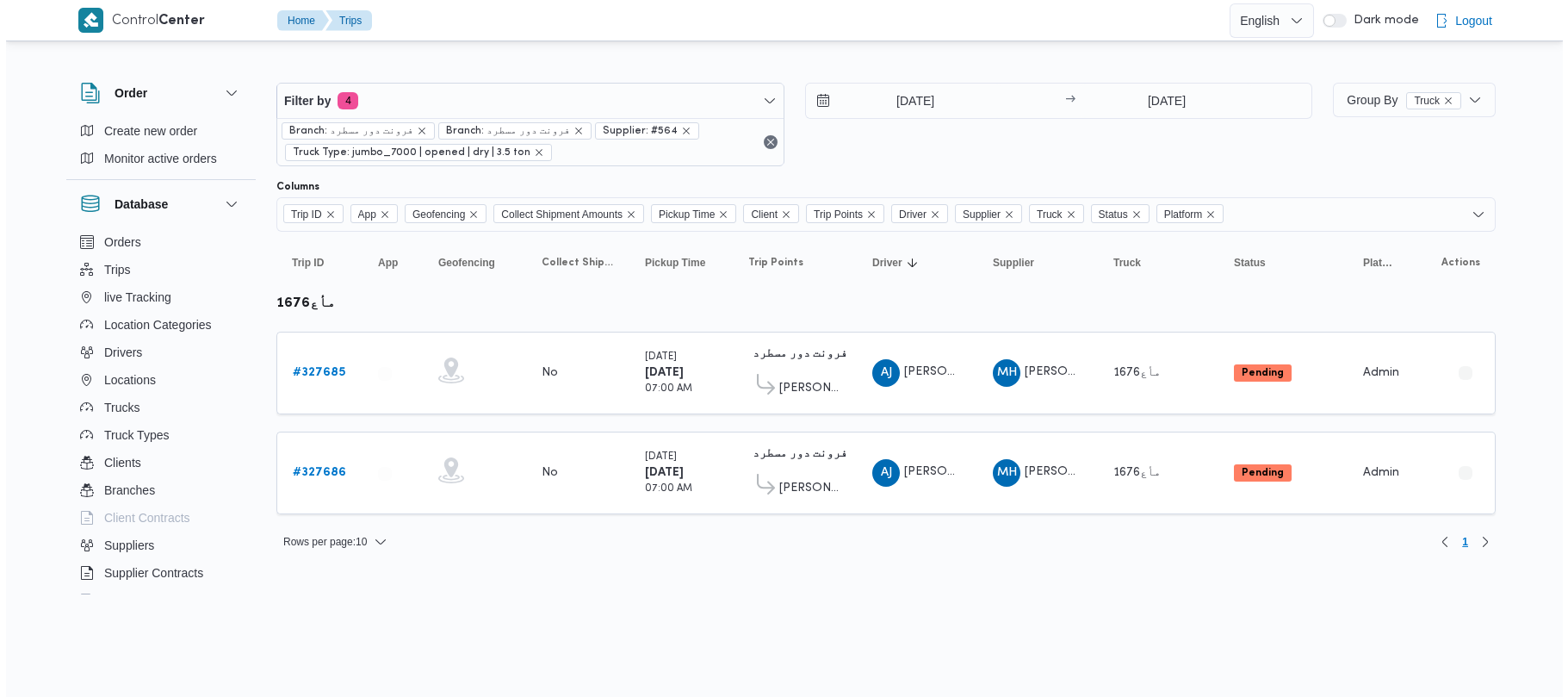 scroll, scrollTop: 0, scrollLeft: 0, axis: both 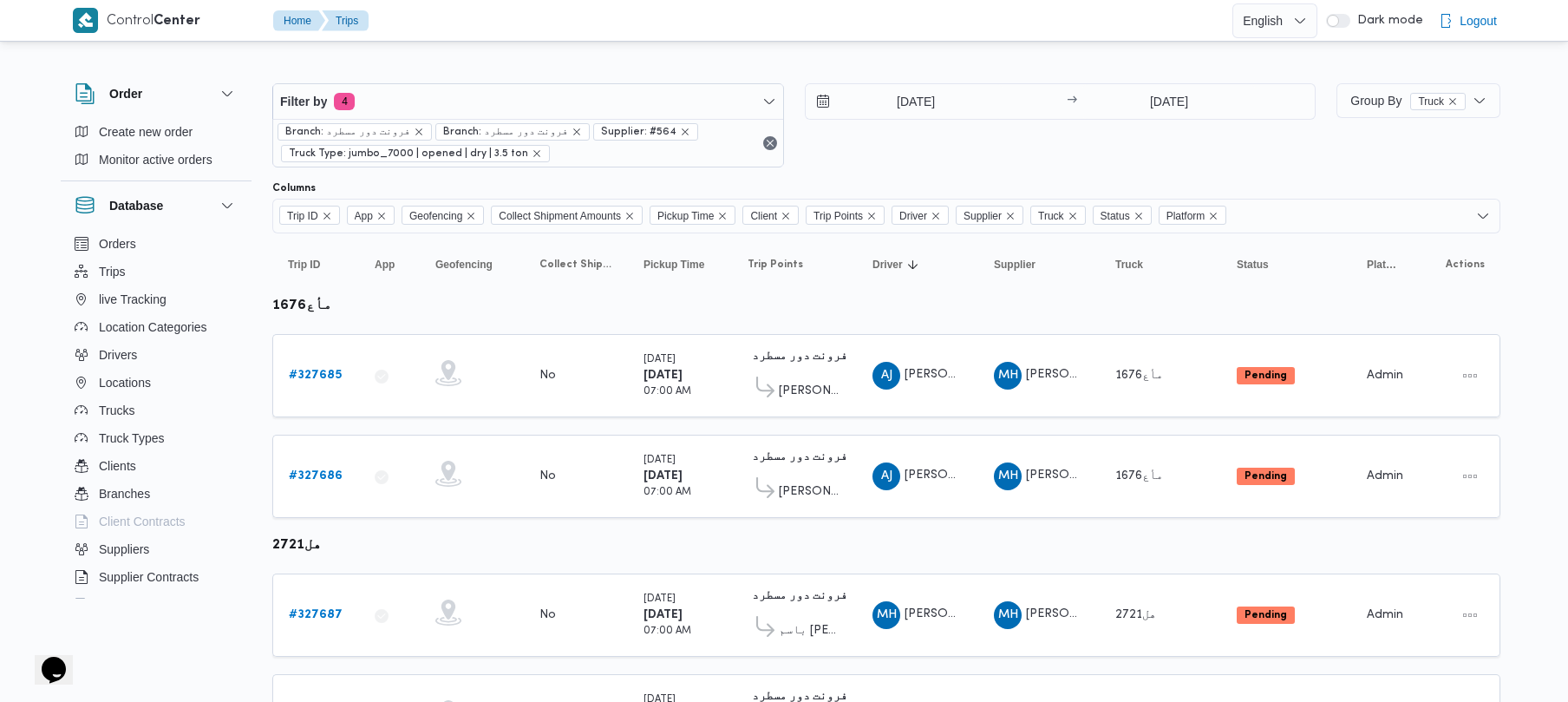 click on "[DATE] → [DATE]" at bounding box center [1061, 125] 